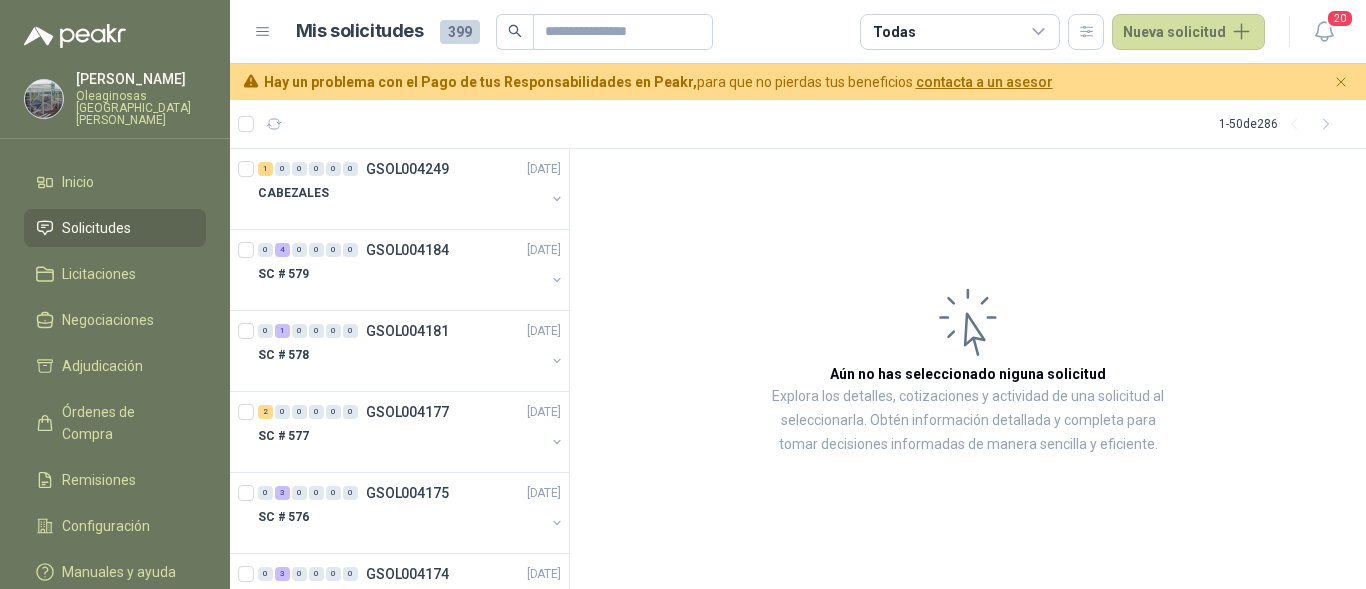 scroll, scrollTop: 0, scrollLeft: 0, axis: both 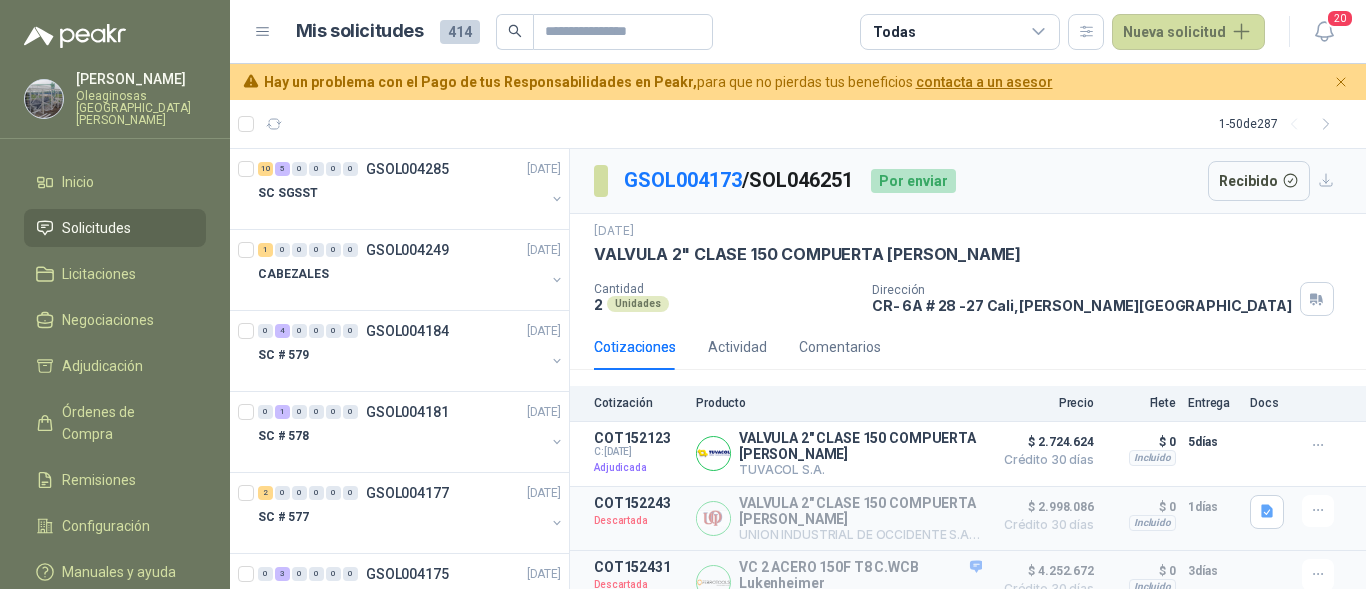 click on "[PERSON_NAME]" at bounding box center (141, 79) 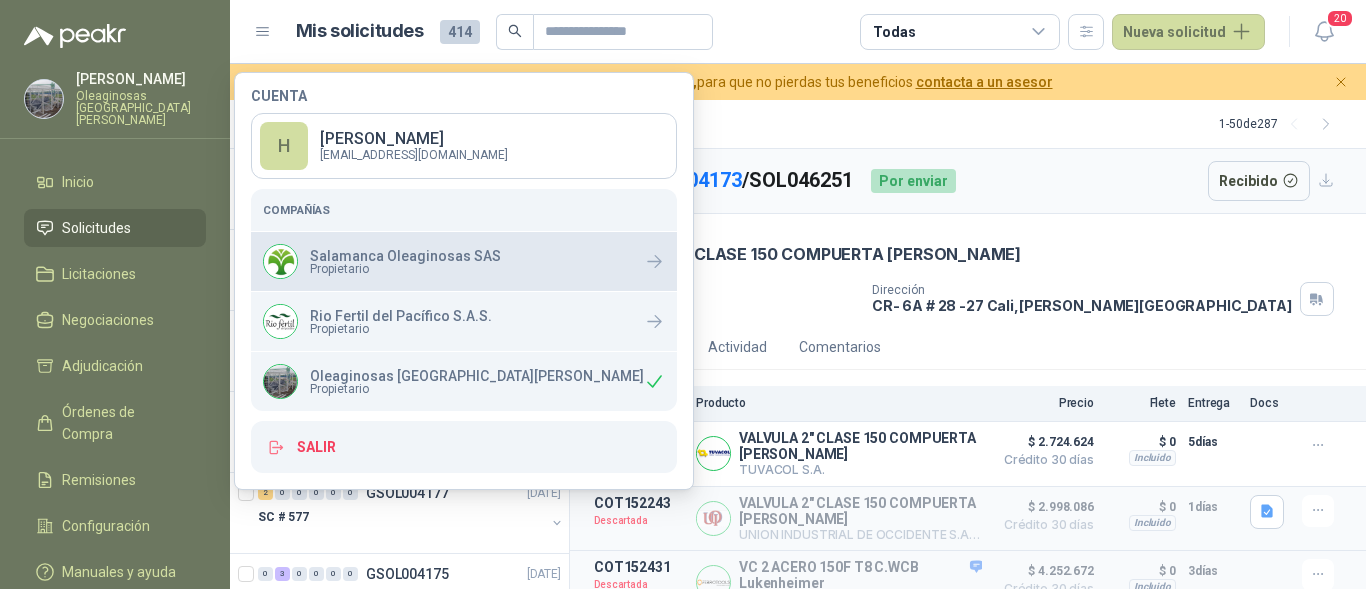 click on "Salamanca Oleaginosas SAS" at bounding box center (405, 256) 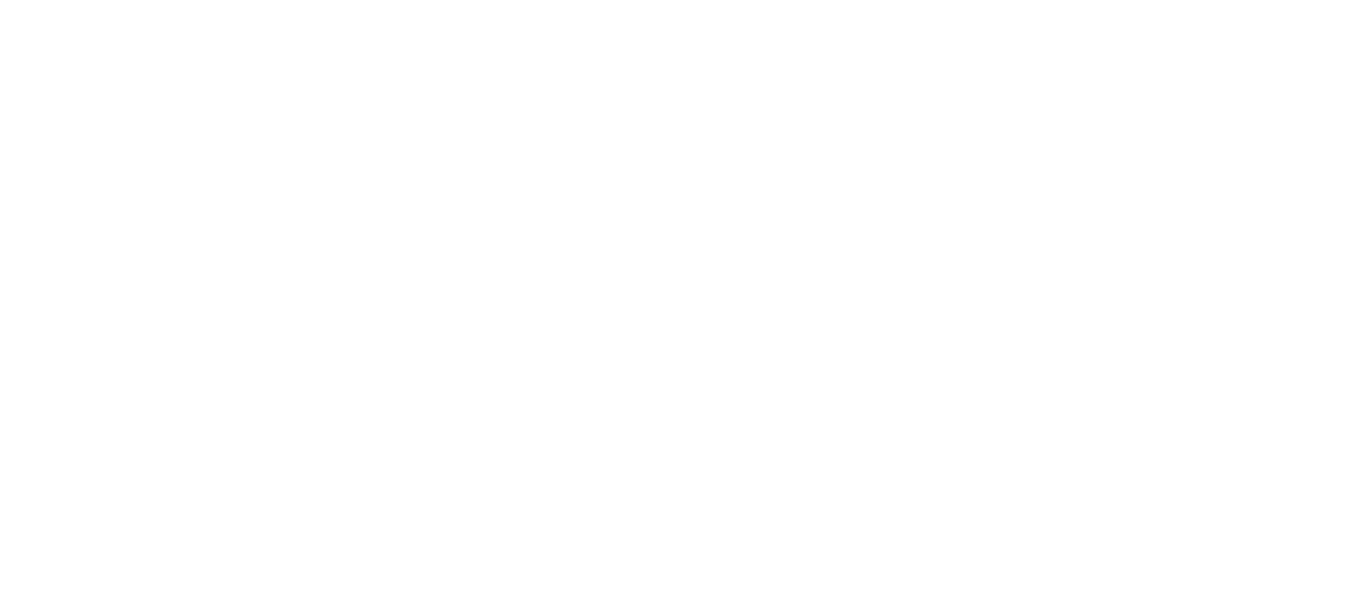 scroll, scrollTop: 0, scrollLeft: 0, axis: both 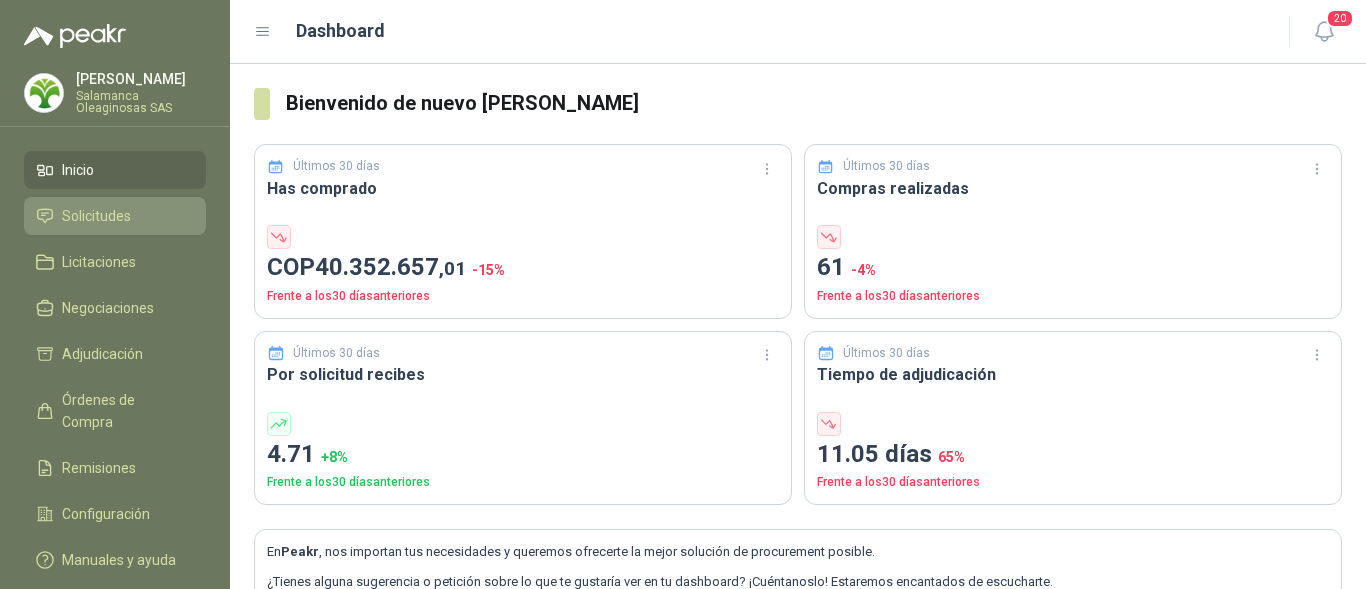 click on "Solicitudes" at bounding box center [96, 216] 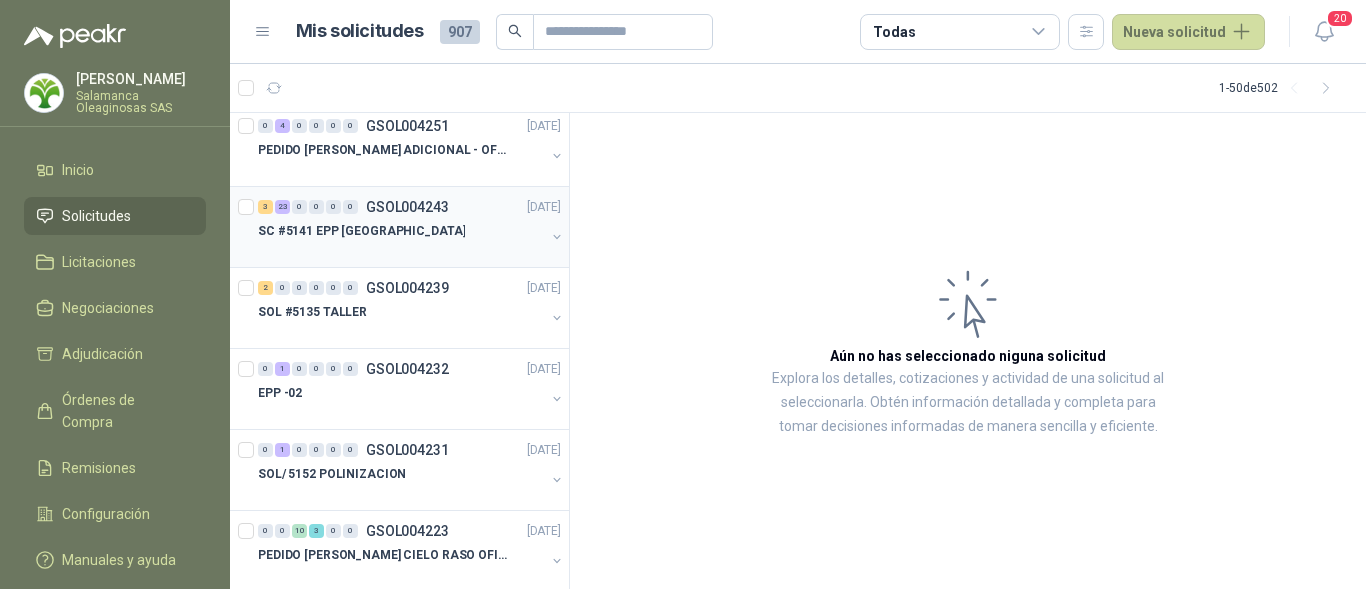 scroll, scrollTop: 200, scrollLeft: 0, axis: vertical 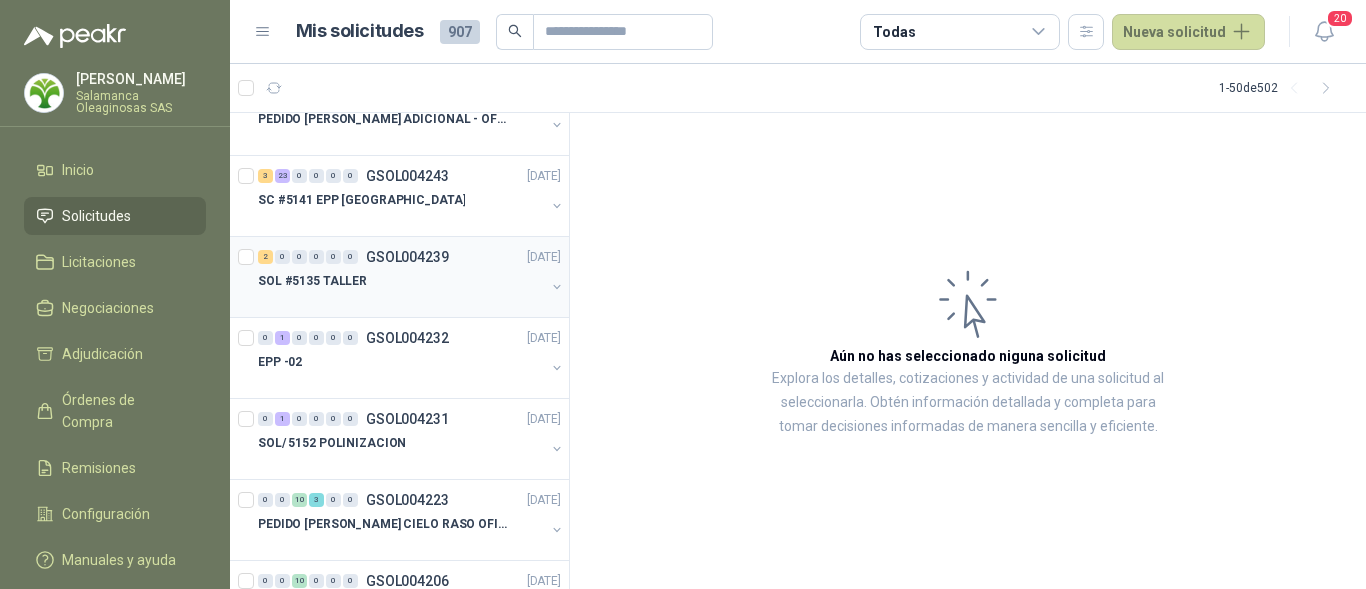 click at bounding box center (401, 301) 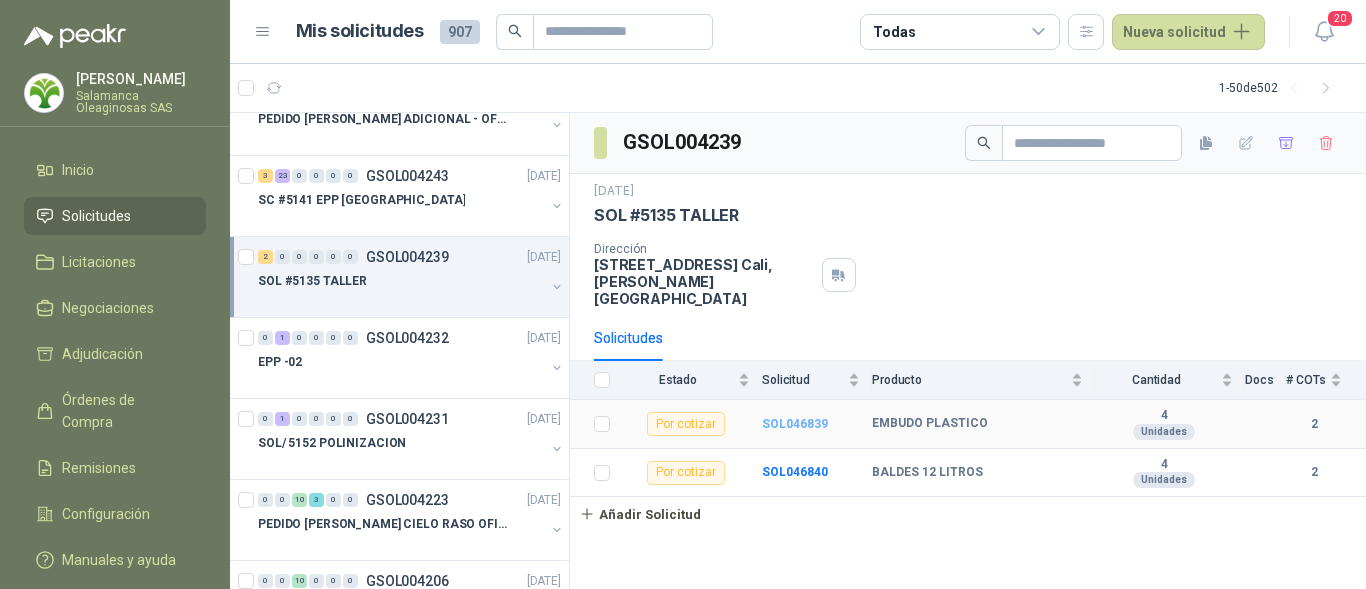 click on "SOL046839" at bounding box center (795, 424) 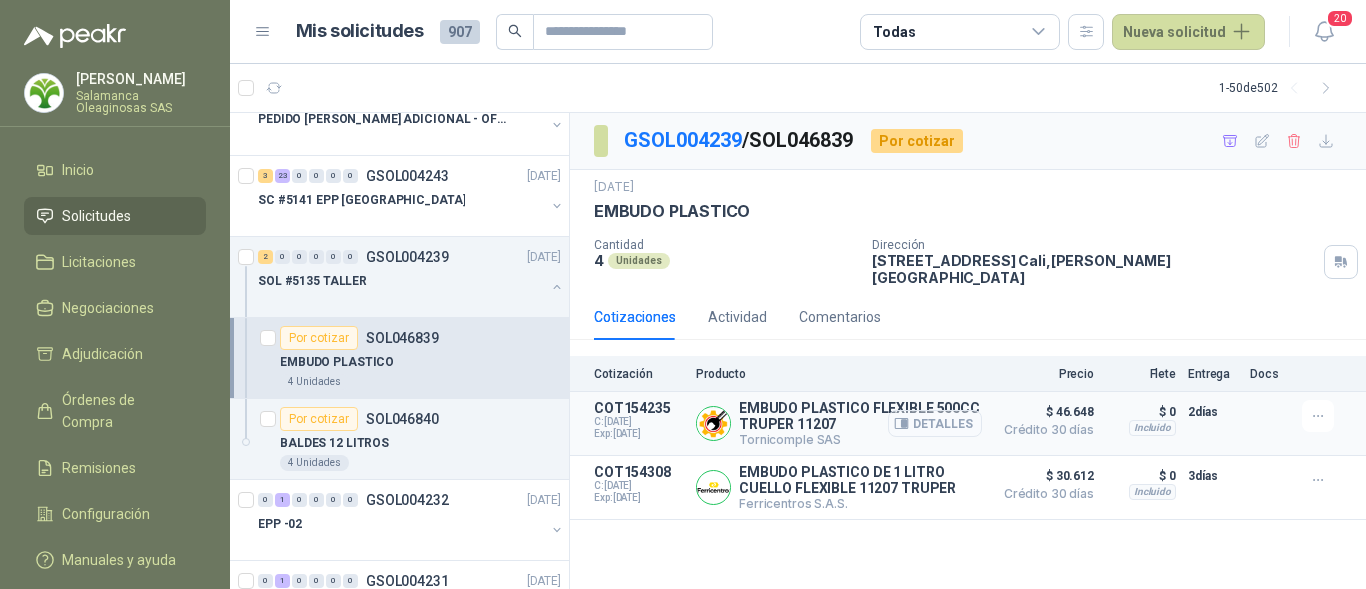 click on "Detalles" at bounding box center (935, 423) 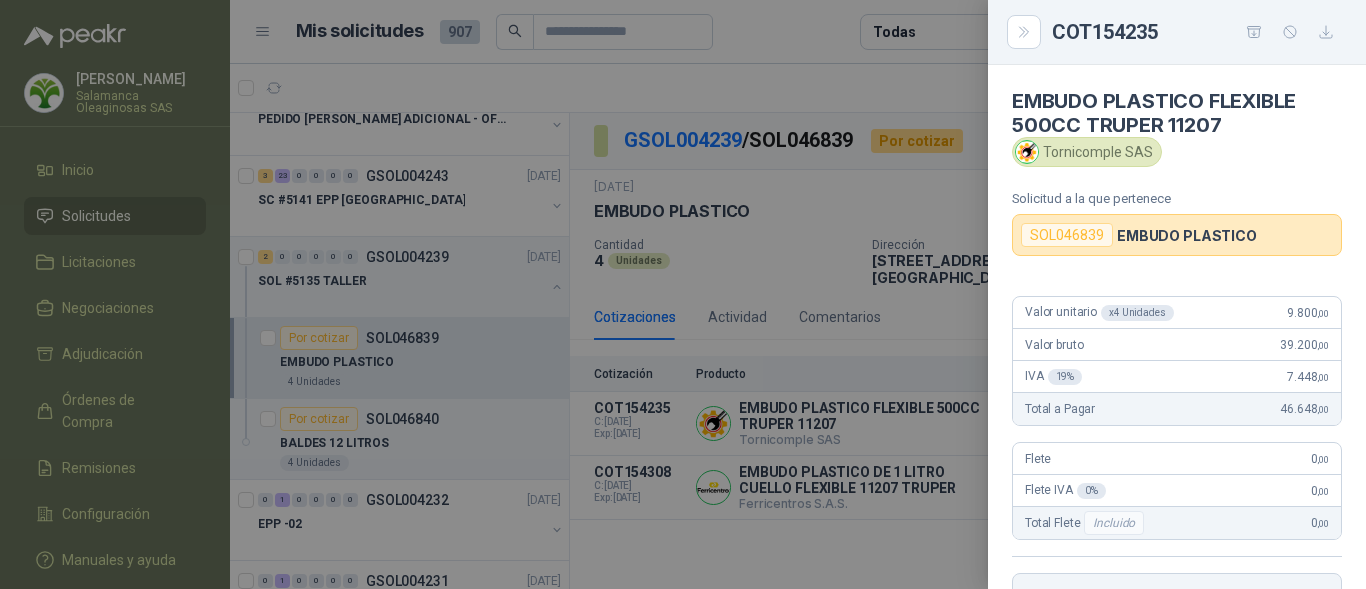 click at bounding box center [683, 294] 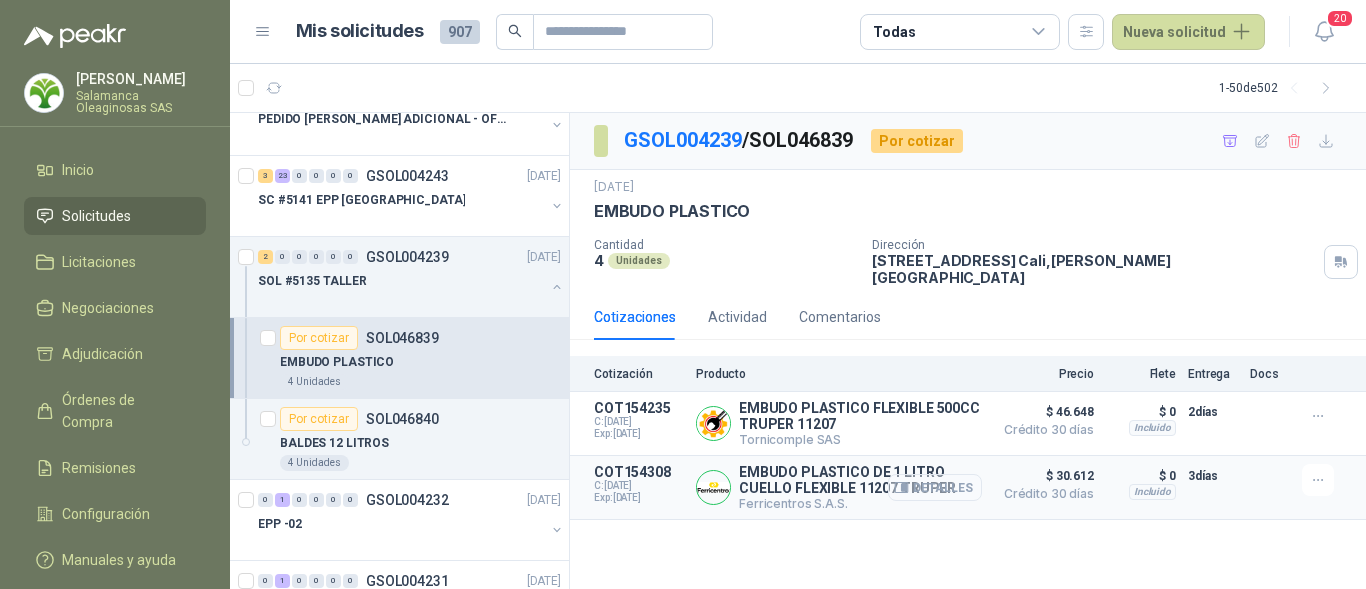 click on "Detalles" at bounding box center (935, 487) 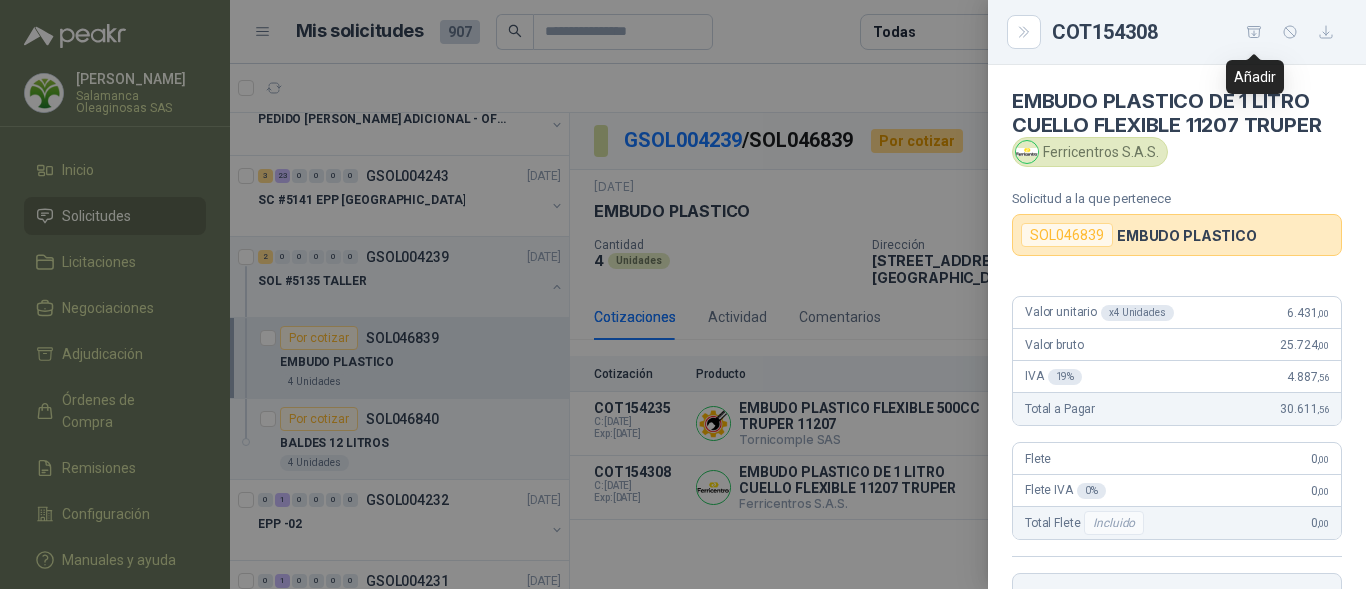 click 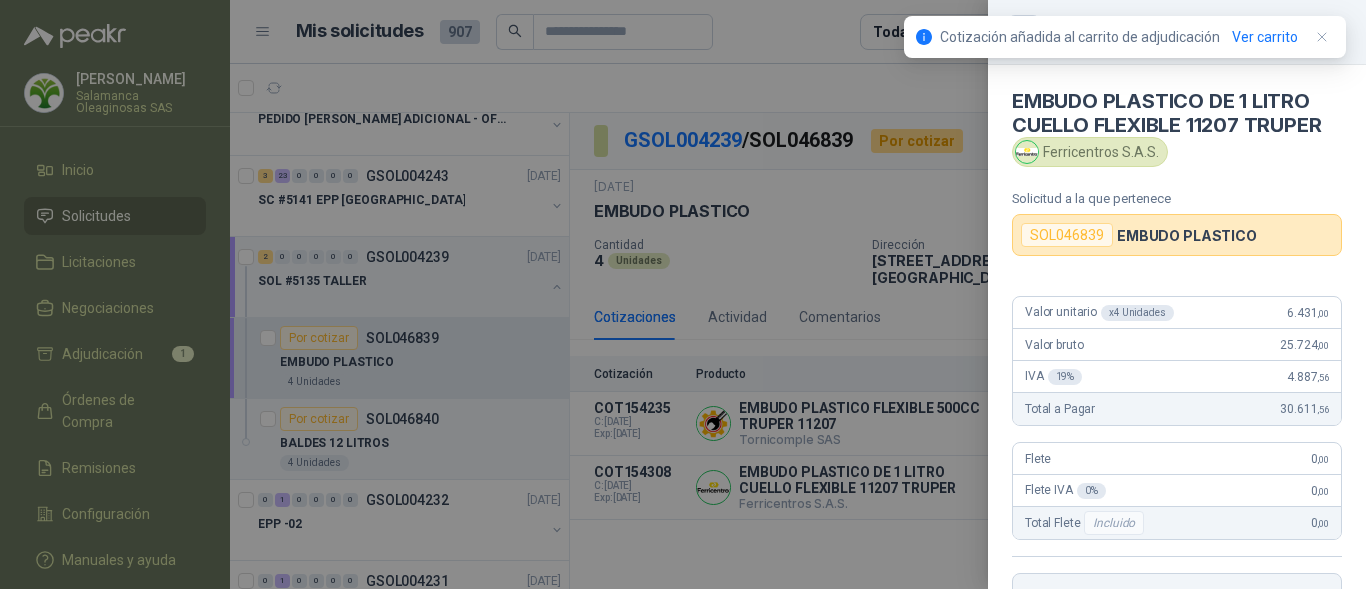 click at bounding box center [683, 294] 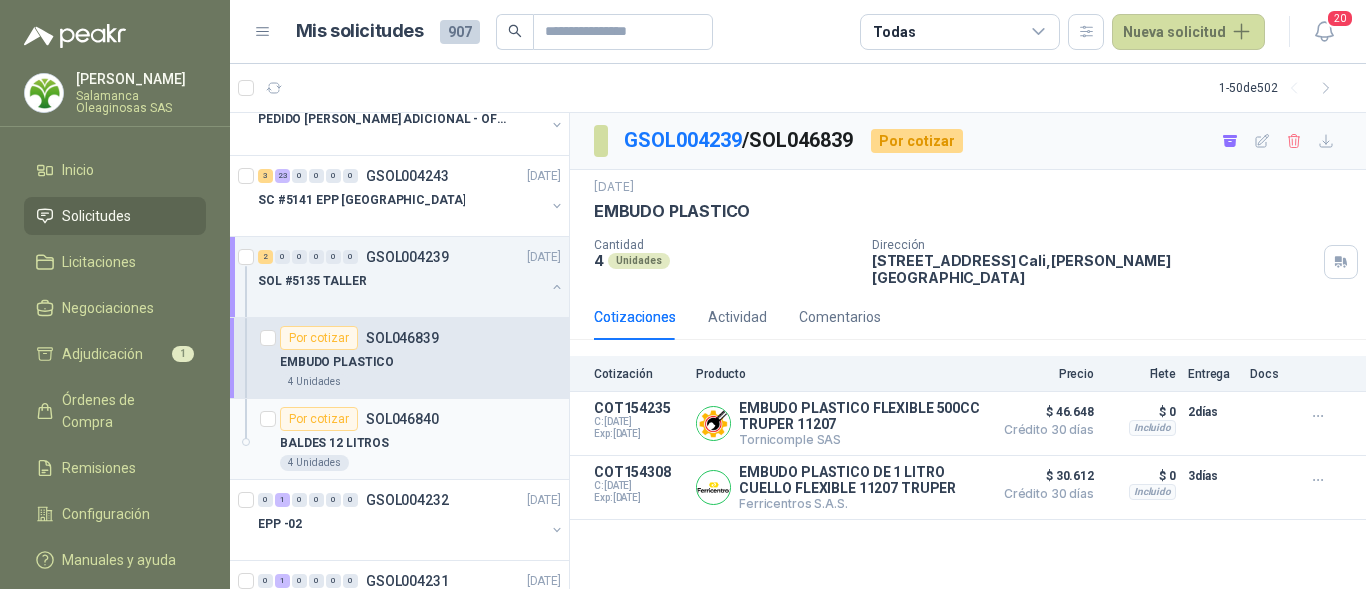 click on "BALDES 12 LITROS" at bounding box center [420, 443] 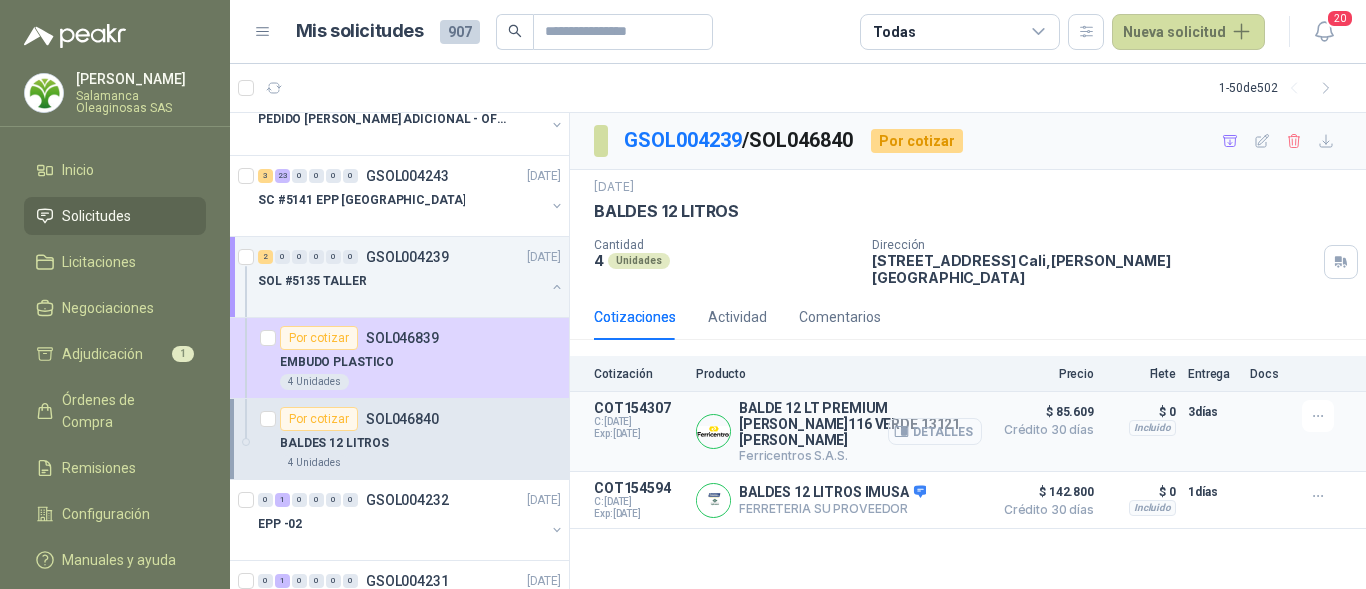 click on "Detalles" at bounding box center [935, 431] 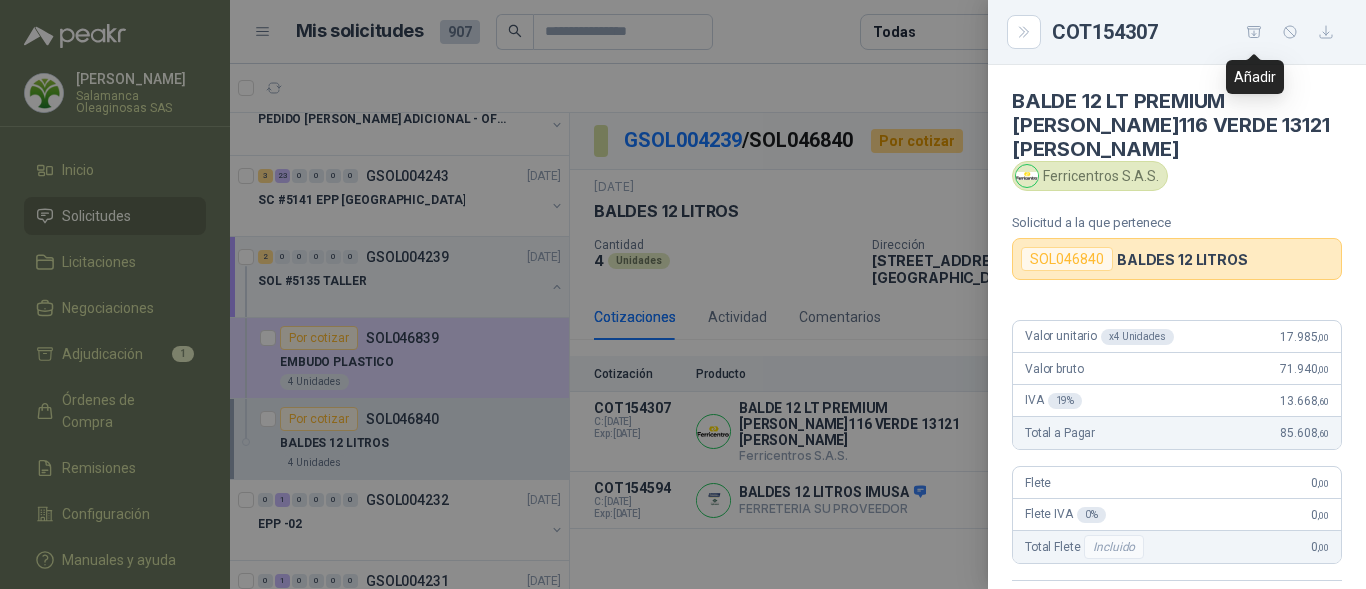 click 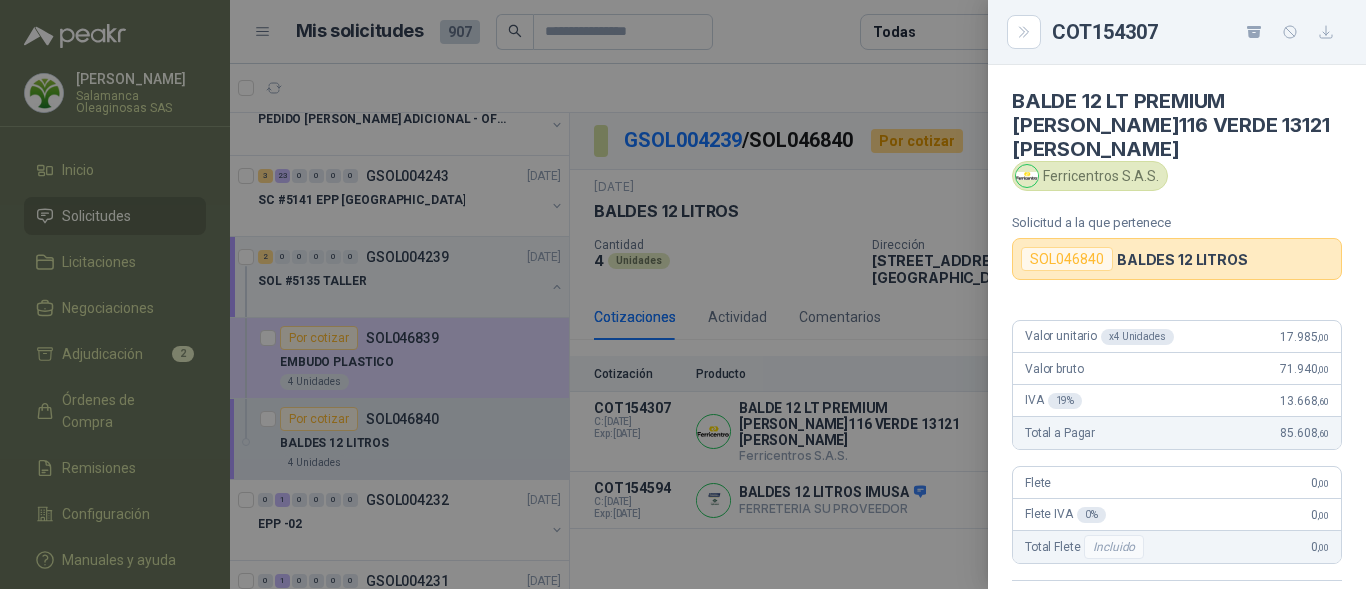 click at bounding box center (683, 294) 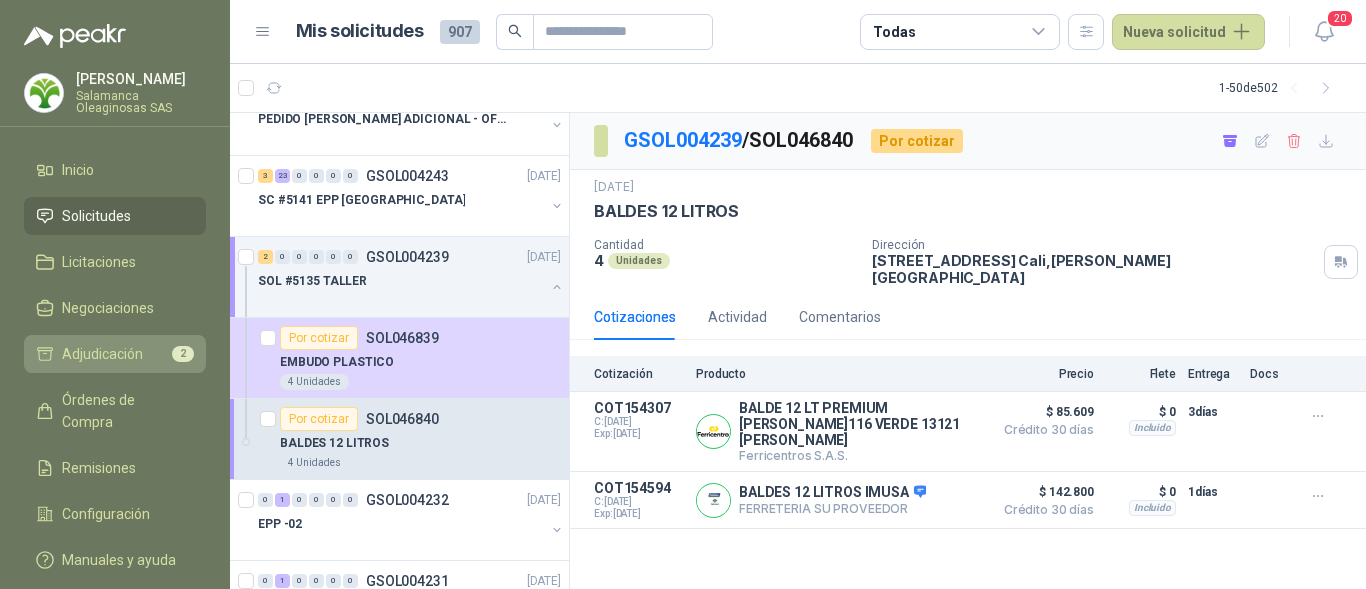 click on "Adjudicación" at bounding box center (102, 354) 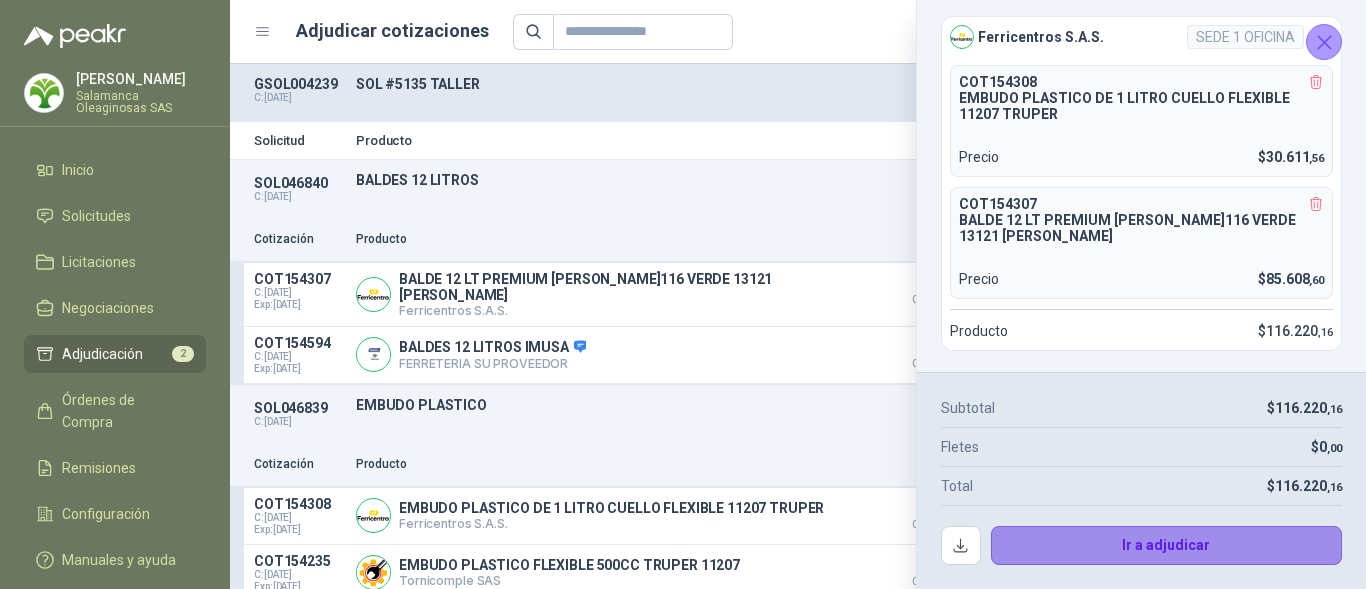 click on "Ir a adjudicar" at bounding box center (1167, 546) 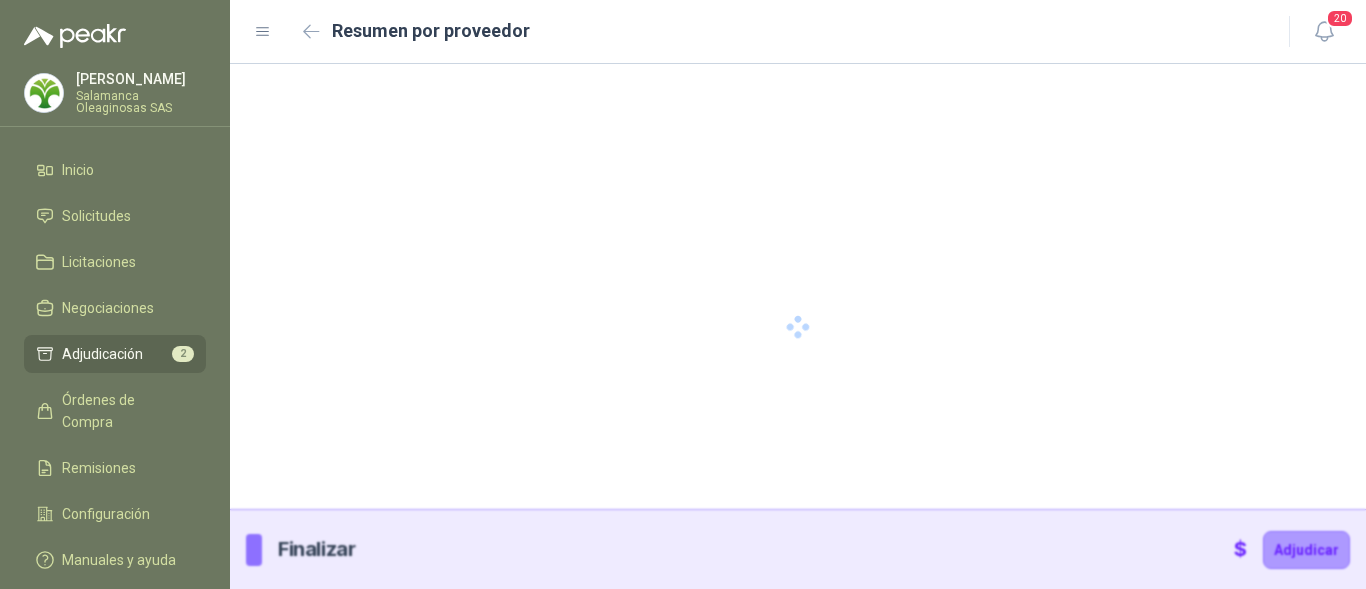 type 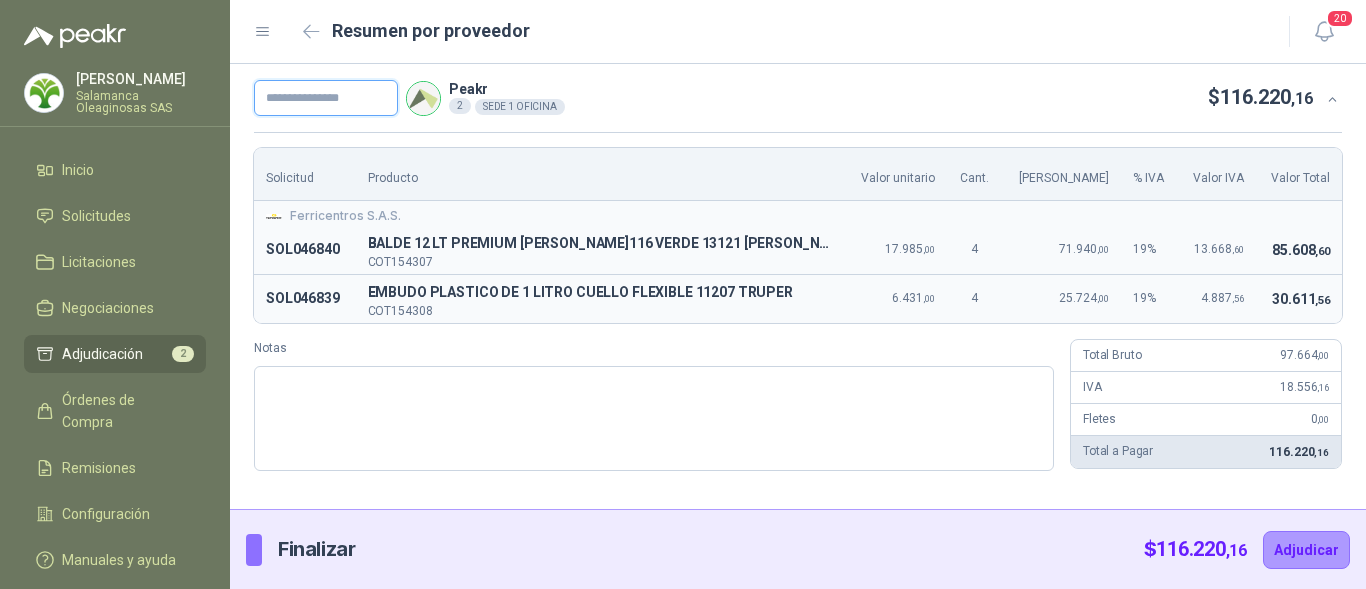 click at bounding box center [326, 98] 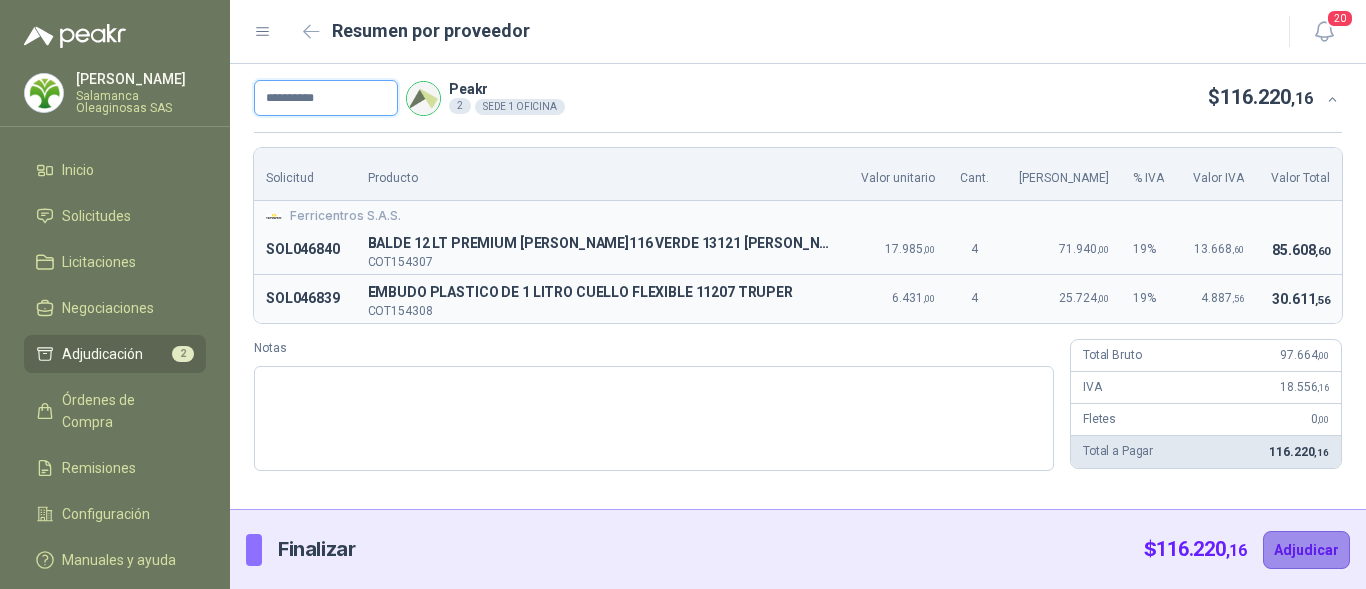 type on "**********" 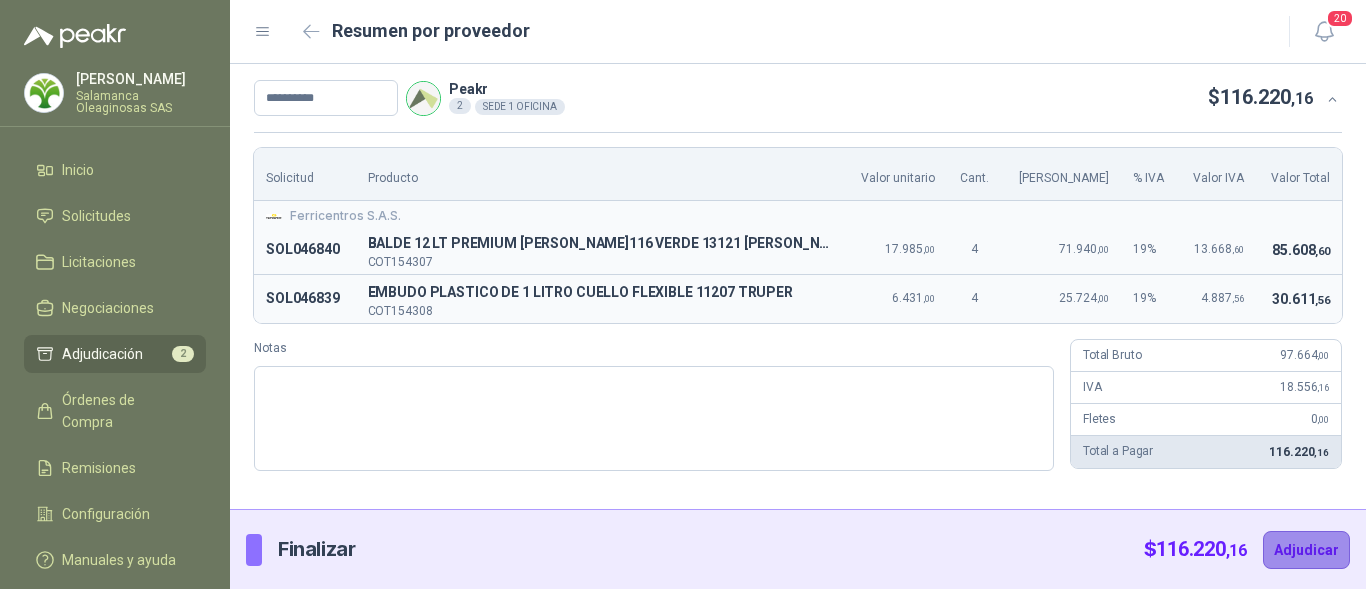 click on "Adjudicar" at bounding box center (1306, 550) 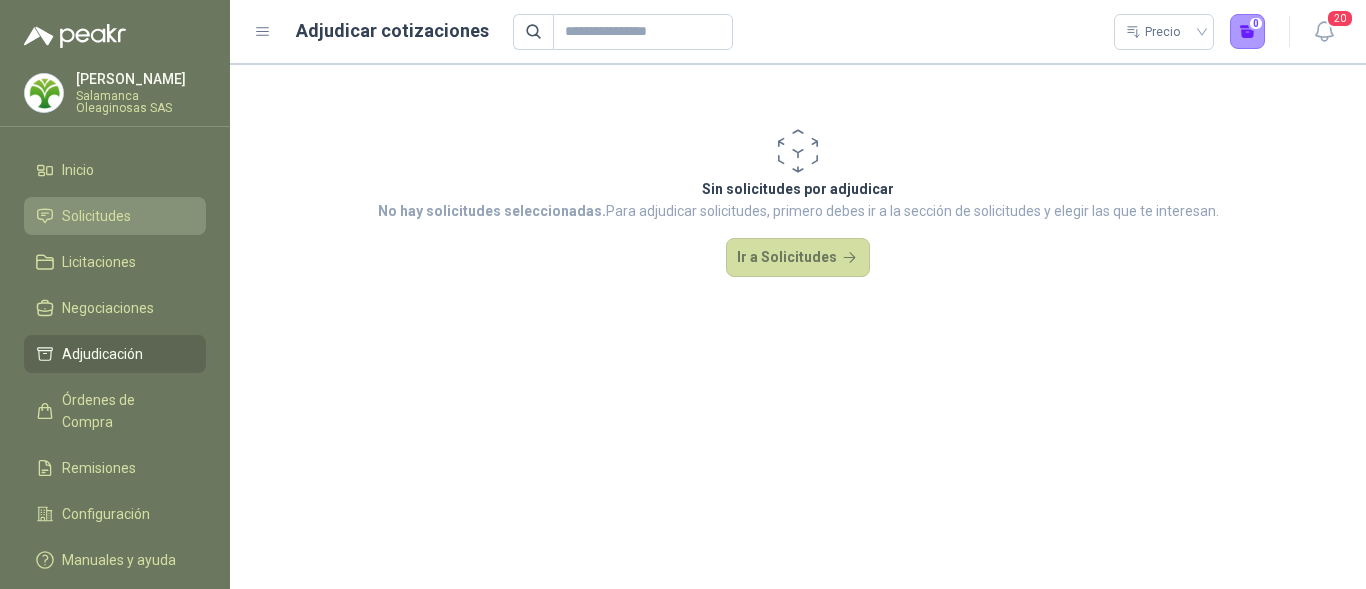 click on "Solicitudes" at bounding box center [96, 216] 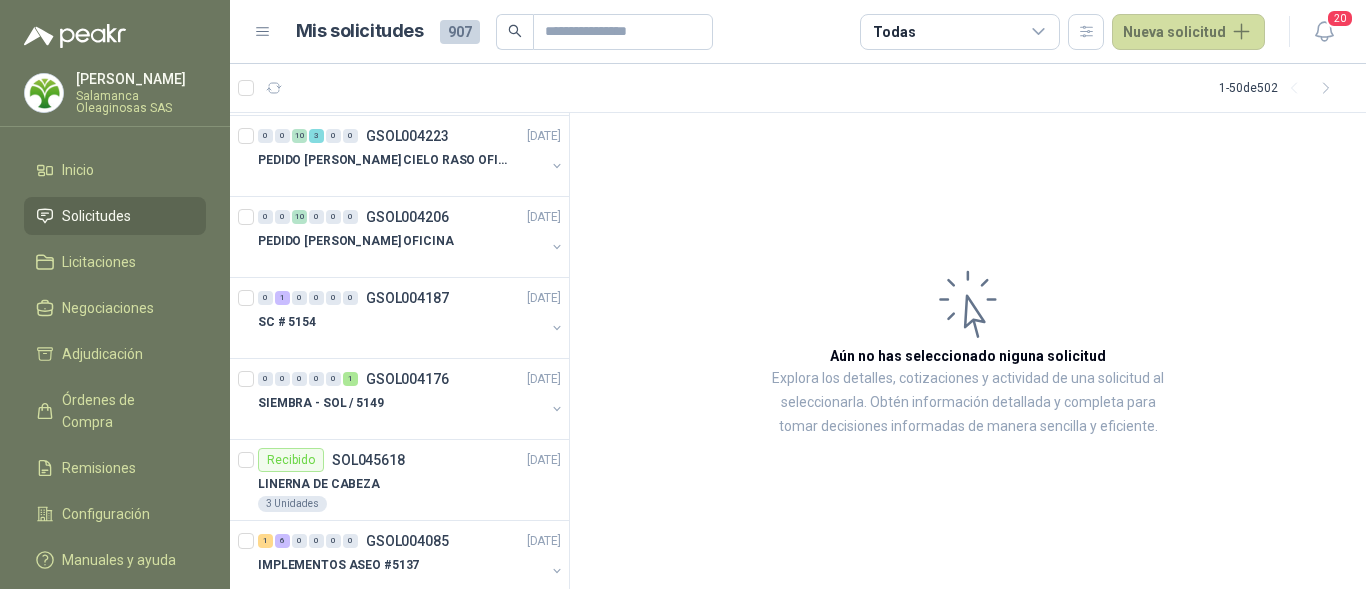 scroll, scrollTop: 600, scrollLeft: 0, axis: vertical 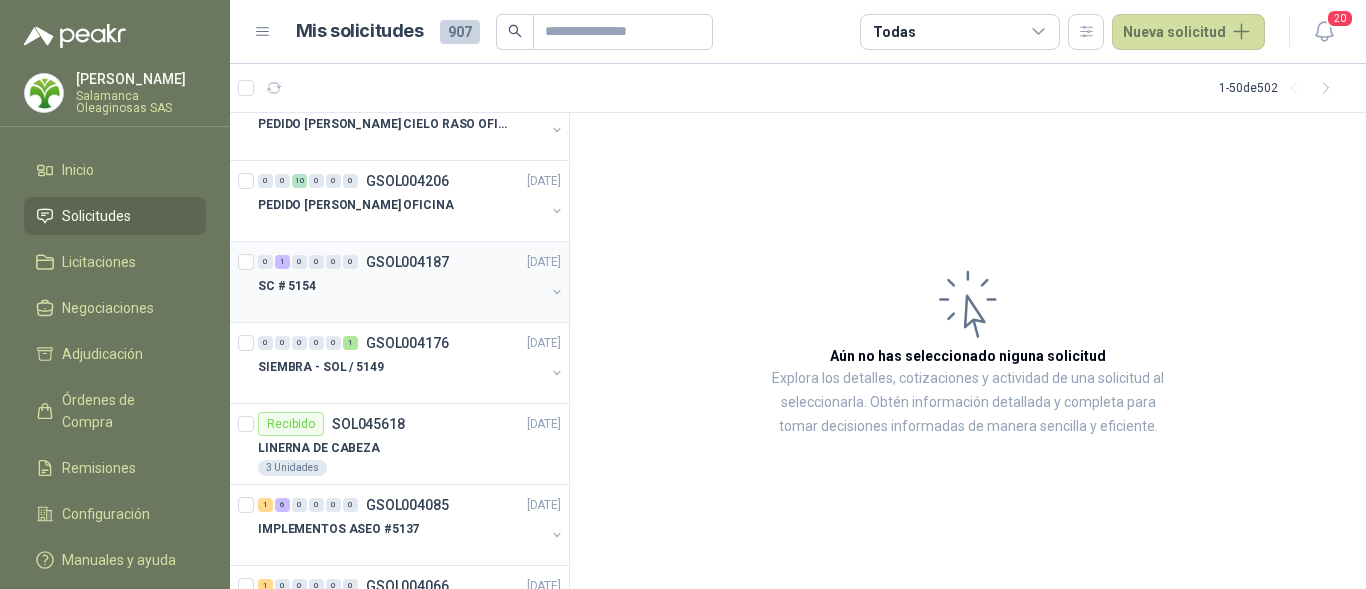 click on "SC # 5154" at bounding box center [401, 286] 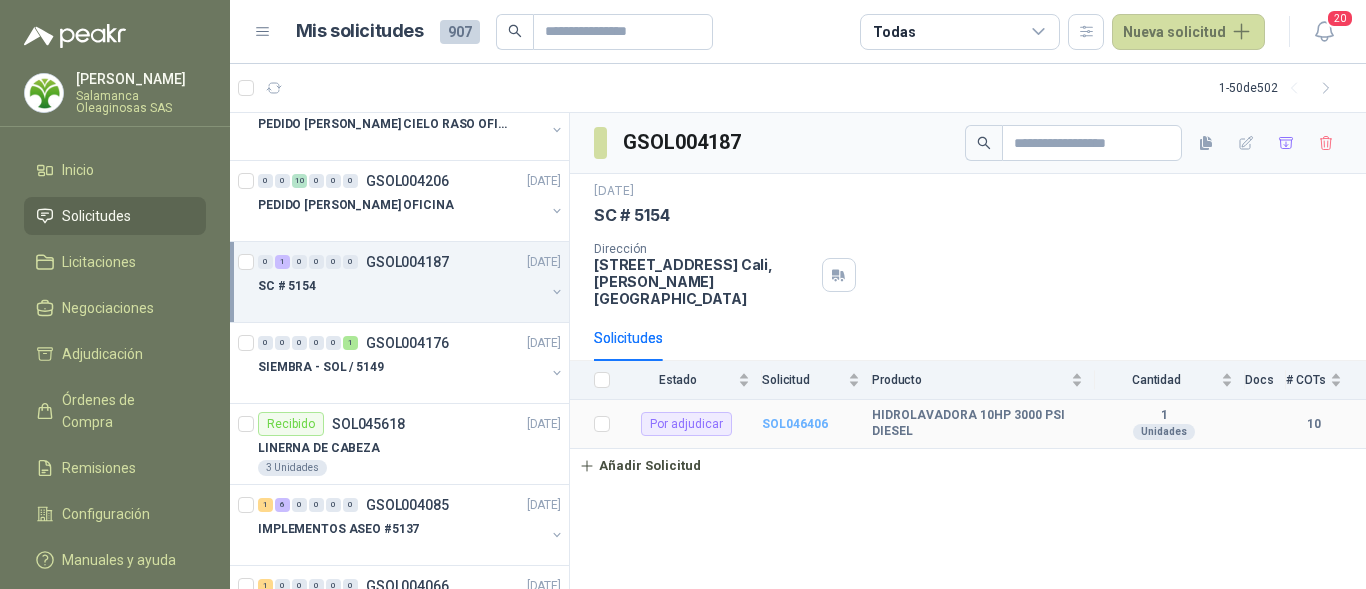 click on "SOL046406" at bounding box center [795, 424] 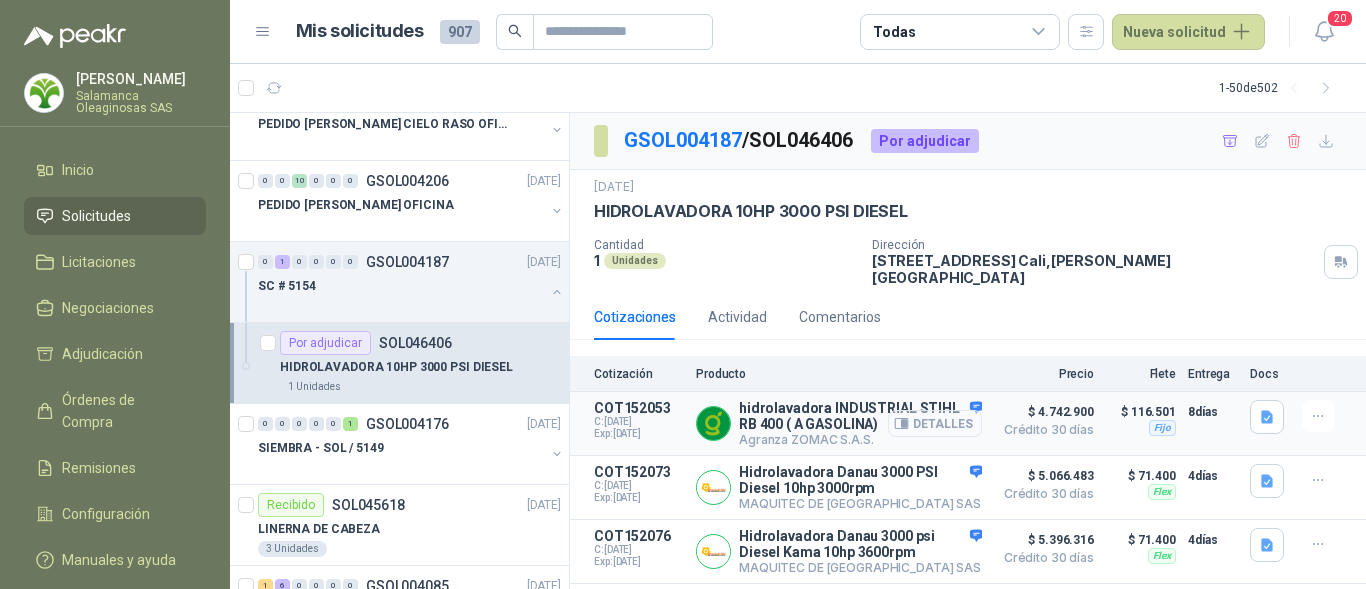 scroll, scrollTop: 100, scrollLeft: 0, axis: vertical 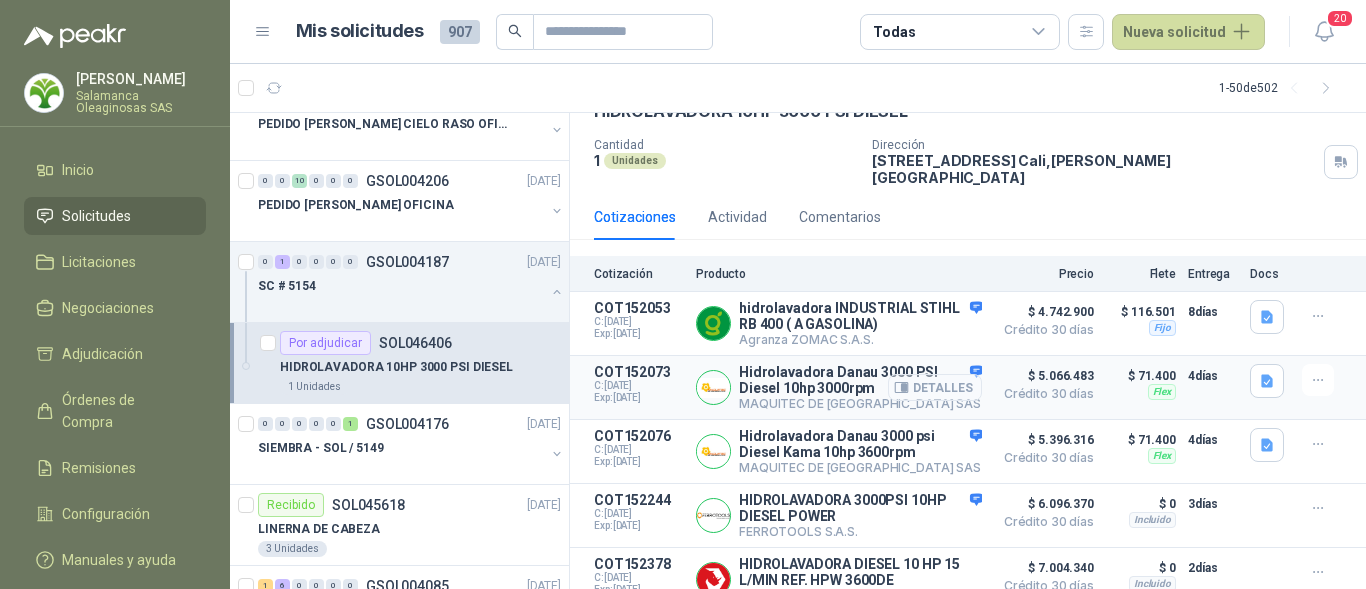 click on "Detalles" at bounding box center [935, 387] 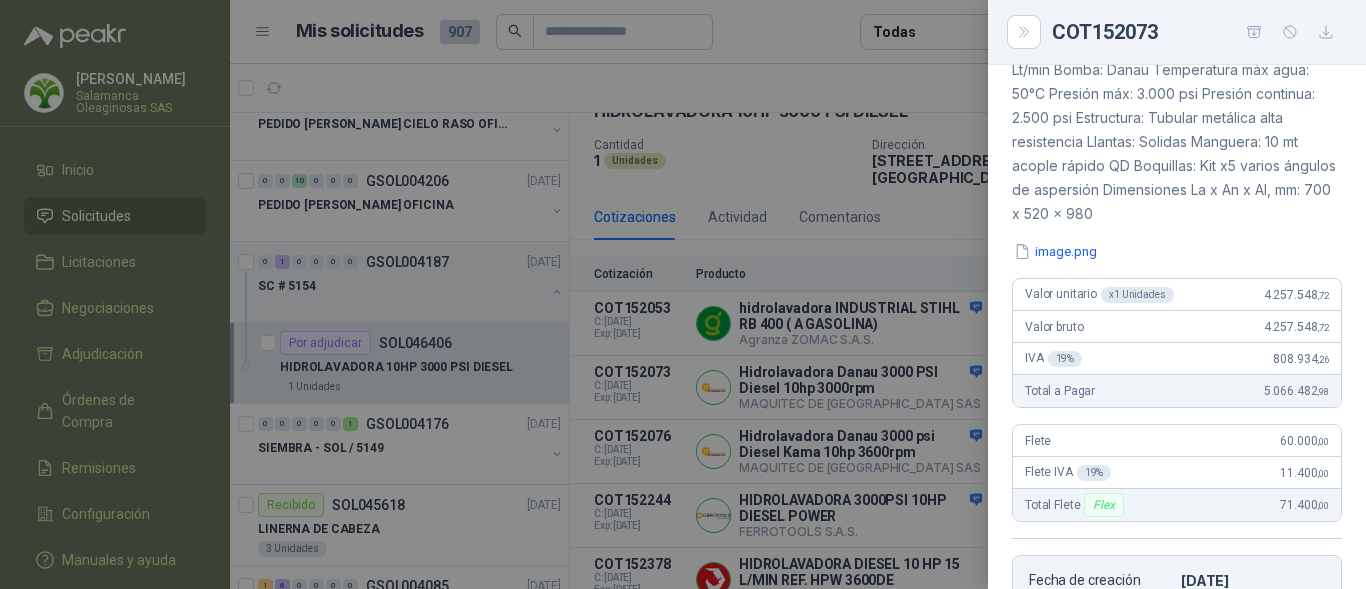 scroll, scrollTop: 300, scrollLeft: 0, axis: vertical 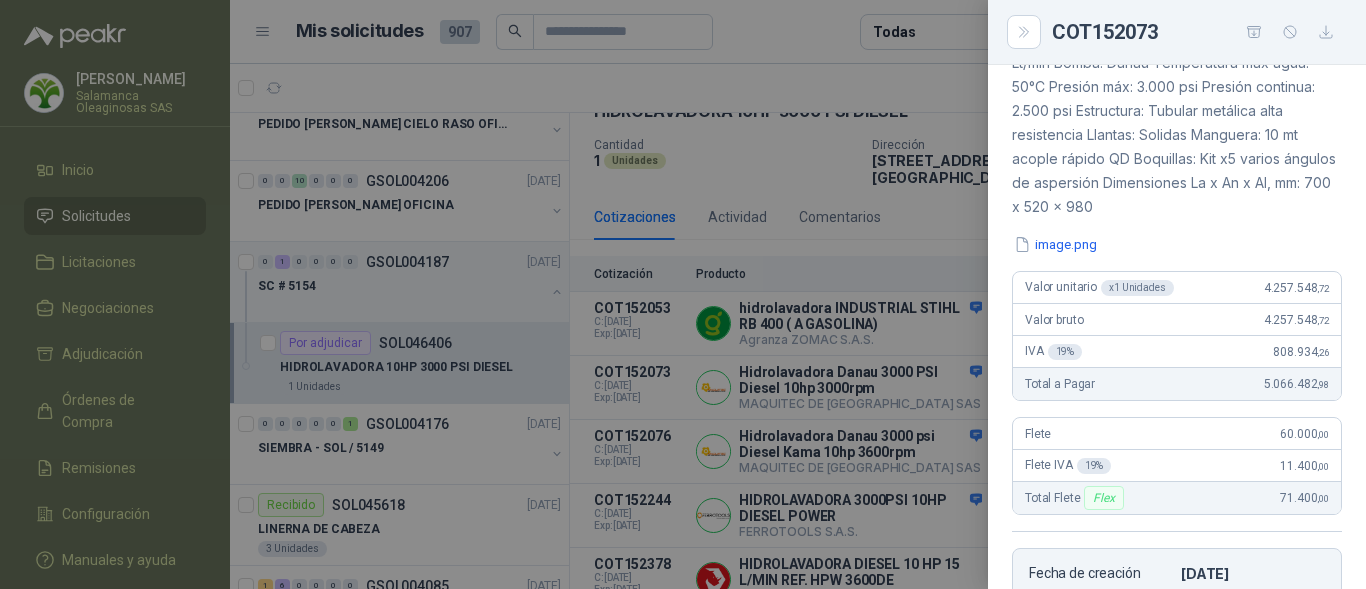 click at bounding box center [683, 294] 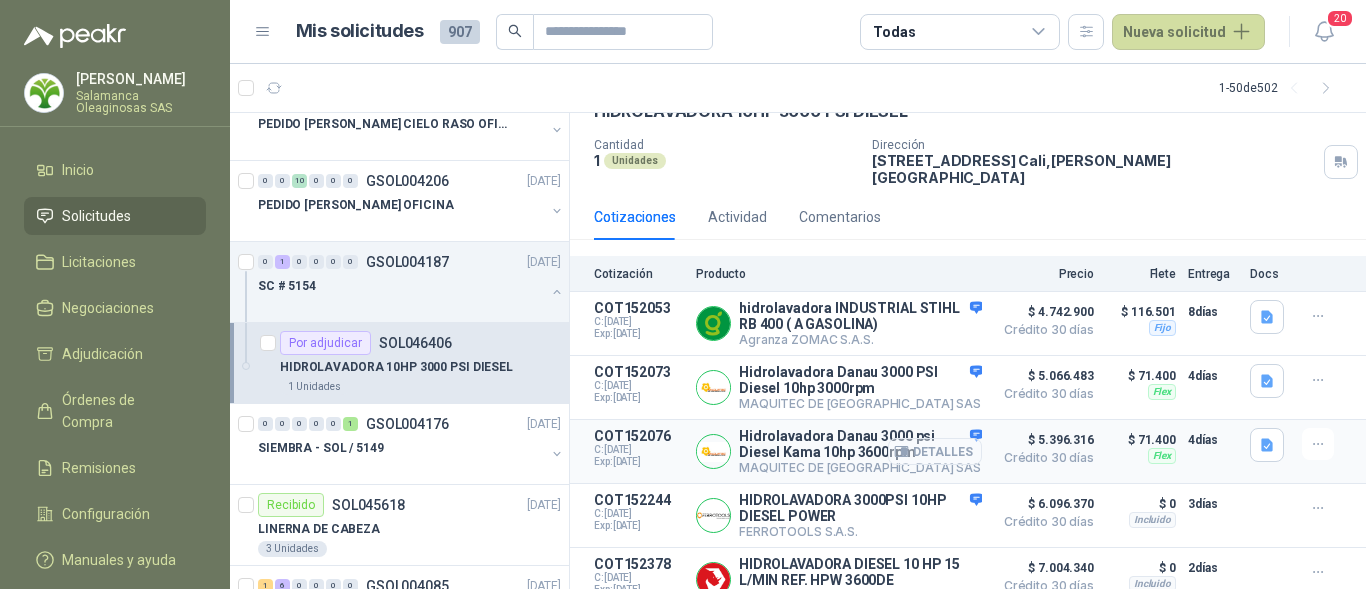 click on "Detalles" at bounding box center (935, 451) 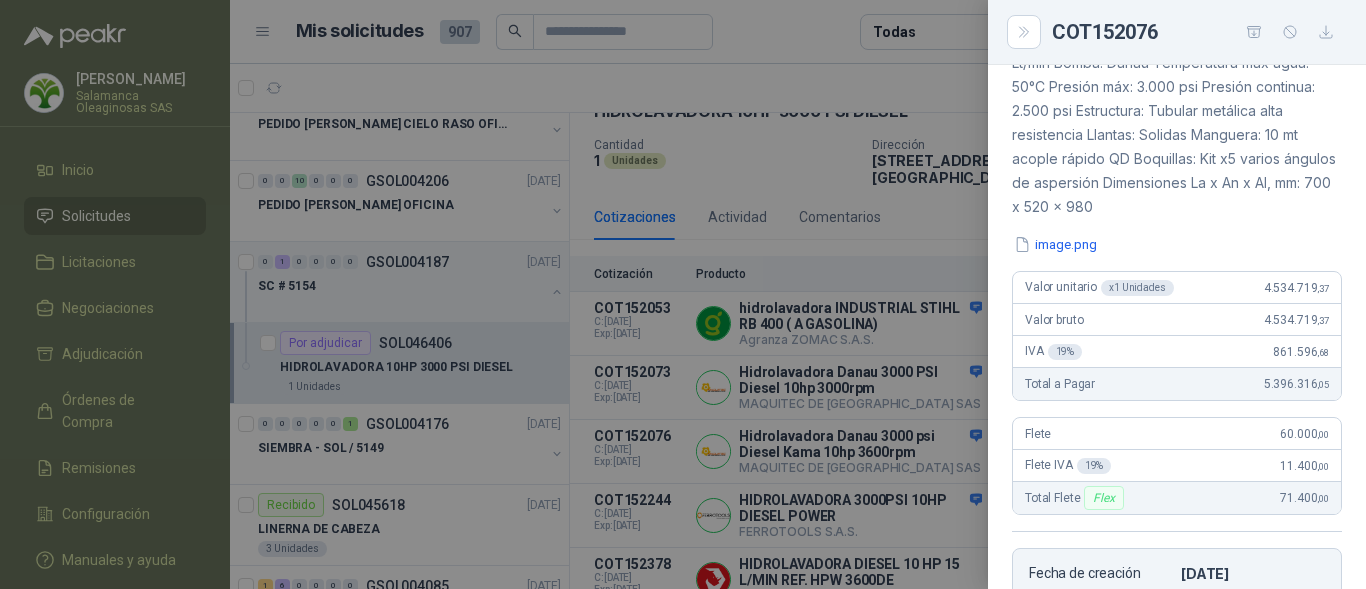 click at bounding box center (683, 294) 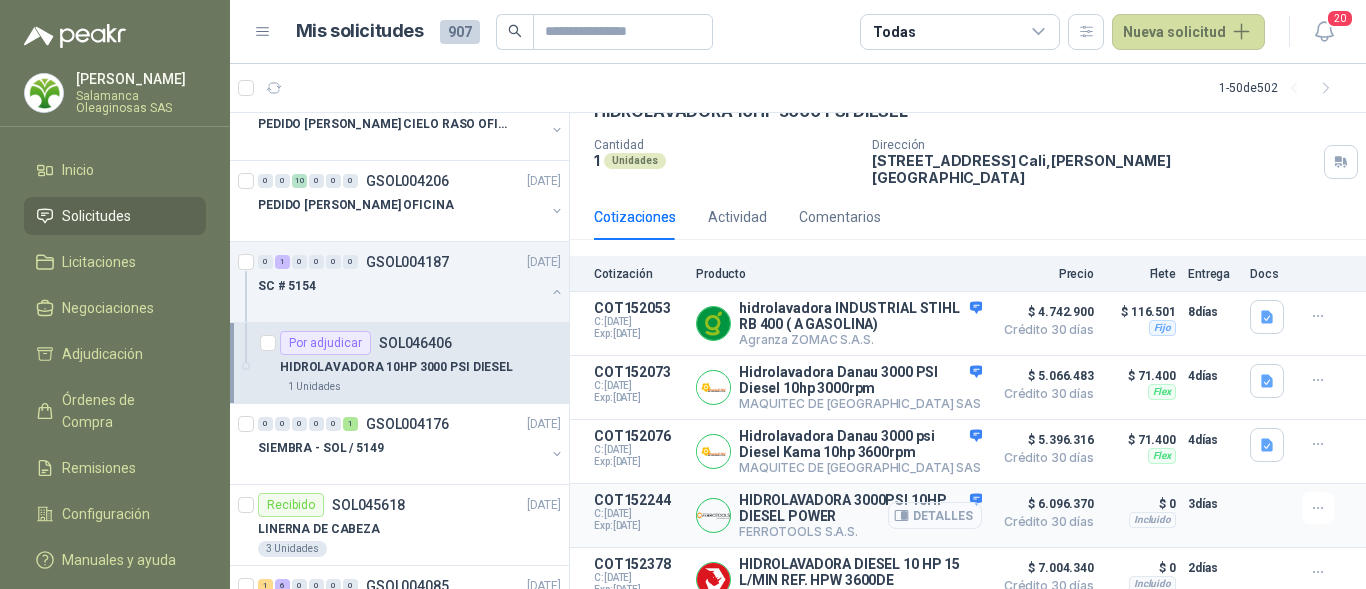 click on "Detalles" at bounding box center (935, 515) 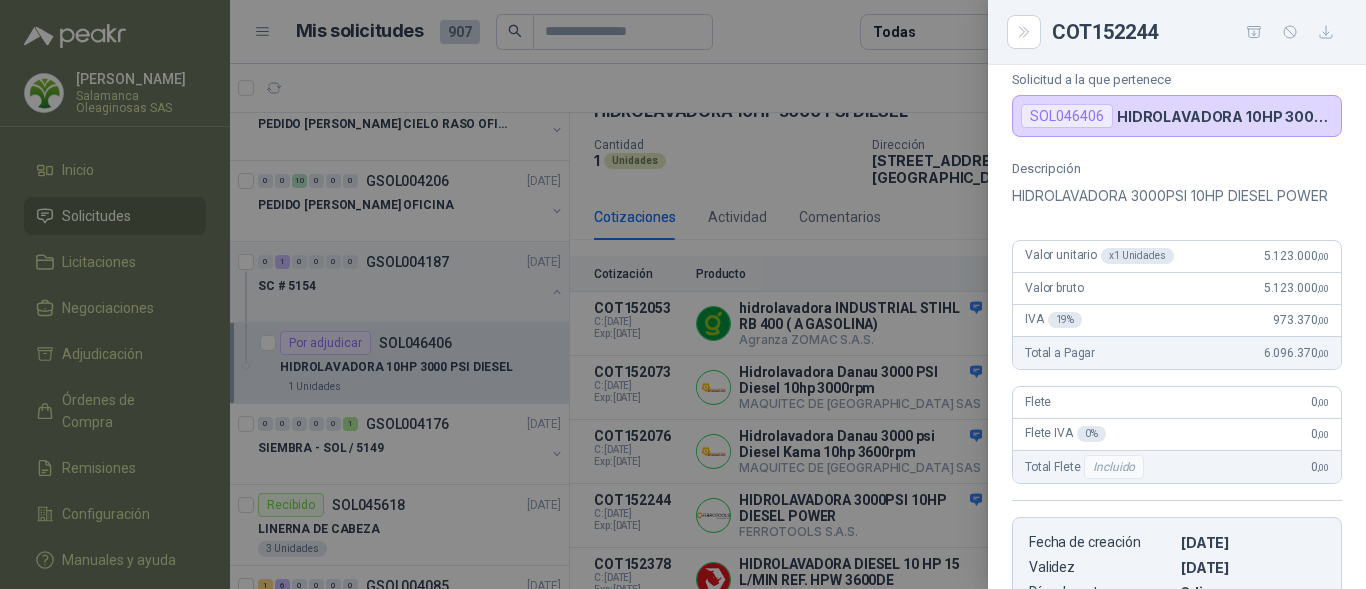scroll, scrollTop: 100, scrollLeft: 0, axis: vertical 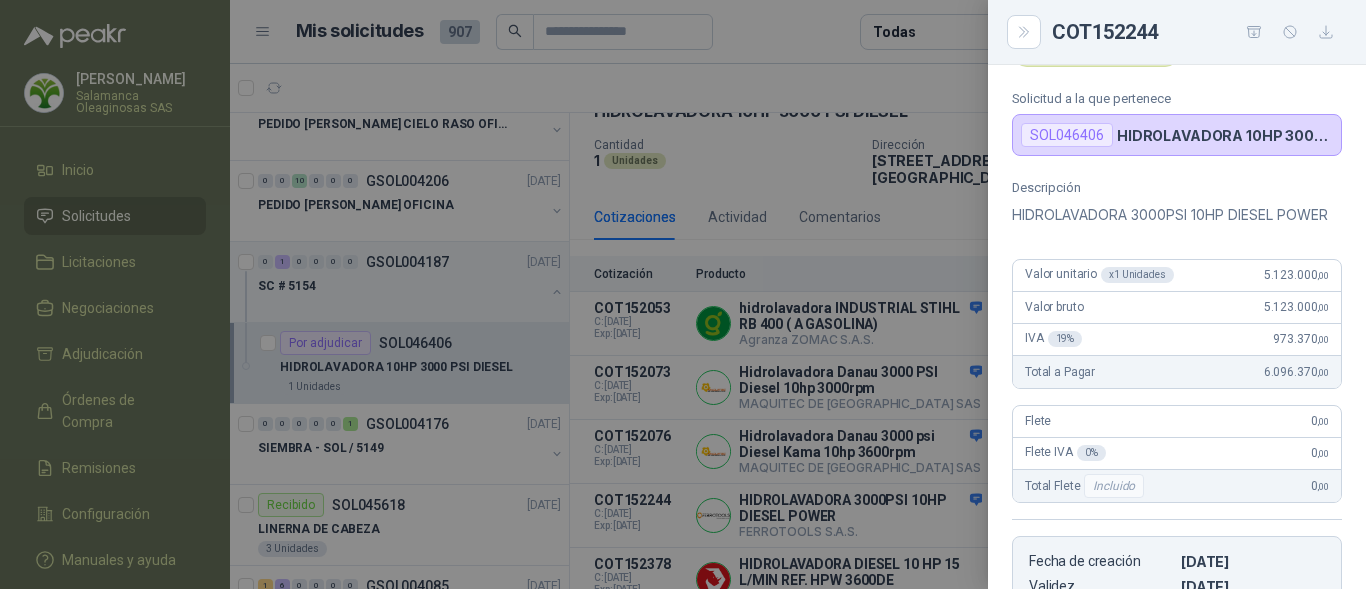 click at bounding box center (683, 294) 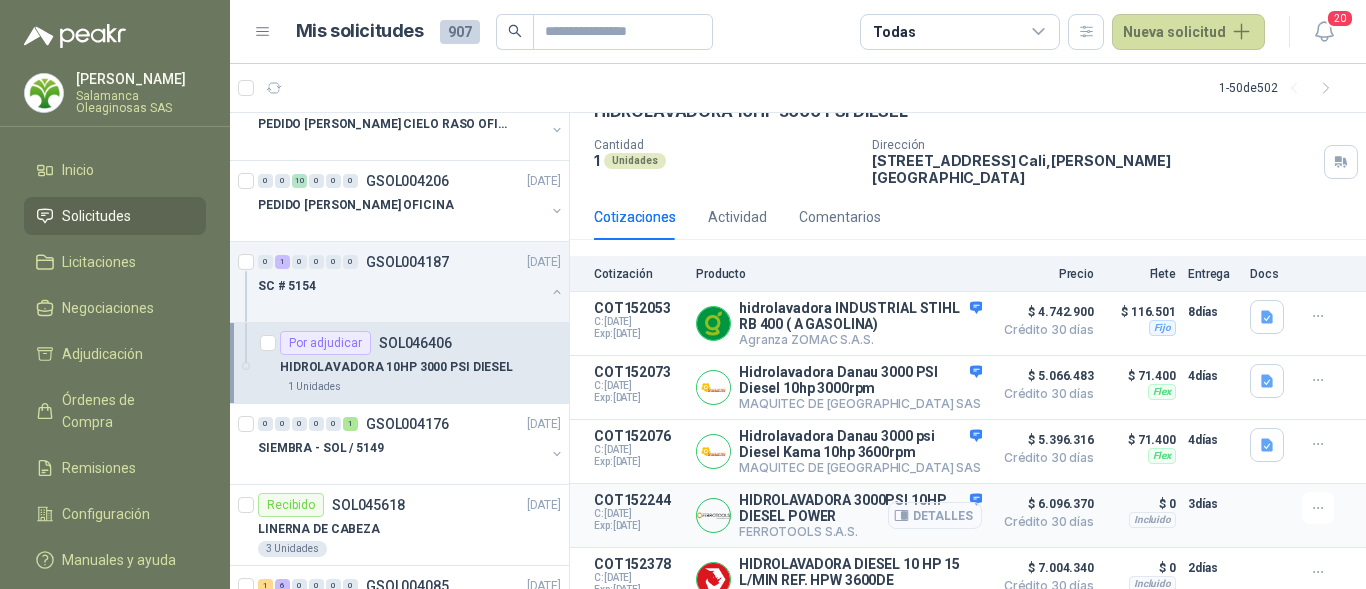 click on "Detalles" at bounding box center [935, 515] 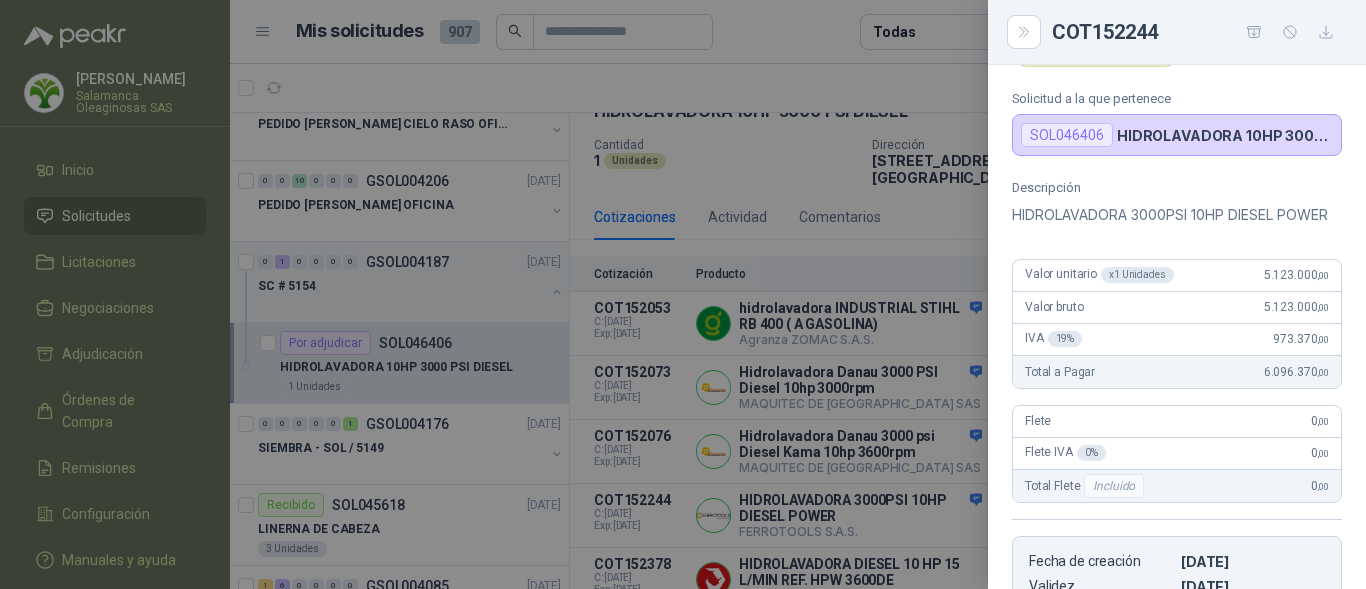 click at bounding box center (683, 294) 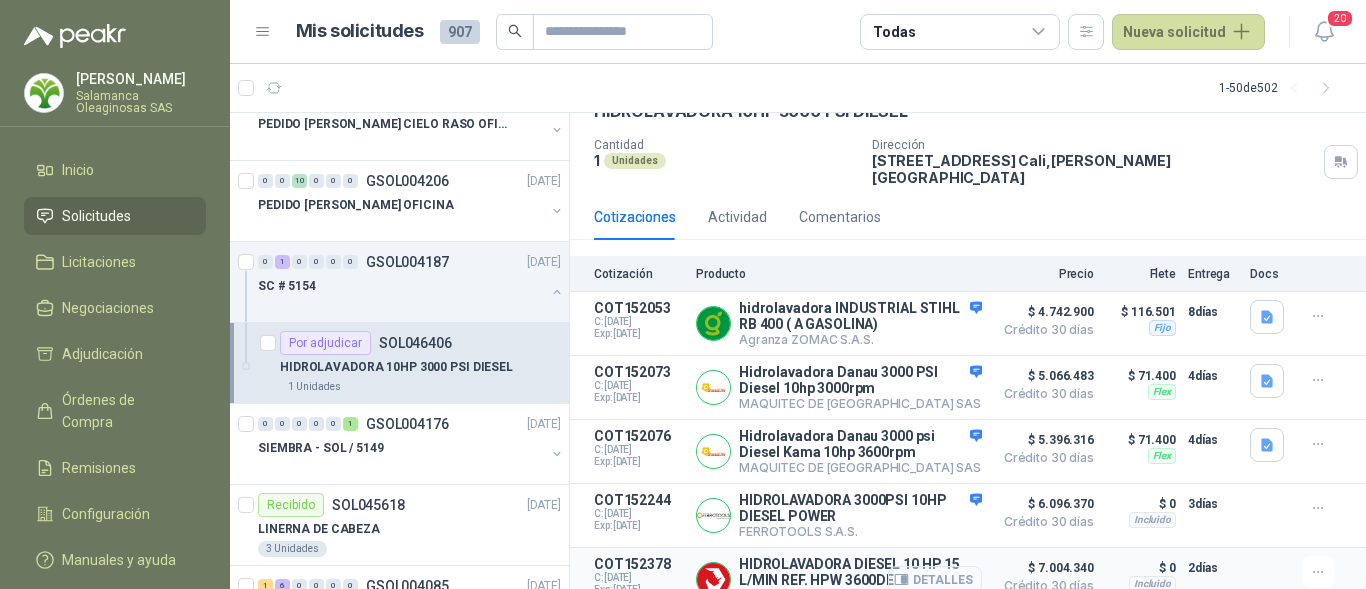 scroll, scrollTop: 200, scrollLeft: 0, axis: vertical 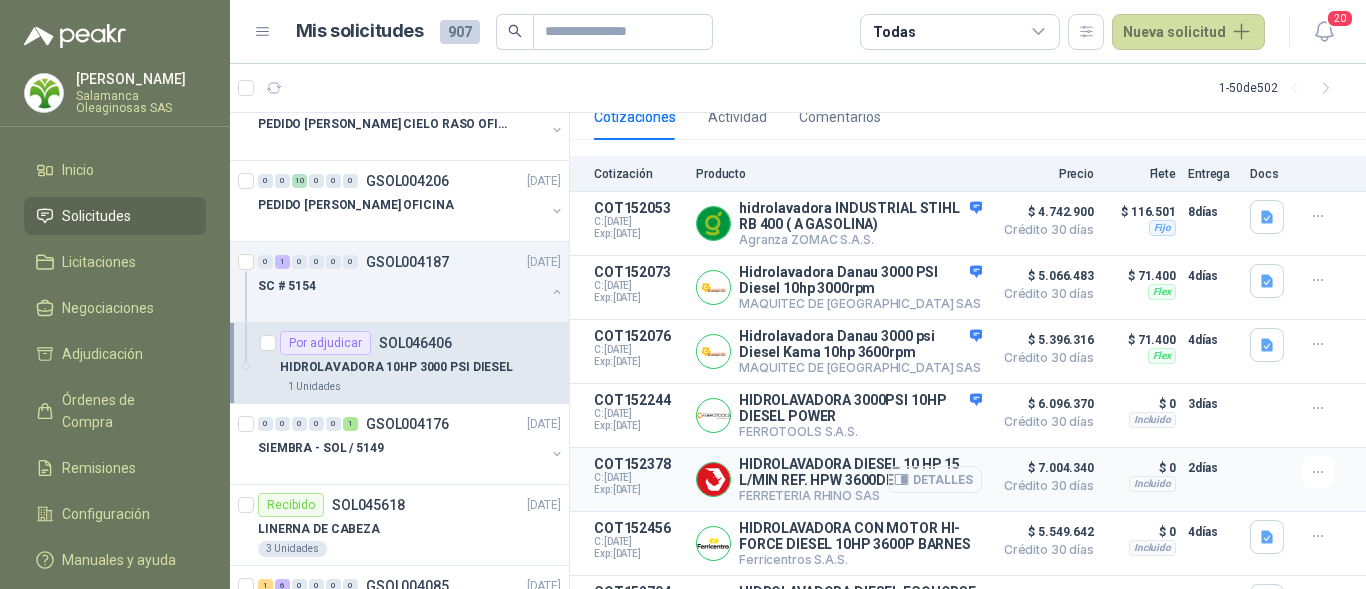 click on "Detalles" at bounding box center [935, 479] 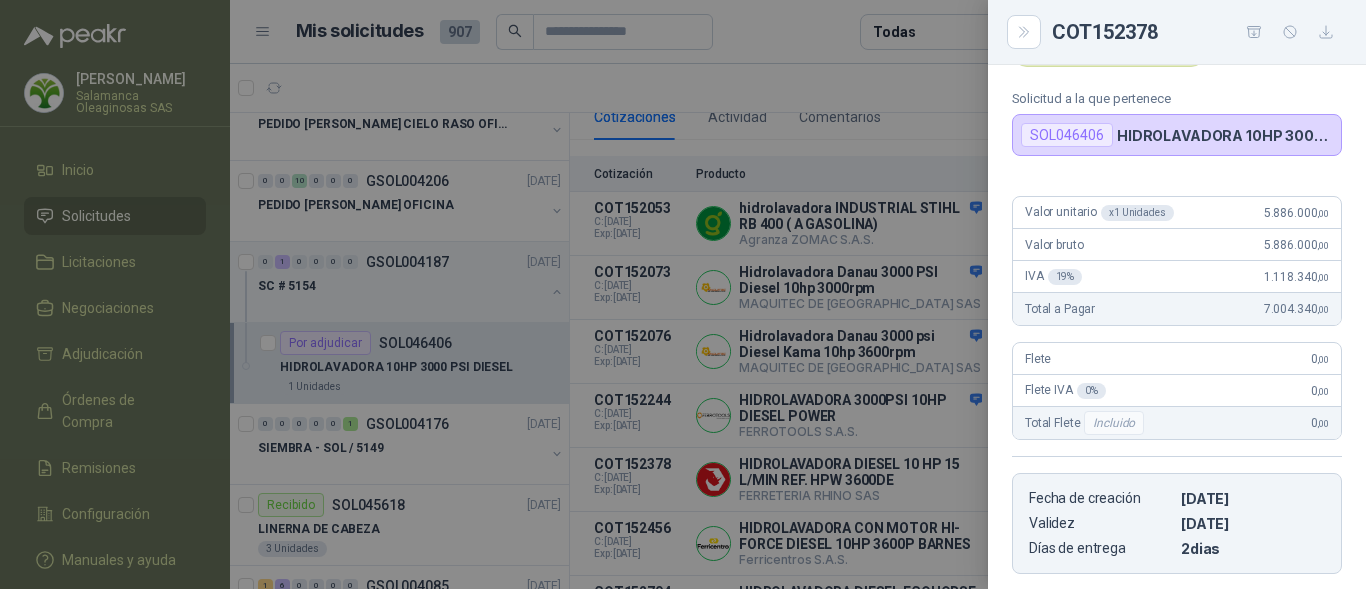 click at bounding box center (683, 294) 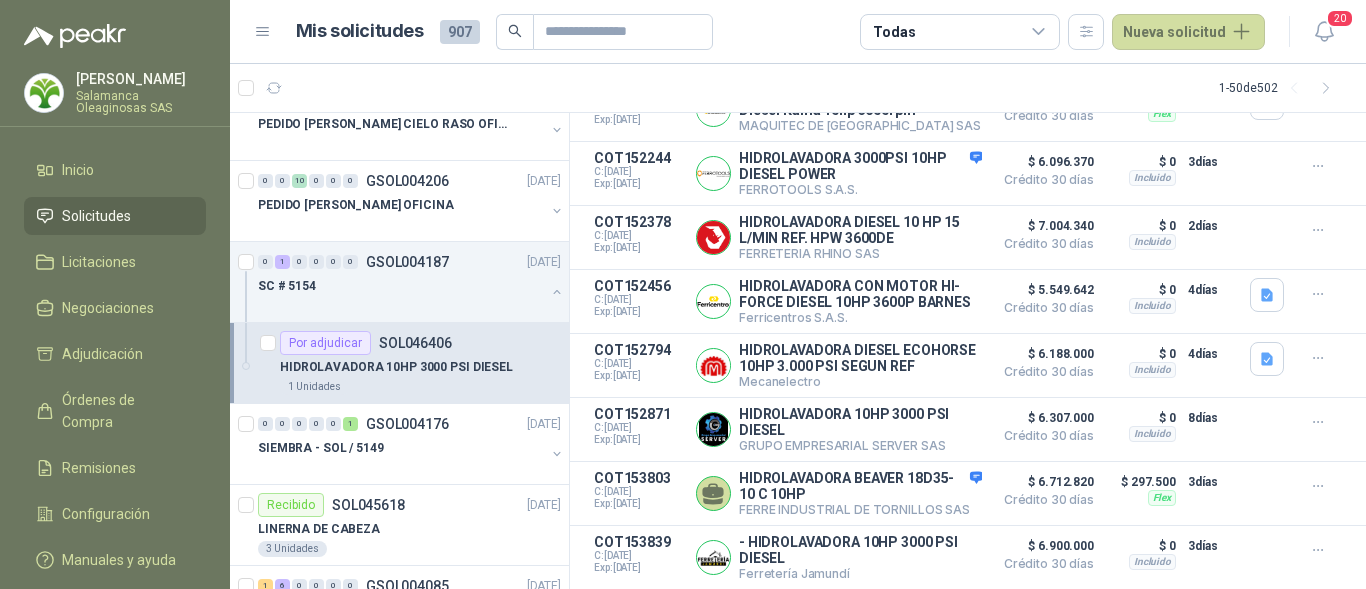 scroll, scrollTop: 382, scrollLeft: 0, axis: vertical 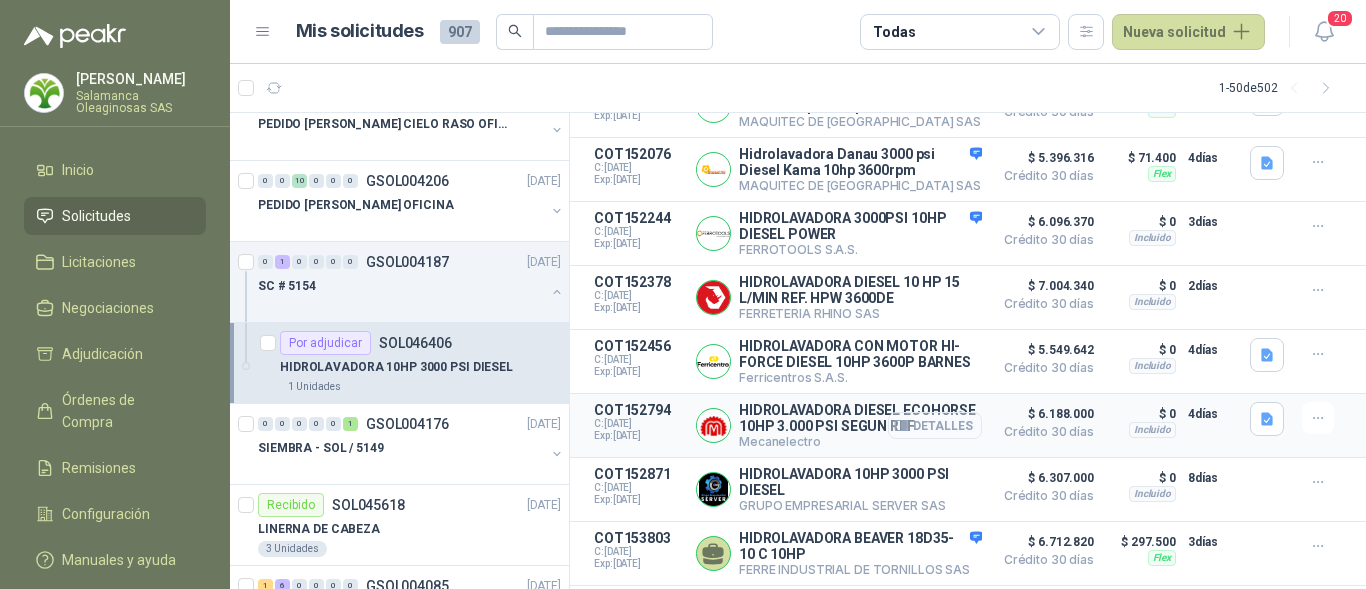 click on "Detalles" at bounding box center [935, 425] 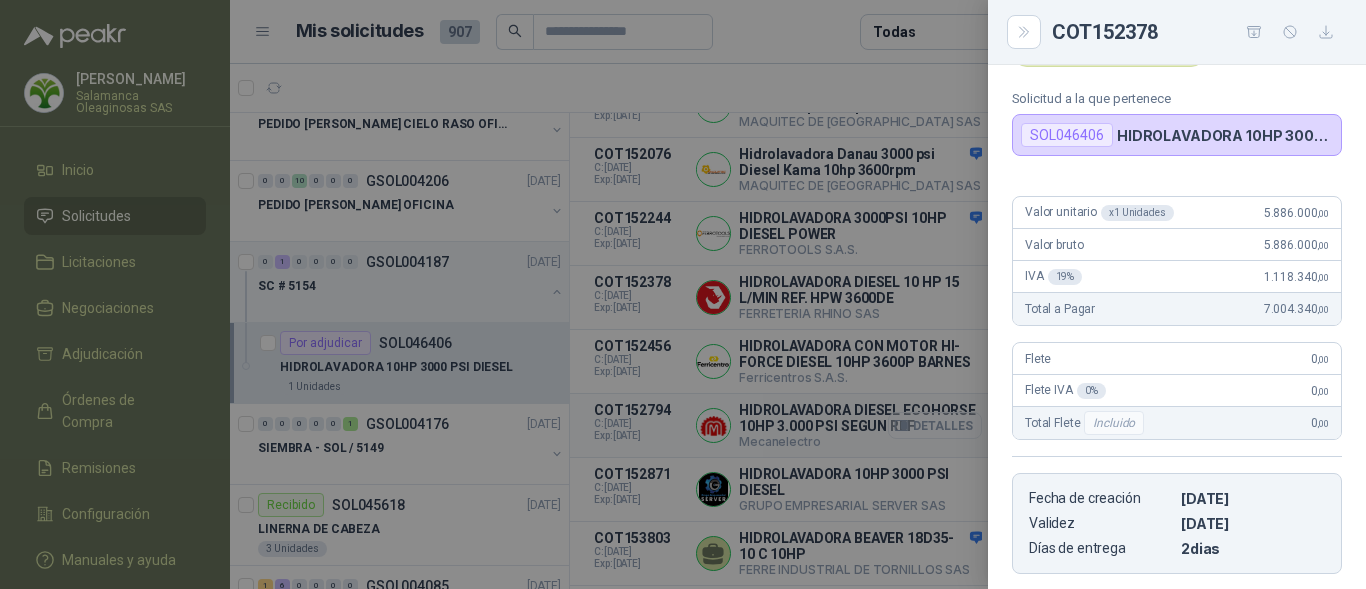 scroll, scrollTop: 124, scrollLeft: 0, axis: vertical 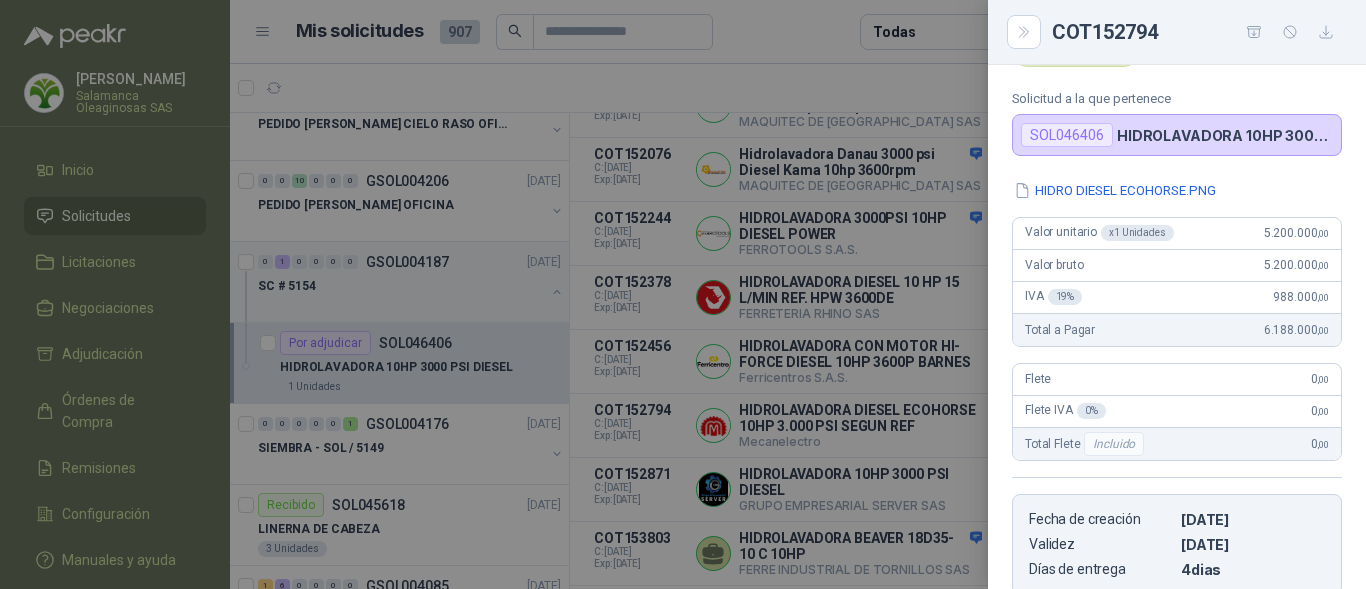 click at bounding box center [683, 294] 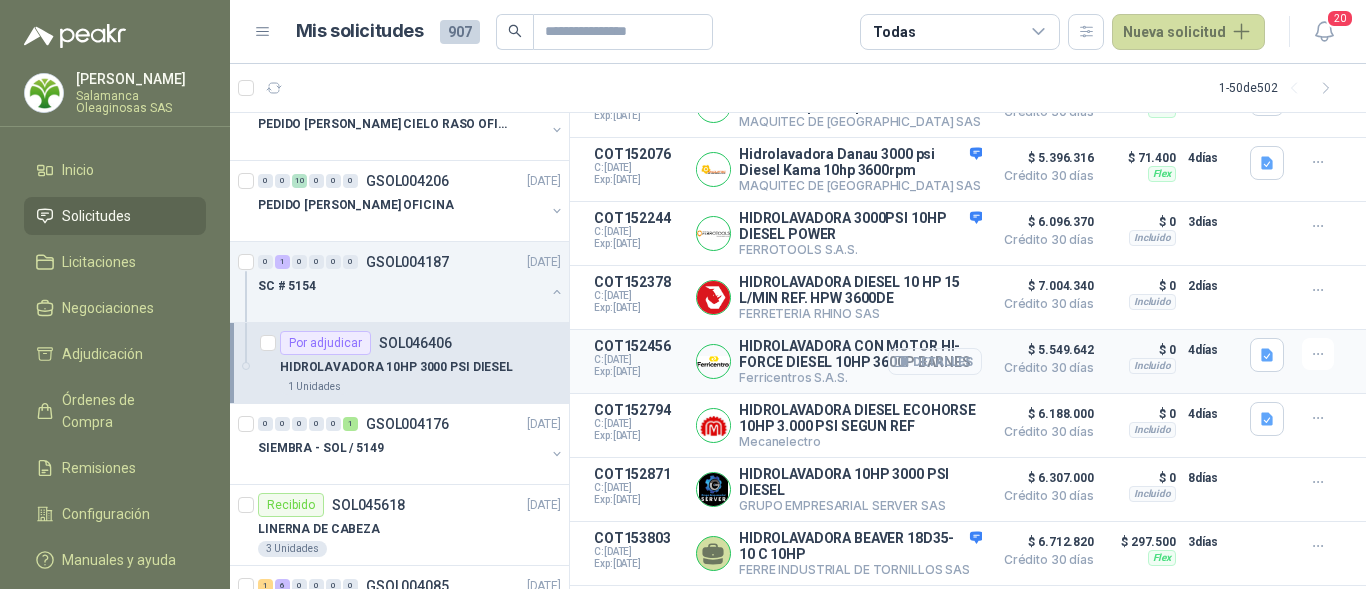 click on "Detalles" at bounding box center [935, 361] 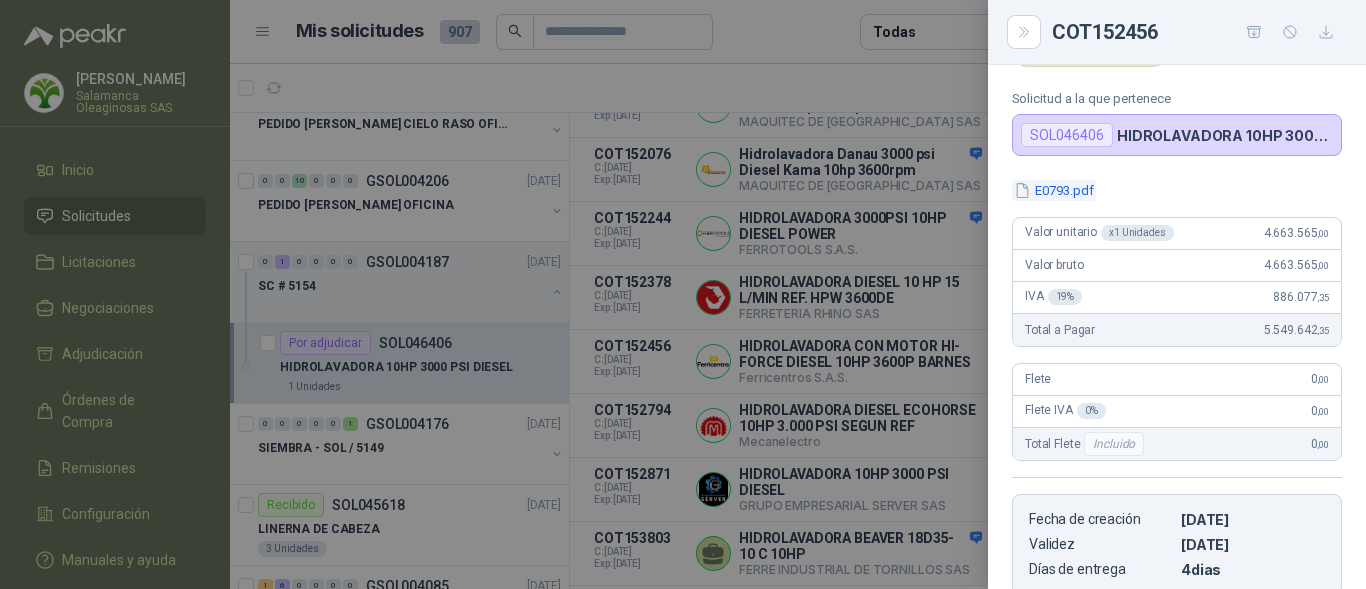 click on "E0793.pdf" at bounding box center [1054, 190] 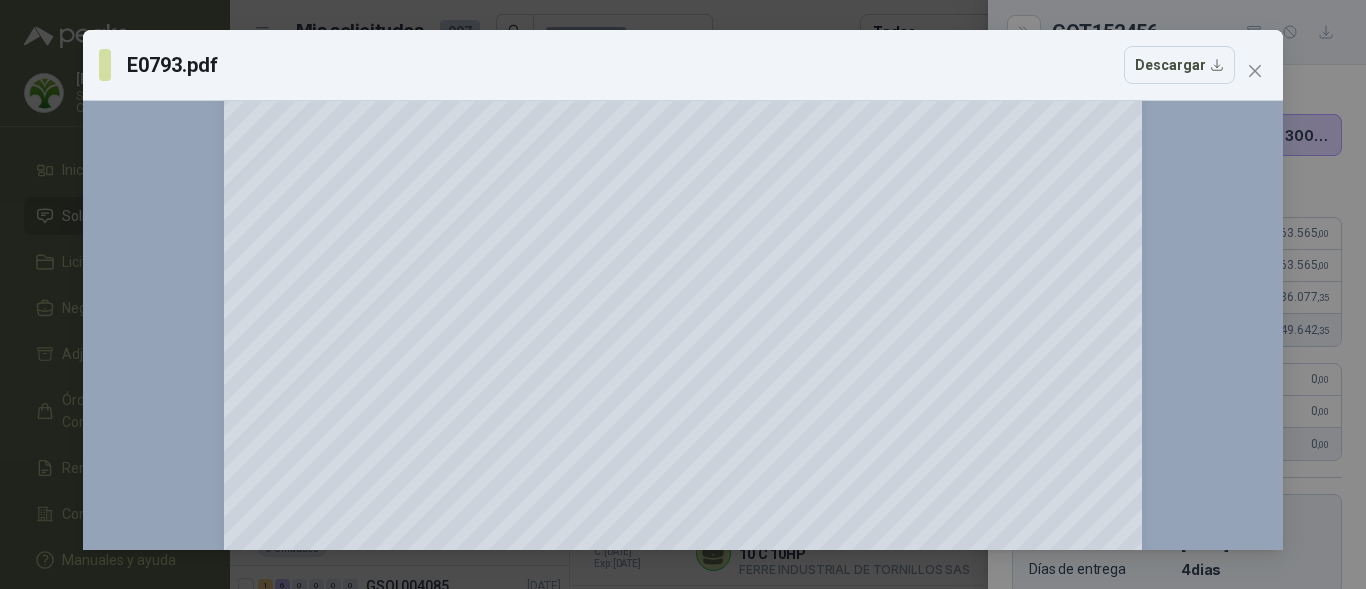 scroll, scrollTop: 500, scrollLeft: 0, axis: vertical 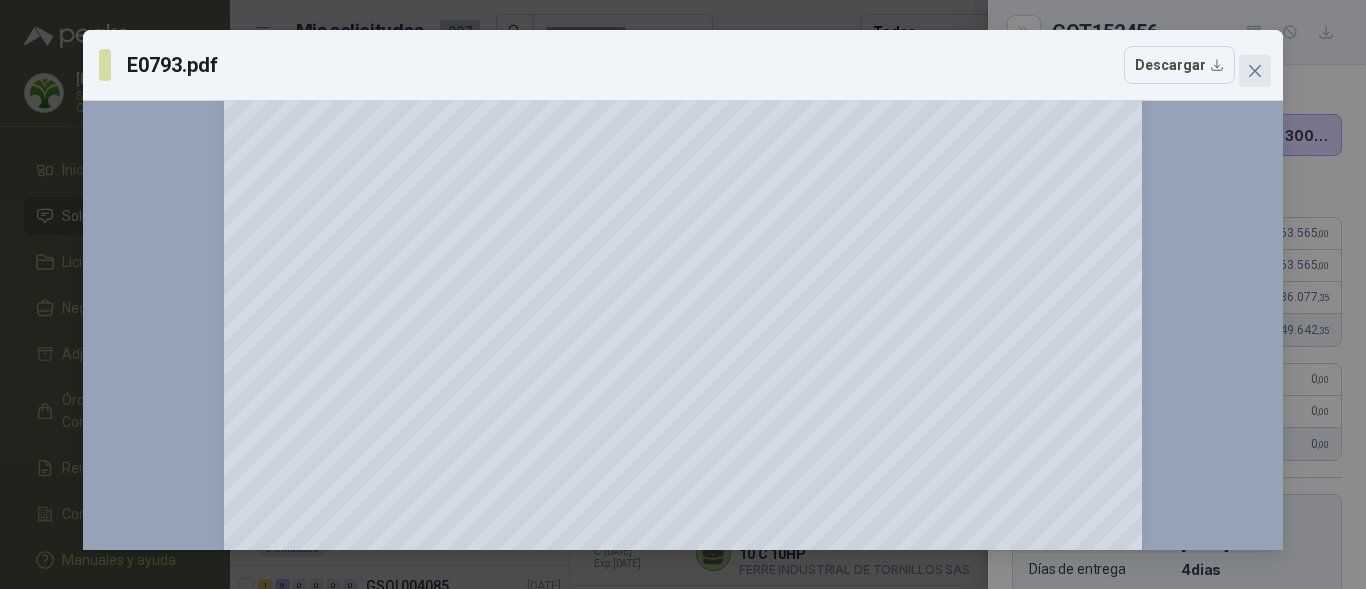 click 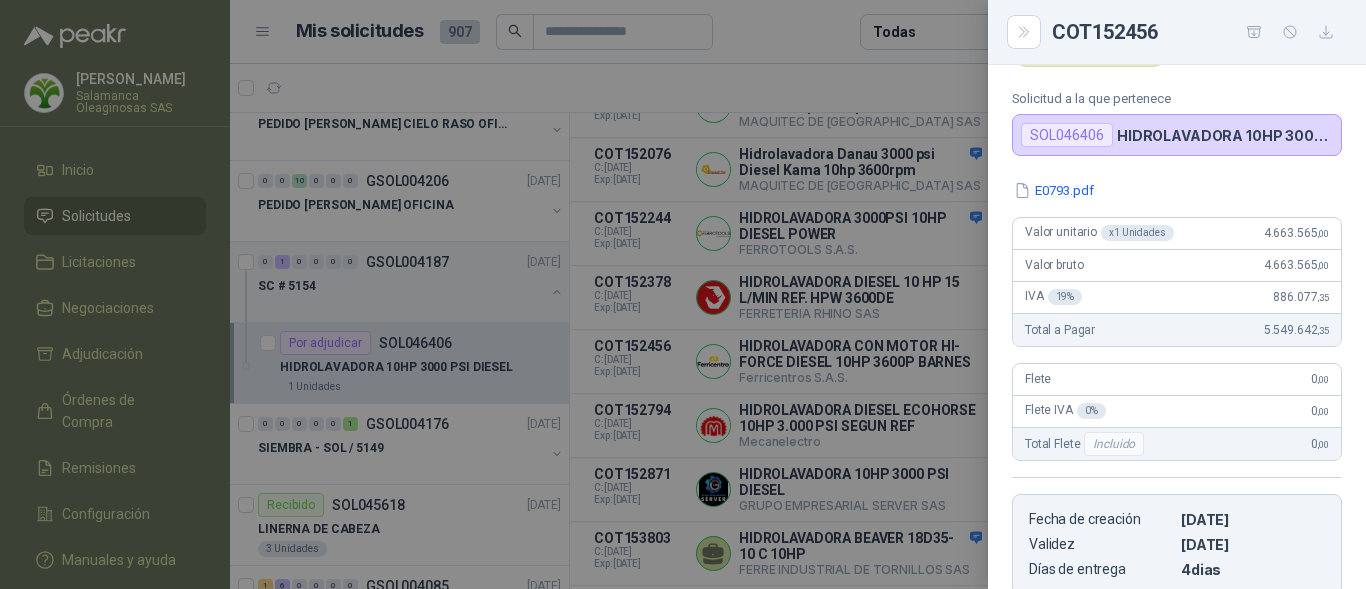 click at bounding box center [683, 294] 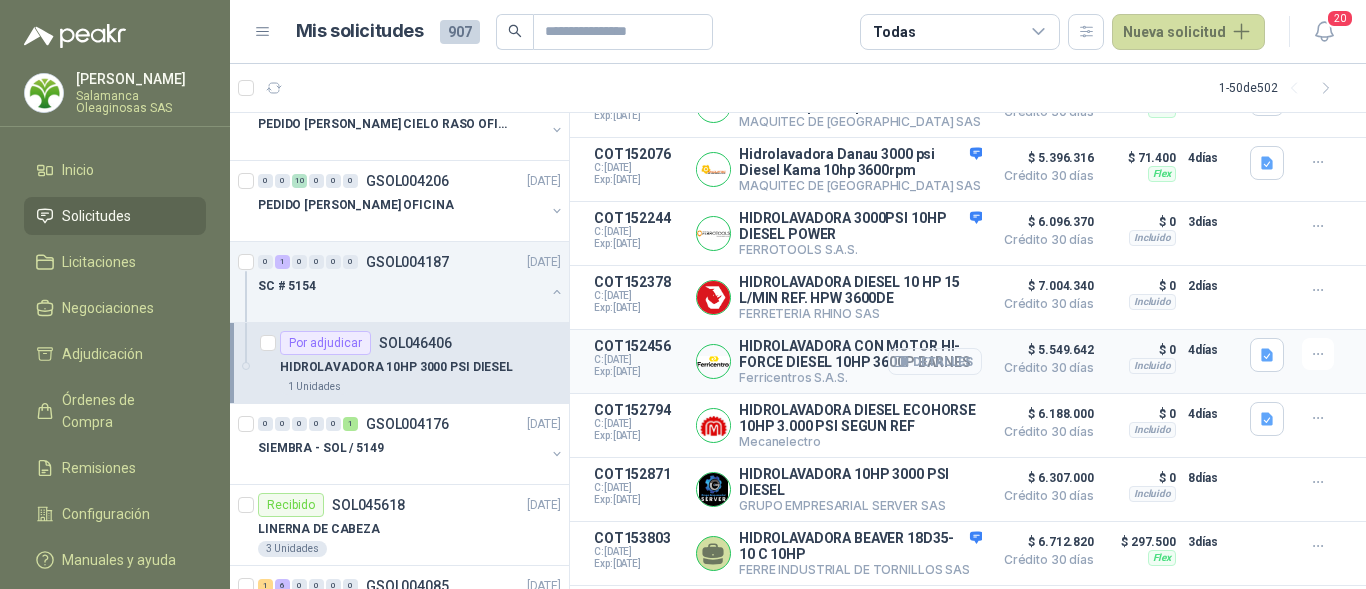 click on "Detalles" at bounding box center (935, 361) 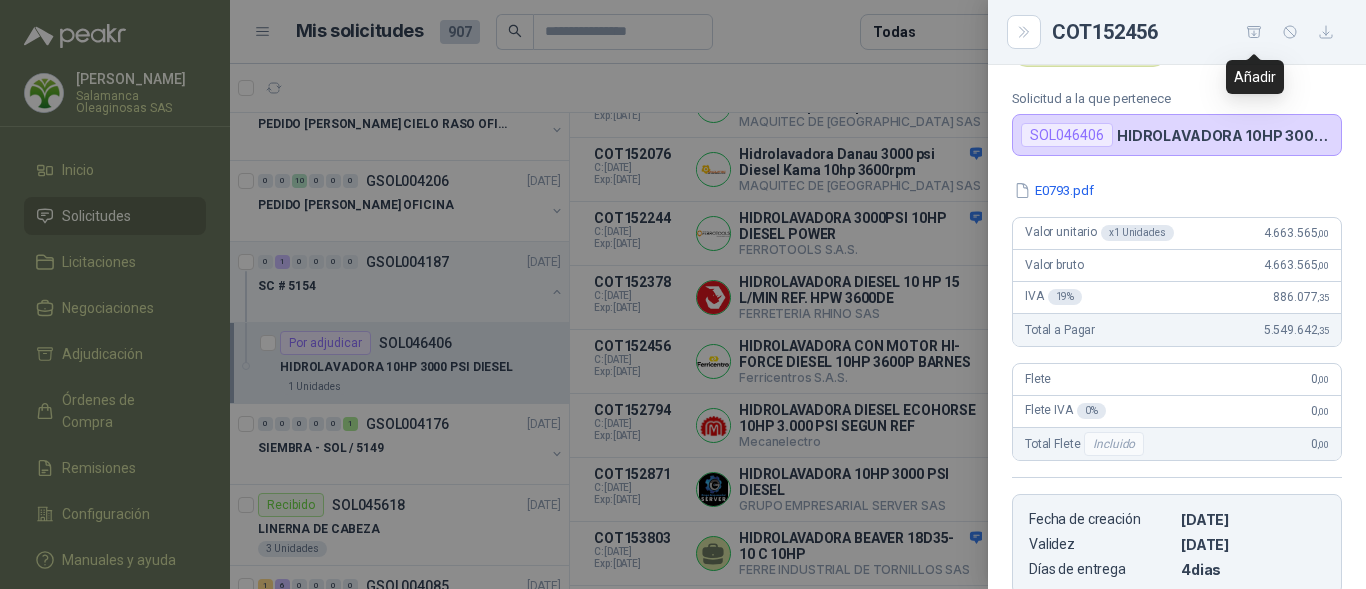 click 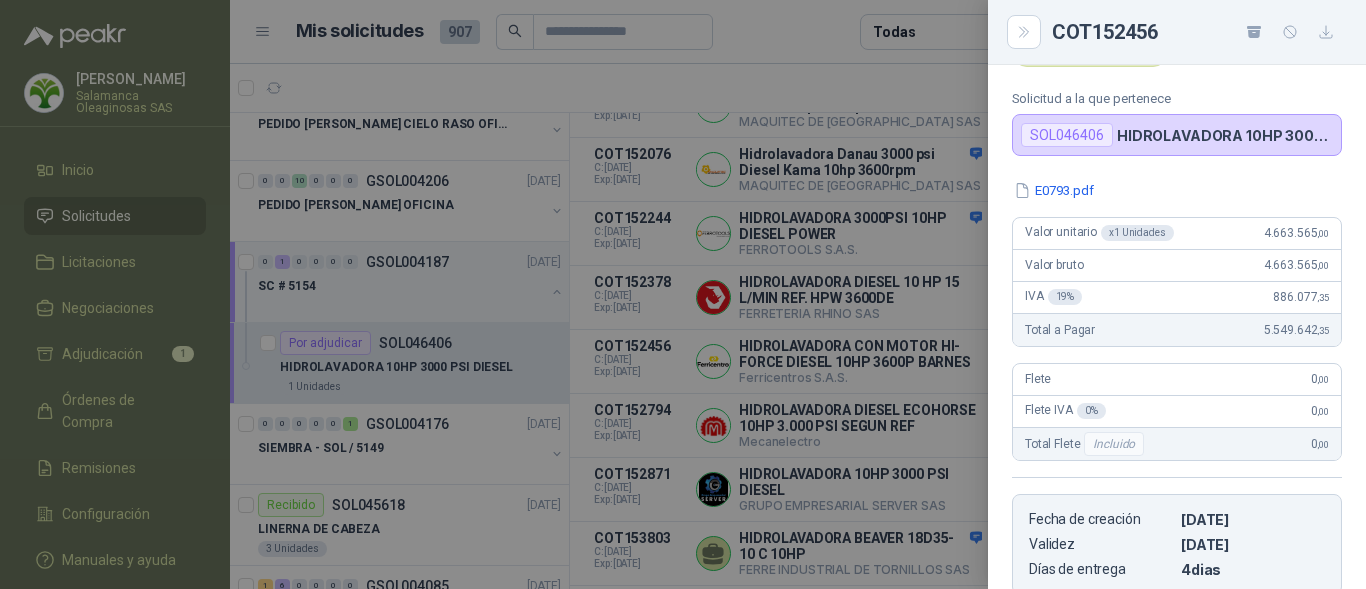 click at bounding box center [683, 294] 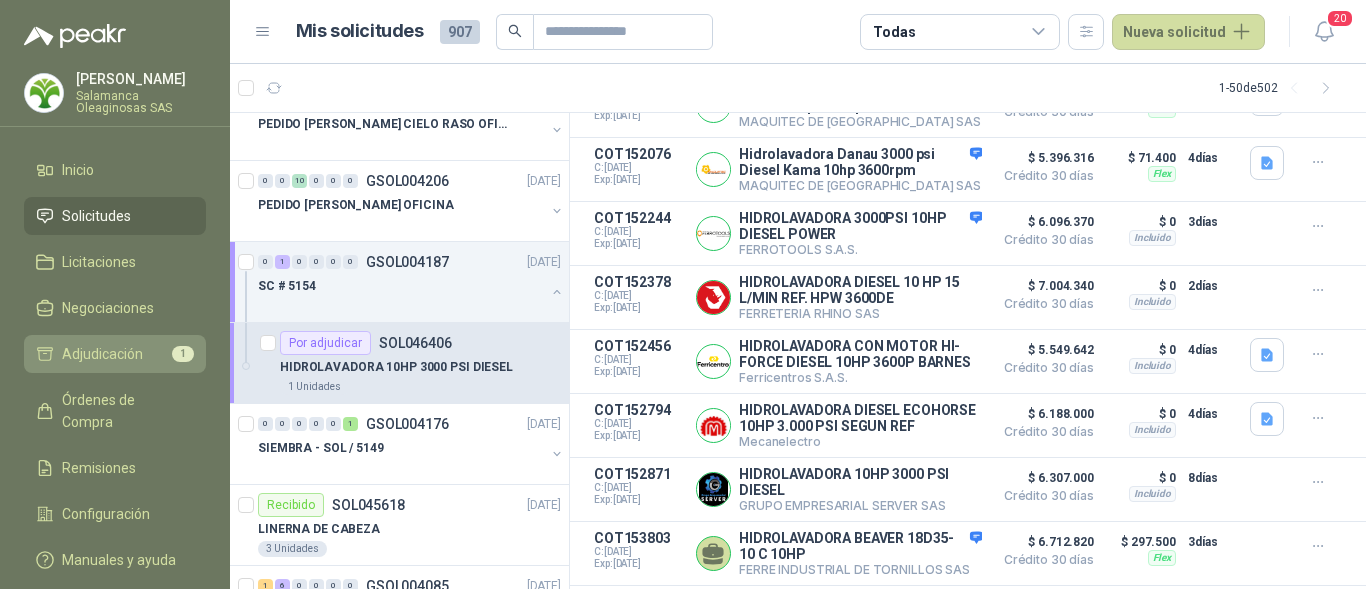 click on "Adjudicación" at bounding box center (102, 354) 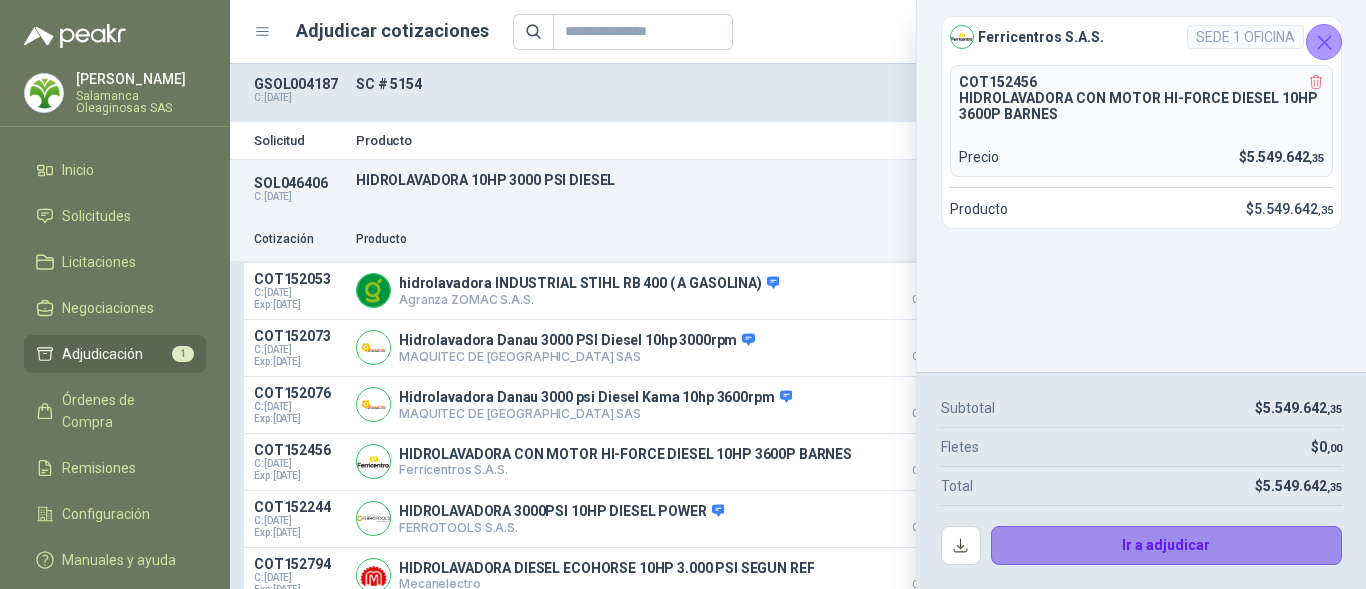 click on "Ir a adjudicar" at bounding box center (1167, 546) 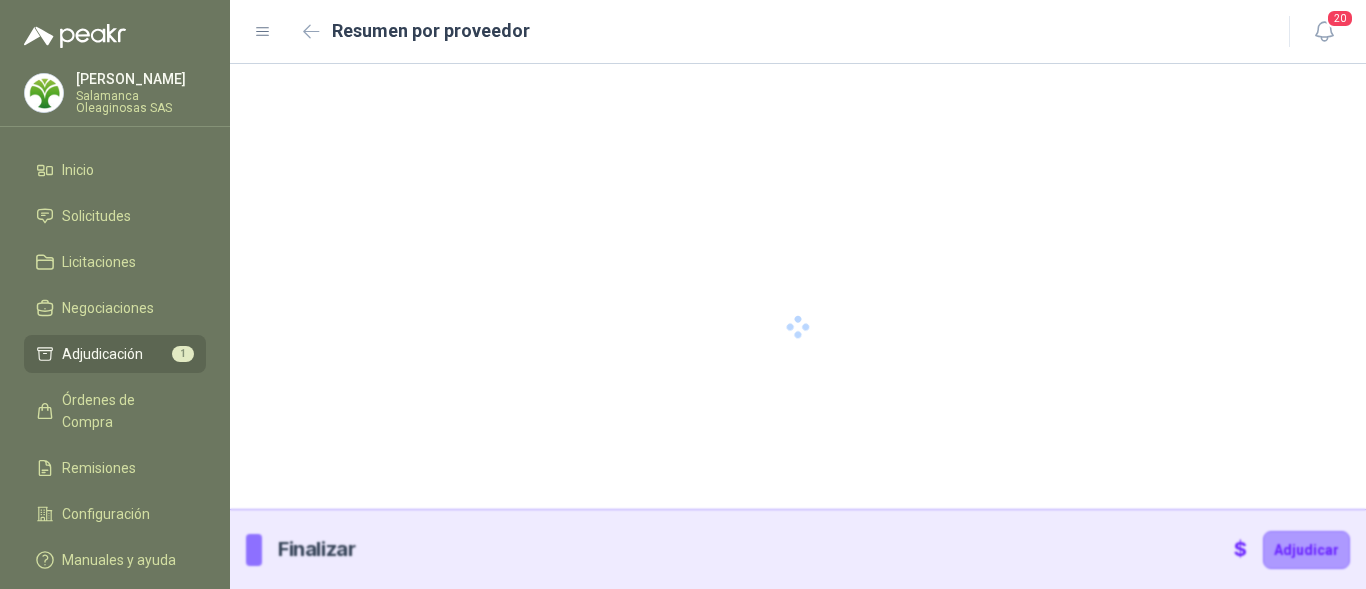 type 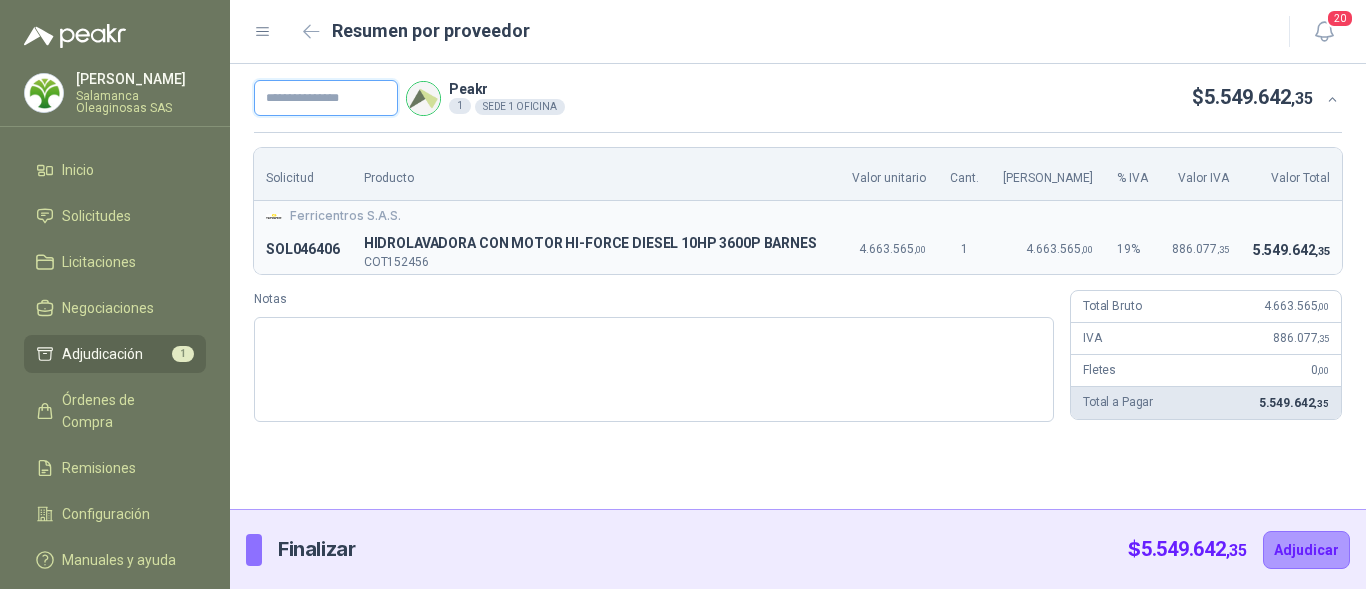 click at bounding box center (326, 98) 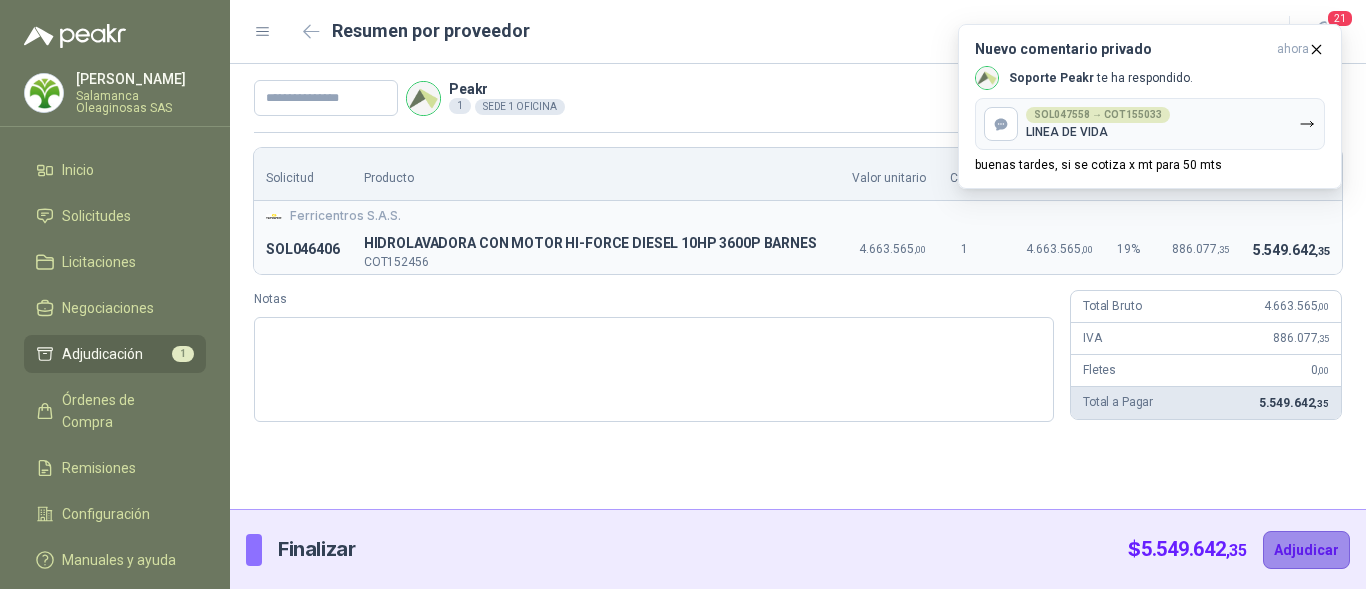 click on "Adjudicar" at bounding box center (1306, 550) 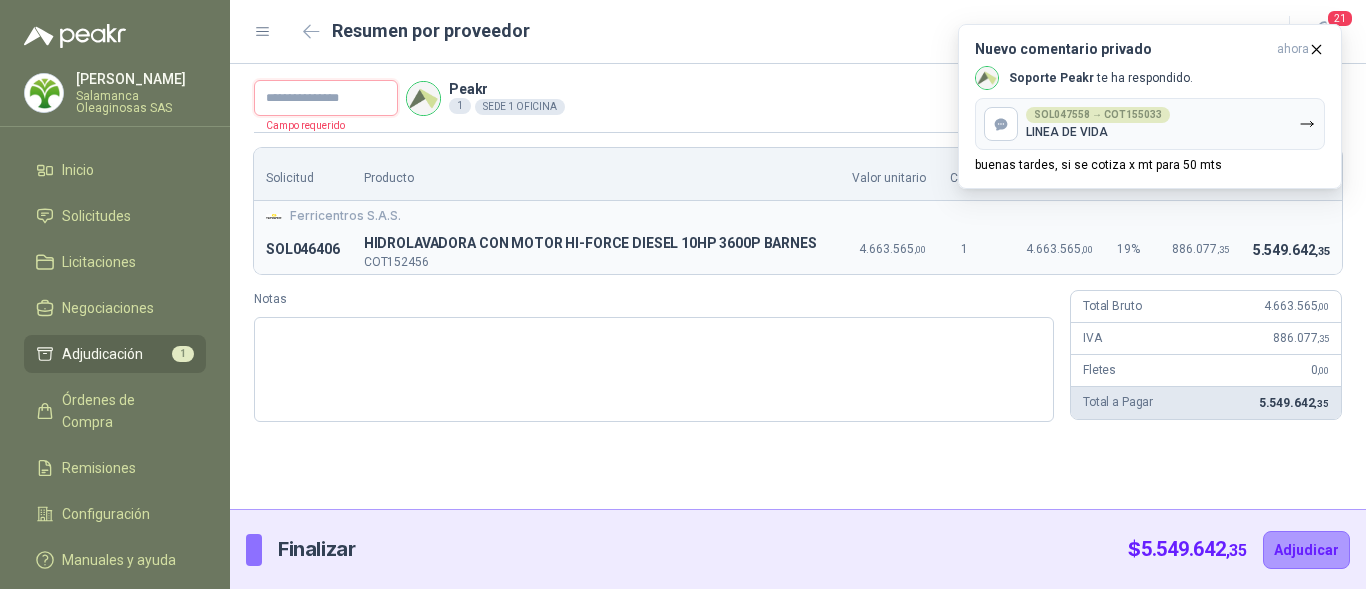 click at bounding box center (326, 98) 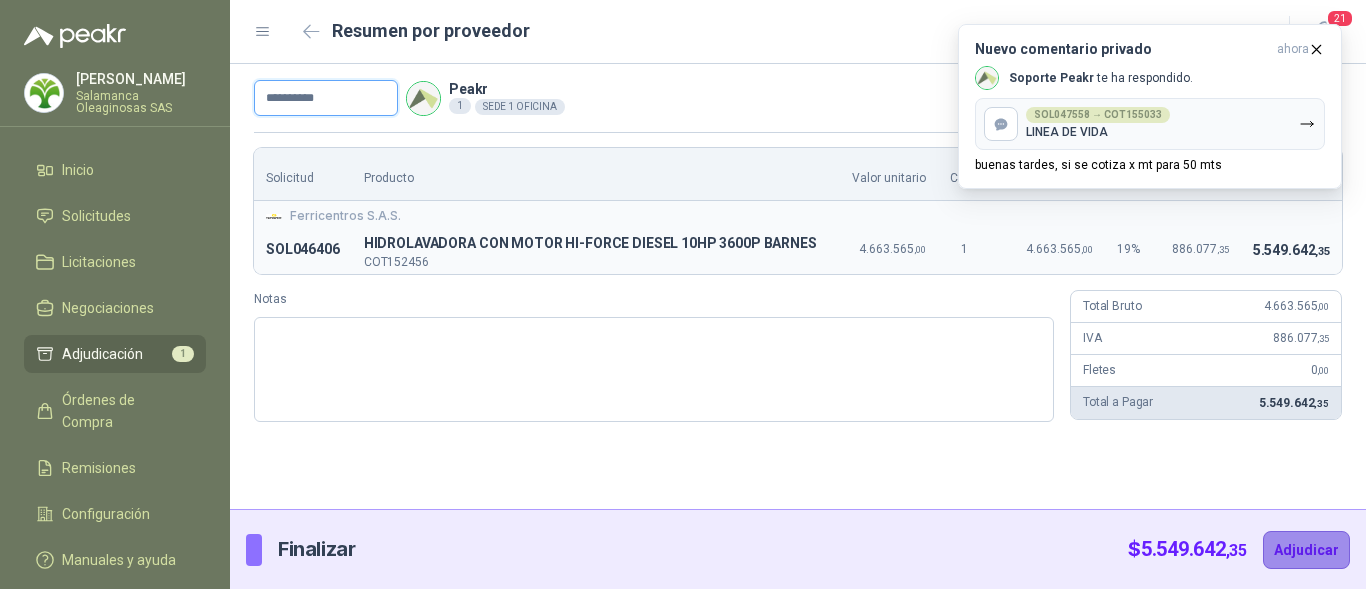type on "**********" 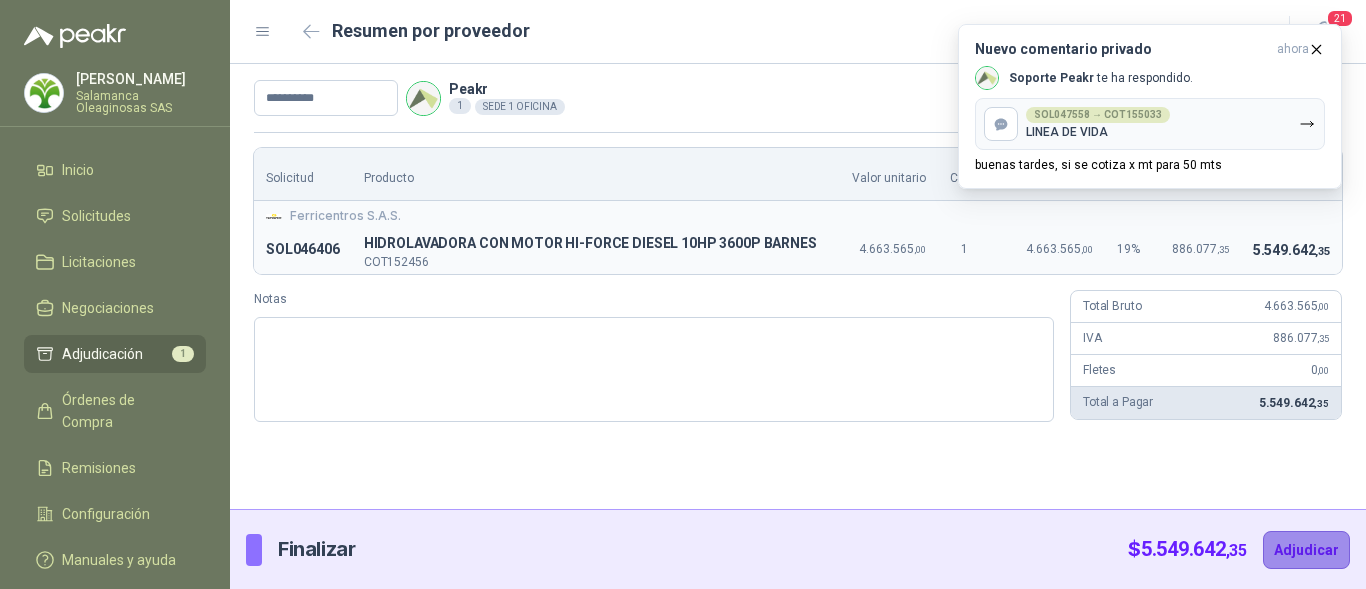 click on "Adjudicar" at bounding box center (1306, 550) 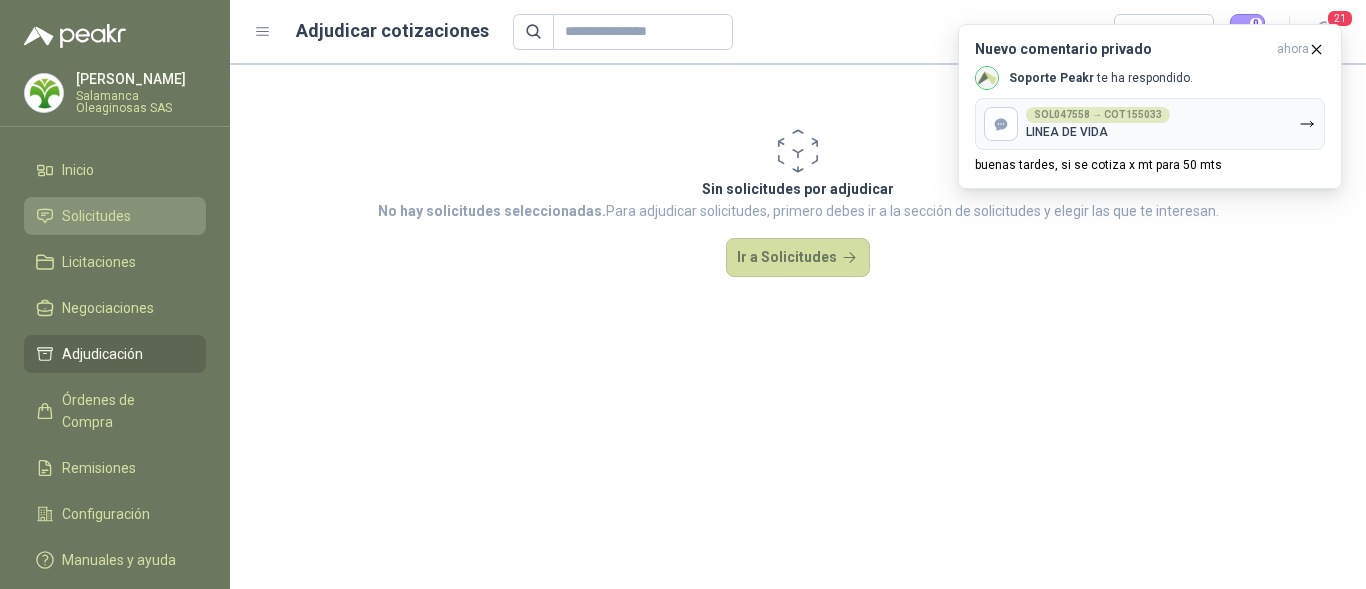 click on "Solicitudes" at bounding box center [96, 216] 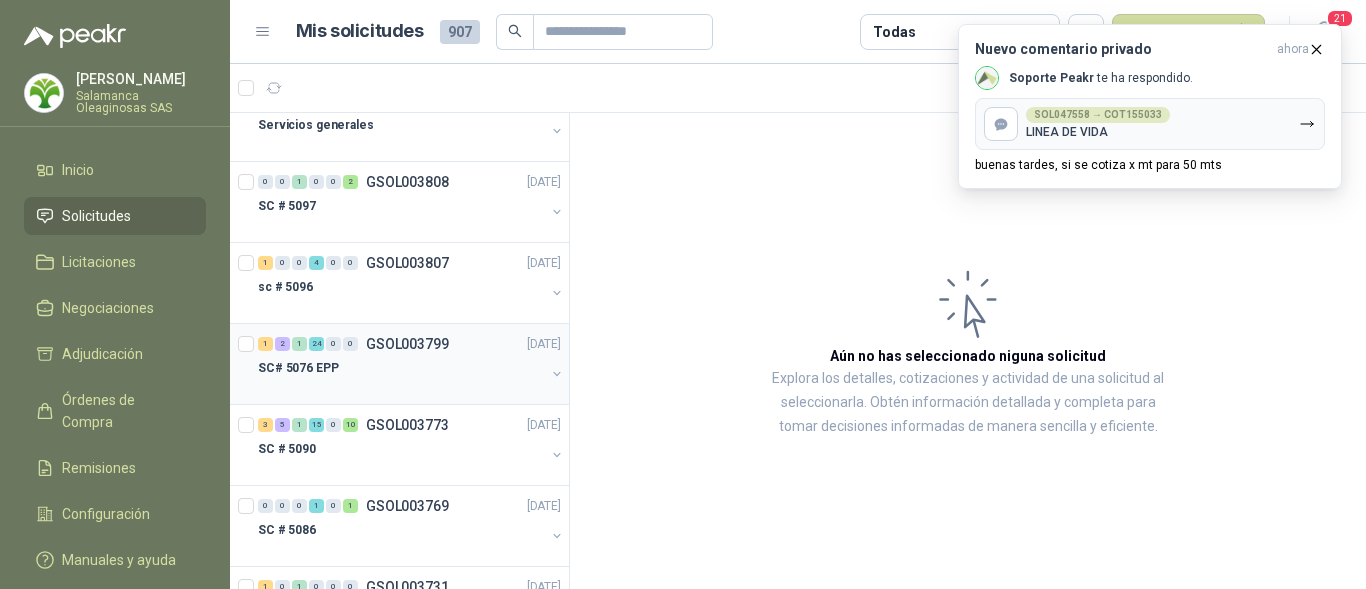 scroll, scrollTop: 1900, scrollLeft: 0, axis: vertical 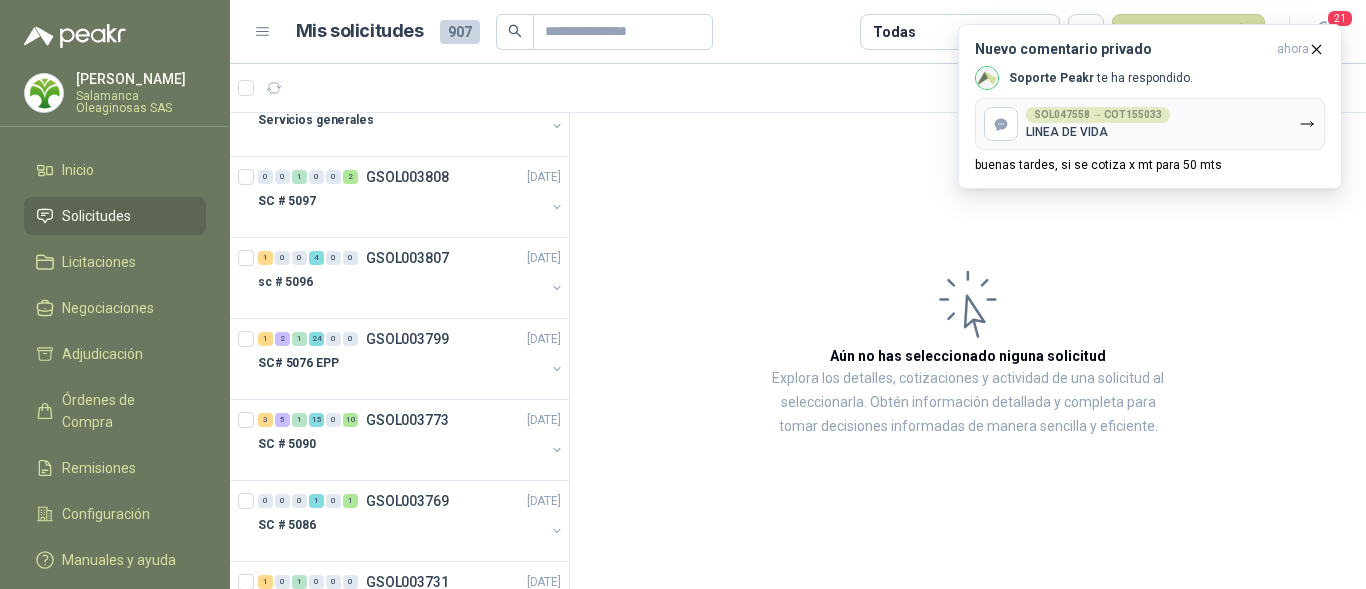 click on "Salamanca Oleaginosas SAS" at bounding box center [141, 102] 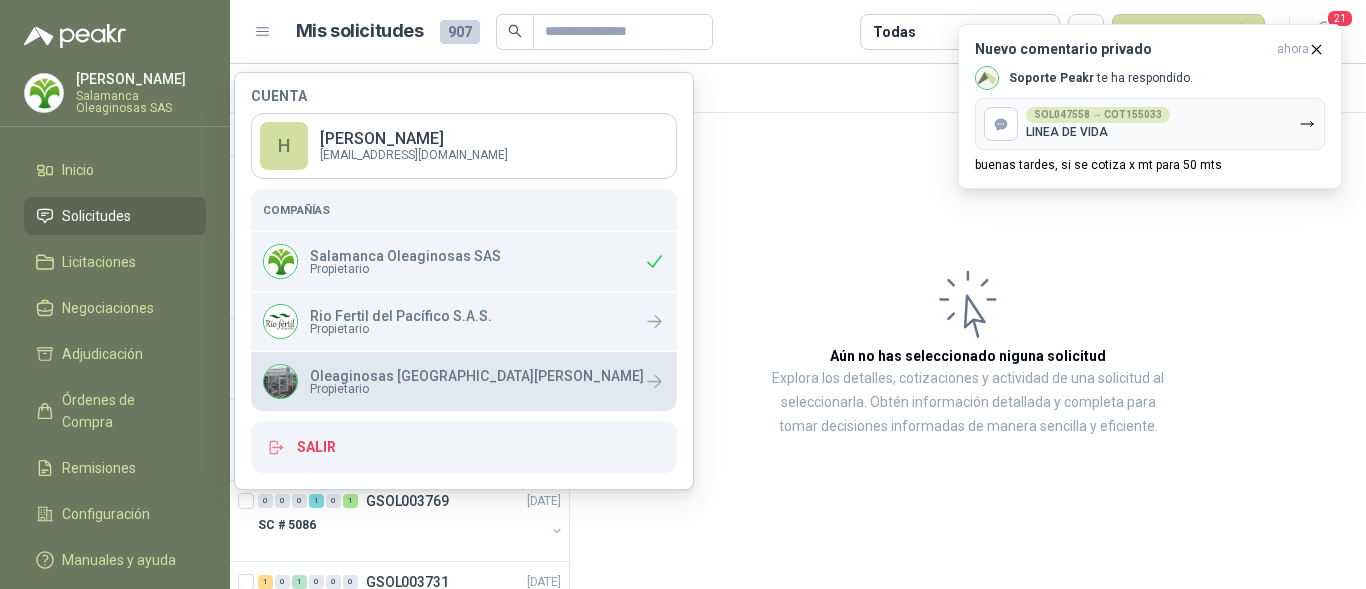 click on "Oleaginosas [GEOGRAPHIC_DATA][PERSON_NAME]" at bounding box center (477, 376) 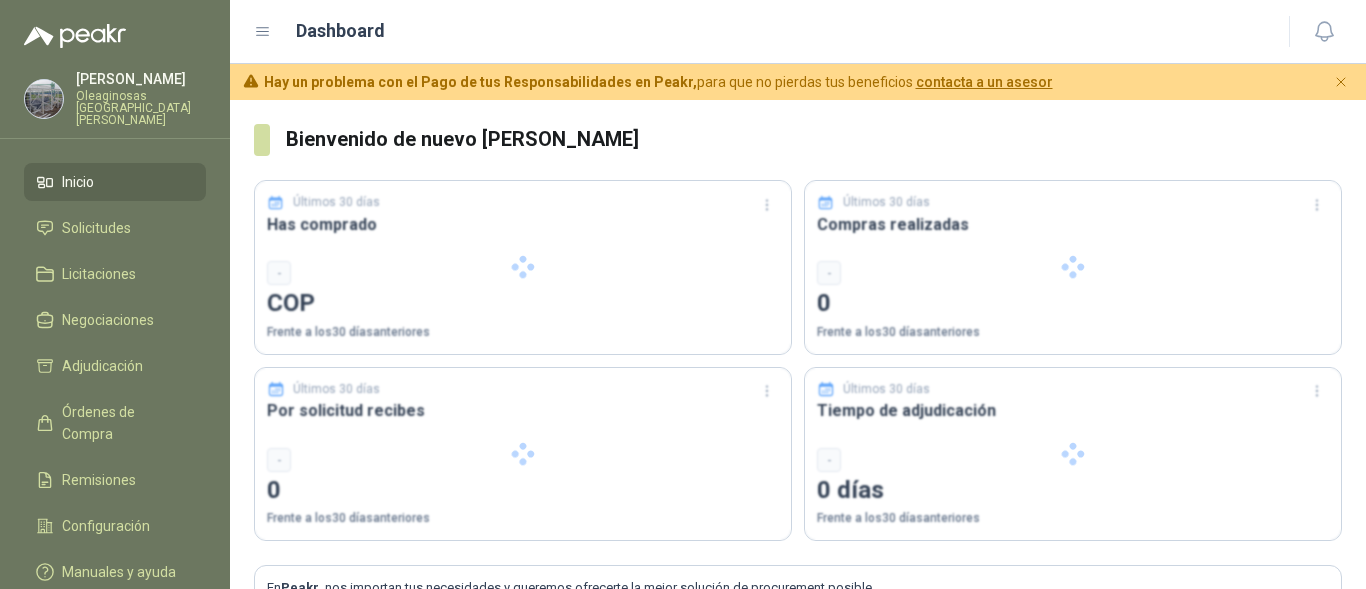 scroll, scrollTop: 0, scrollLeft: 0, axis: both 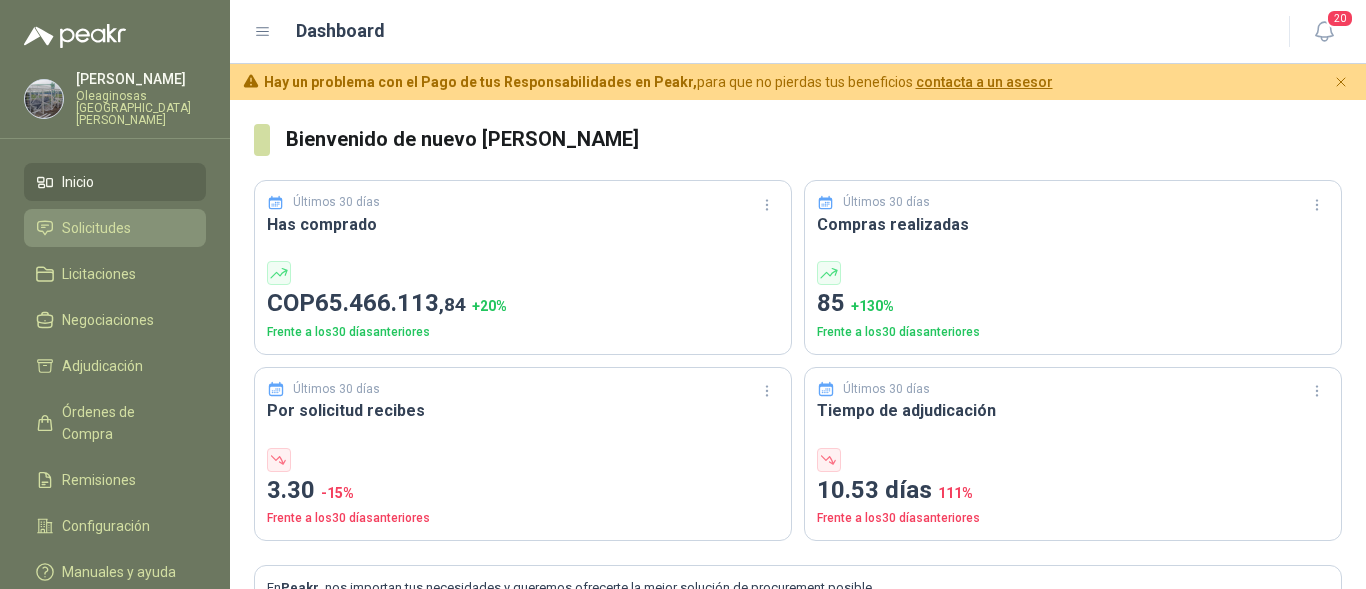 click on "Solicitudes" at bounding box center (96, 228) 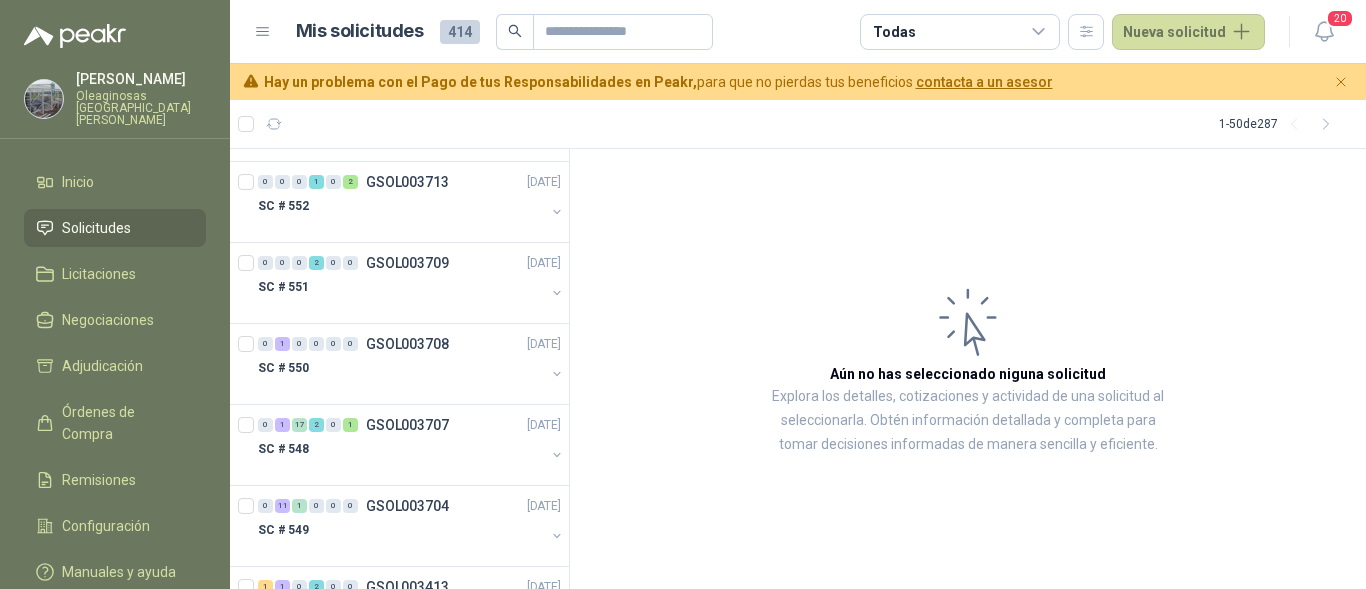 scroll, scrollTop: 2200, scrollLeft: 0, axis: vertical 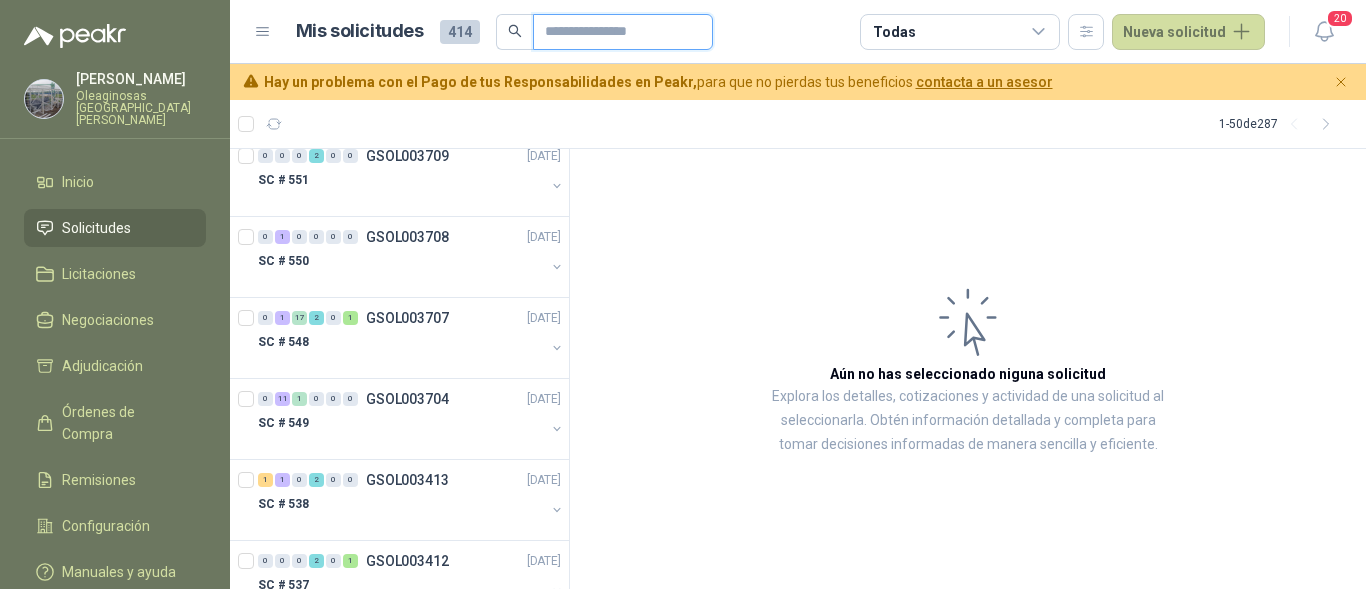 click at bounding box center (615, 32) 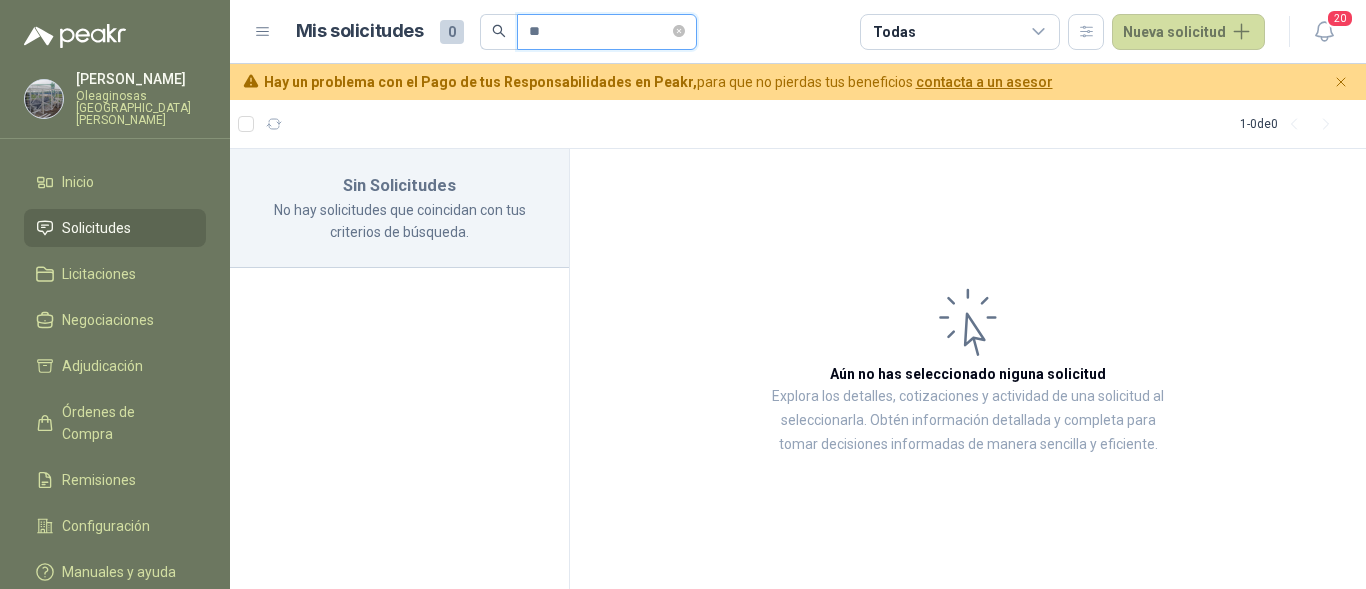 scroll, scrollTop: 0, scrollLeft: 0, axis: both 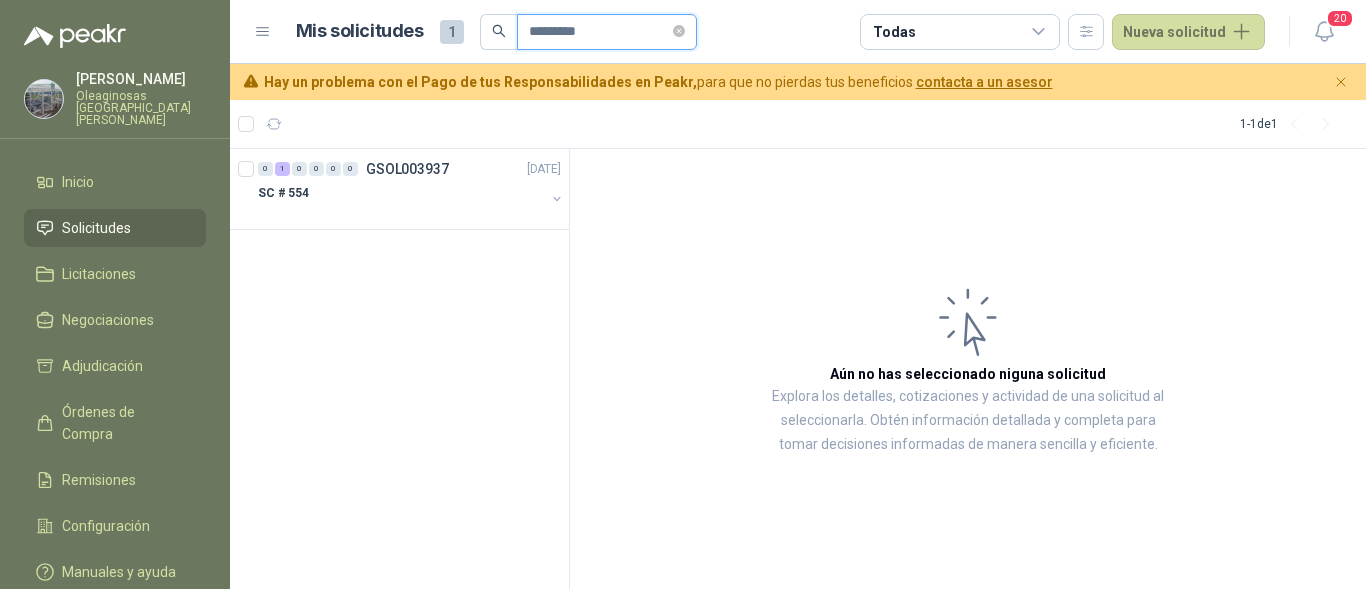 type on "*********" 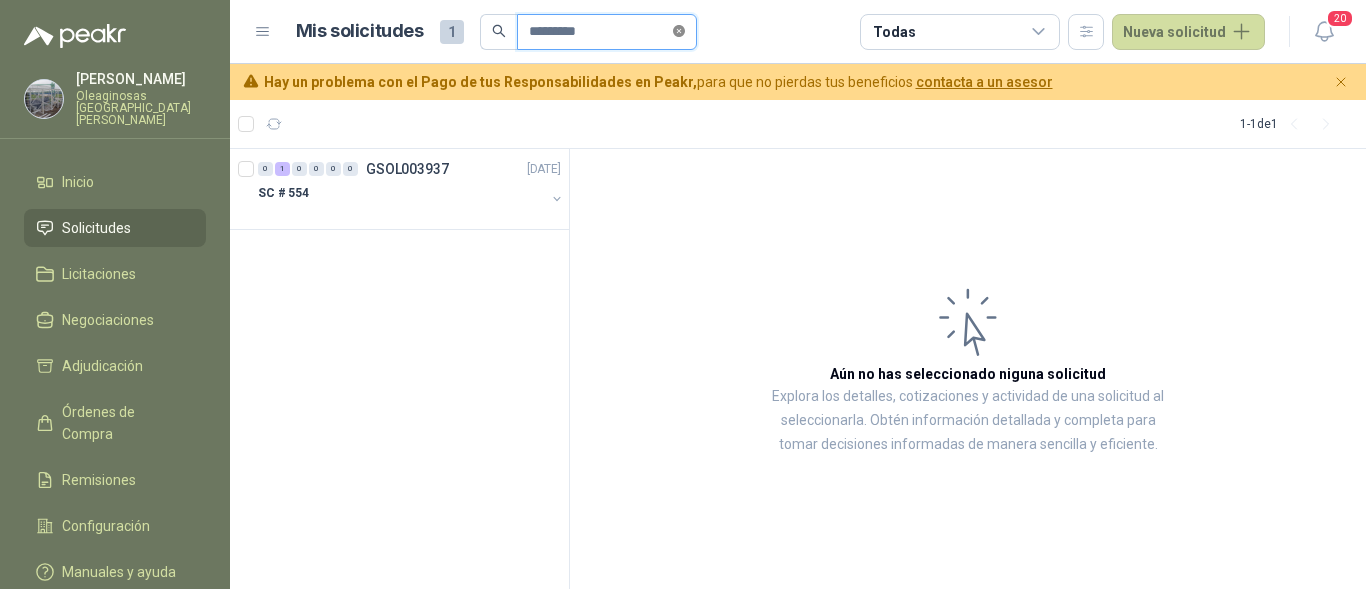 click at bounding box center [679, 31] 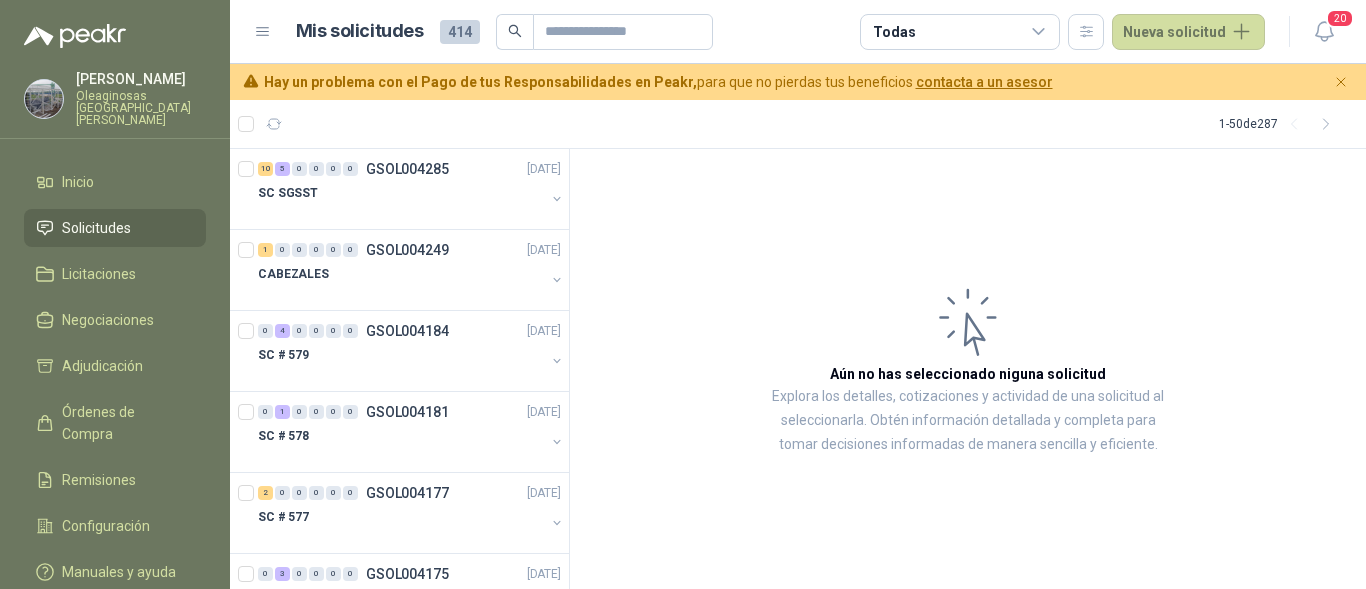 click on "Oleaginosas [GEOGRAPHIC_DATA][PERSON_NAME]" at bounding box center [141, 108] 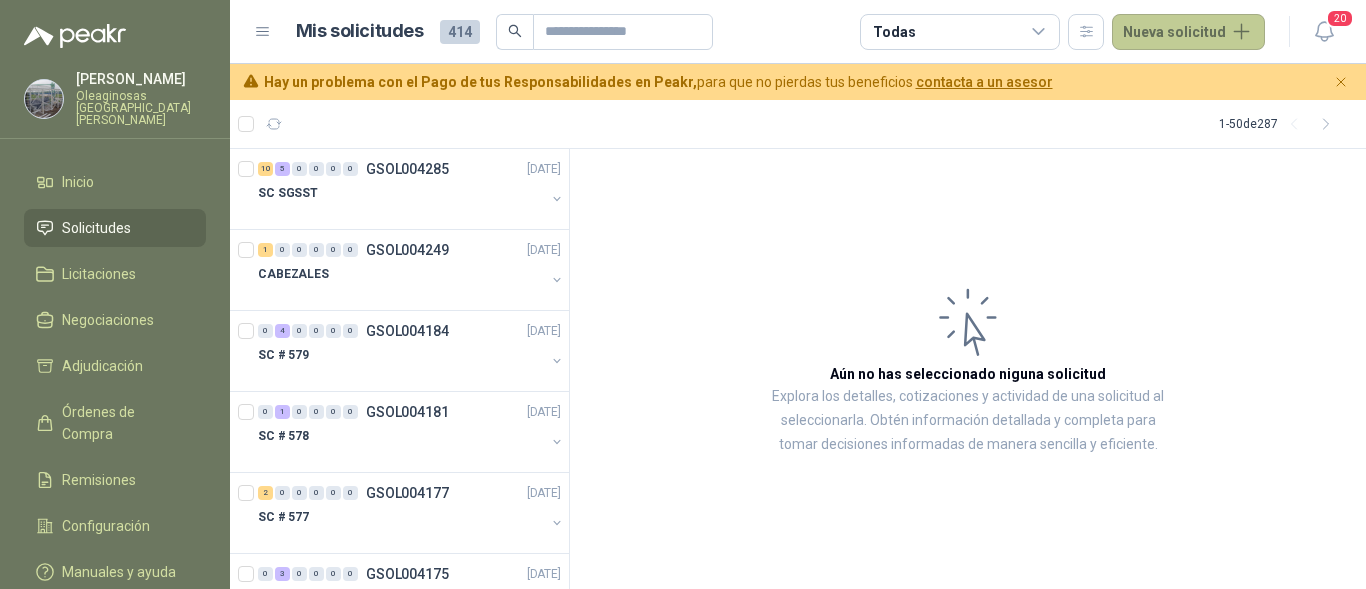 click on "Nueva solicitud" at bounding box center [1188, 32] 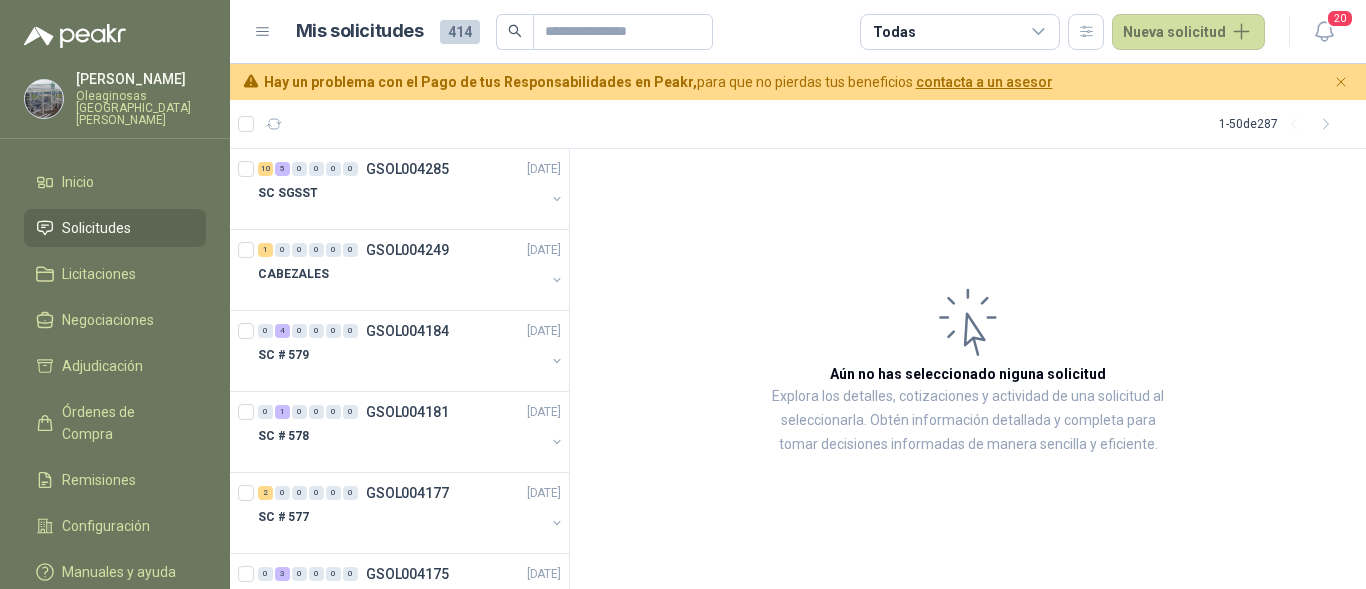 click on "Aún no has seleccionado niguna solicitud Explora los detalles, cotizaciones y actividad de una solicitud al seleccionarla. Obtén información detallada y   completa para tomar decisiones informadas de manera sencilla y eficiente." at bounding box center (968, 369) 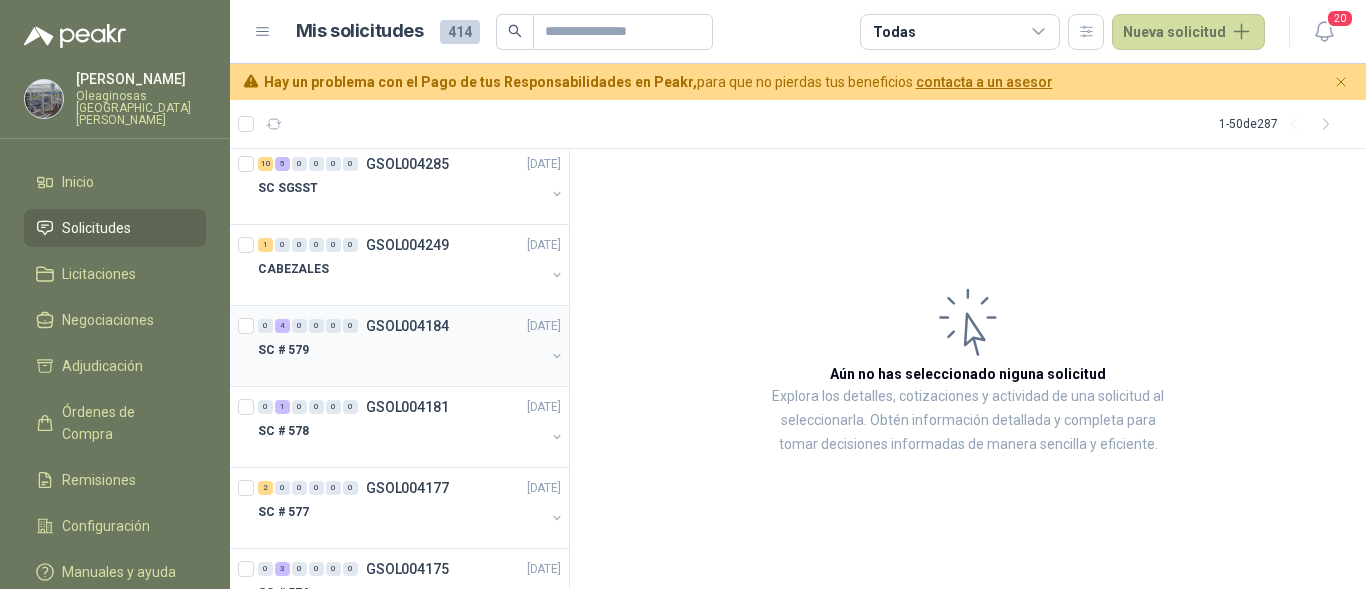 scroll, scrollTop: 0, scrollLeft: 0, axis: both 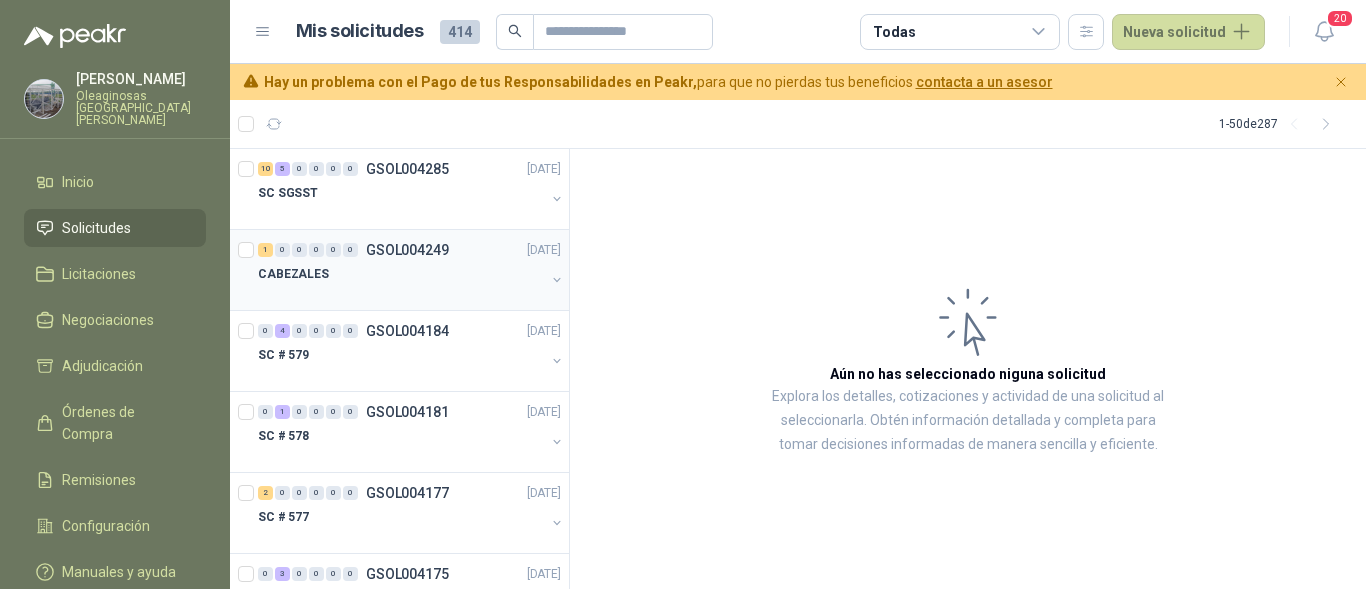 click on "CABEZALES" at bounding box center (401, 274) 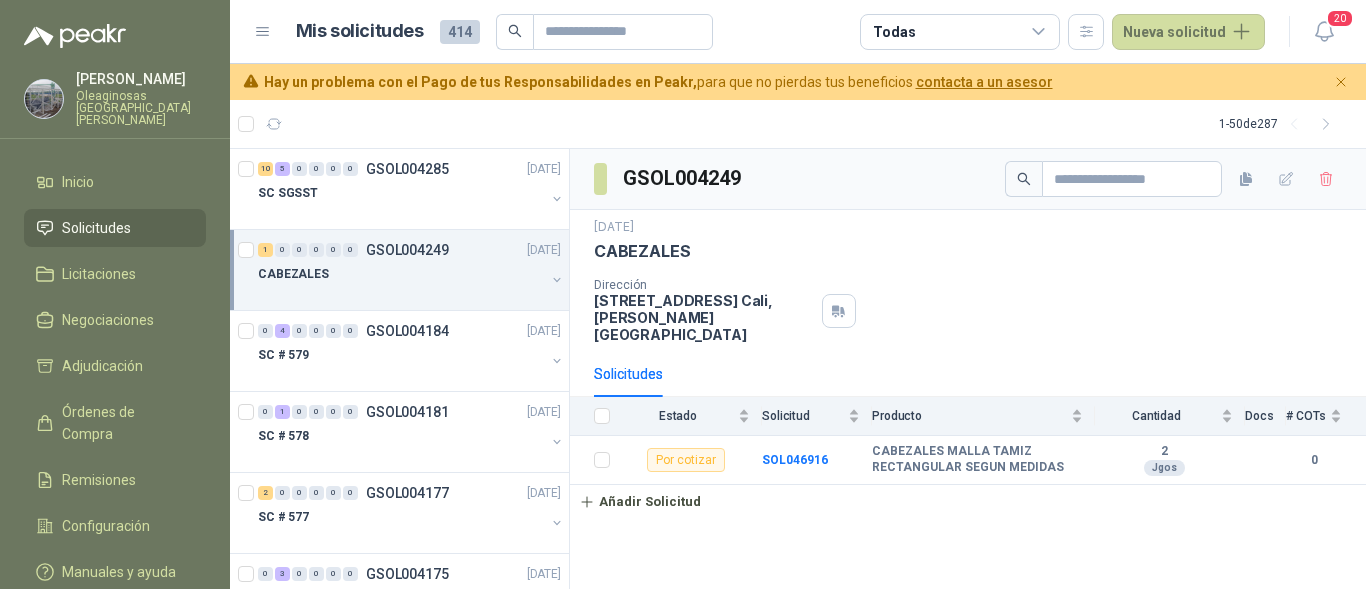 click at bounding box center [115, 24] 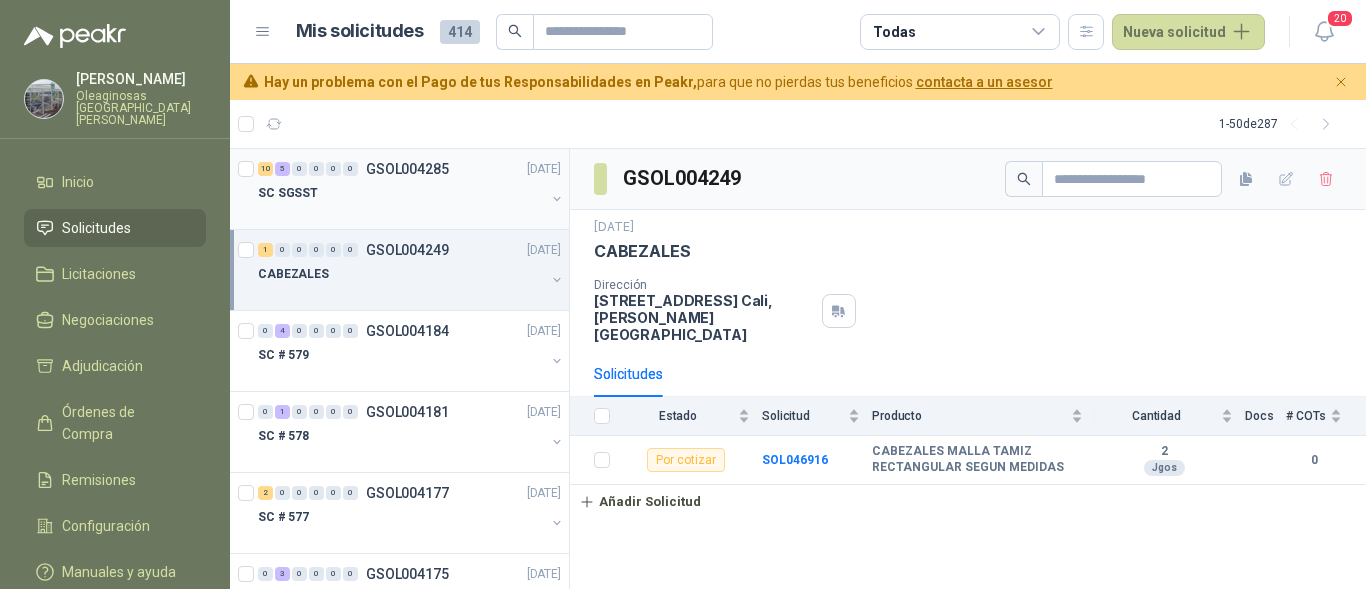 click on "SC SGSST" at bounding box center (401, 193) 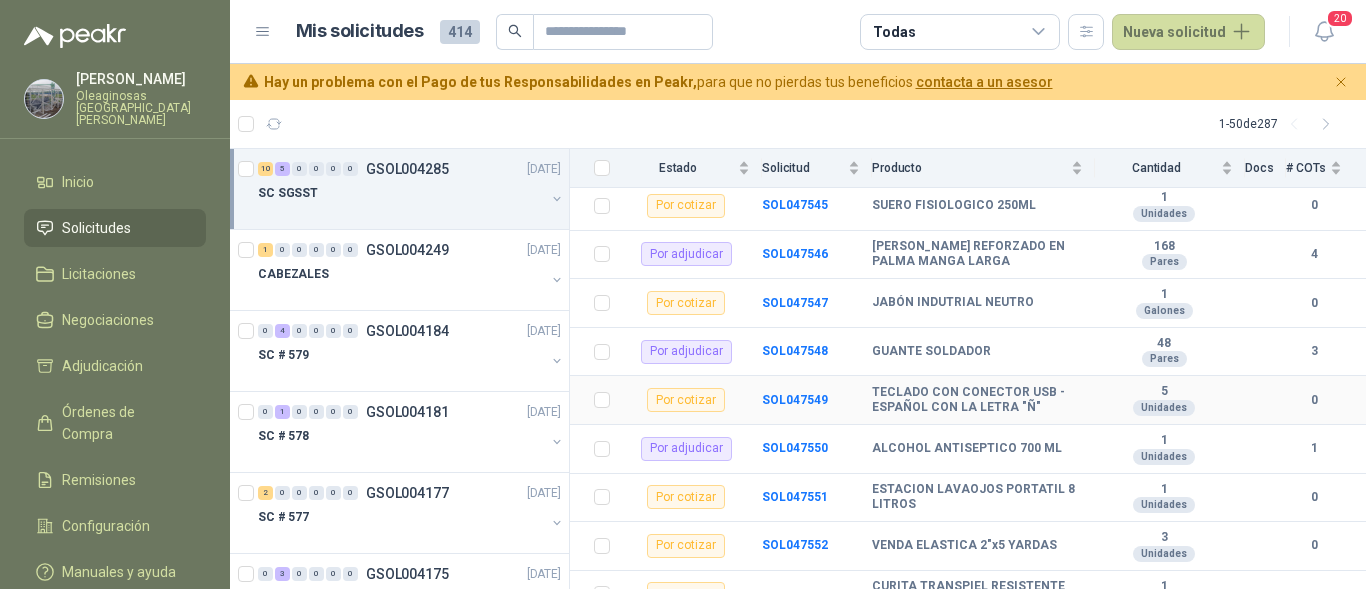 scroll, scrollTop: 500, scrollLeft: 0, axis: vertical 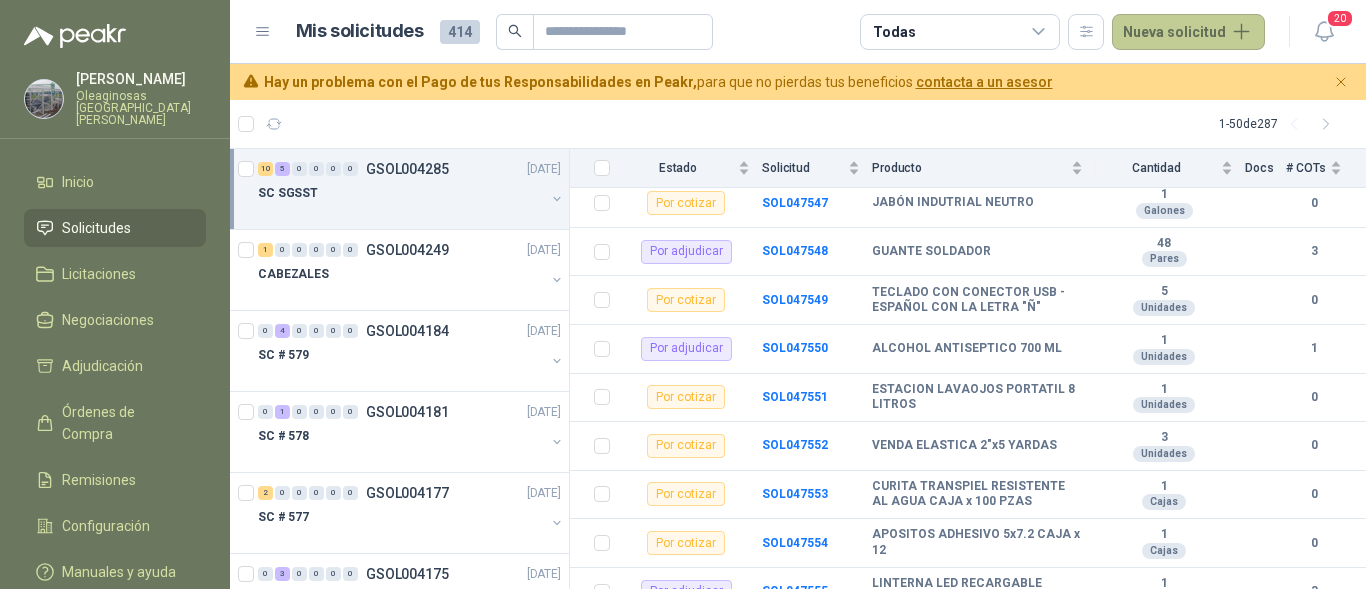 click on "Nueva solicitud" at bounding box center (1188, 32) 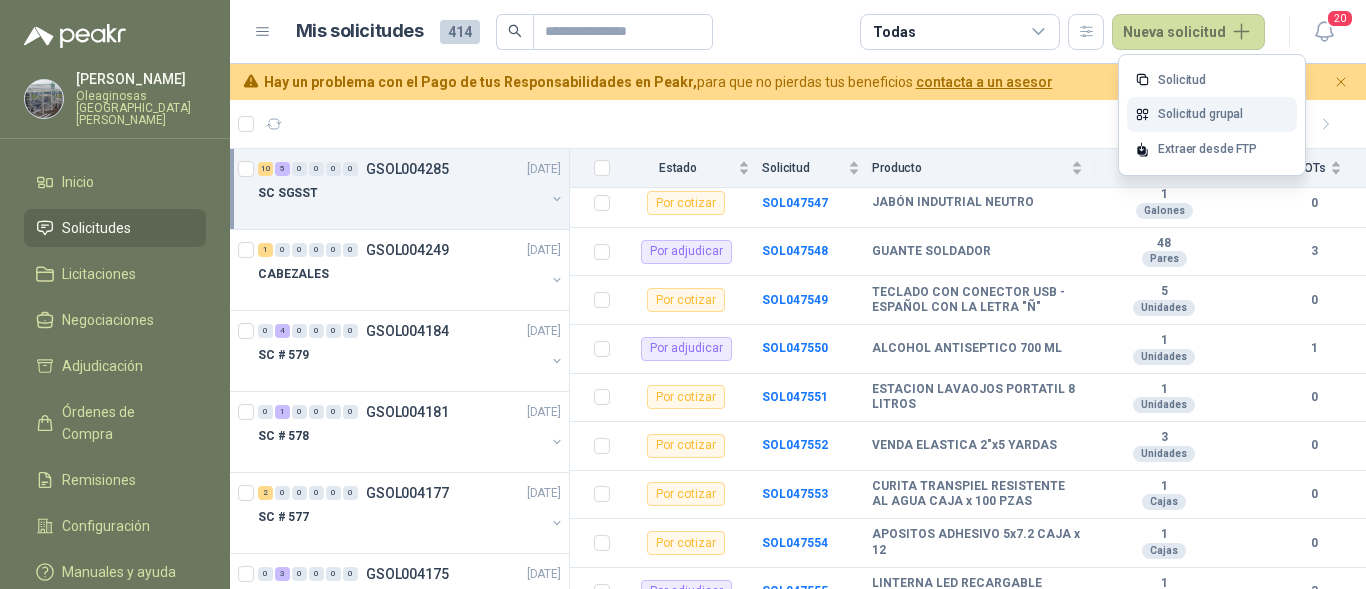 click on "Solicitud grupal" at bounding box center [1212, 114] 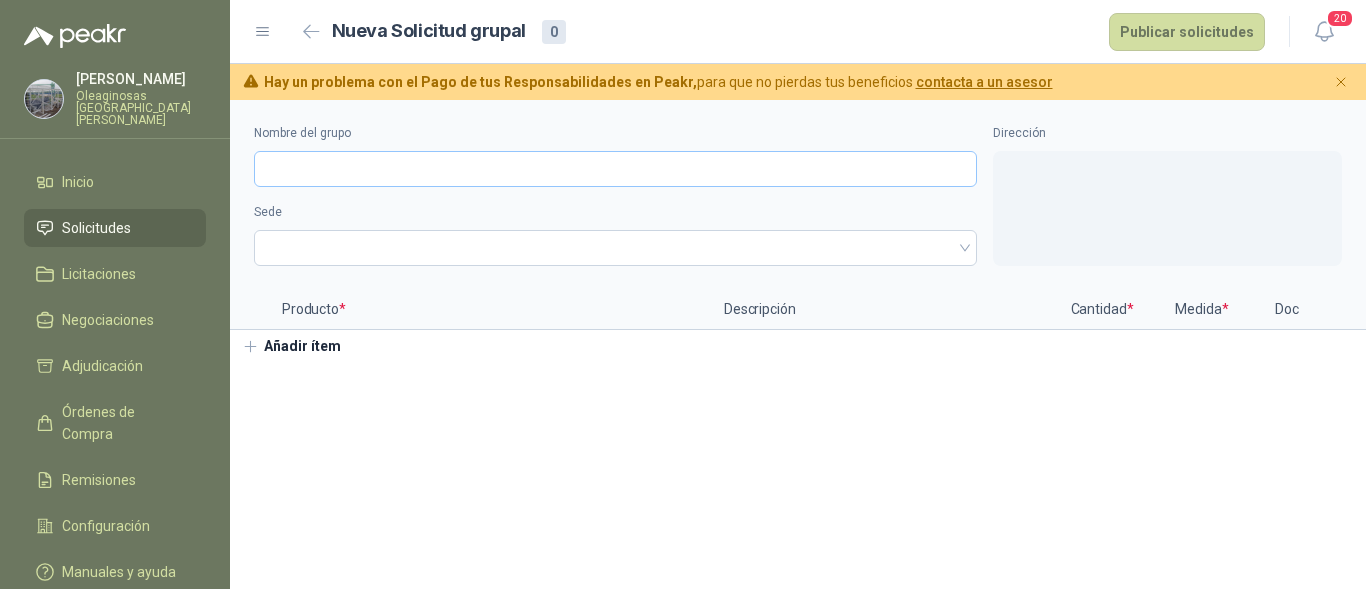 type 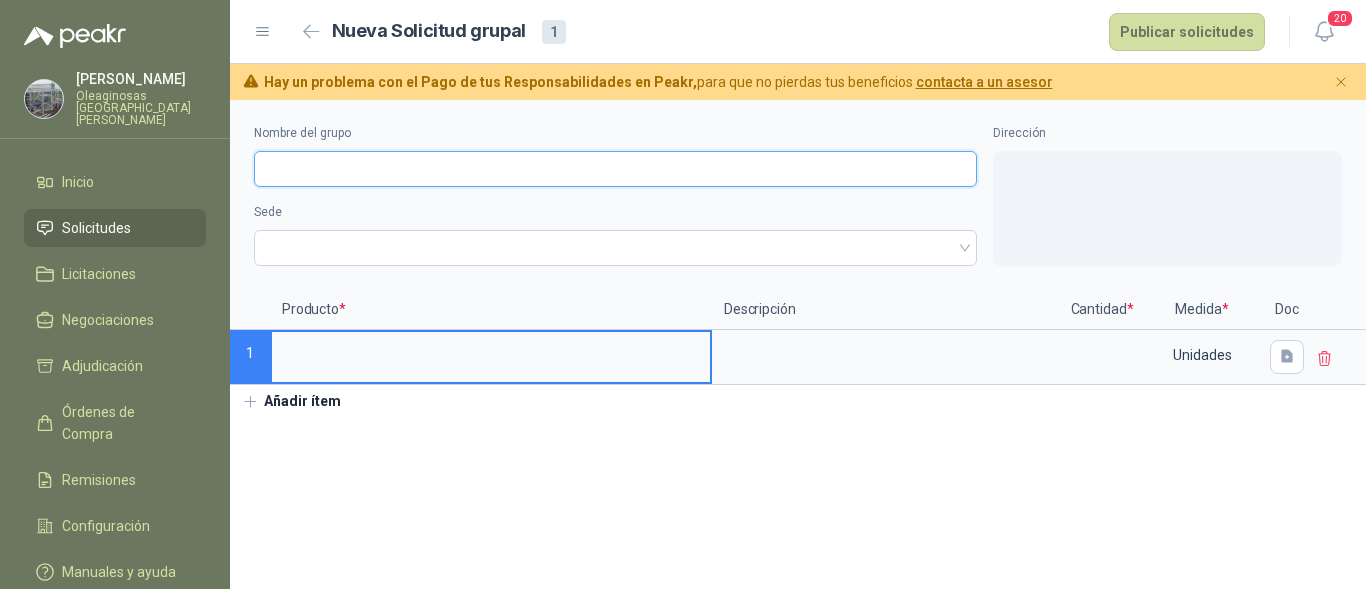 click on "Nombre del grupo" at bounding box center (615, 169) 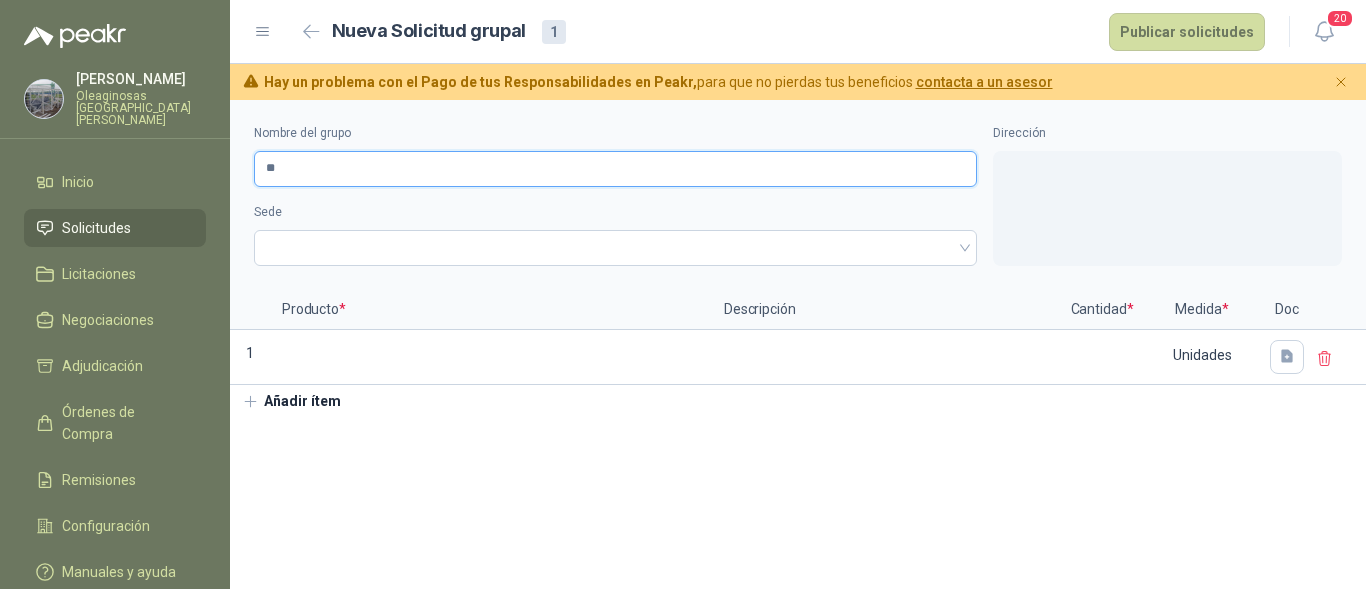 type on "*" 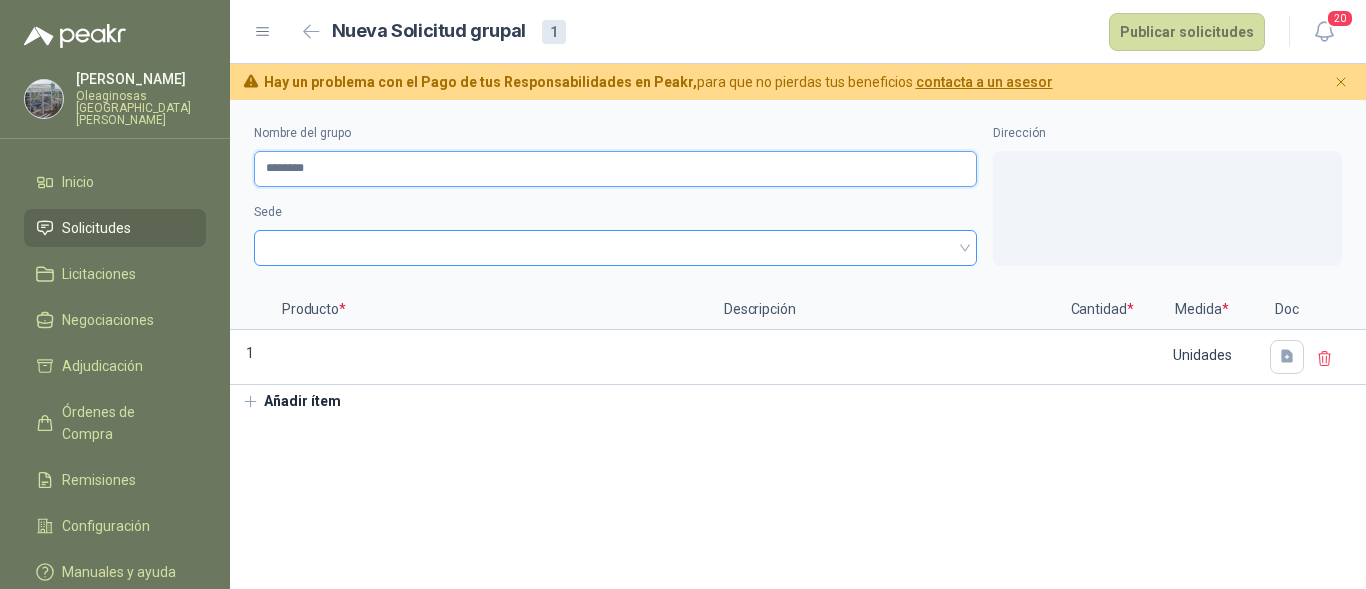 click at bounding box center [615, 248] 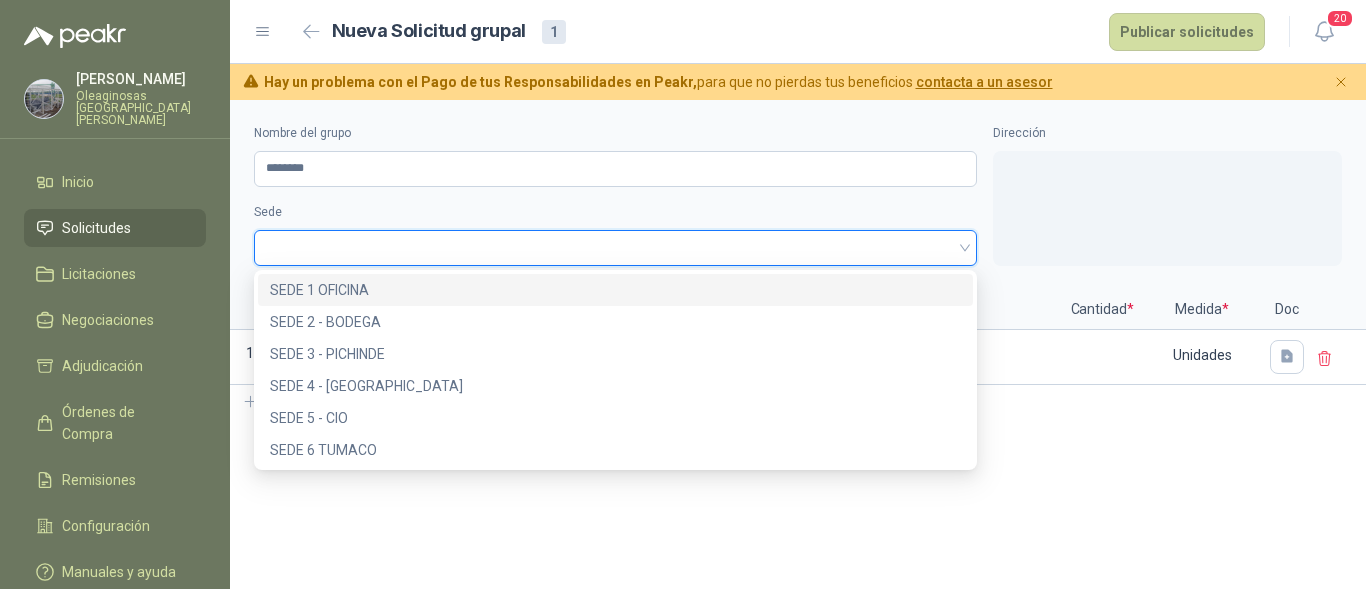 click on "SEDE 1 OFICINA" at bounding box center (615, 290) 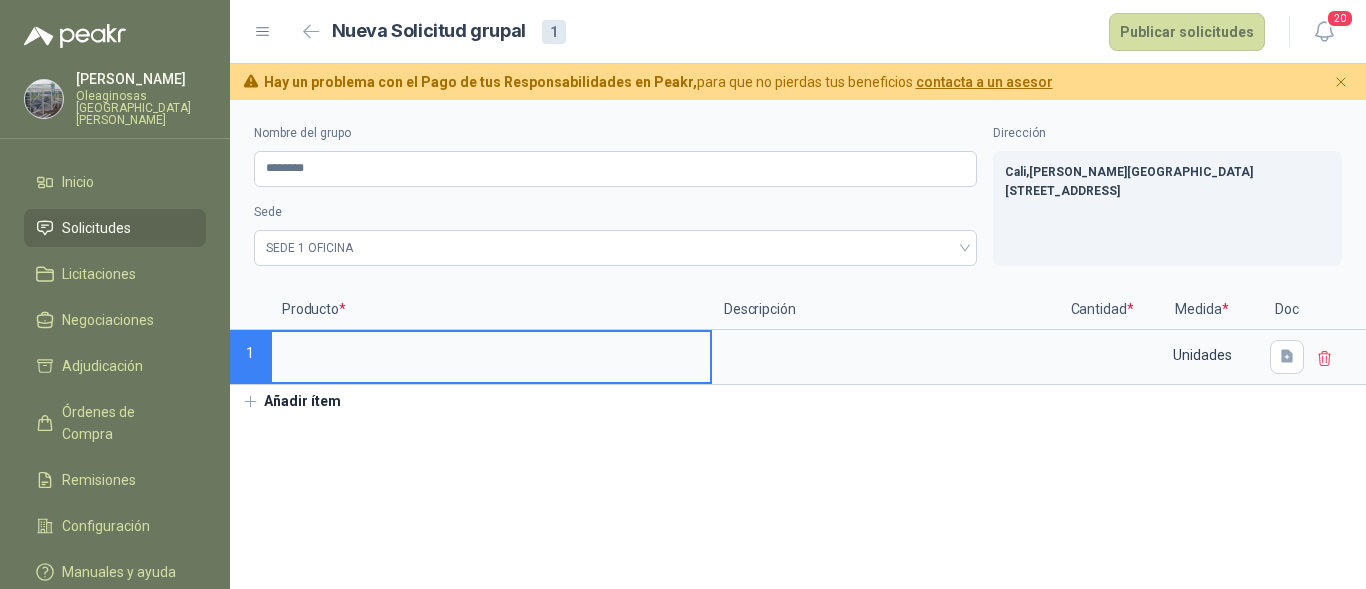 click at bounding box center [491, 351] 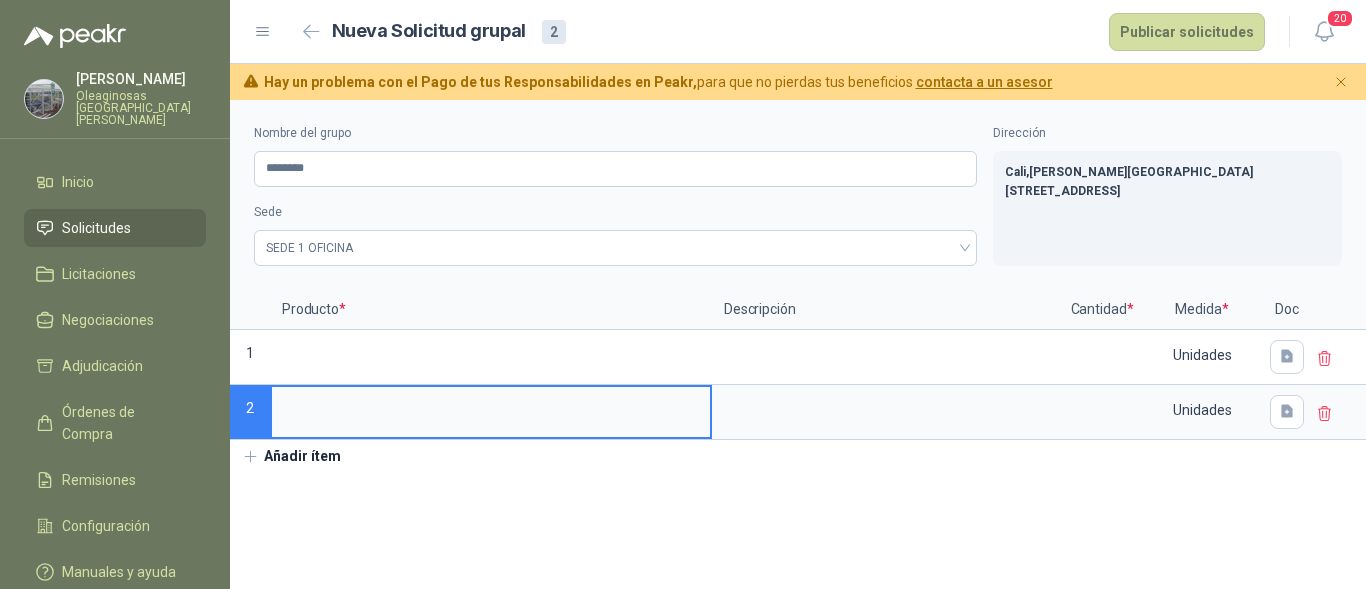 type 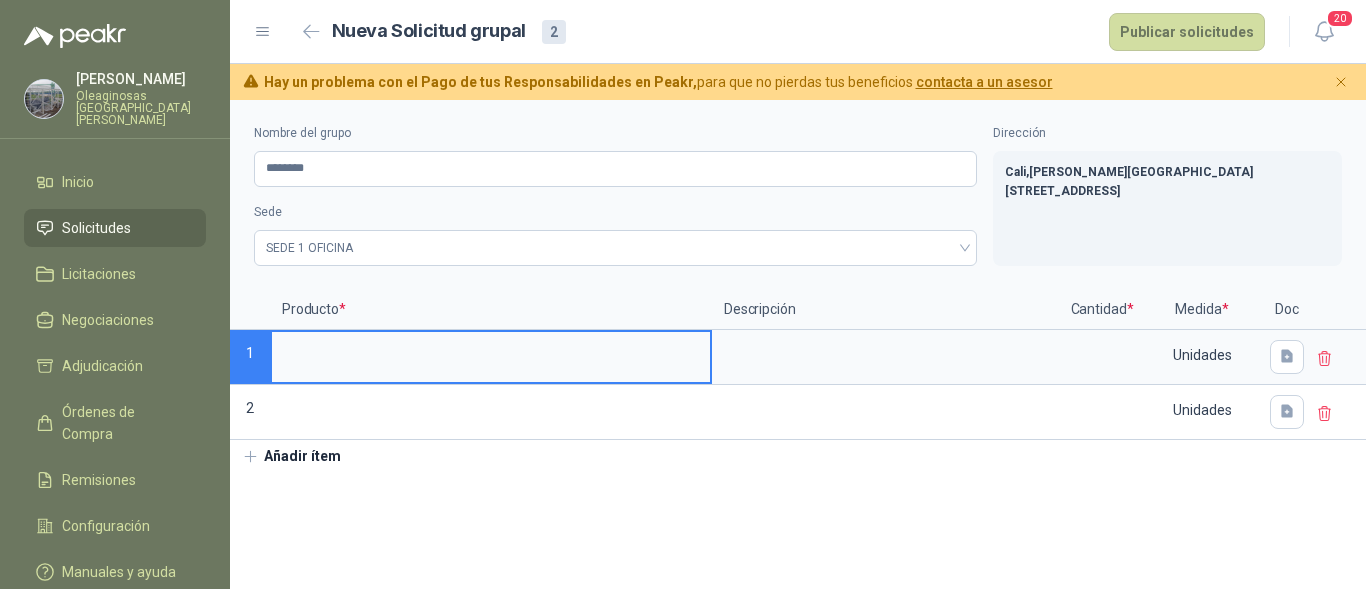 click at bounding box center (491, 351) 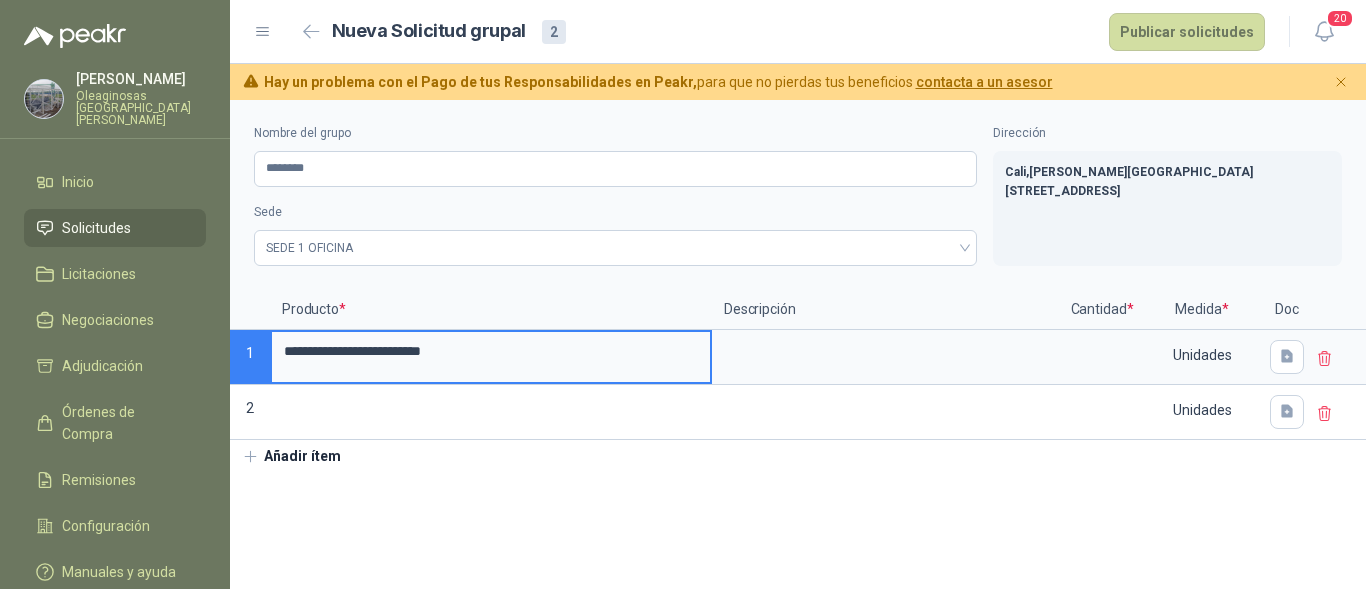 type on "**********" 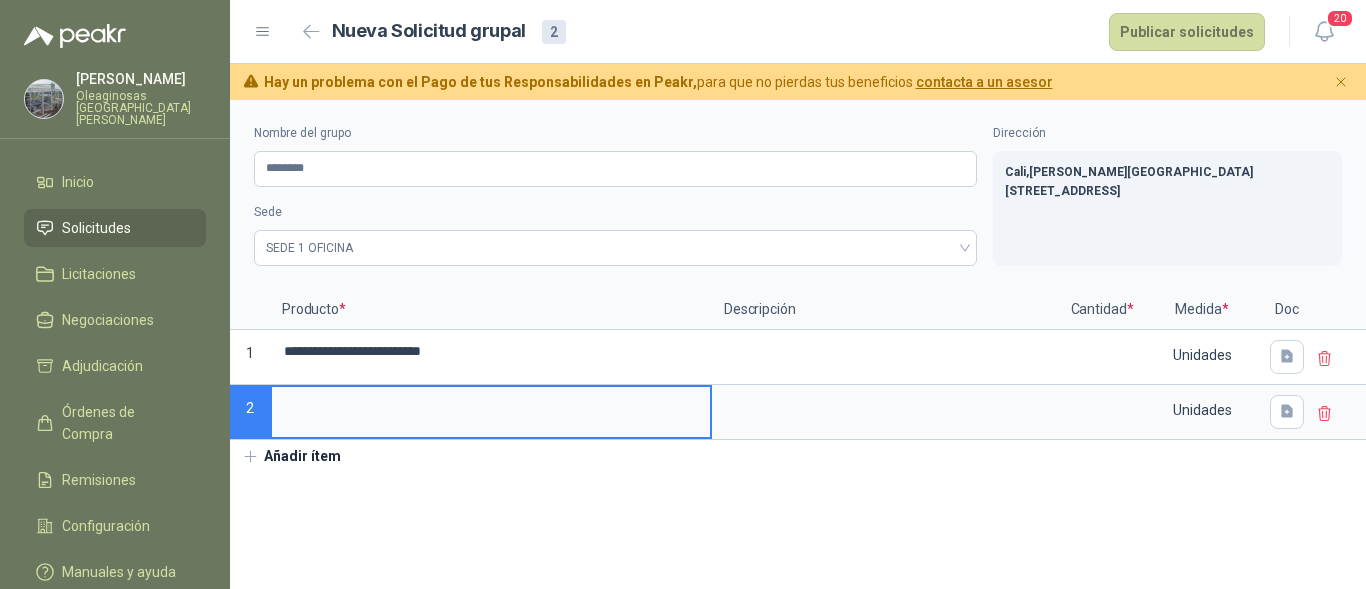click at bounding box center (491, 406) 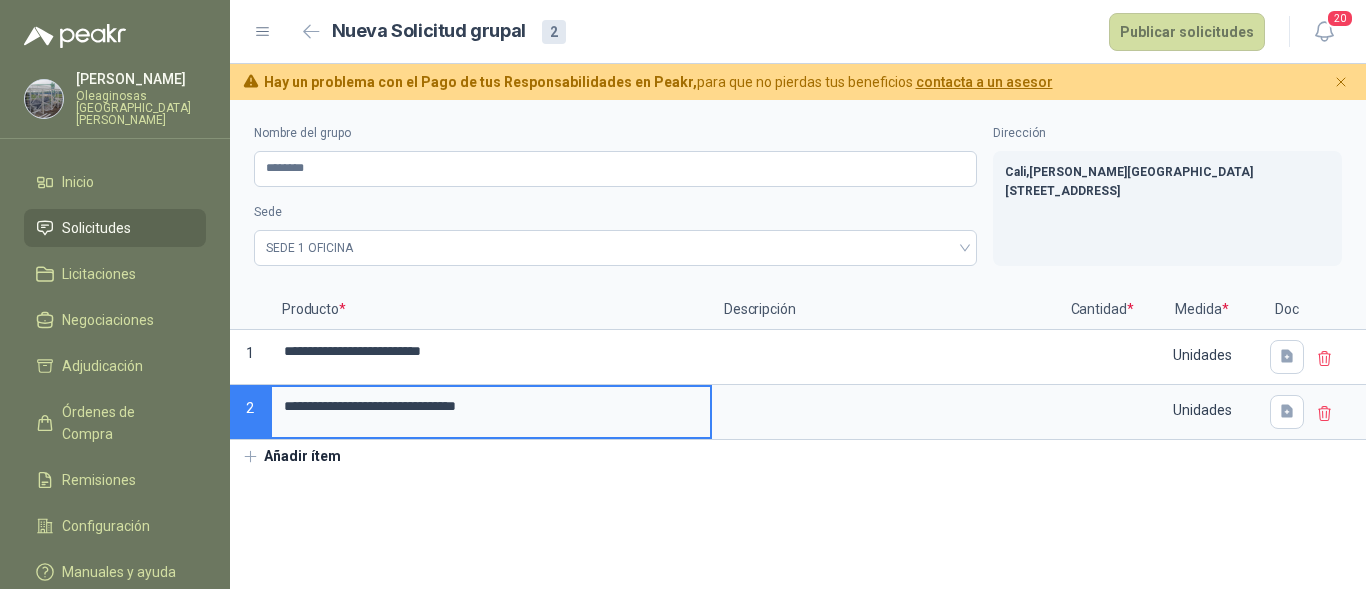 type on "**********" 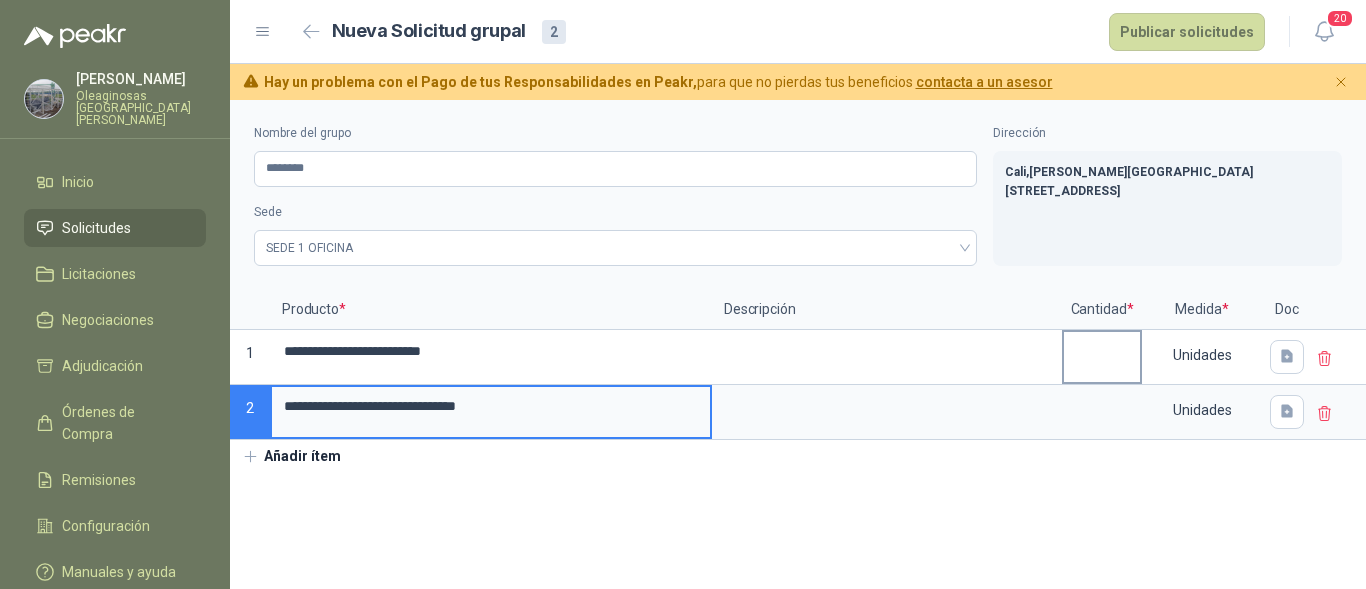 click at bounding box center [1102, 351] 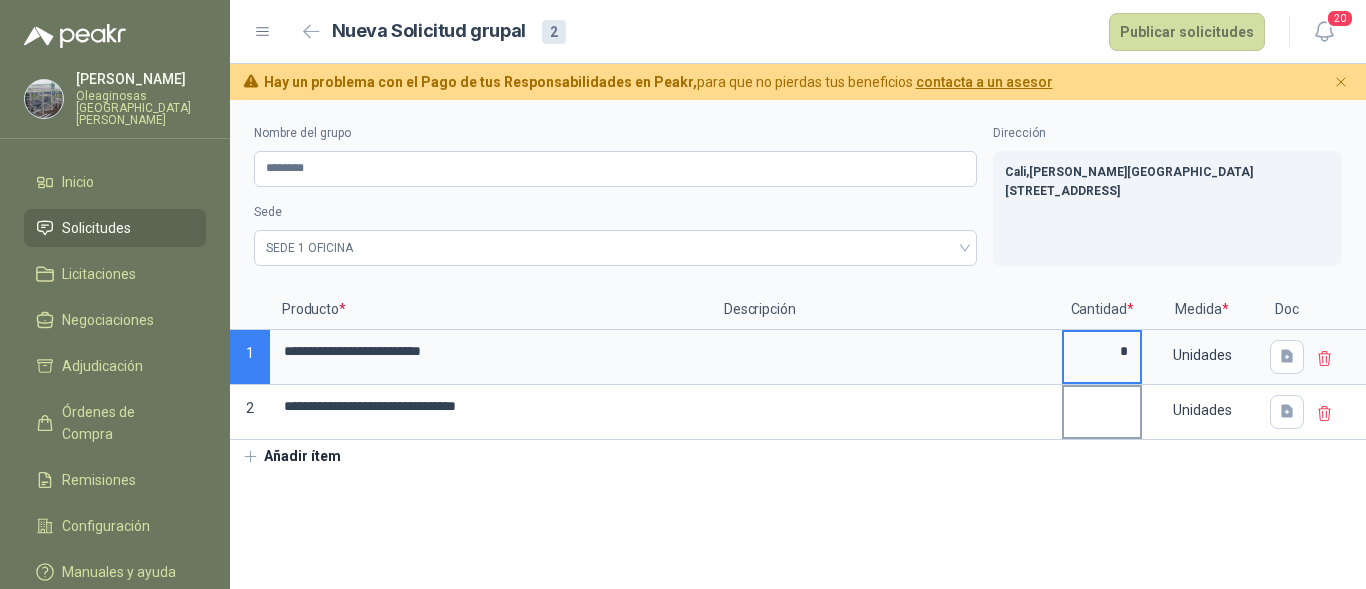 type on "*" 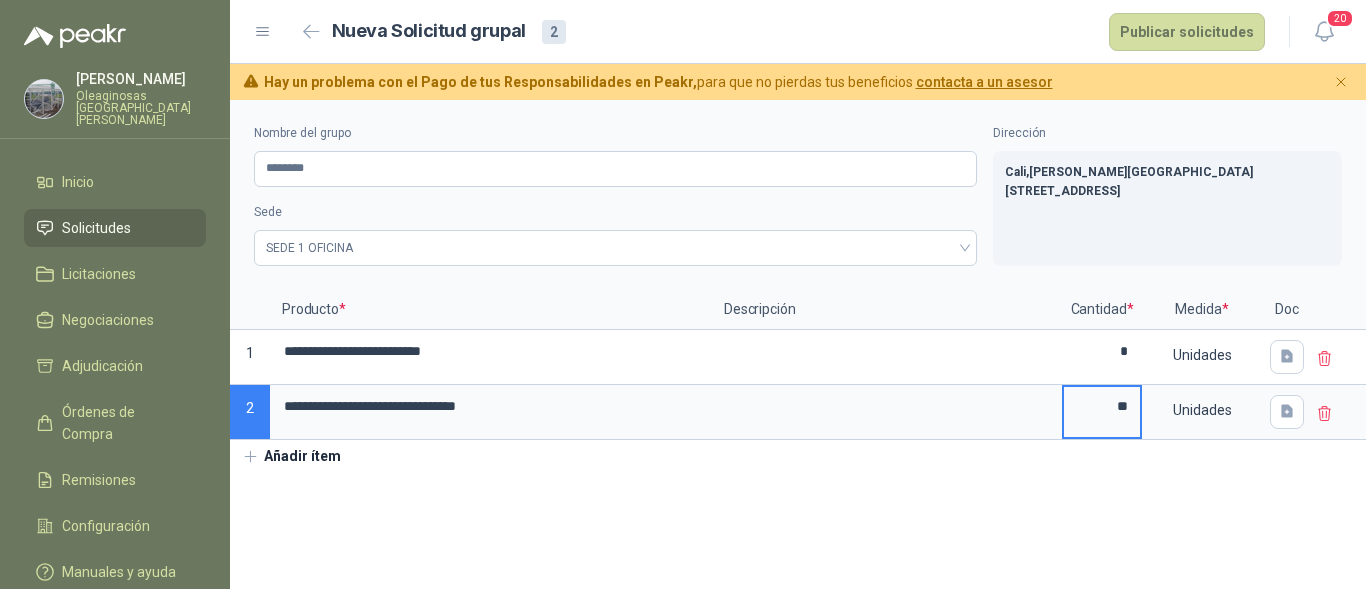 type on "**" 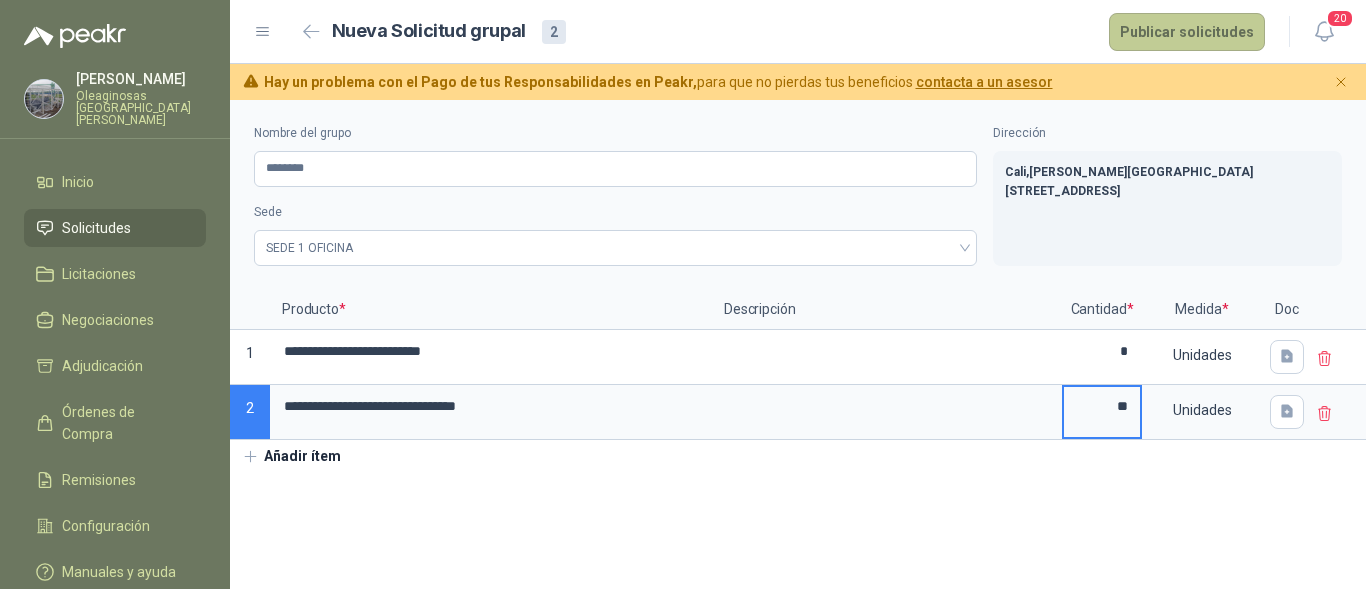 click on "Publicar solicitudes" at bounding box center (1187, 32) 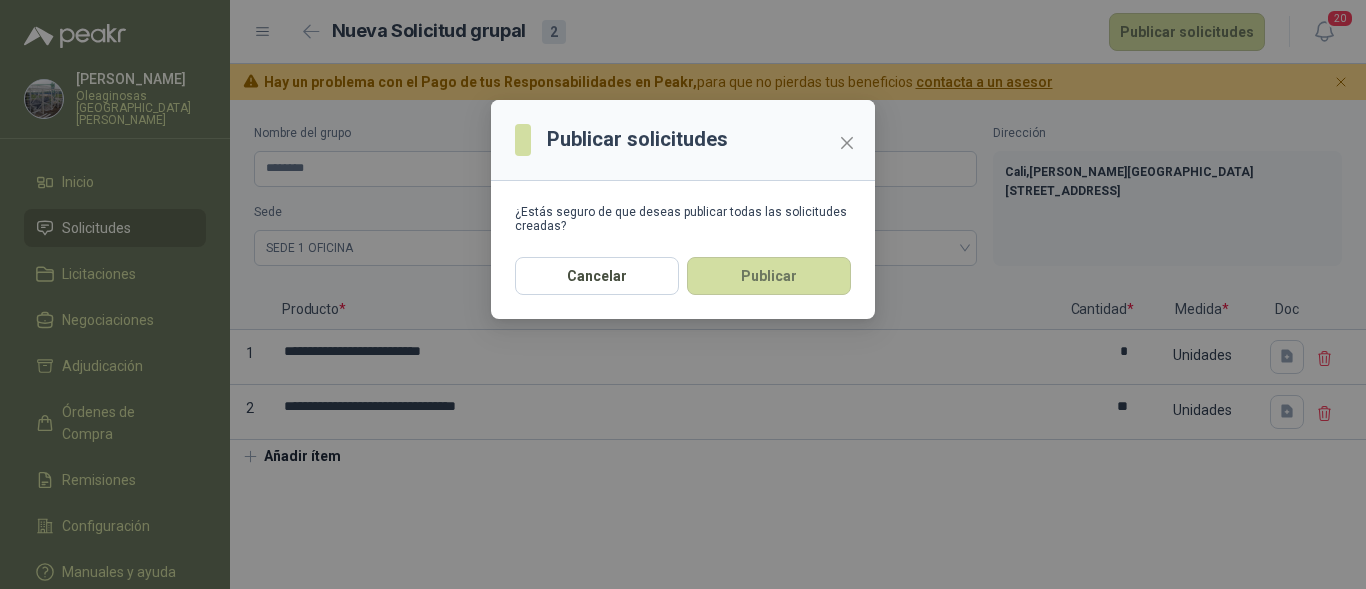 click on "Publicar" at bounding box center (769, 276) 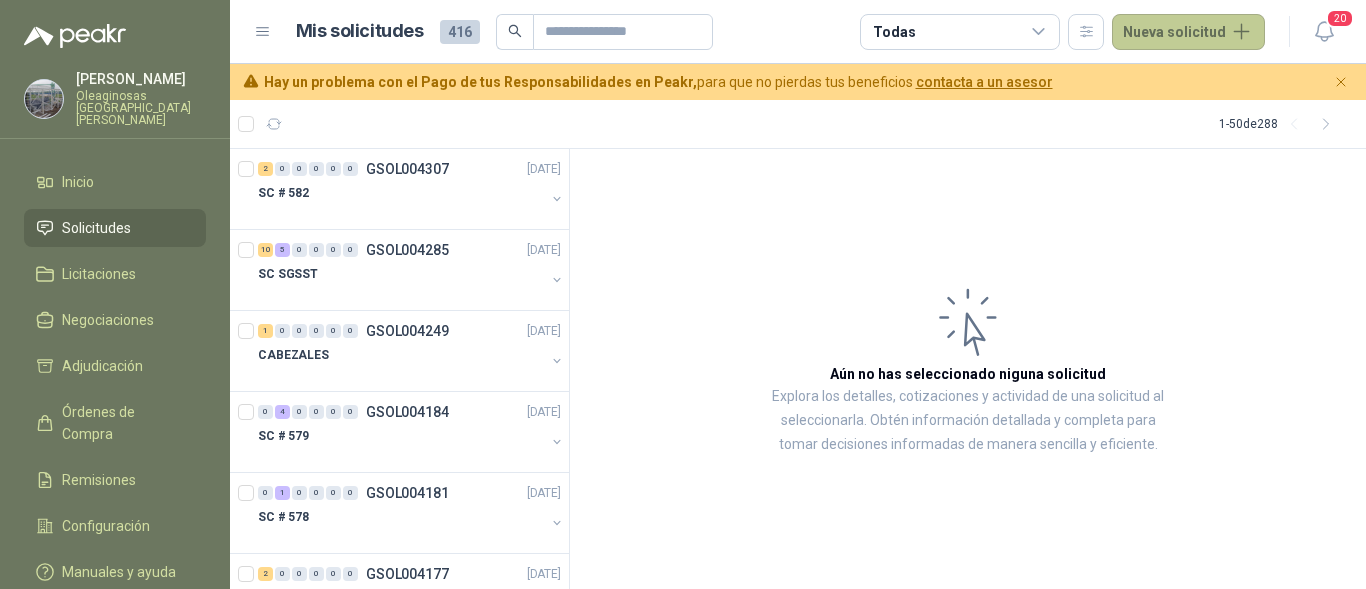 click on "Nueva solicitud" at bounding box center [1188, 32] 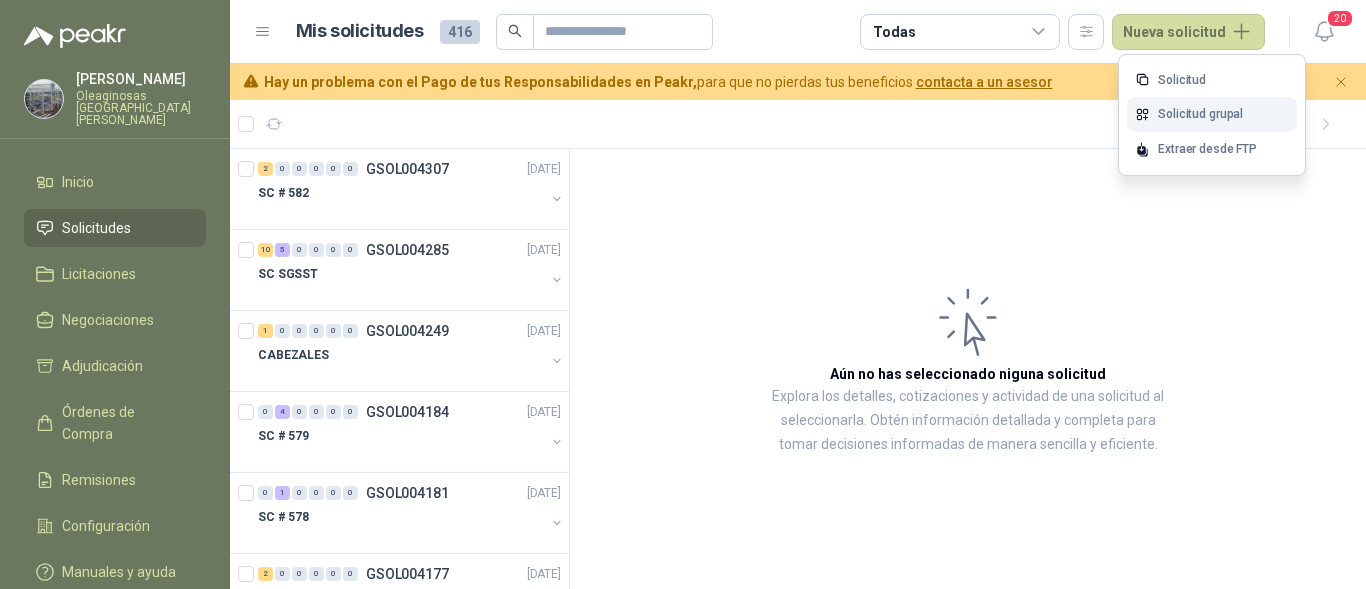 click on "Solicitud grupal" at bounding box center (1212, 114) 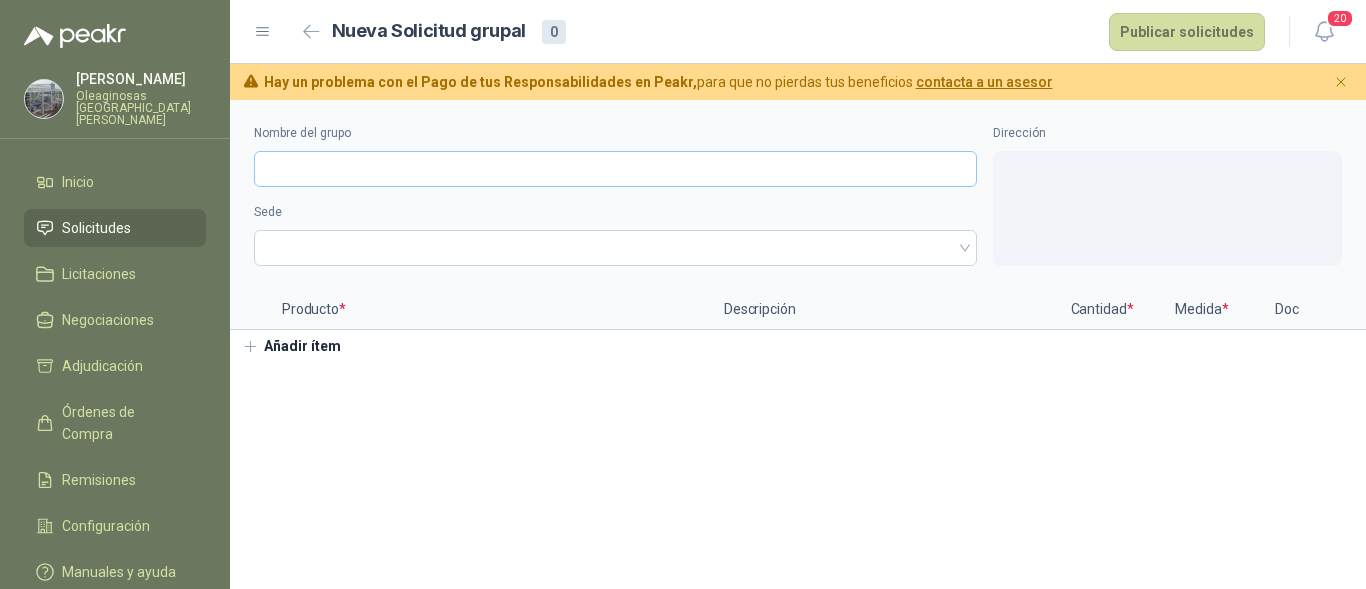type 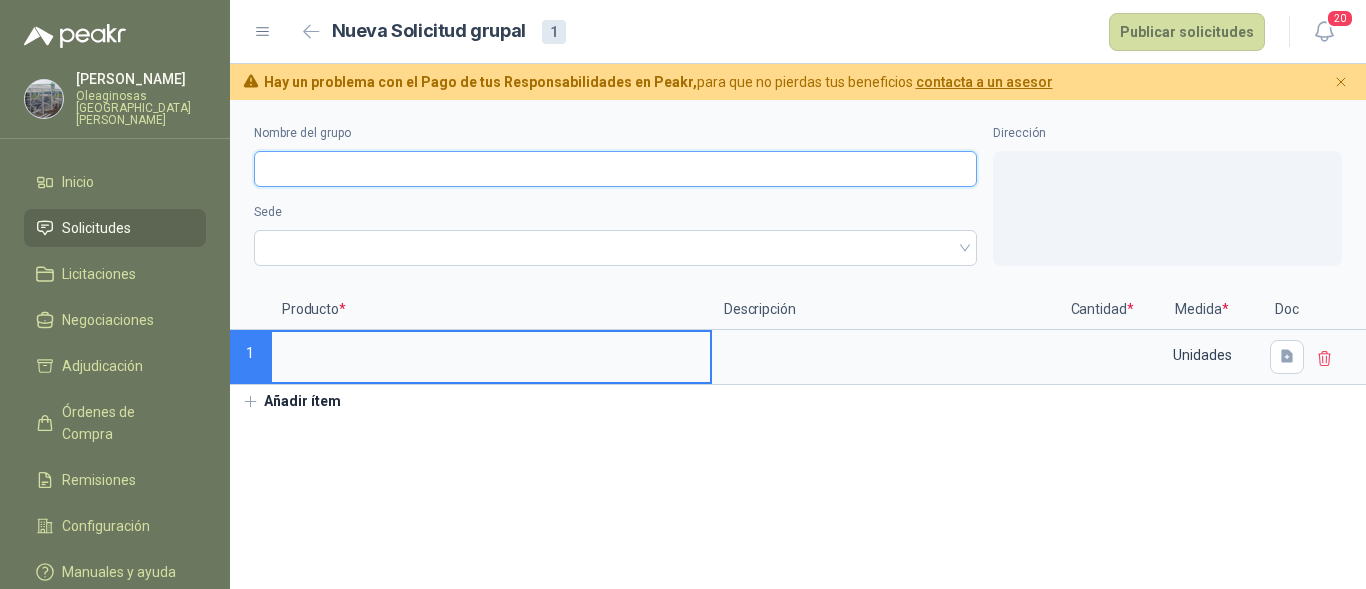 click on "Nombre del grupo" at bounding box center (615, 169) 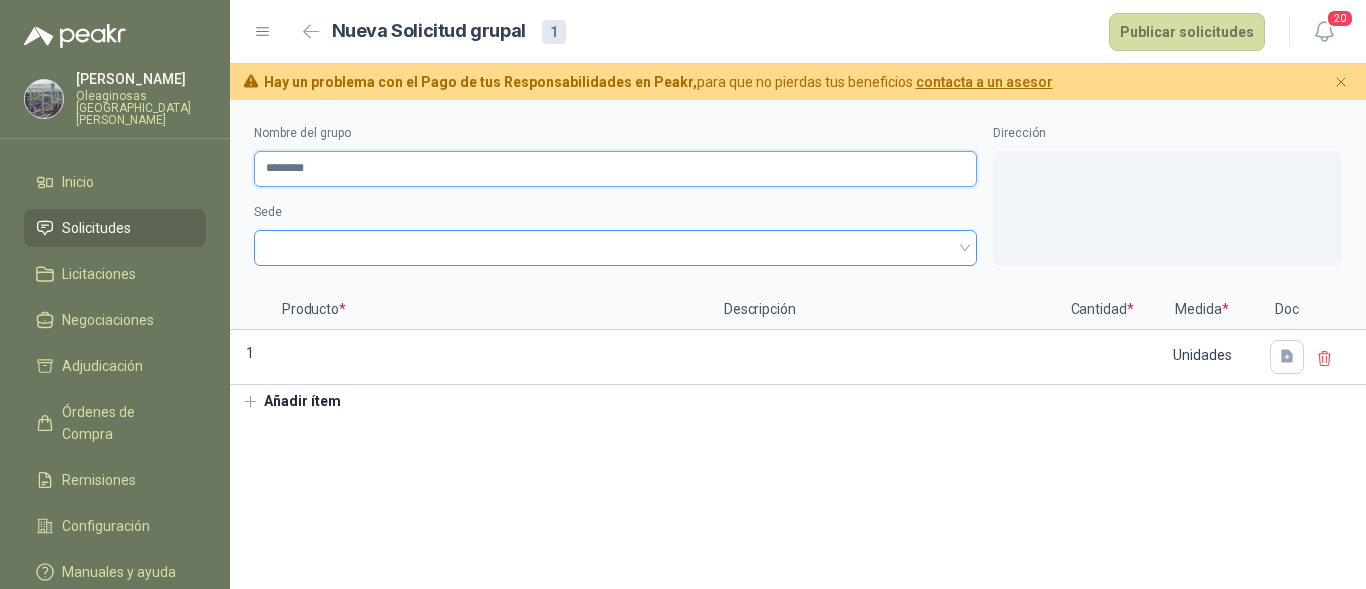 click at bounding box center [615, 248] 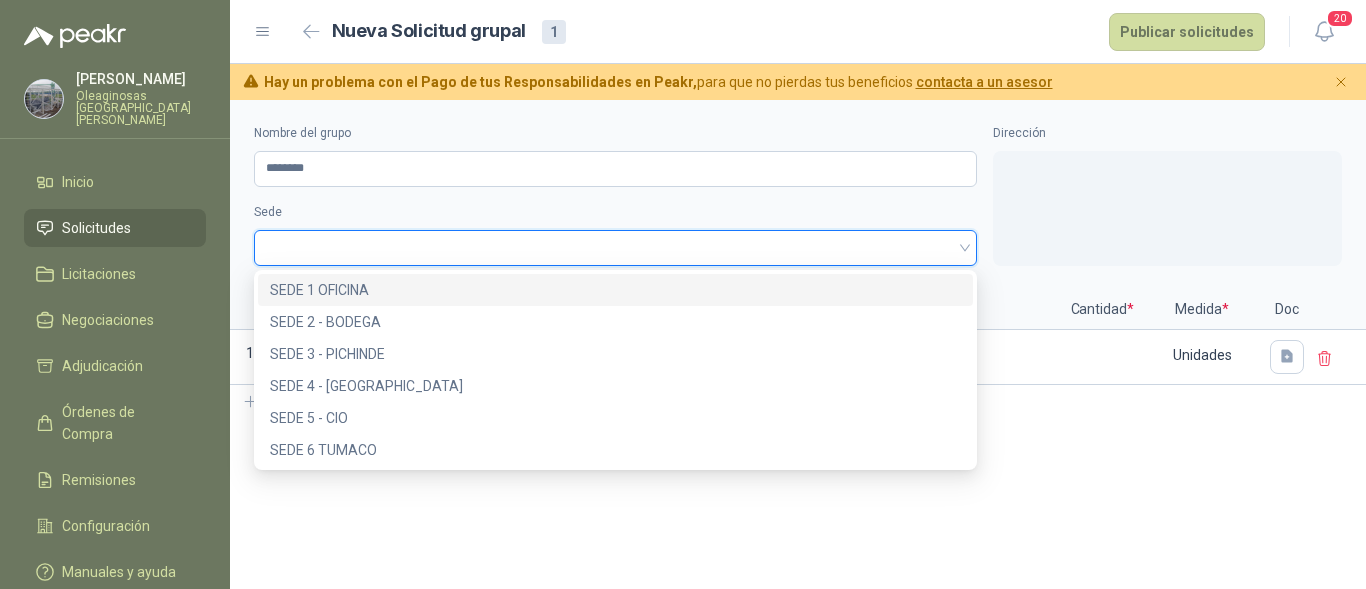 click on "SEDE 1 OFICINA" at bounding box center [615, 290] 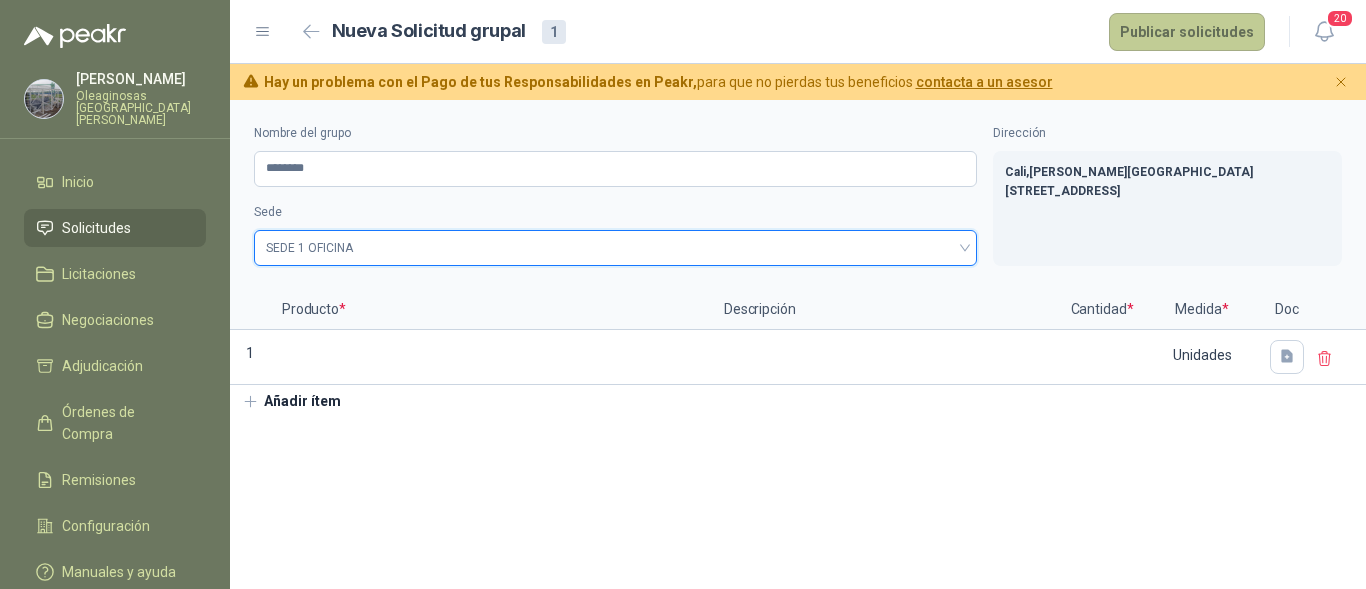 click on "Publicar solicitudes" at bounding box center [1187, 32] 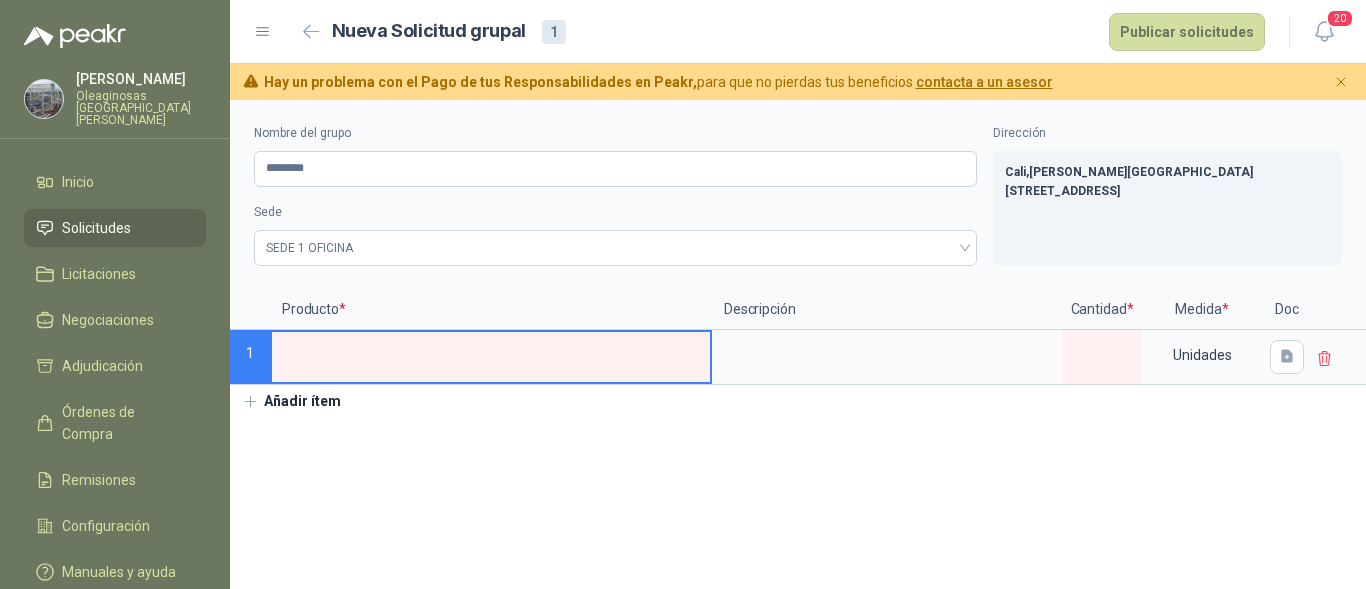 click on "Nueva Solicitud grupal 1 Publicar solicitudes" at bounding box center [781, 32] 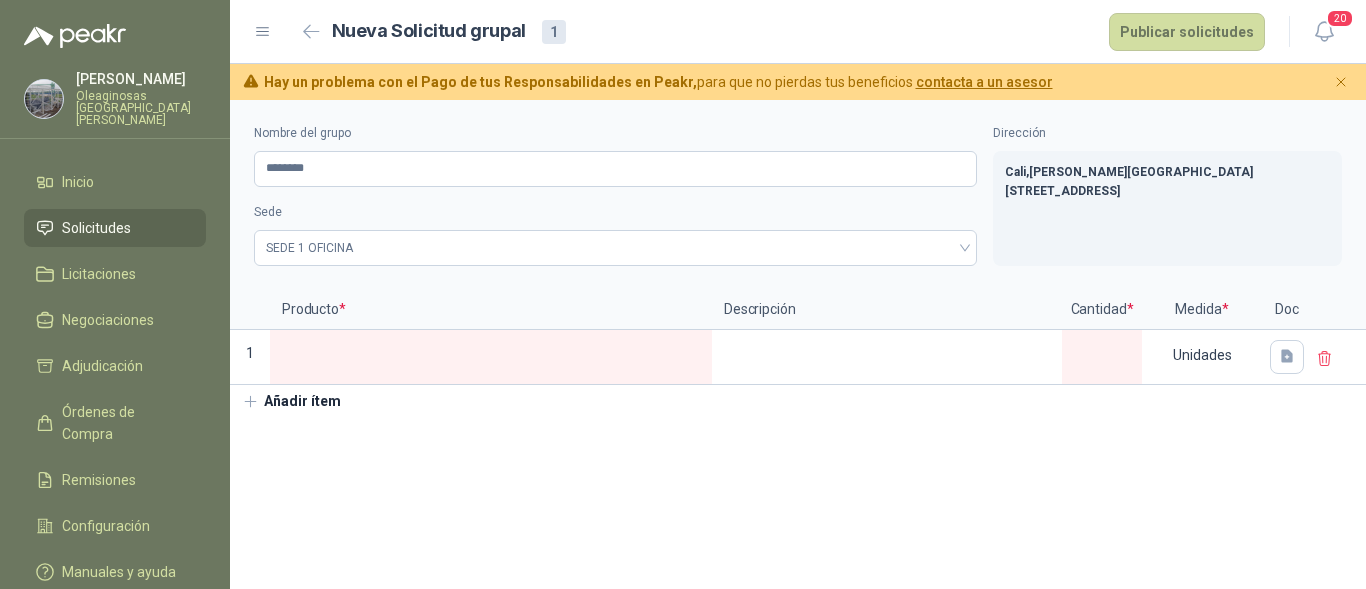 click on "Añadir ítem" at bounding box center (291, 402) 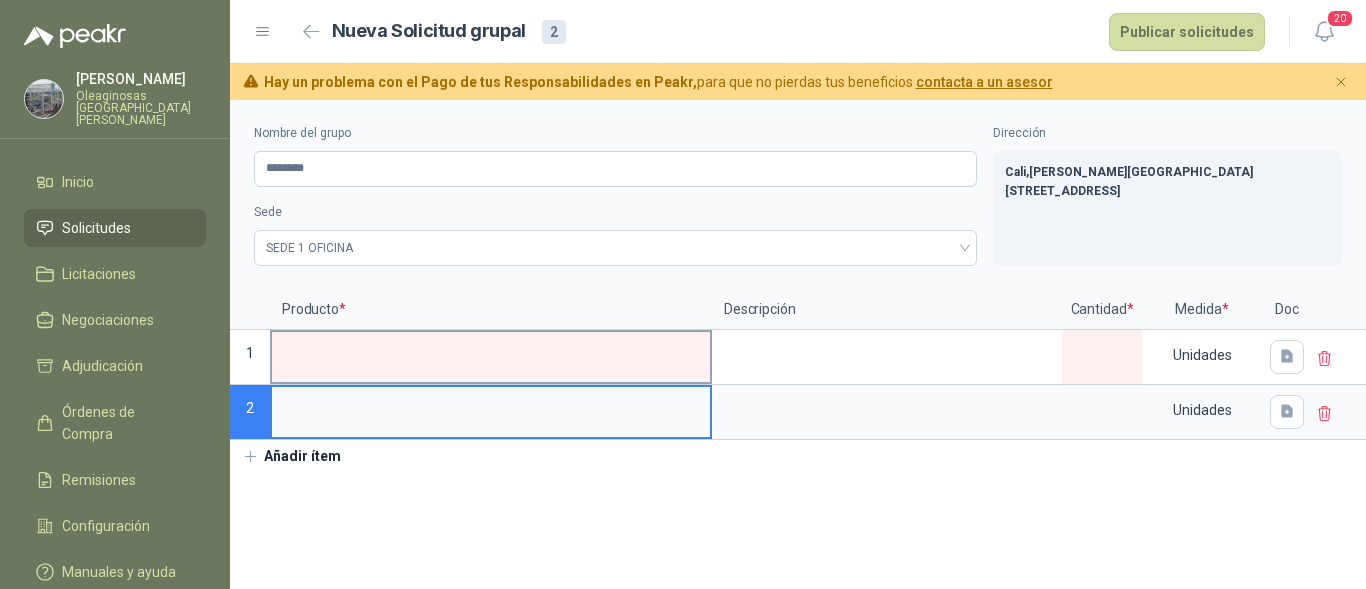 click at bounding box center [491, 351] 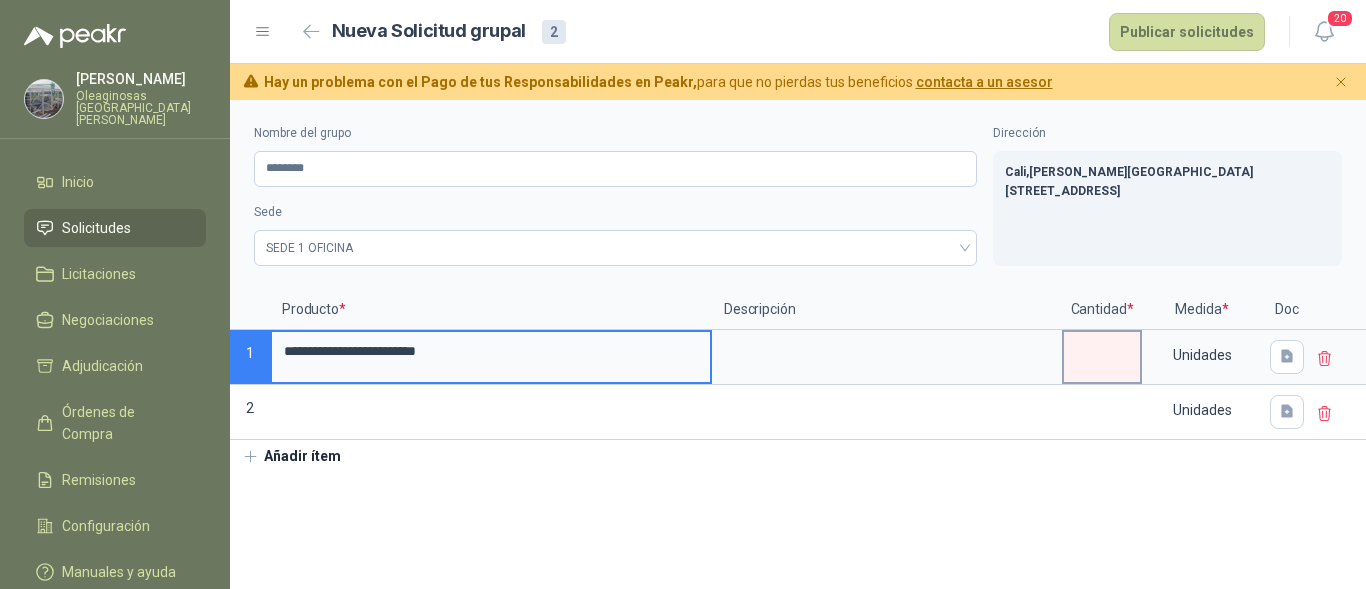 type on "**********" 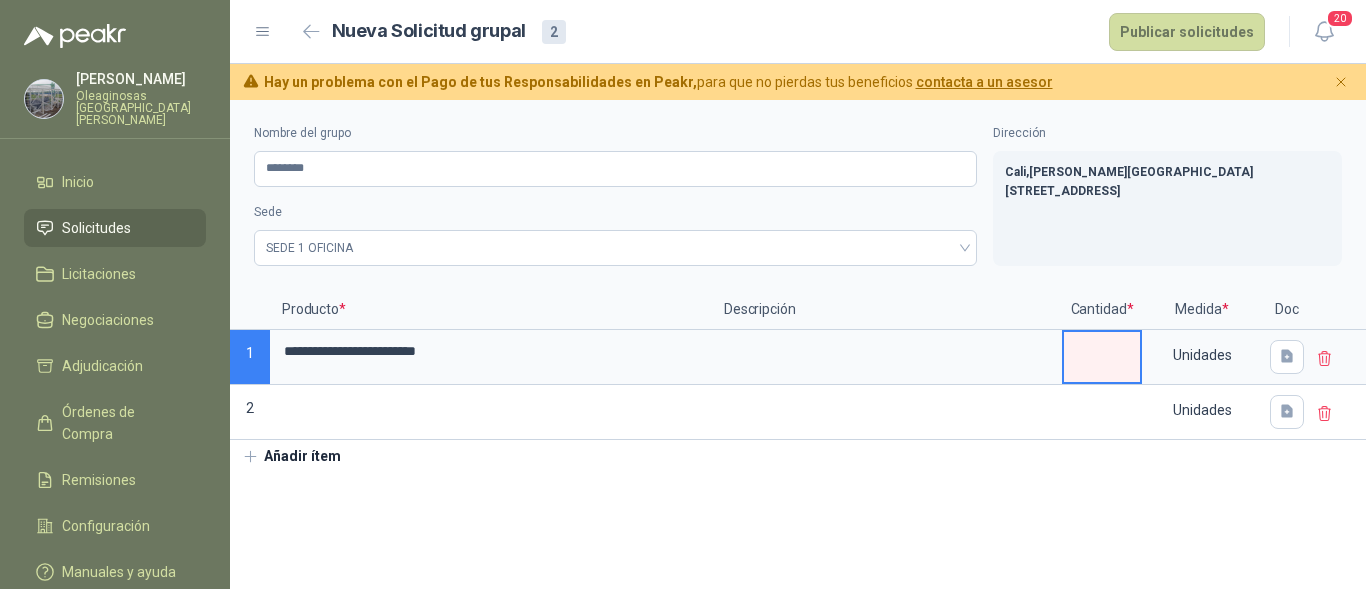 click at bounding box center (1102, 351) 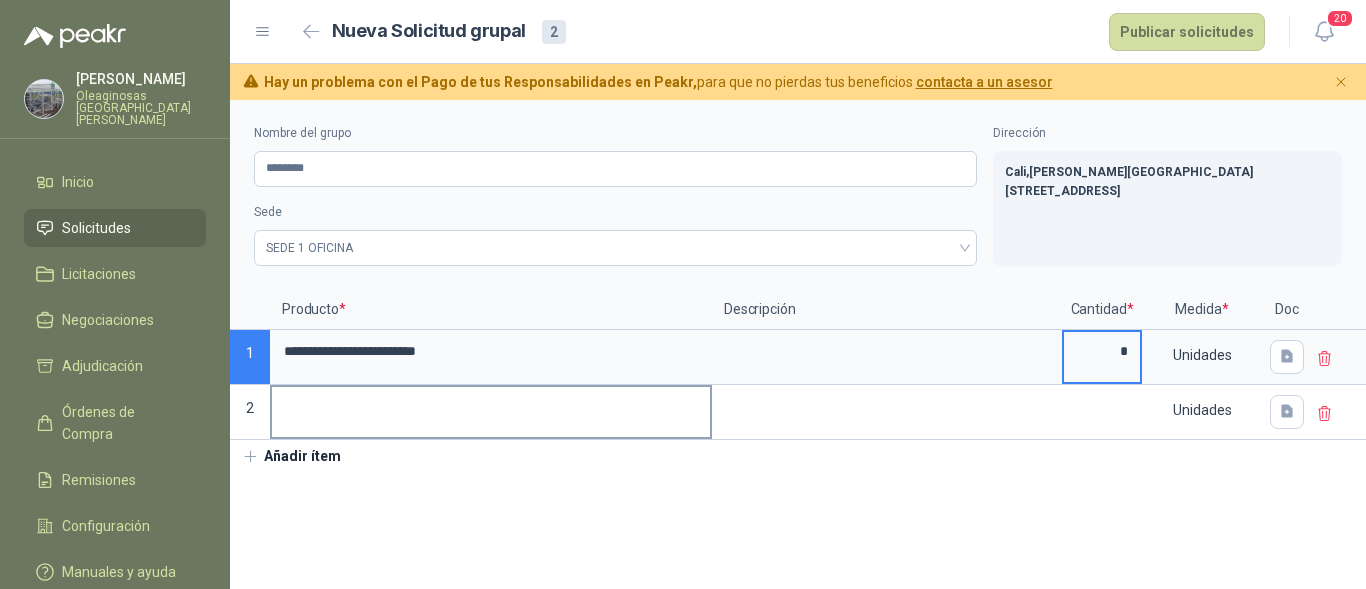 type on "*" 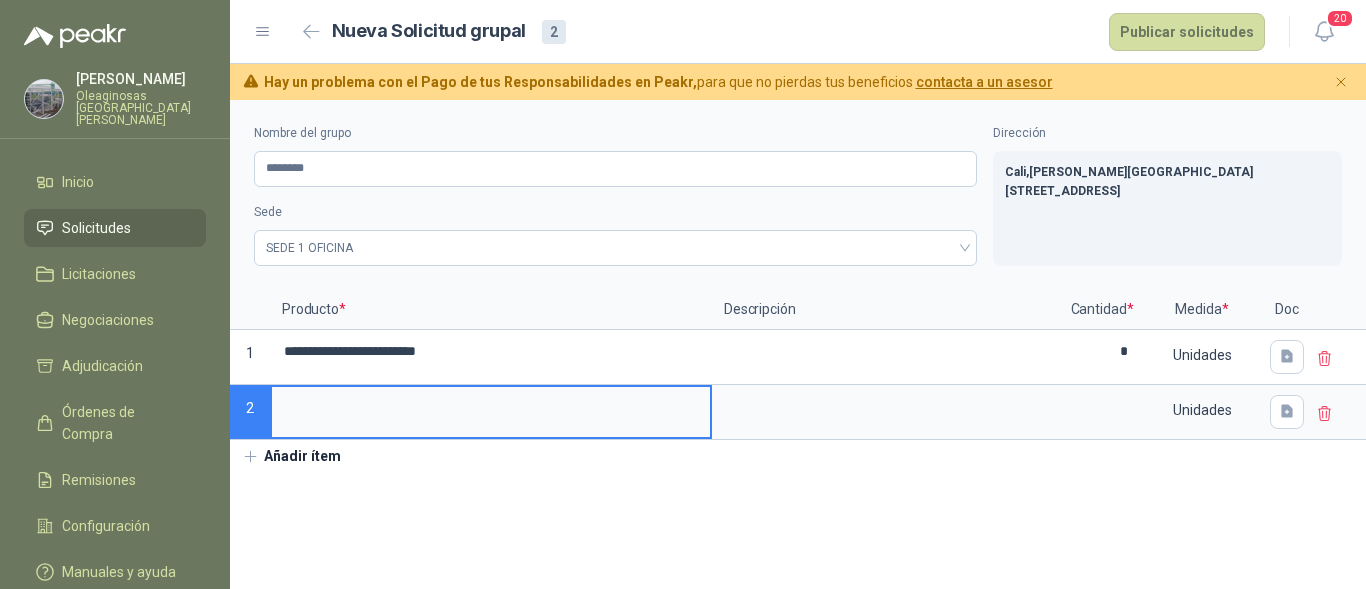 click at bounding box center (491, 406) 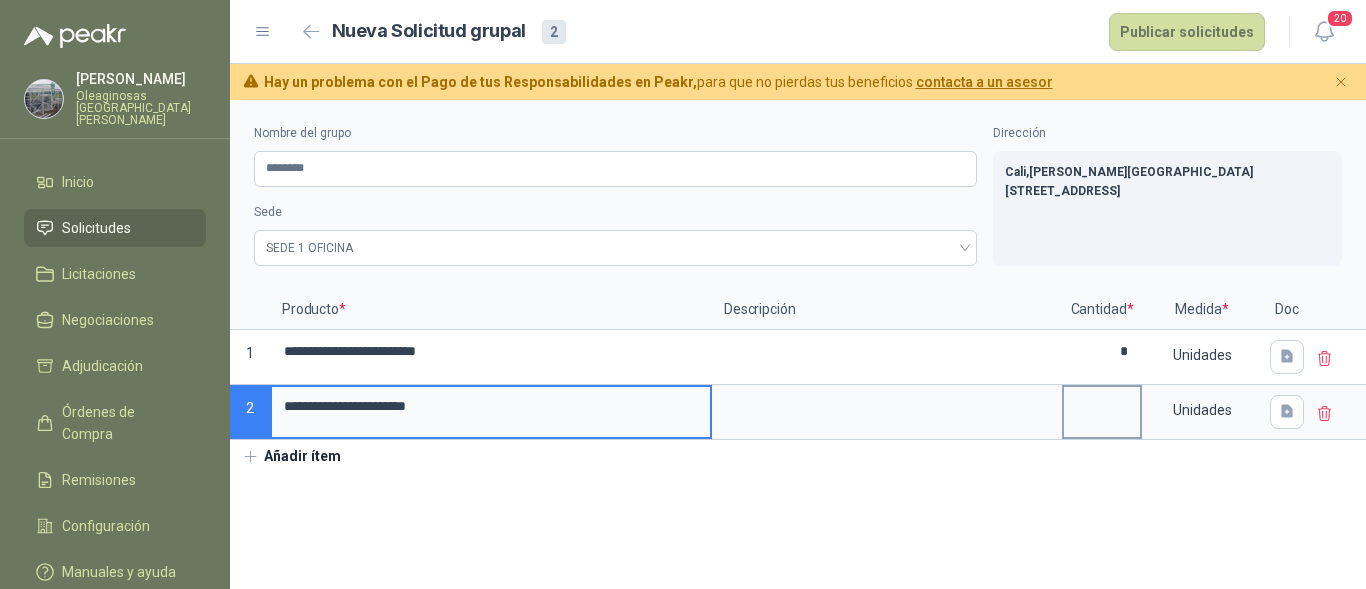 type on "**********" 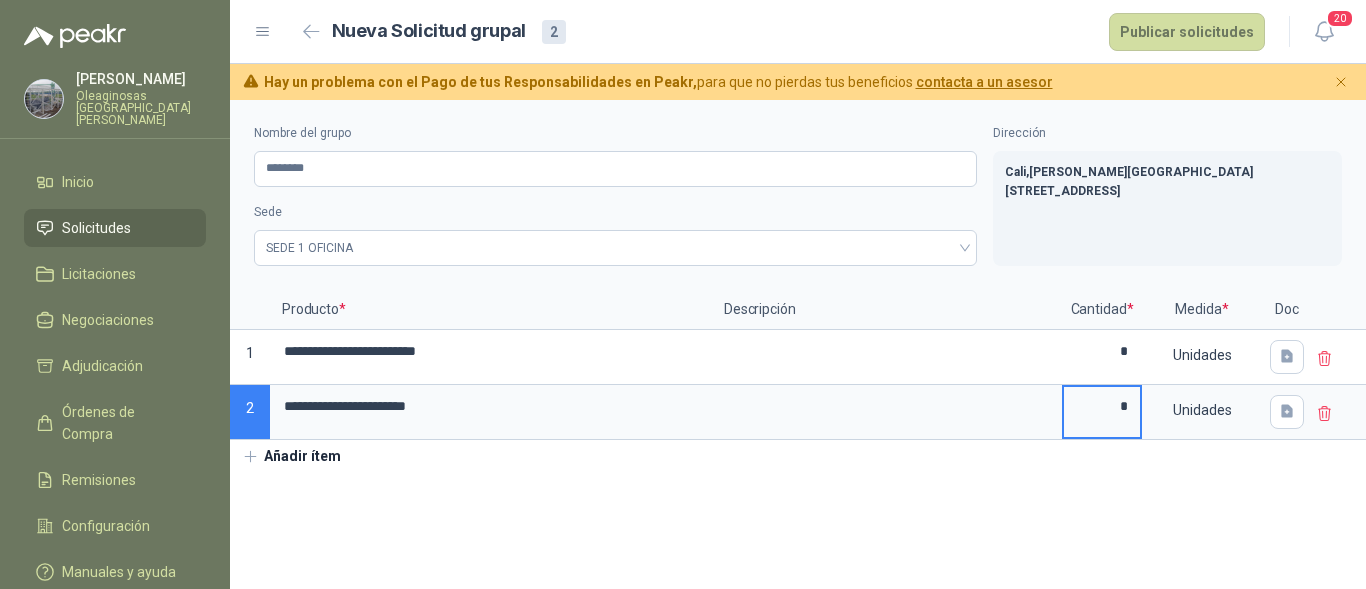 type on "*" 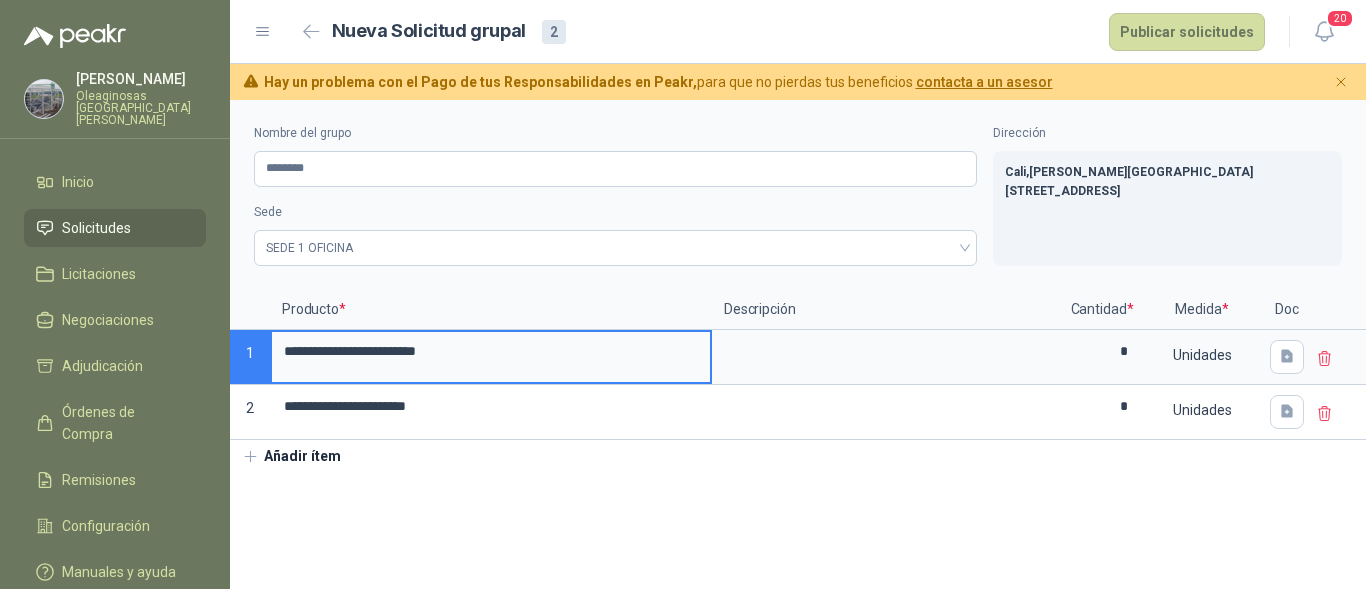 click on "**********" at bounding box center [491, 351] 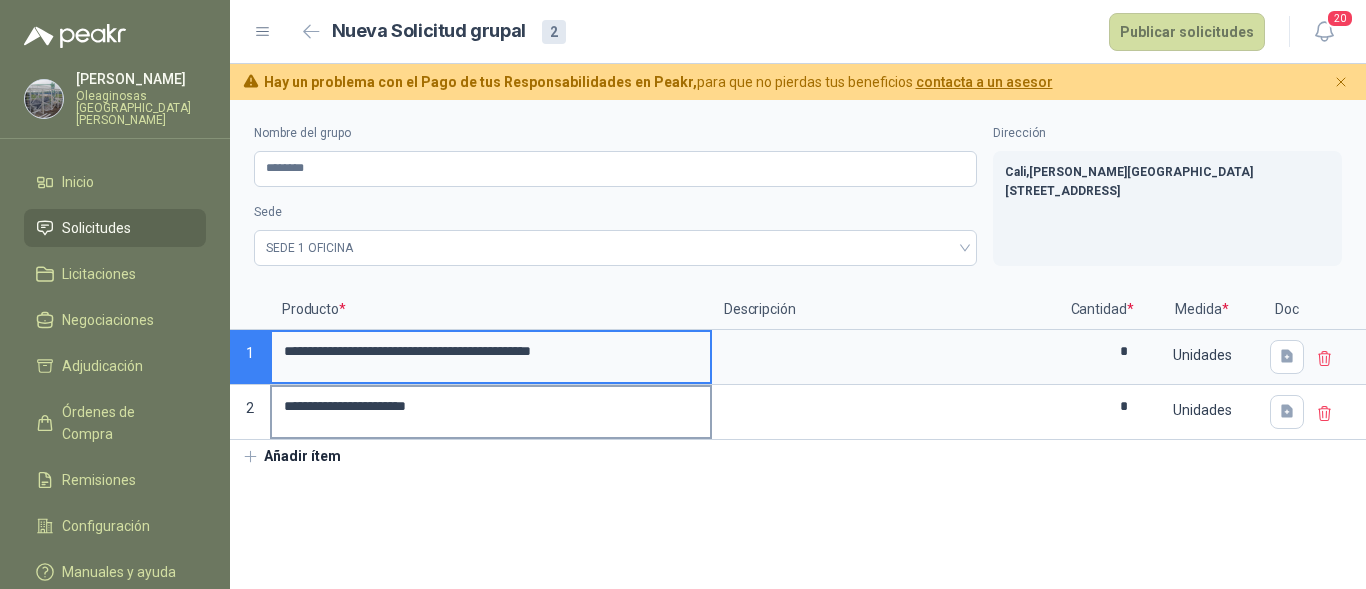 type on "**********" 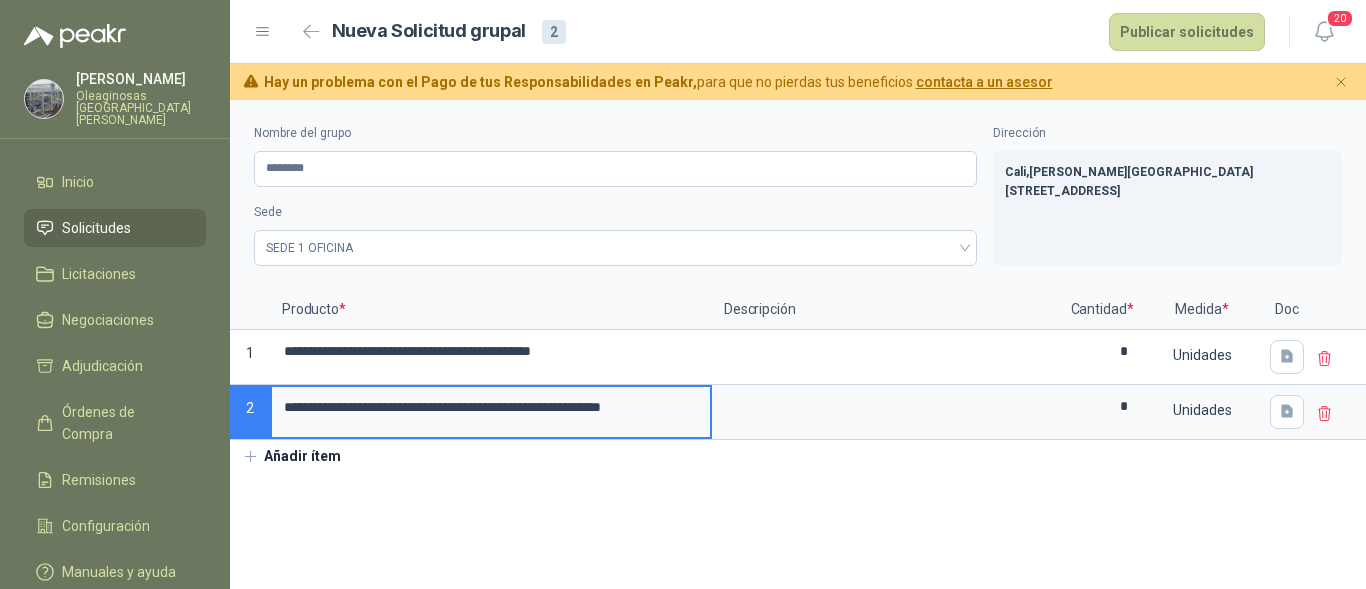 scroll, scrollTop: 0, scrollLeft: 52, axis: horizontal 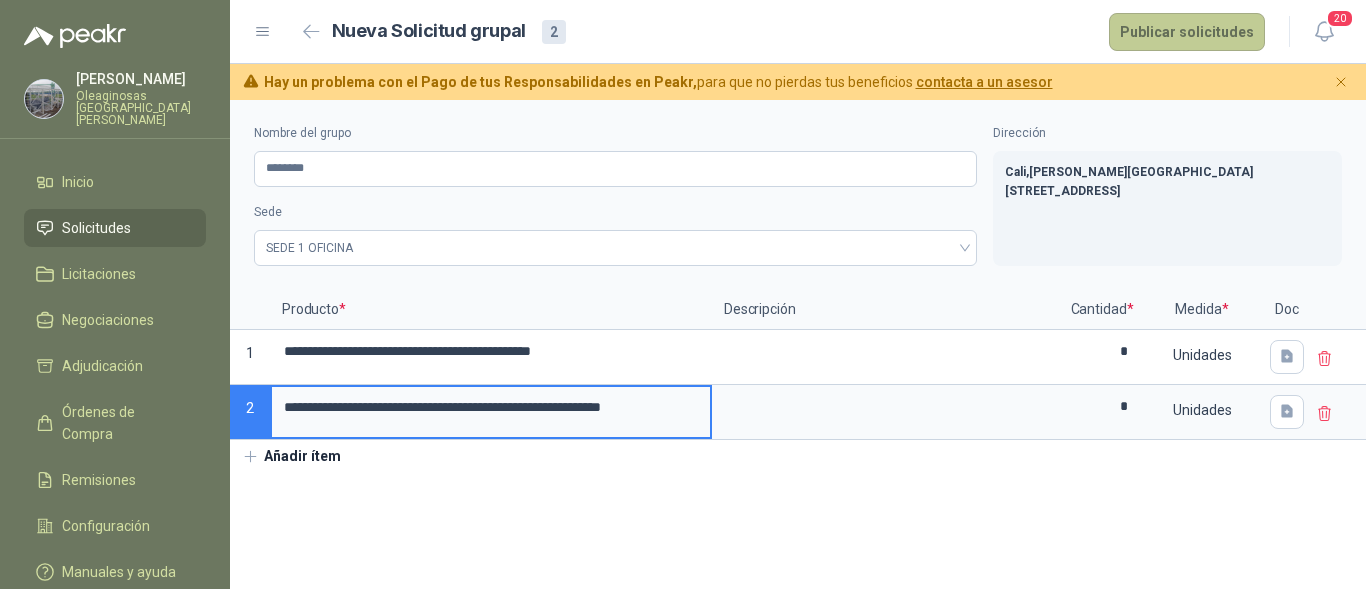 type on "**********" 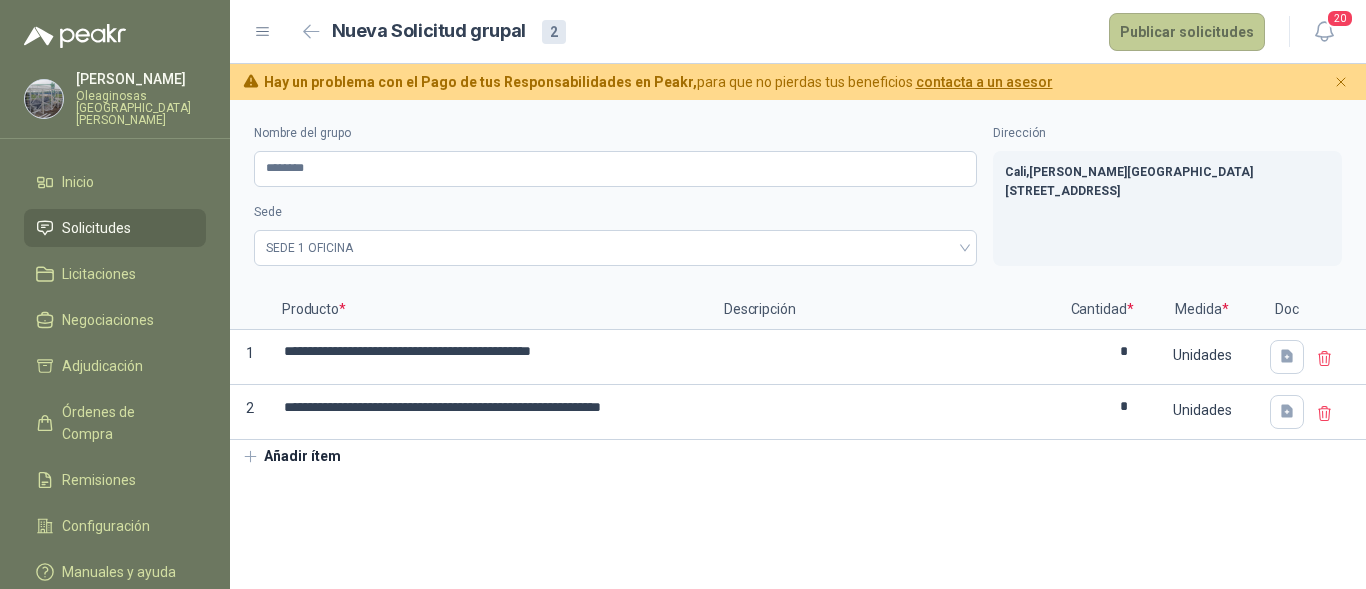 scroll, scrollTop: 0, scrollLeft: 0, axis: both 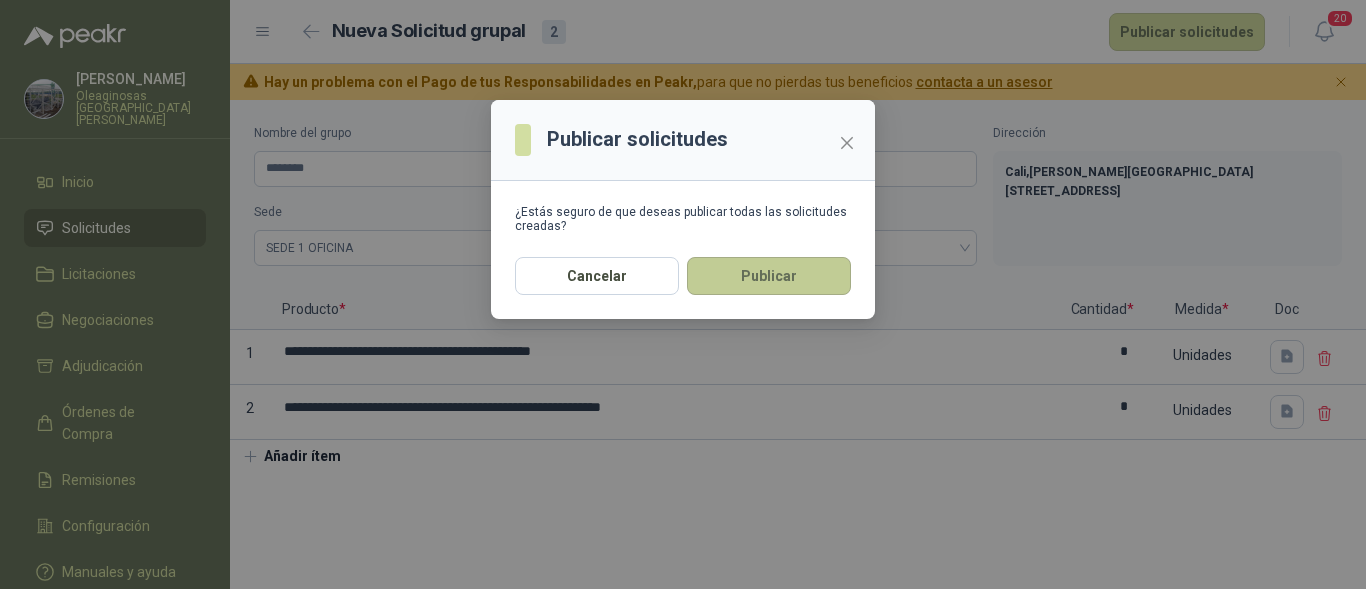 click on "Publicar" at bounding box center [769, 276] 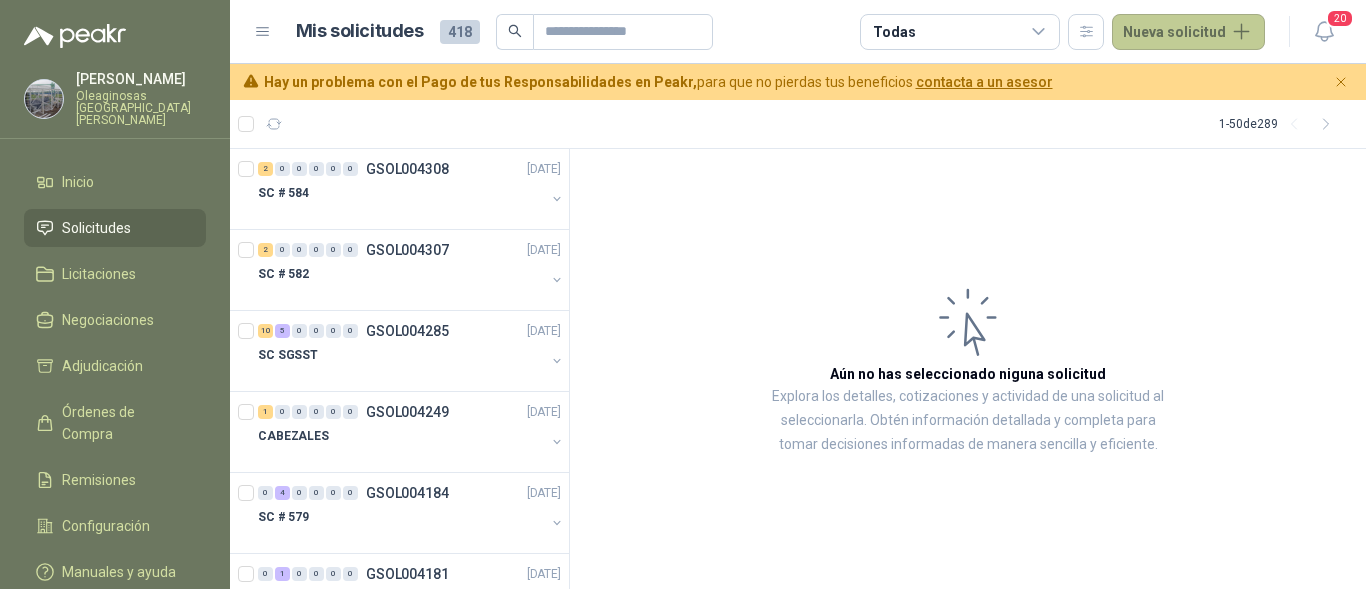 click on "Nueva solicitud" at bounding box center [1188, 32] 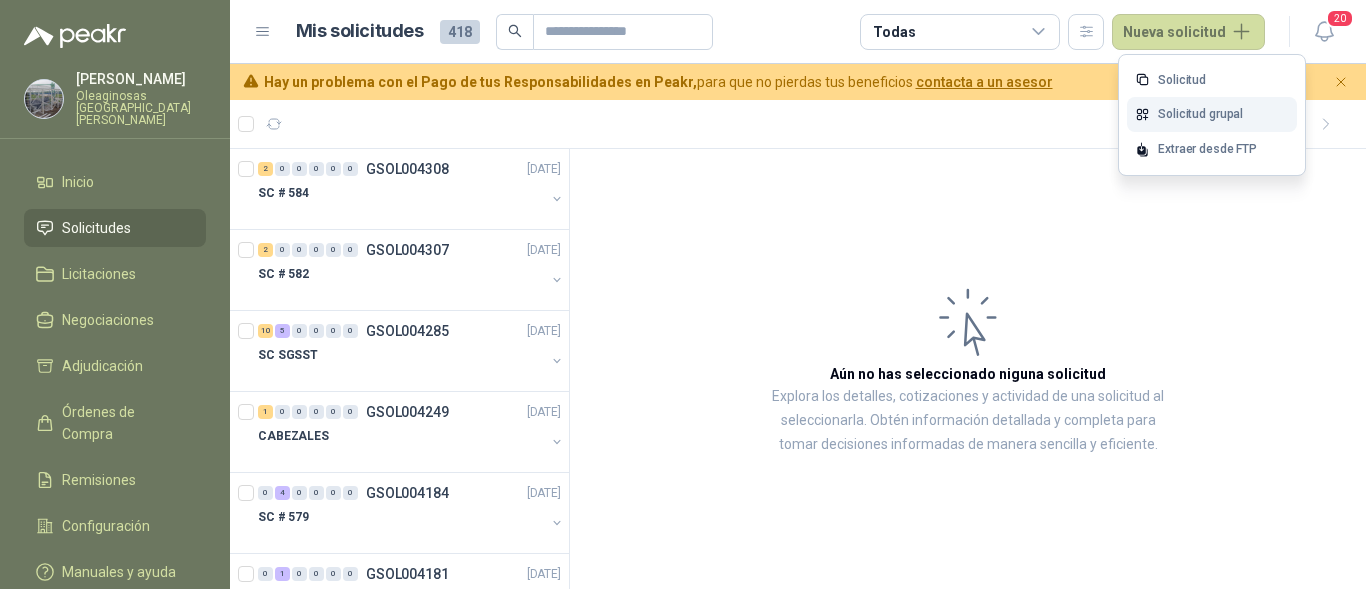 click on "Solicitud grupal" at bounding box center [1212, 114] 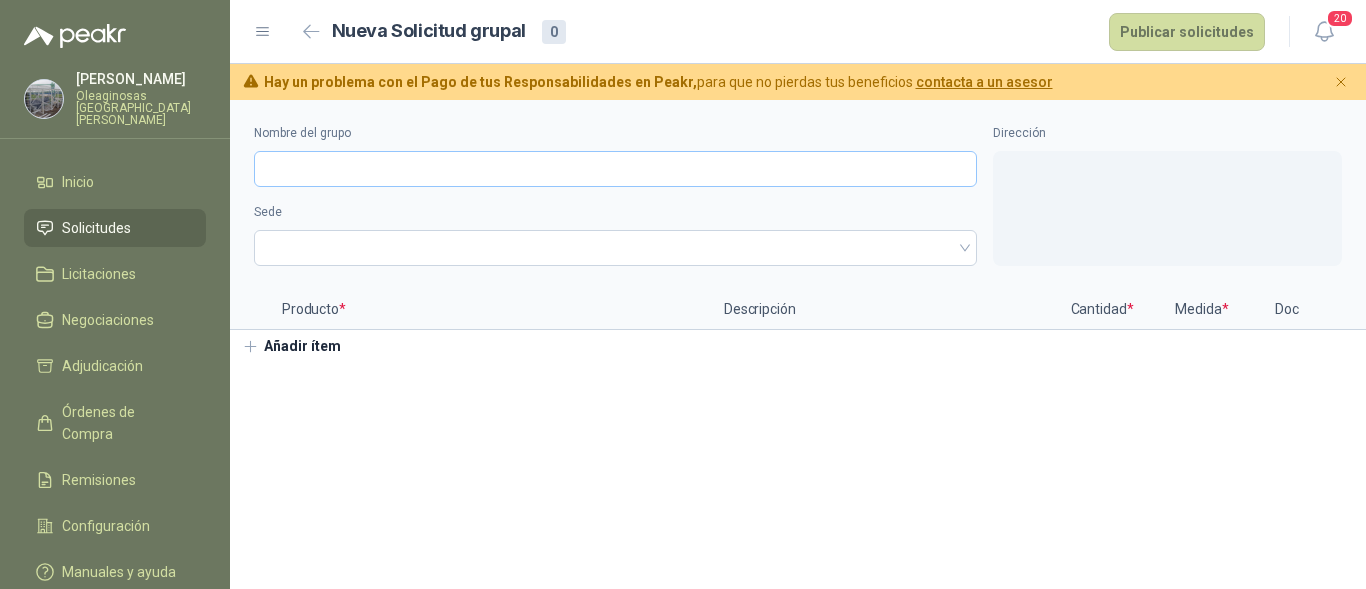 type 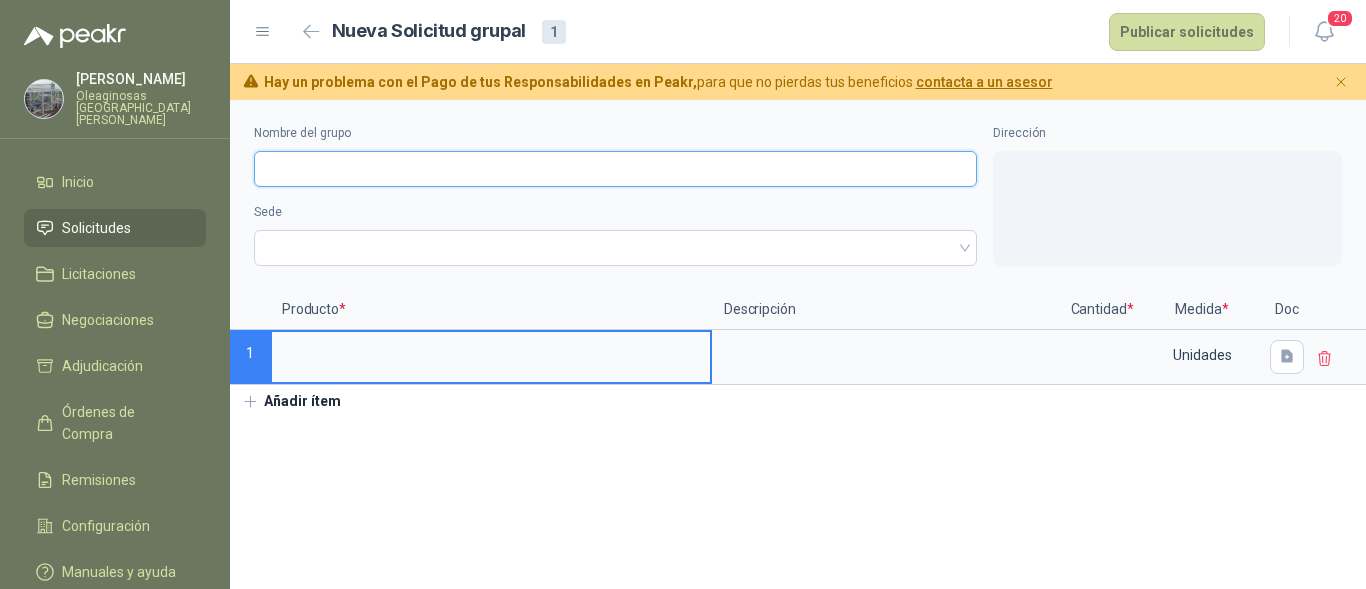 click on "Nombre del grupo" at bounding box center (615, 169) 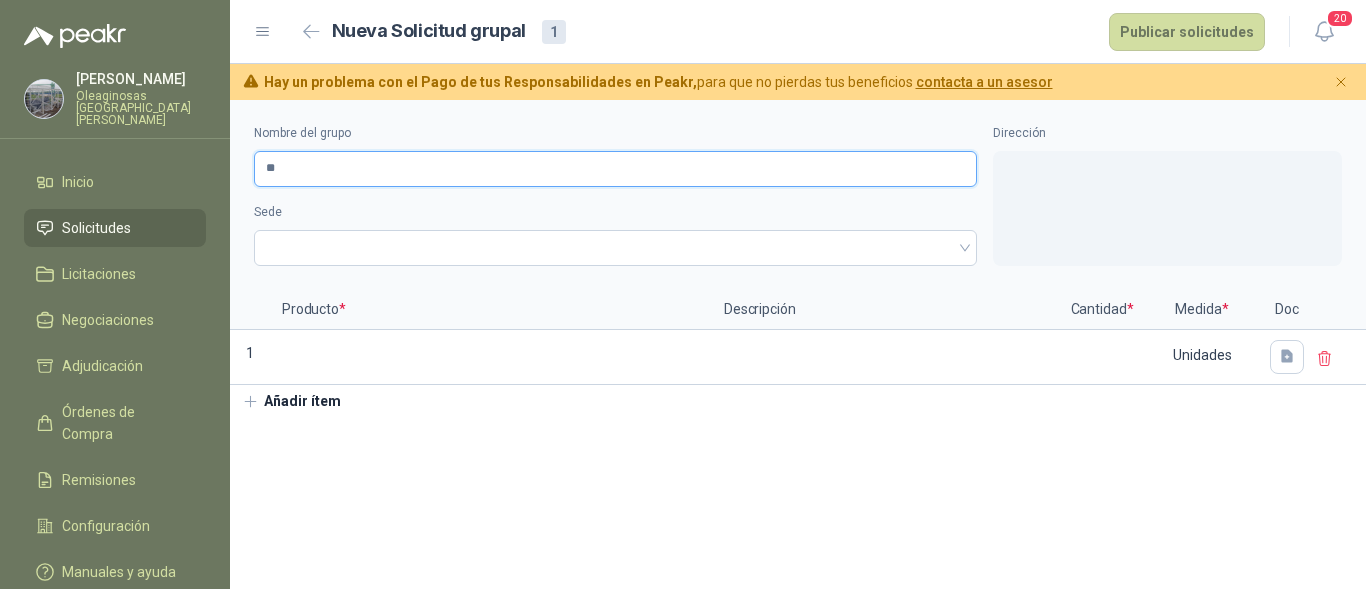 type on "*" 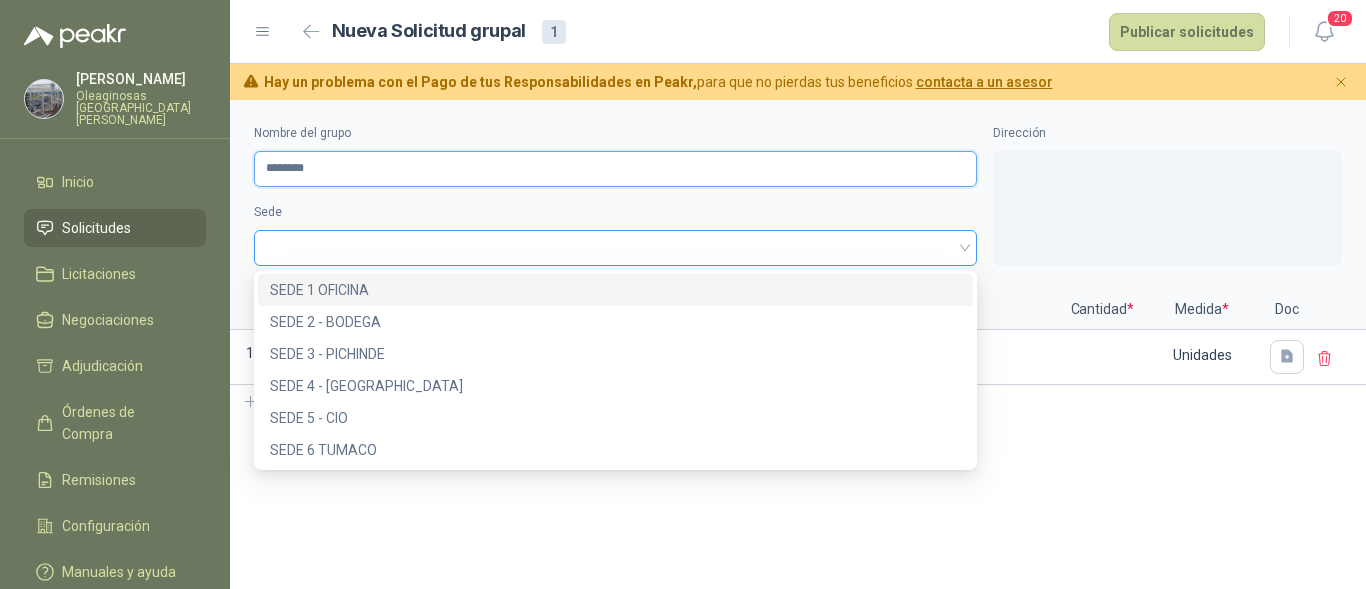 click at bounding box center [615, 248] 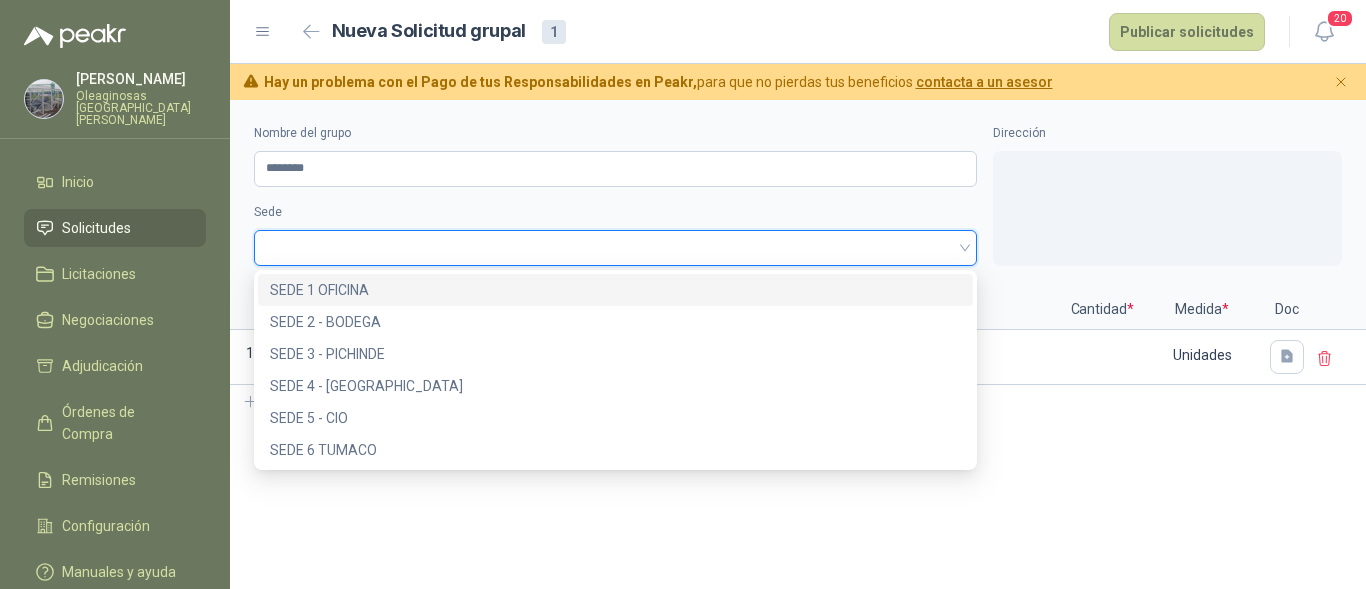 click on "SEDE 1 OFICINA" at bounding box center (615, 290) 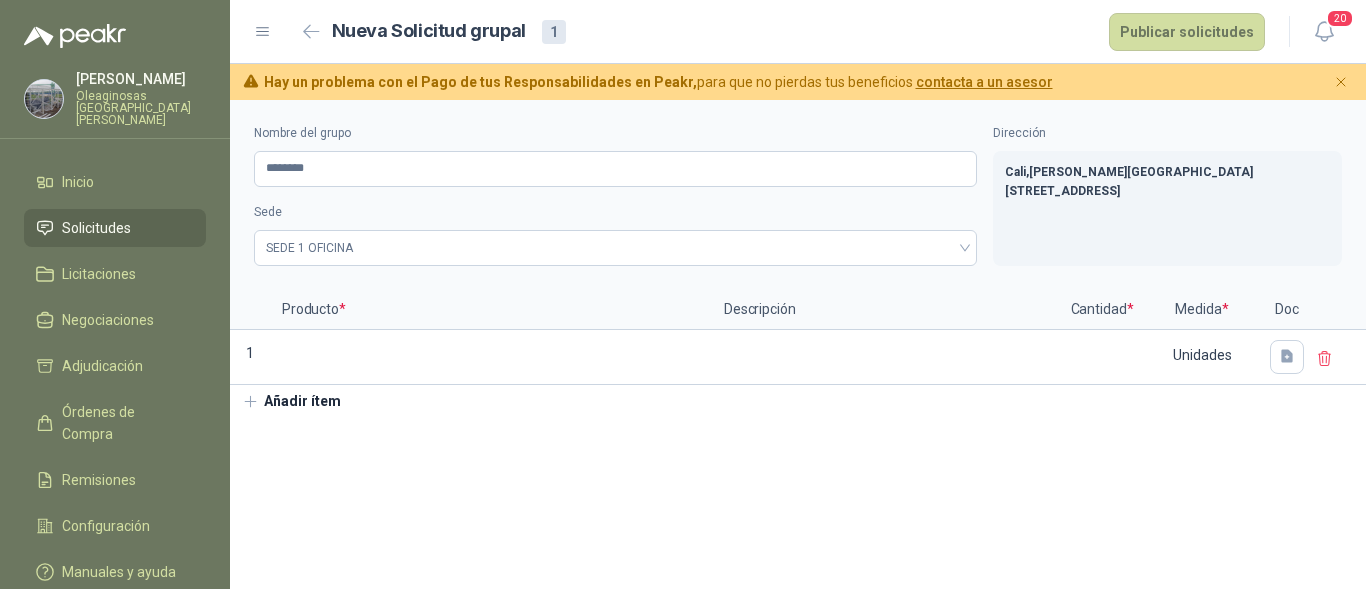 click on "Añadir ítem" at bounding box center [291, 402] 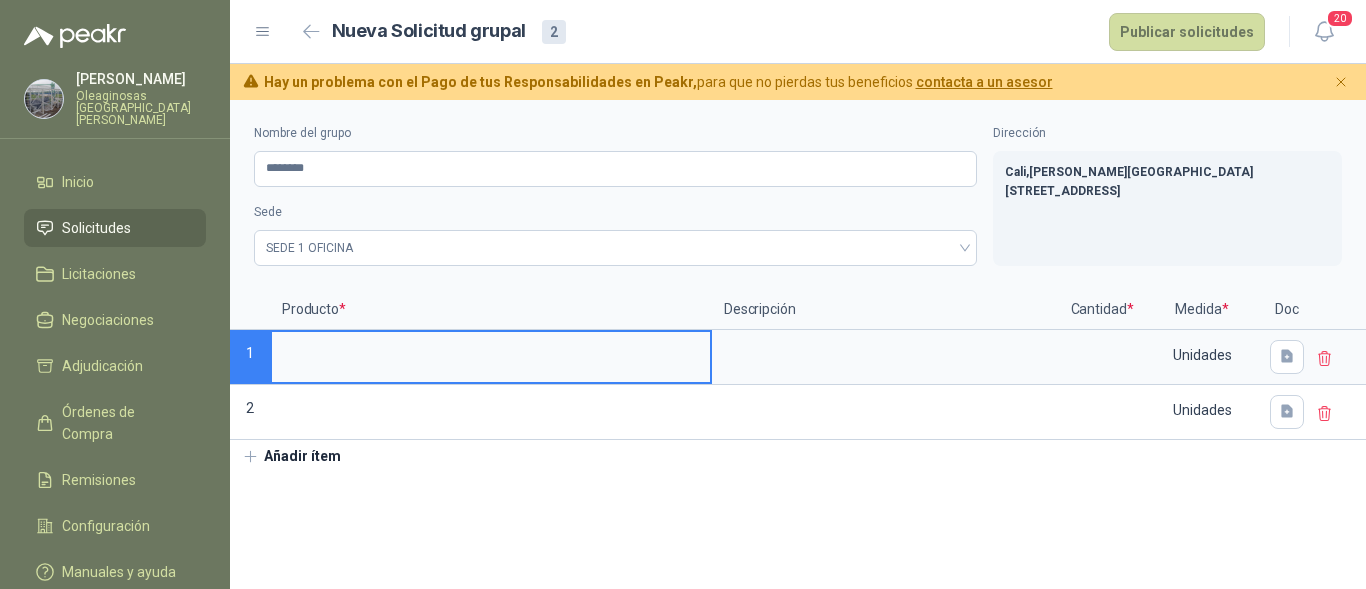 click at bounding box center [491, 351] 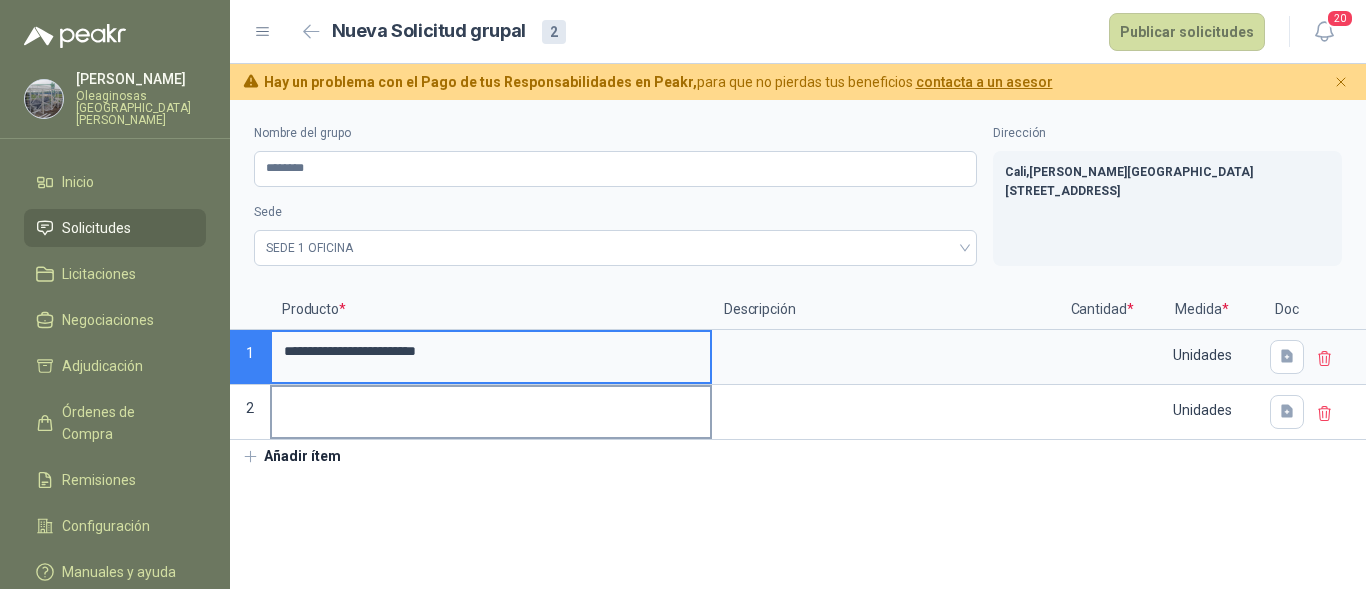 type on "**********" 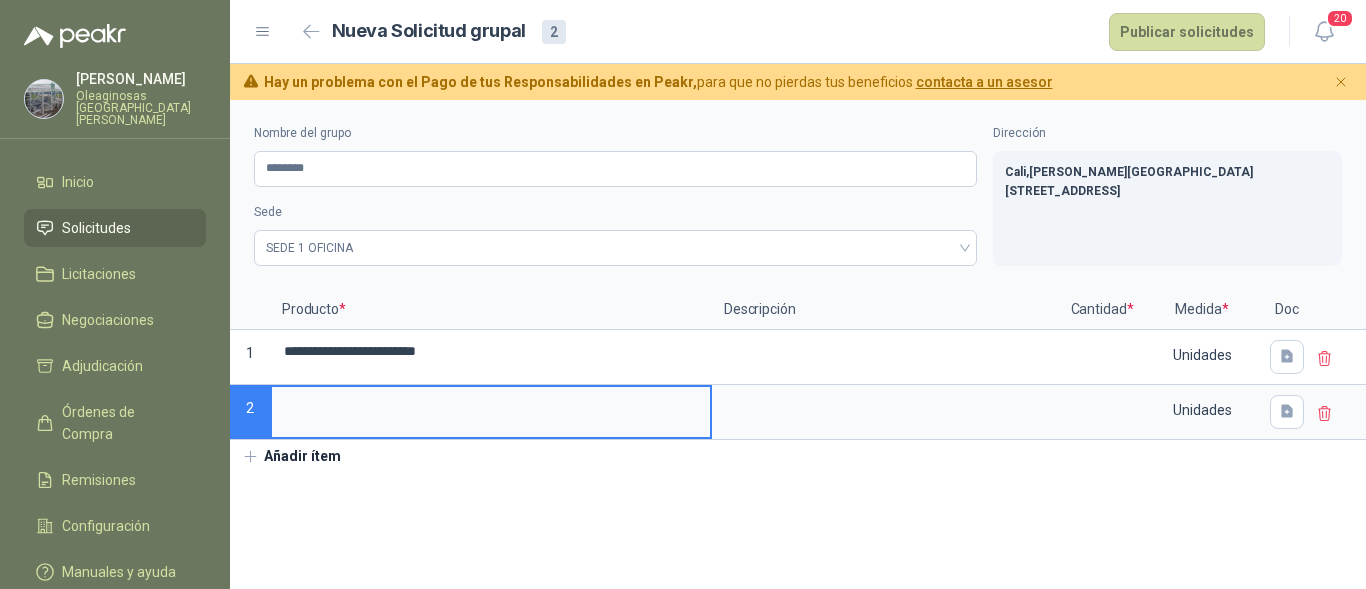 click at bounding box center (491, 406) 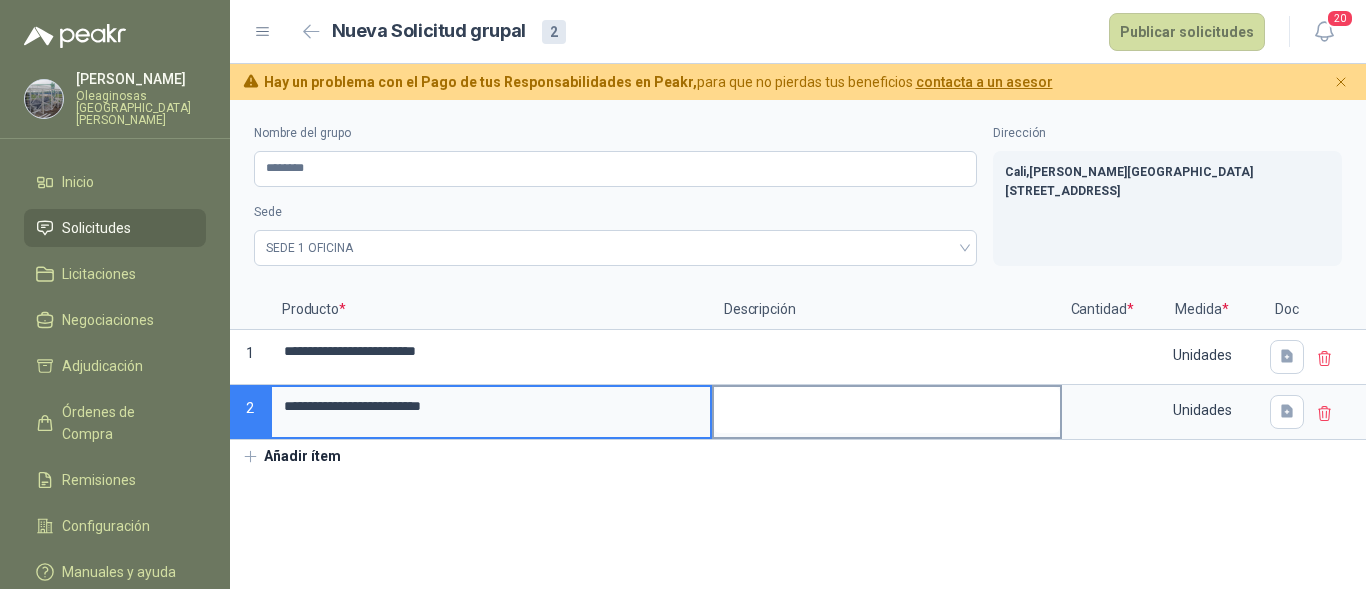 type on "**********" 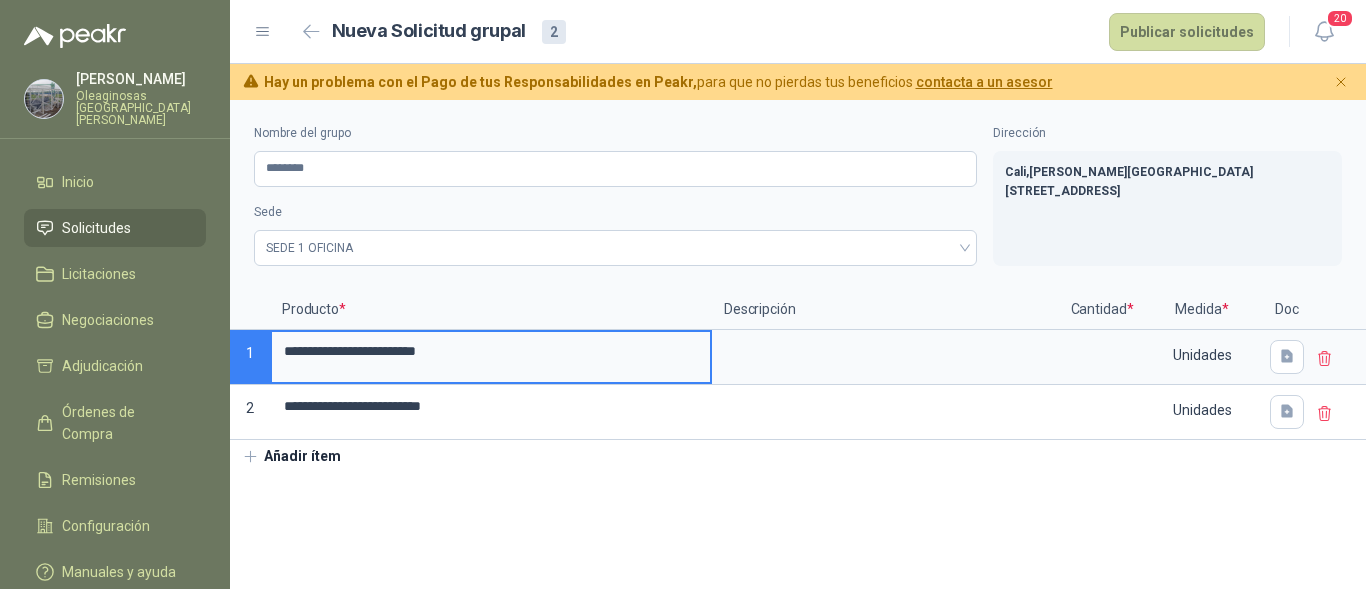 click on "**********" at bounding box center (491, 351) 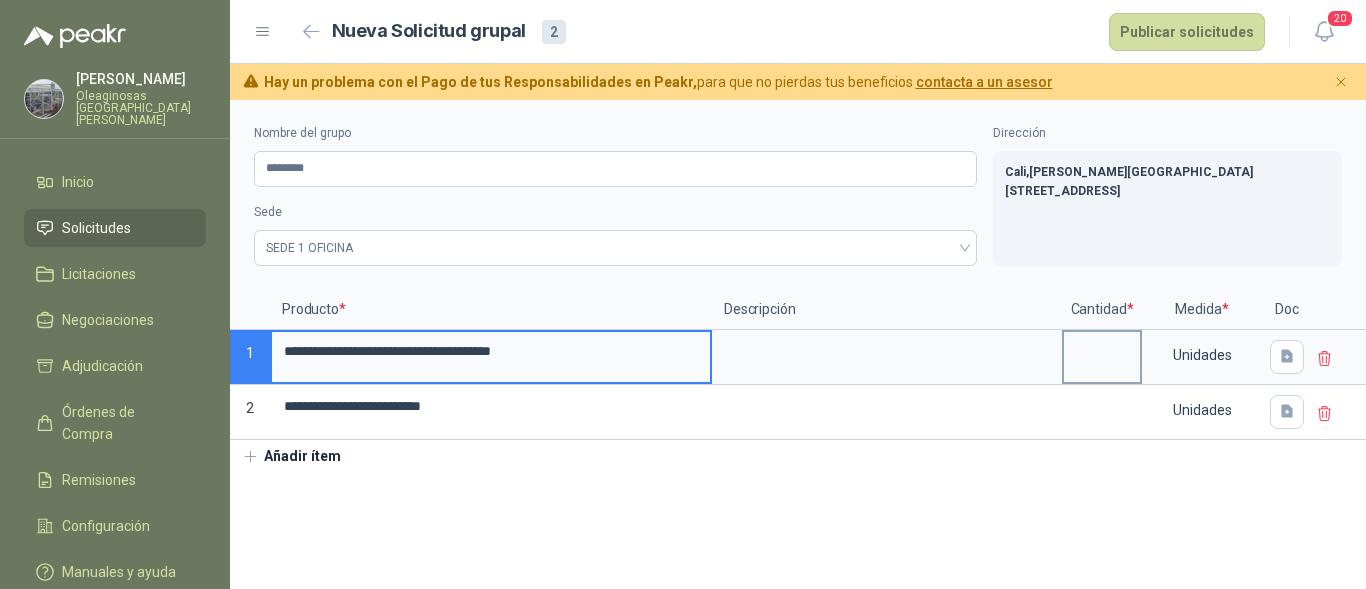 type on "**********" 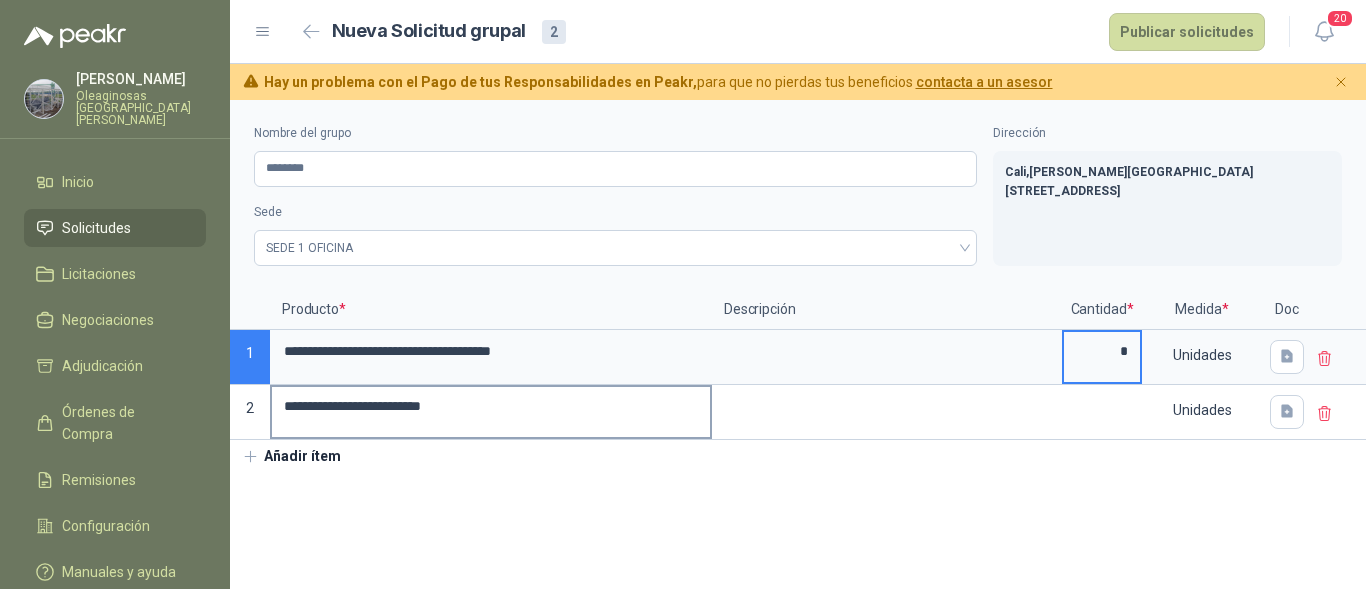 type on "*" 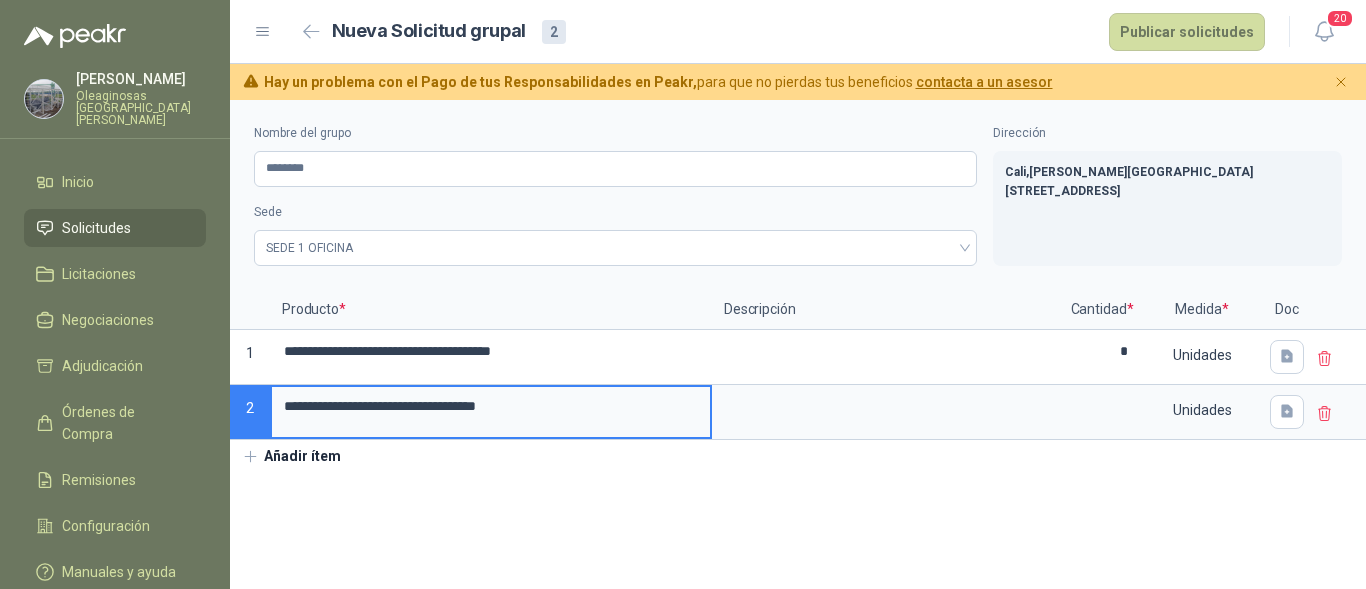 click on "**********" at bounding box center [491, 406] 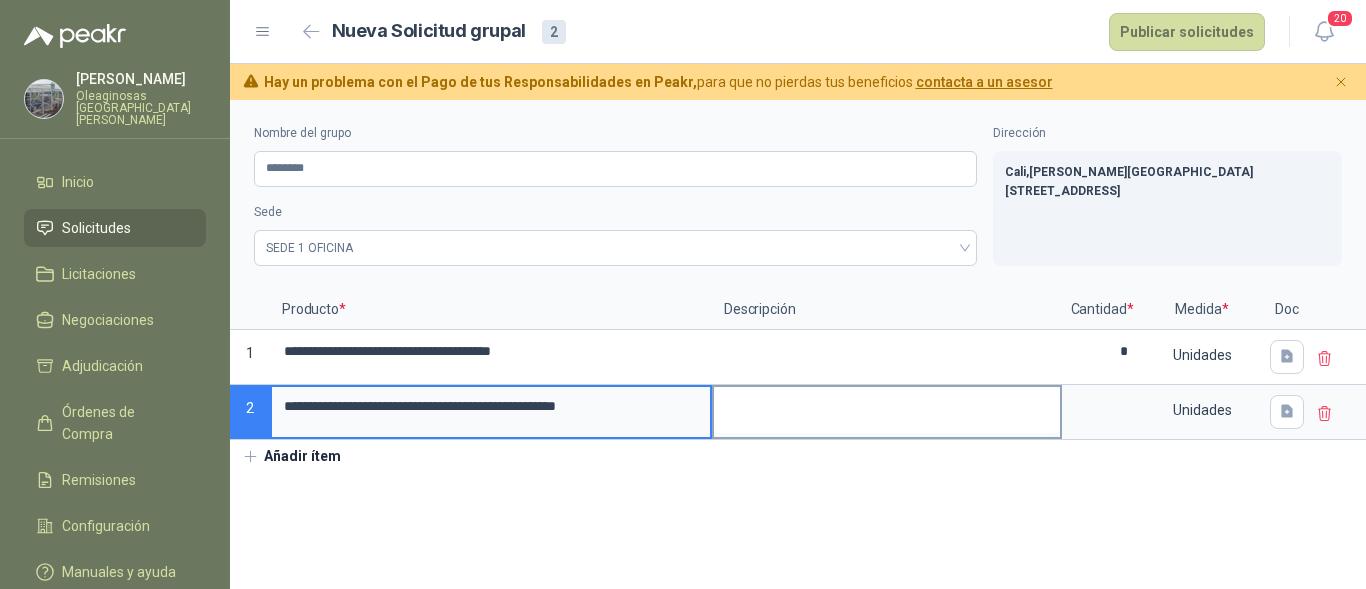 type on "**********" 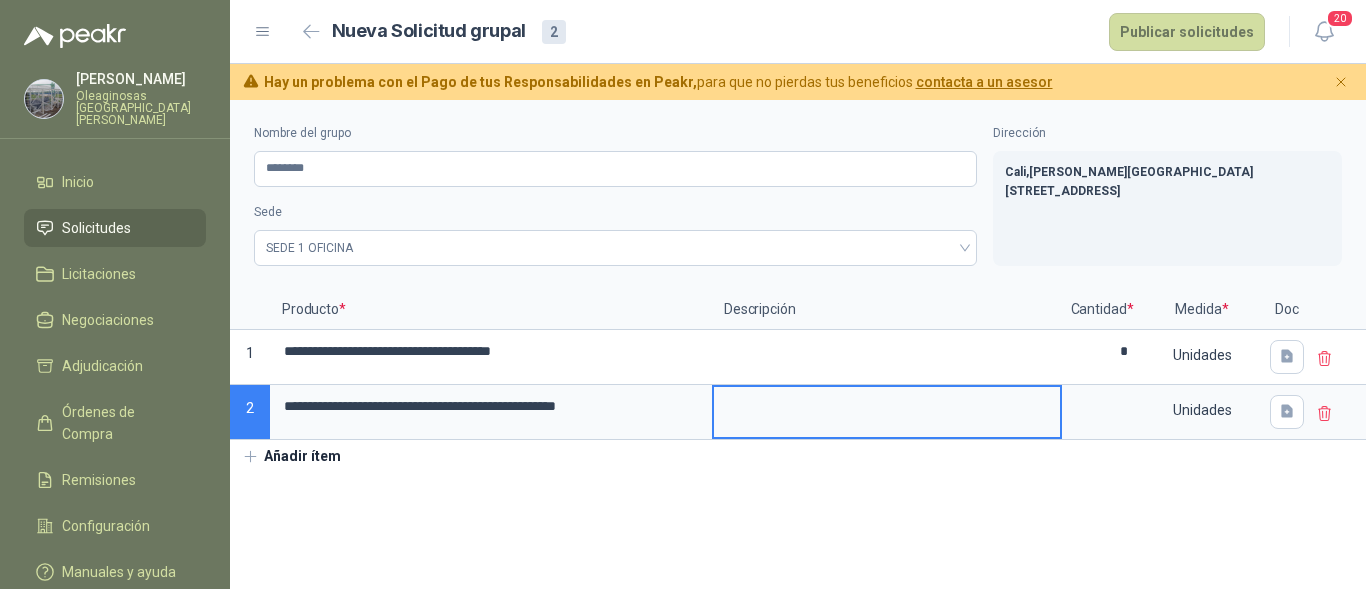 click at bounding box center [887, 410] 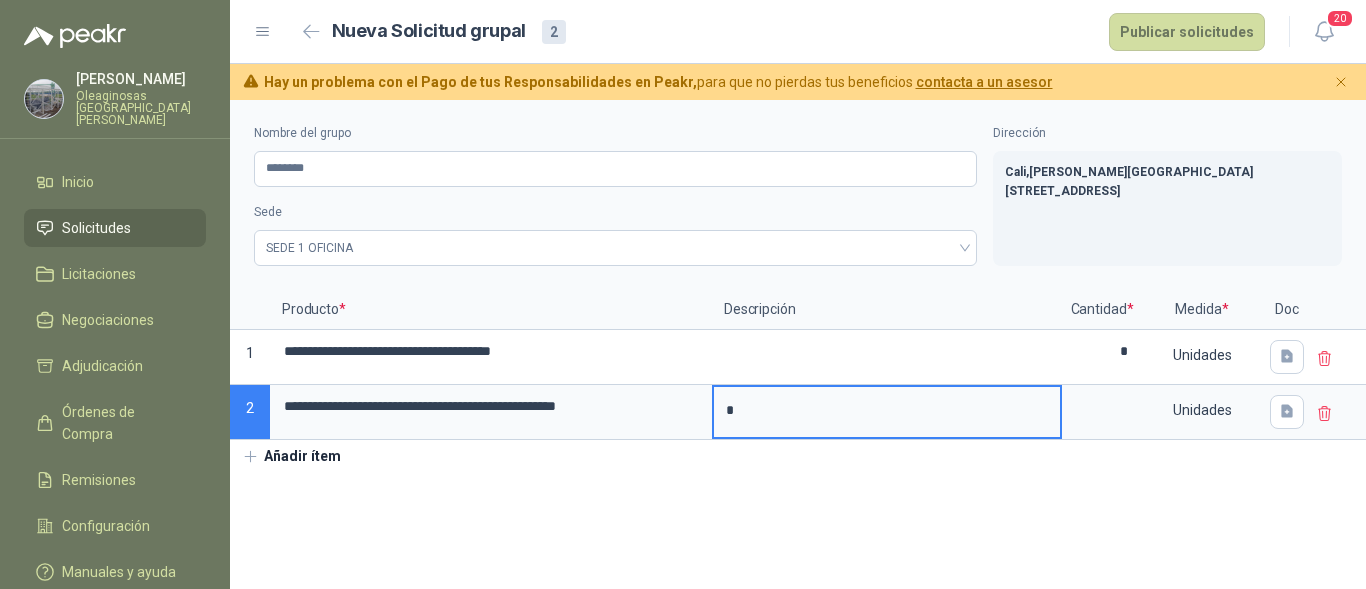 type 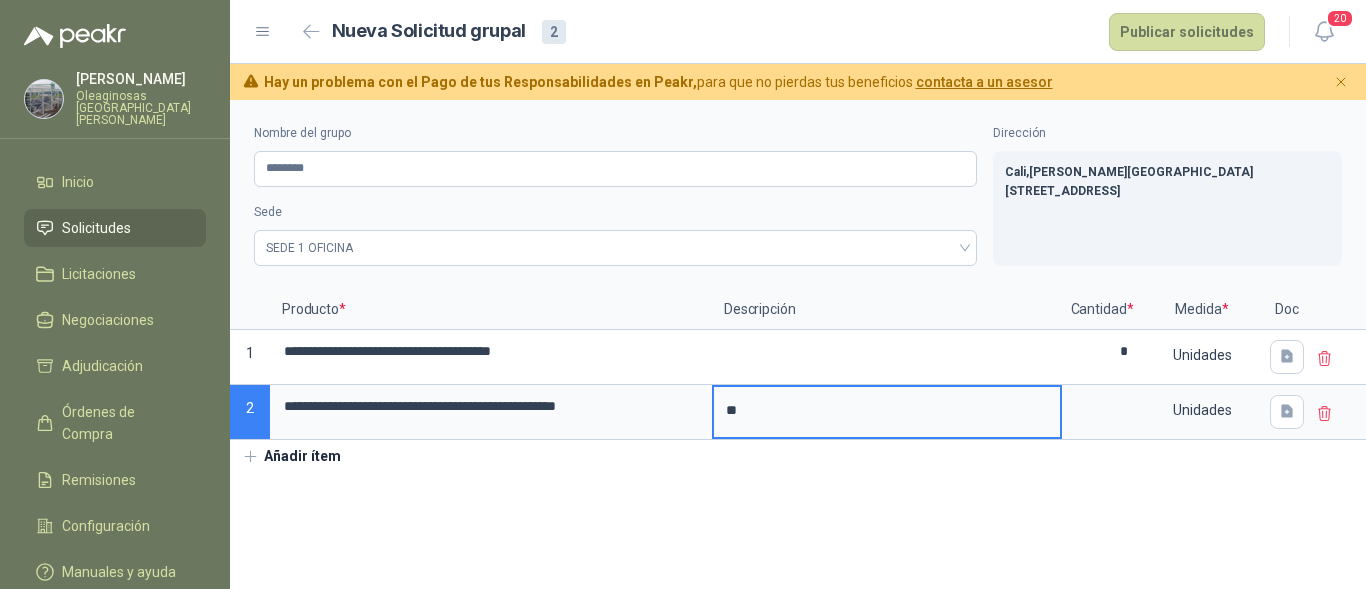 type 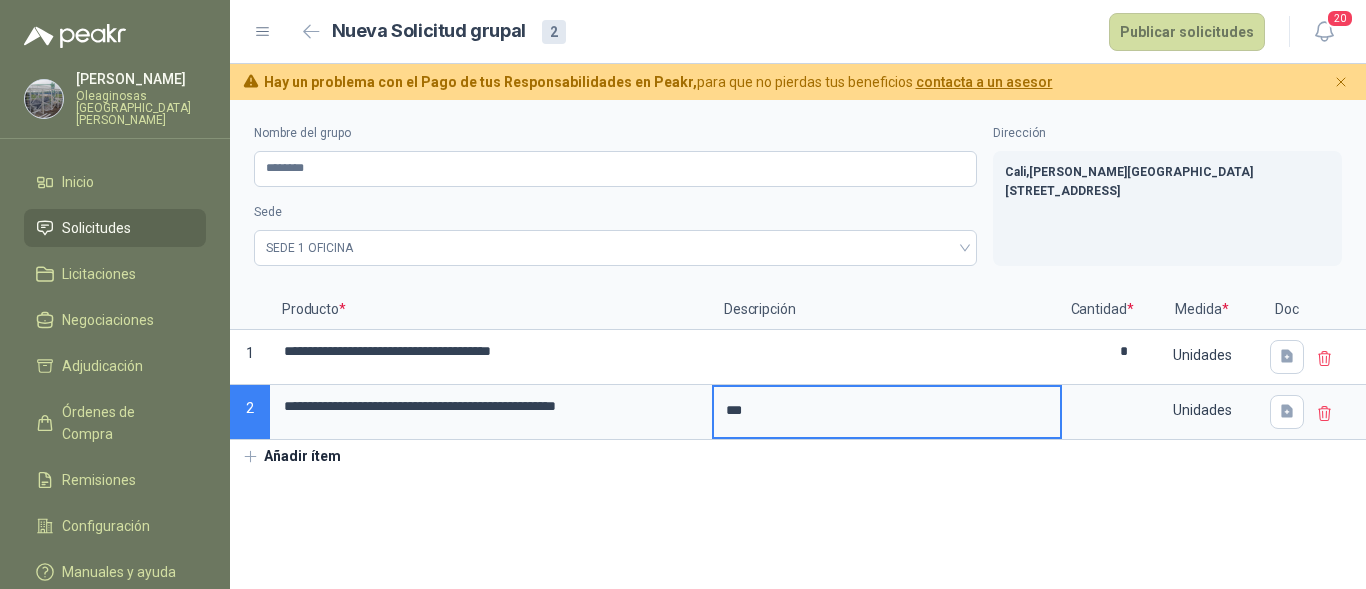 type 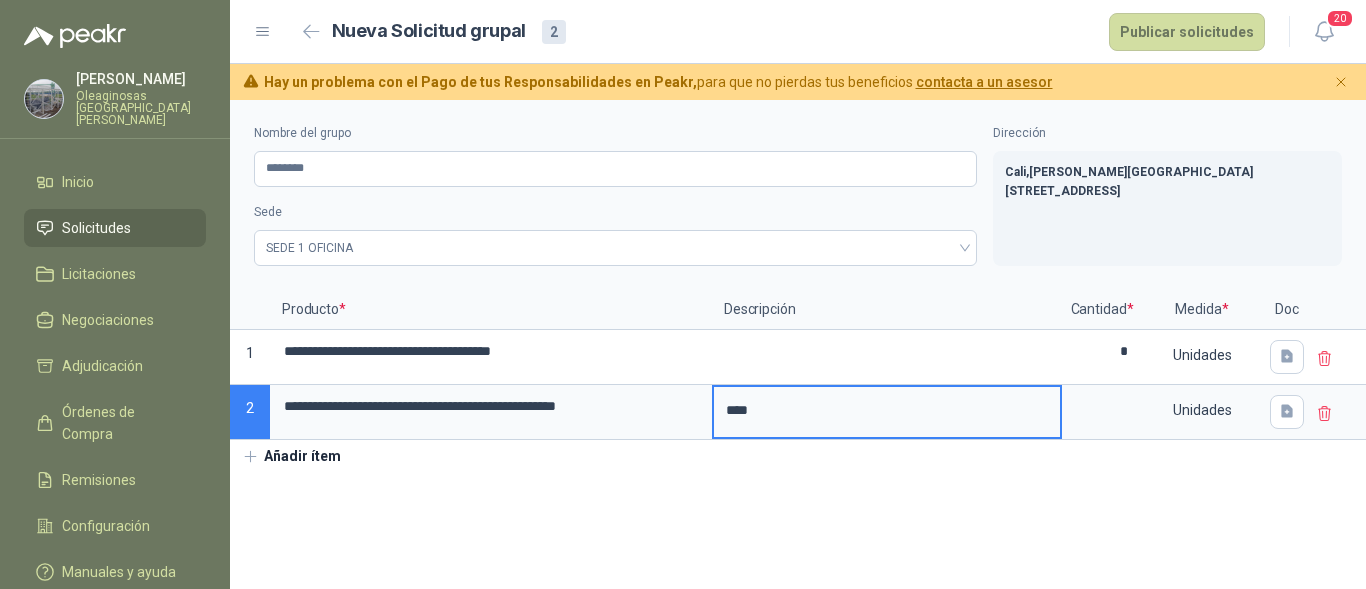 type 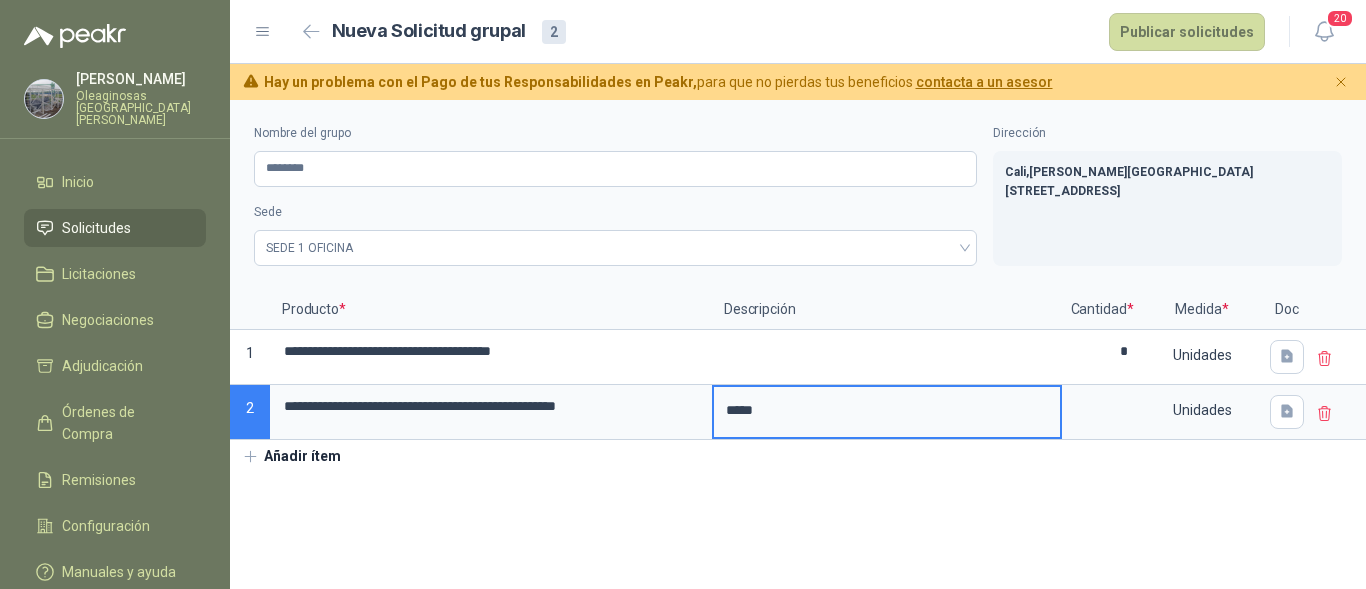 type 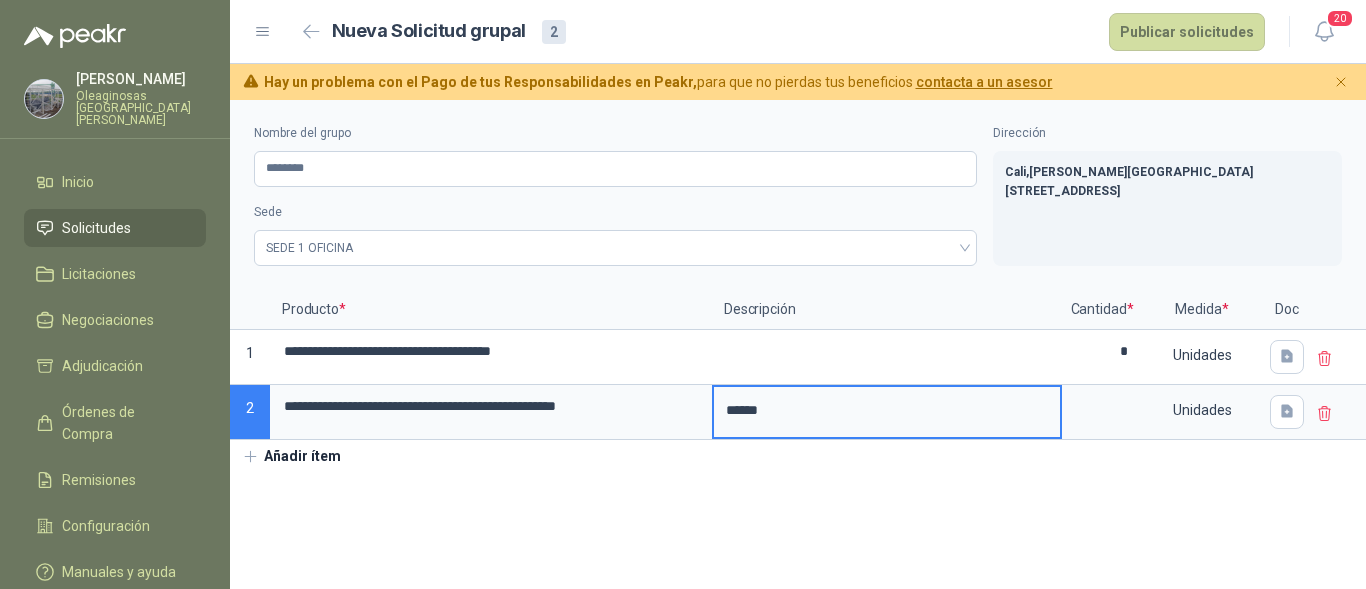 type 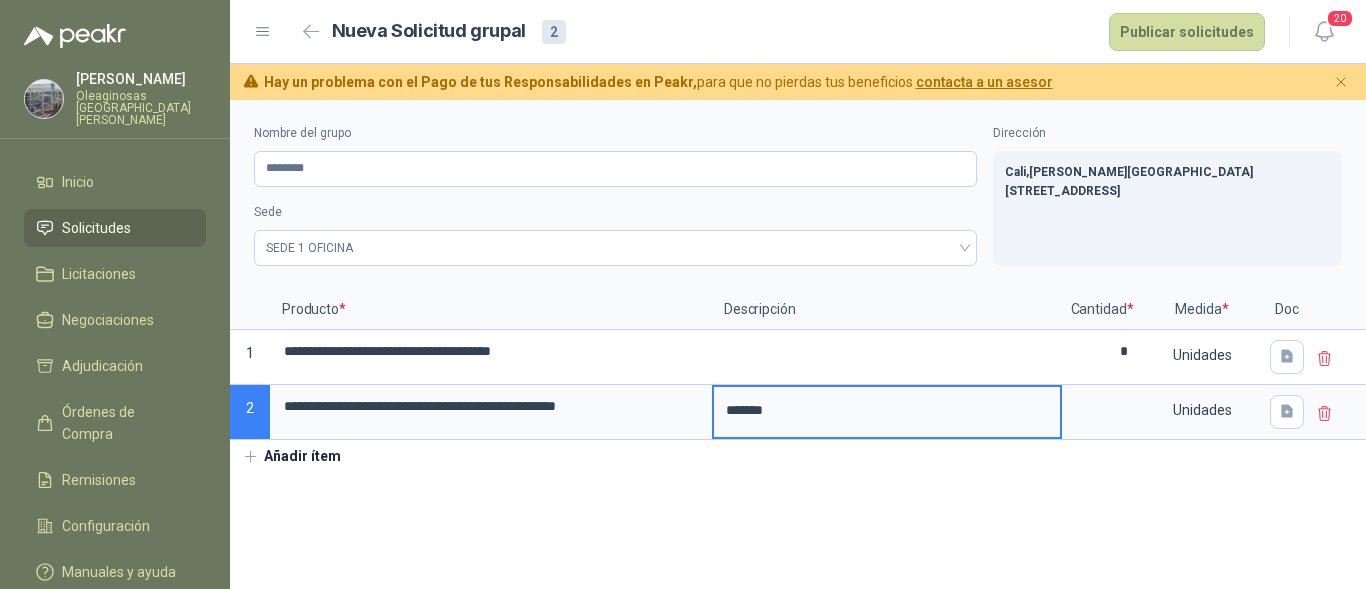 type 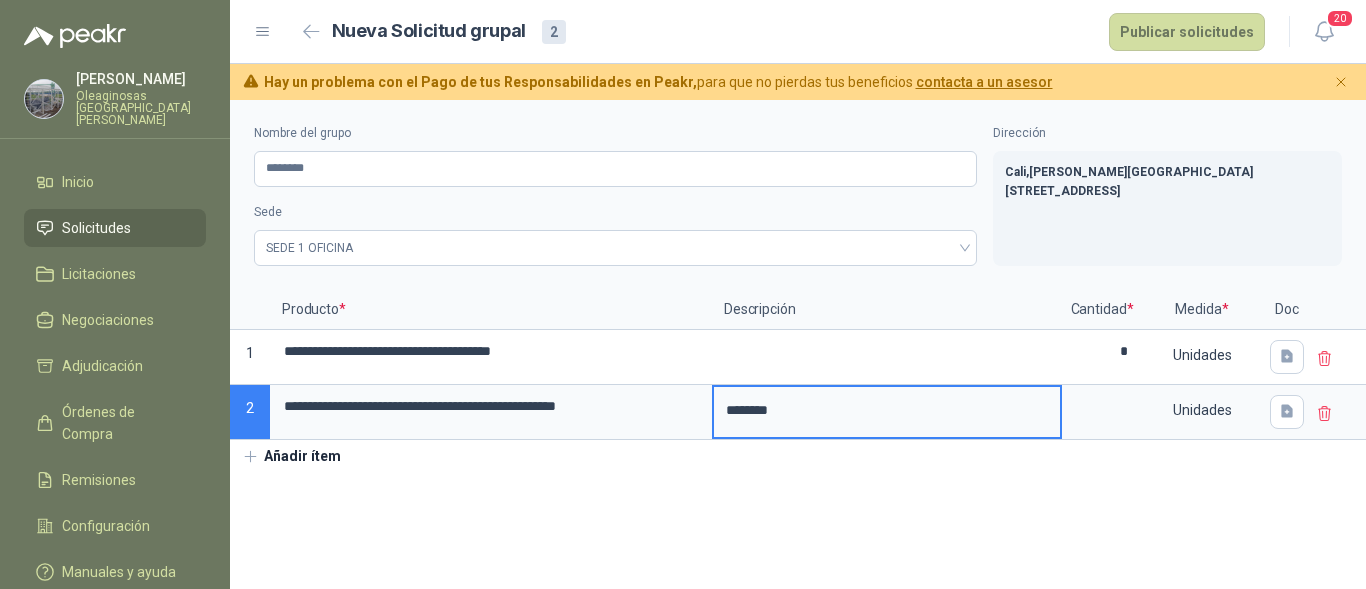 type on "*********" 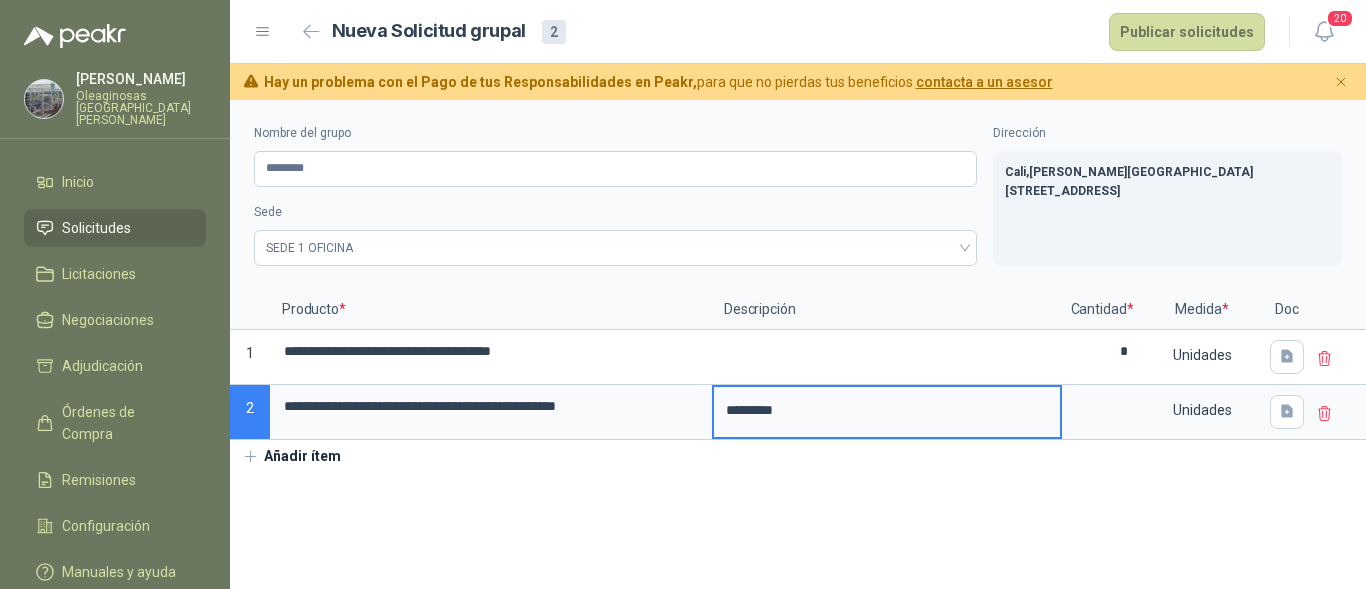 type 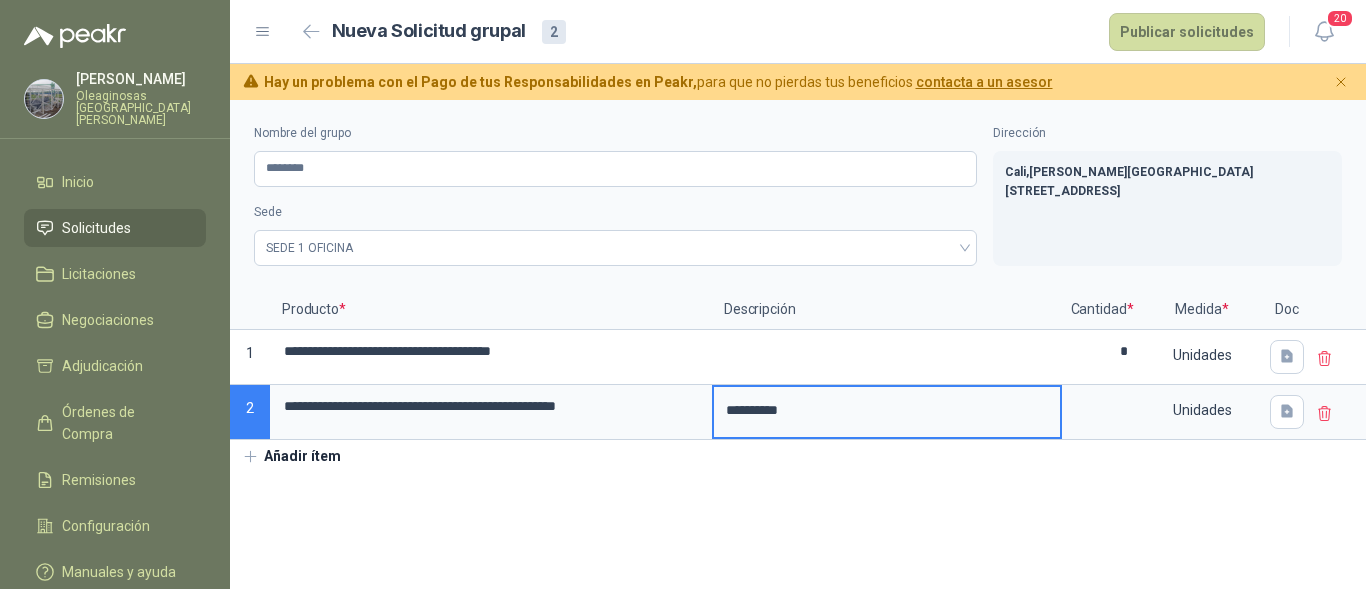 type 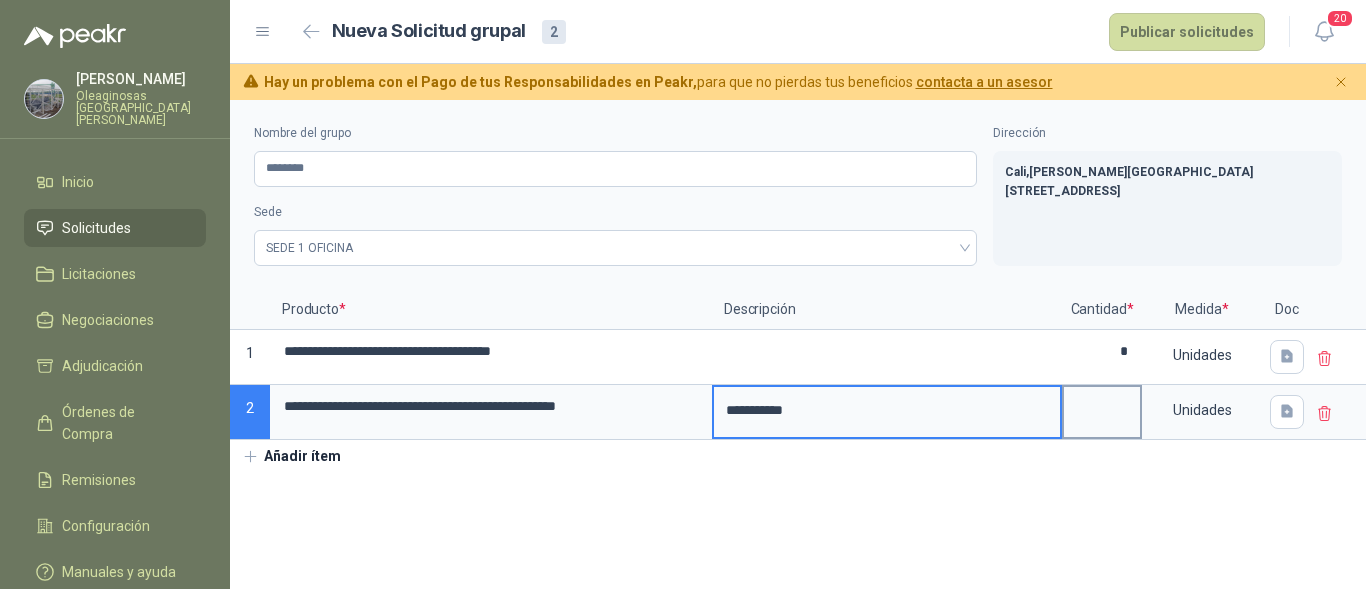 type on "**********" 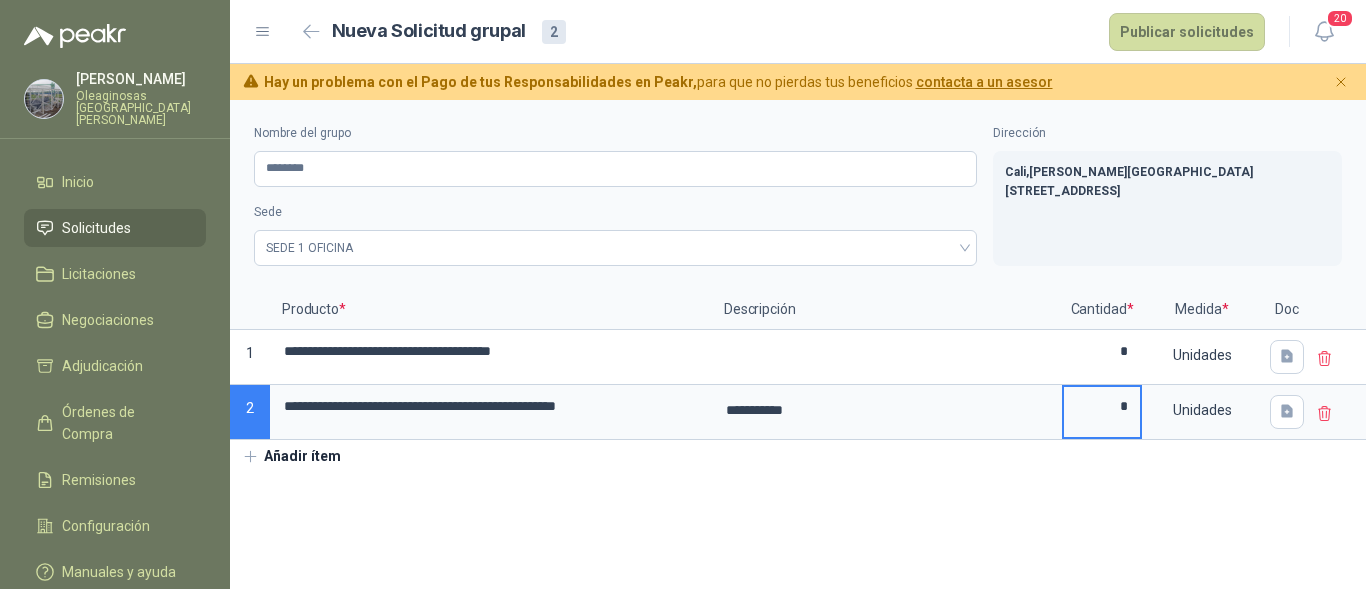 type on "*" 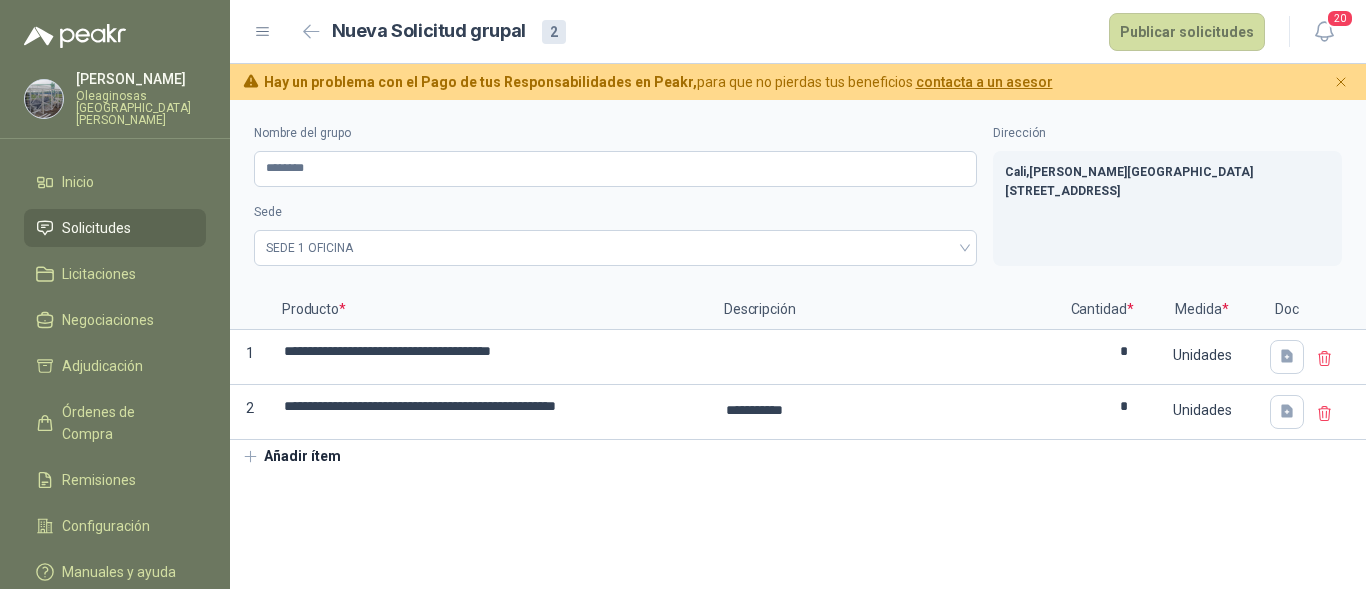 click on "Nombre del grupo ******** Sede SEDE 1 OFICINA  Dirección Cali ,  Valle del Cauca CALLE 4 No.27 -79" at bounding box center [798, 195] 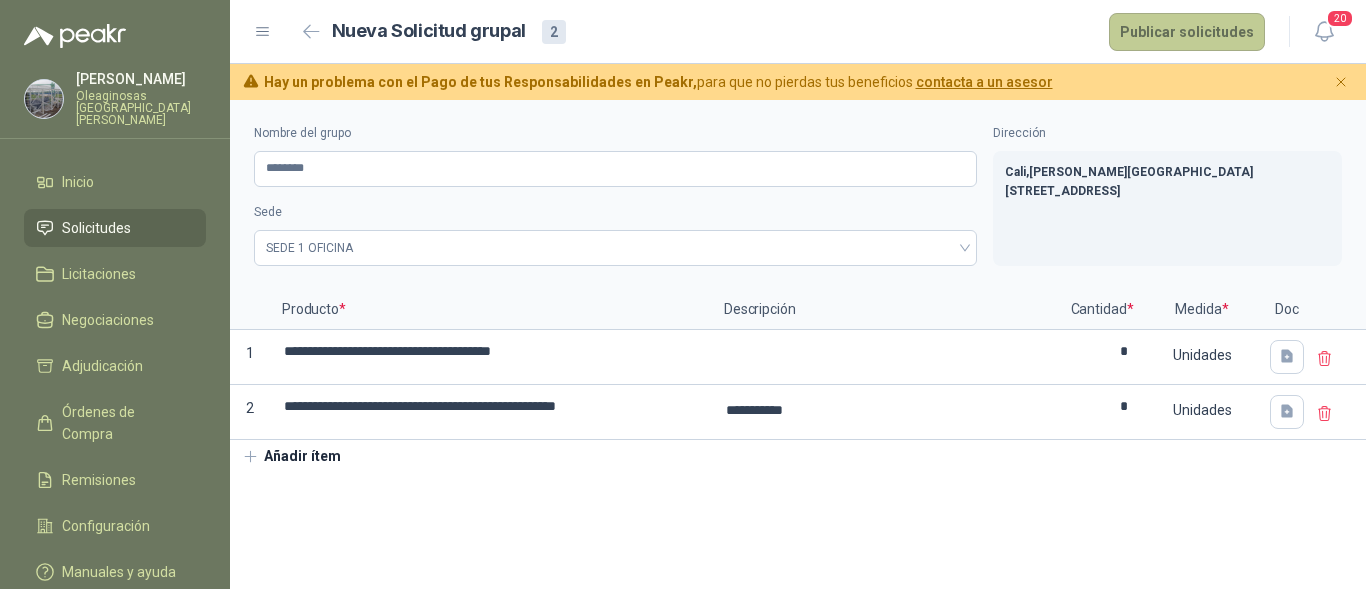 click on "Publicar solicitudes" at bounding box center [1187, 32] 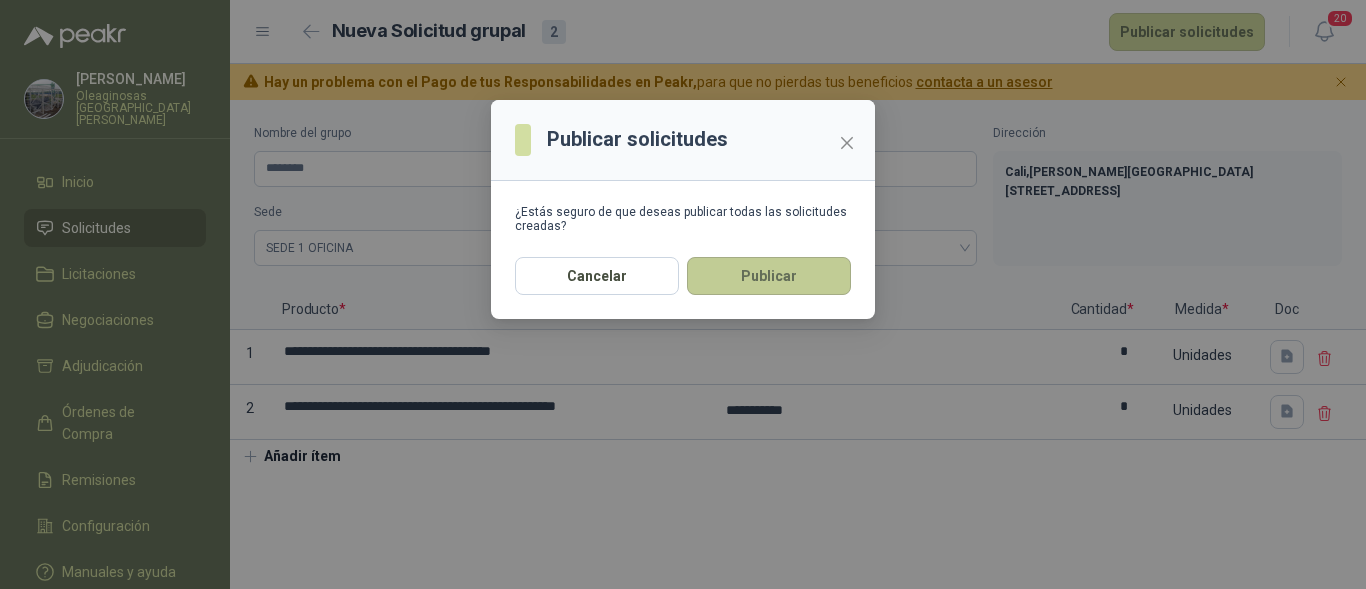 click on "Publicar" at bounding box center (769, 276) 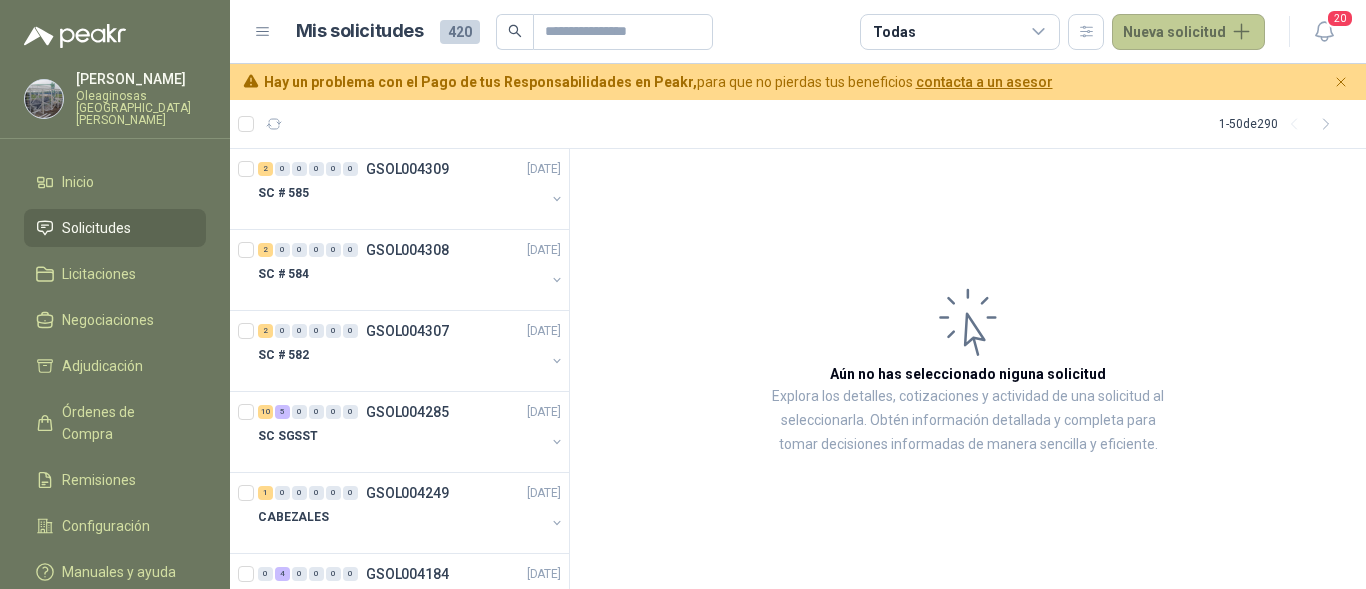 click on "Nueva solicitud" at bounding box center [1188, 32] 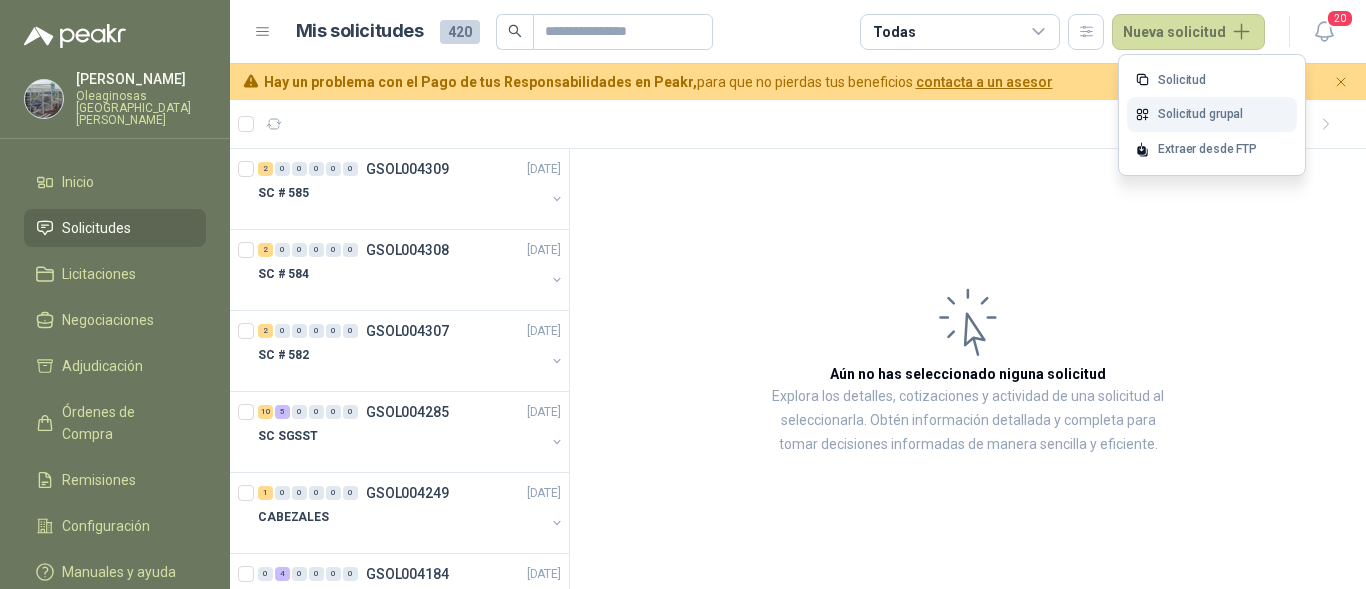 click on "Solicitud grupal" at bounding box center [1212, 114] 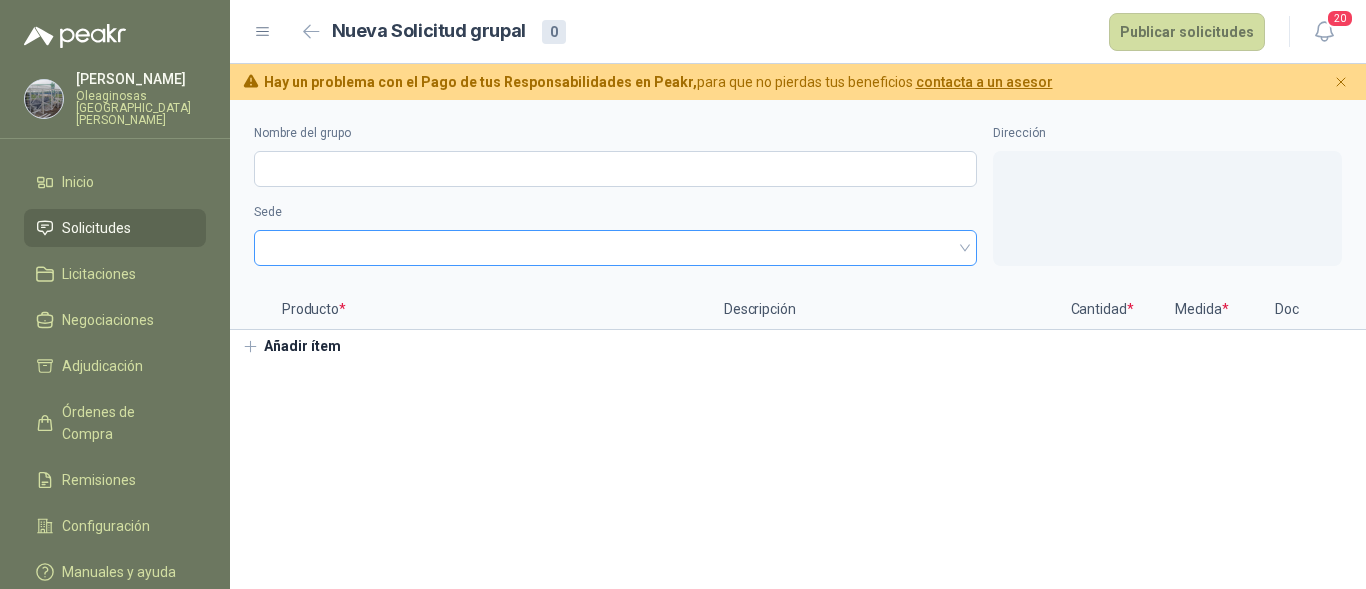 type 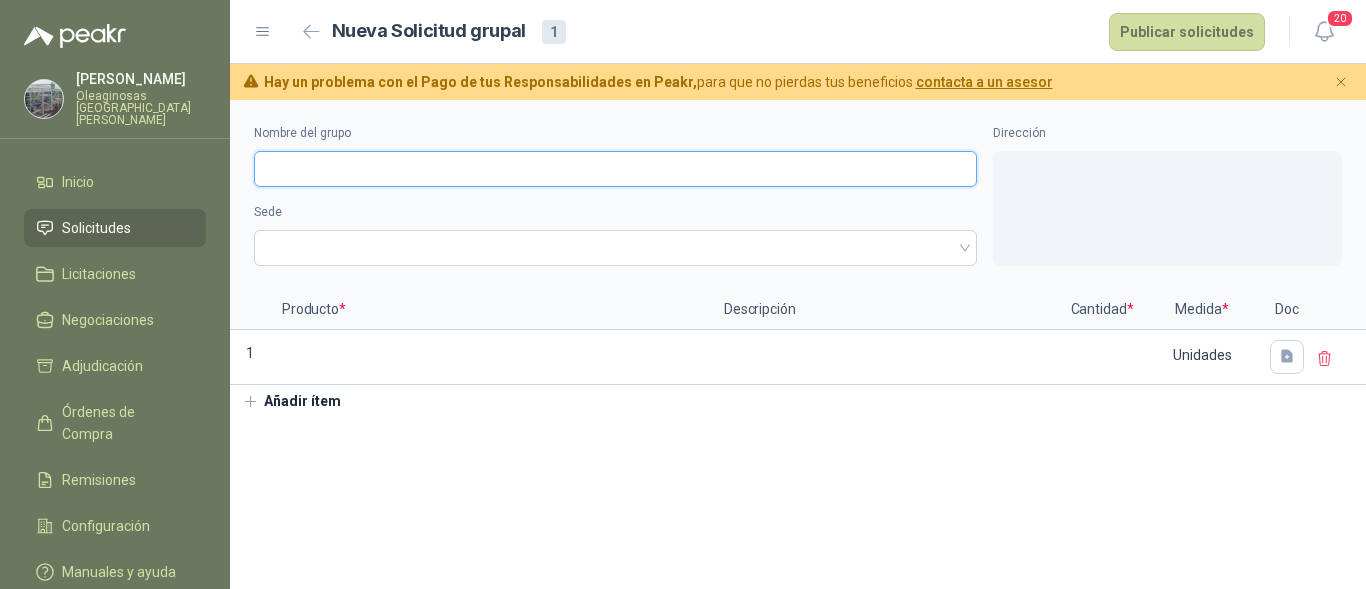 click on "Nombre del grupo" at bounding box center (615, 169) 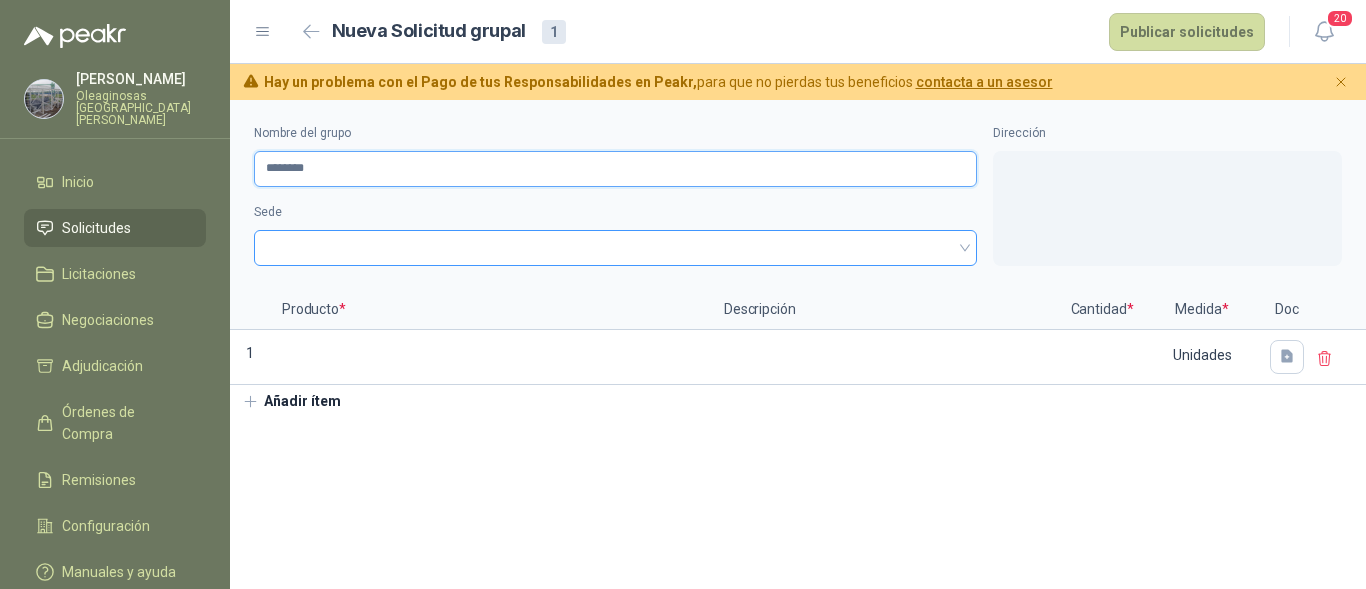 click at bounding box center [615, 248] 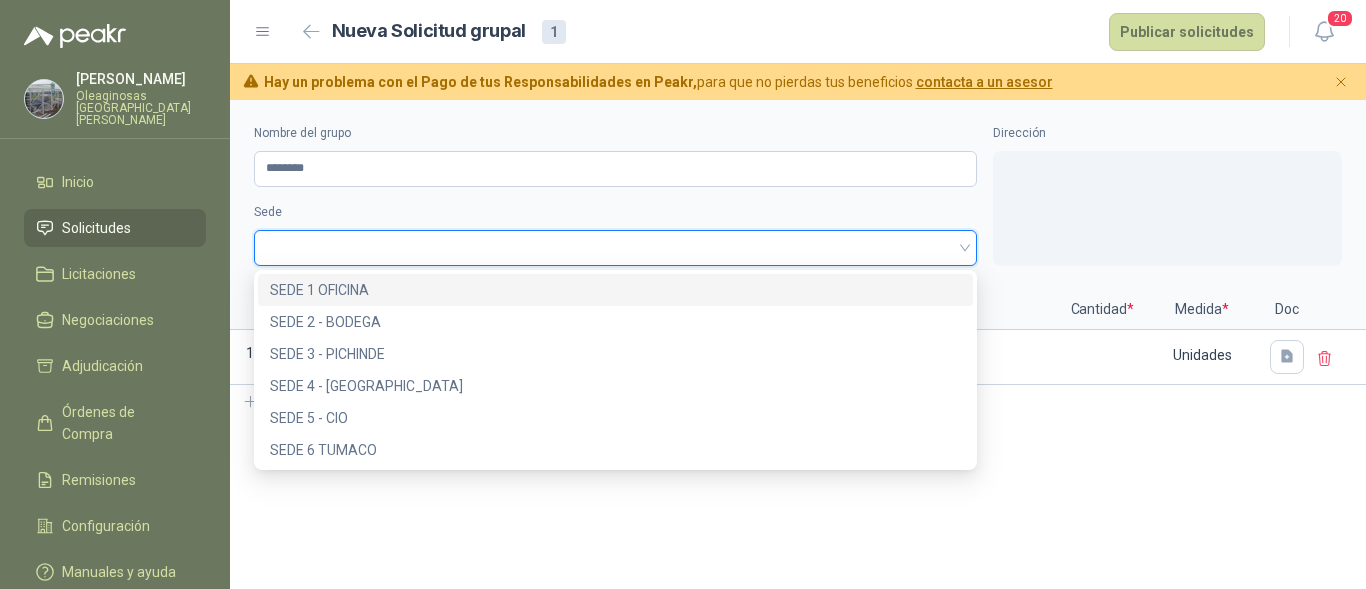 click on "SEDE 1 OFICINA" at bounding box center (615, 290) 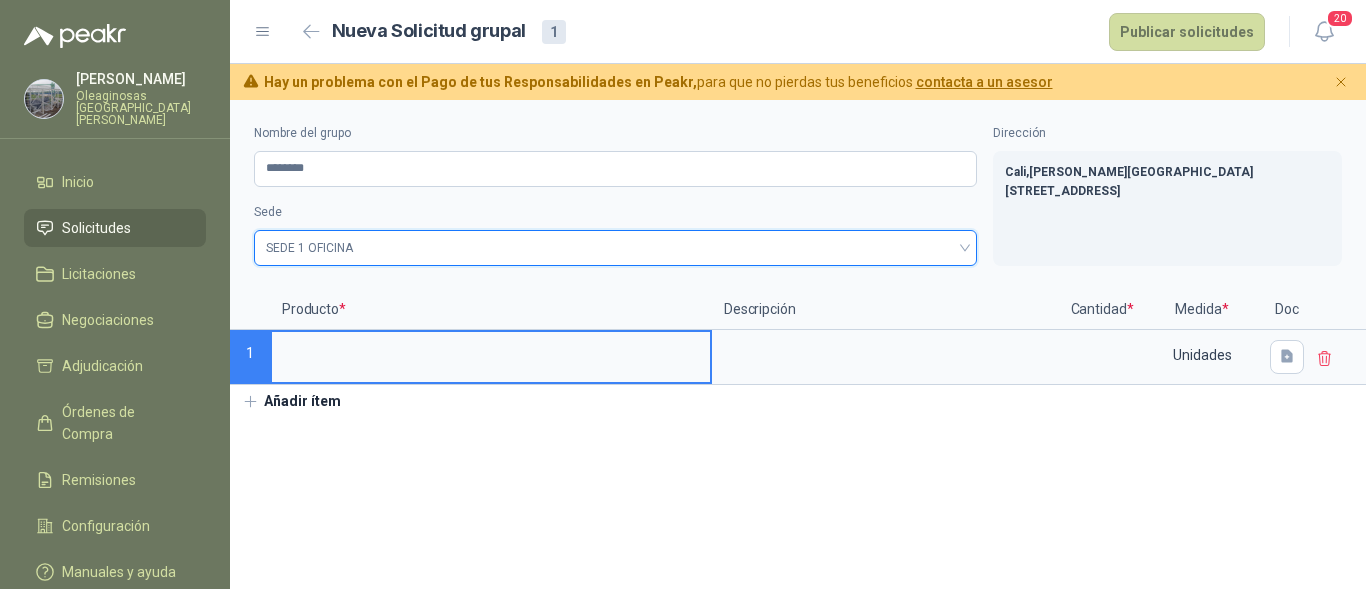 click at bounding box center [491, 351] 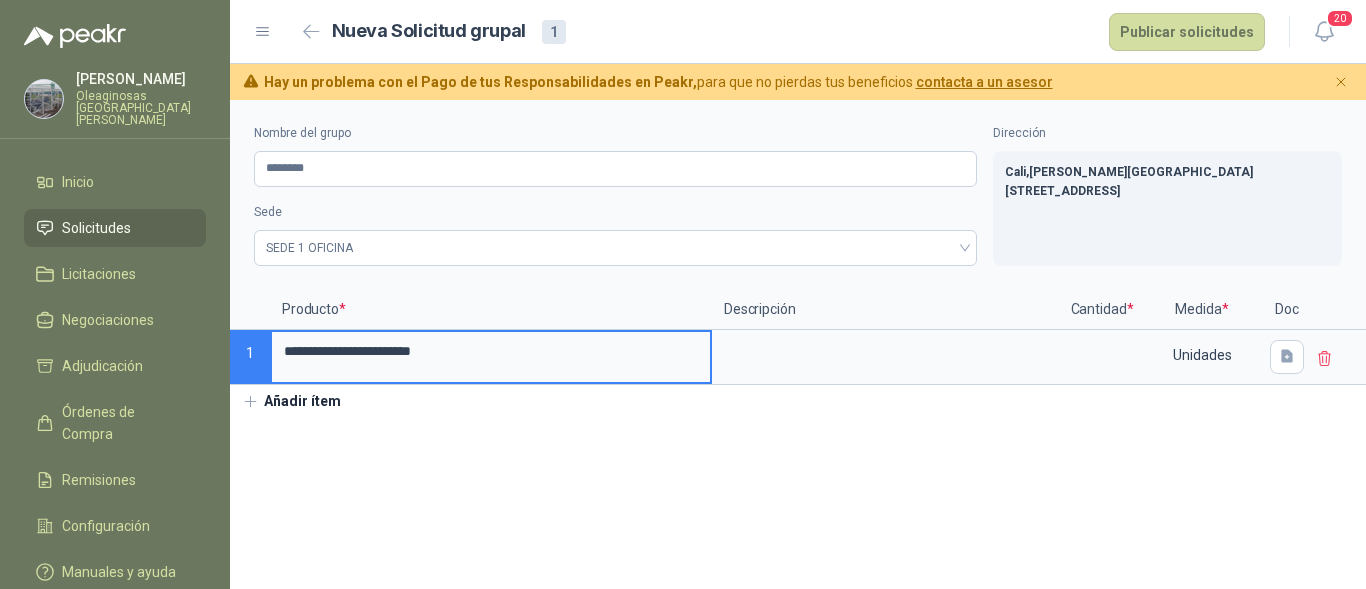 type on "**********" 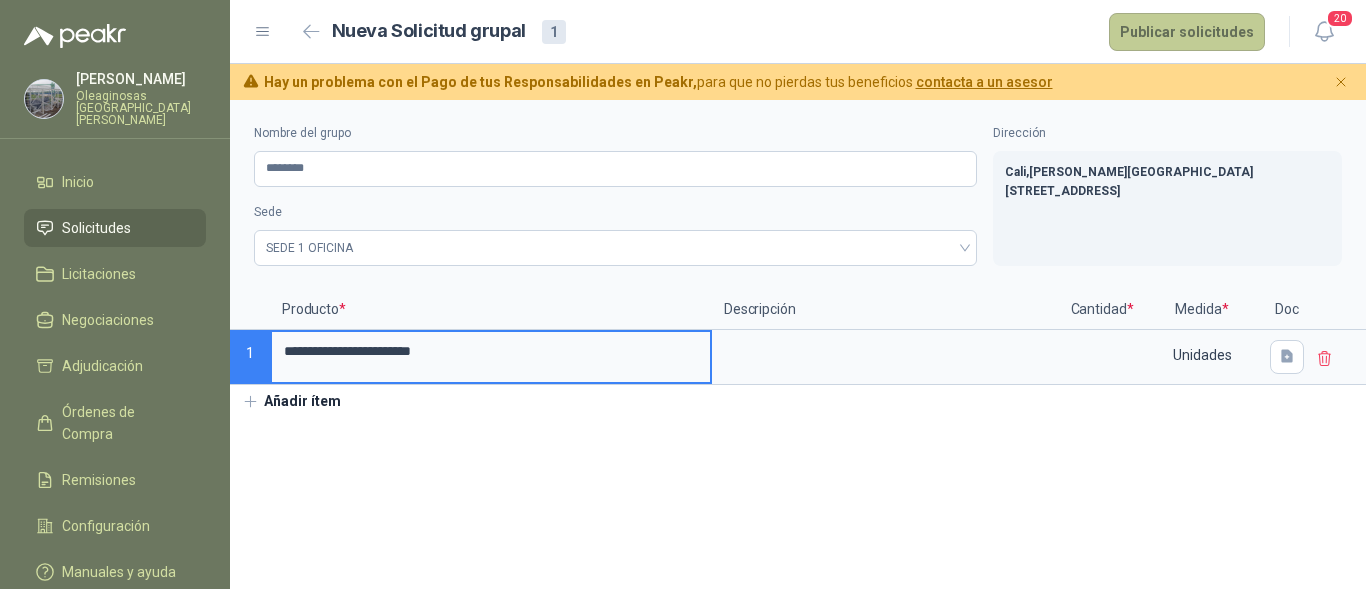 click on "Publicar solicitudes" at bounding box center [1187, 32] 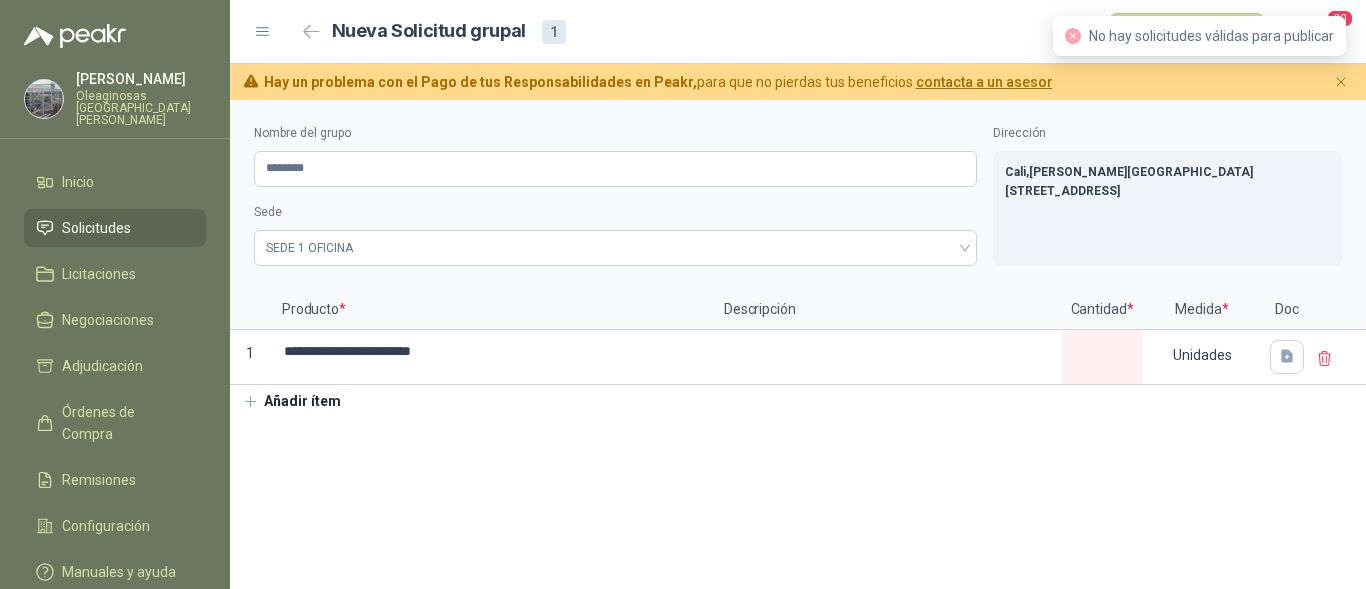 click on "**********" at bounding box center (798, 344) 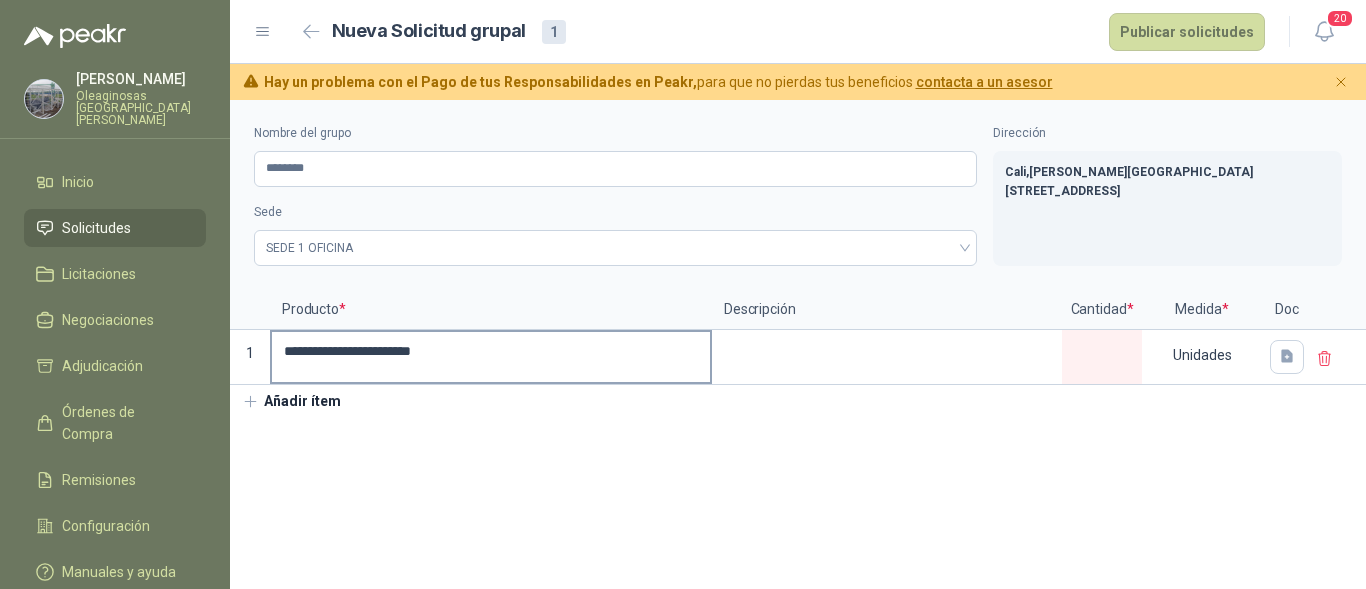 click on "**********" at bounding box center (491, 351) 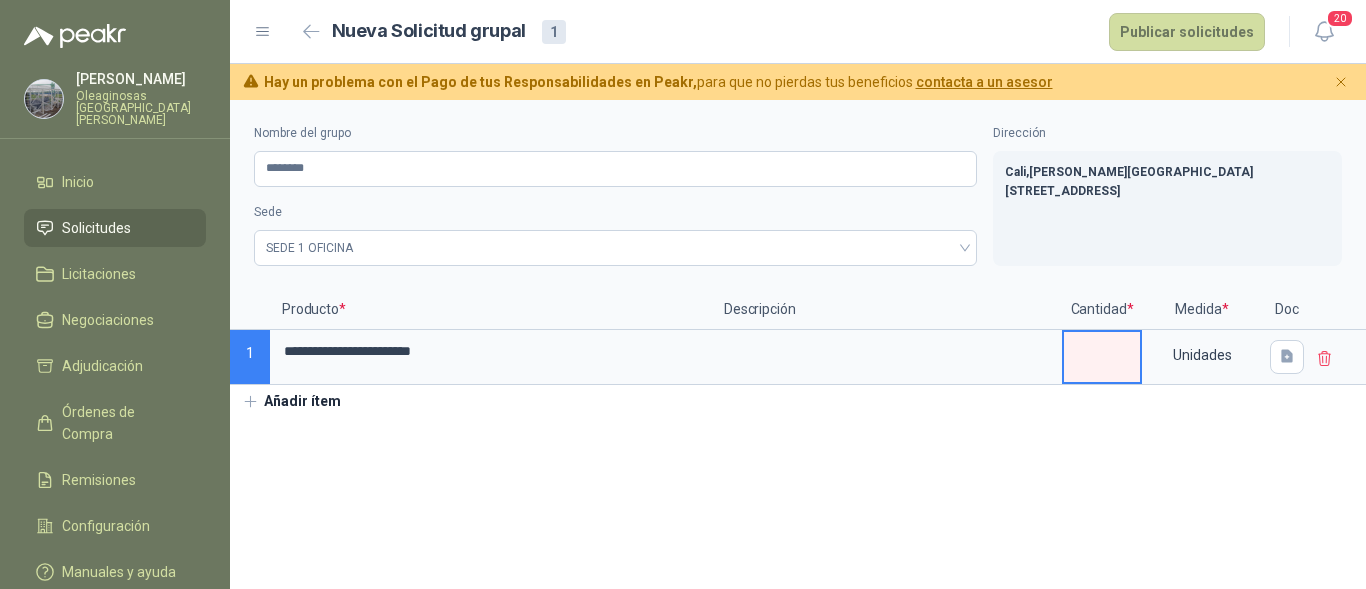 click at bounding box center (1102, 351) 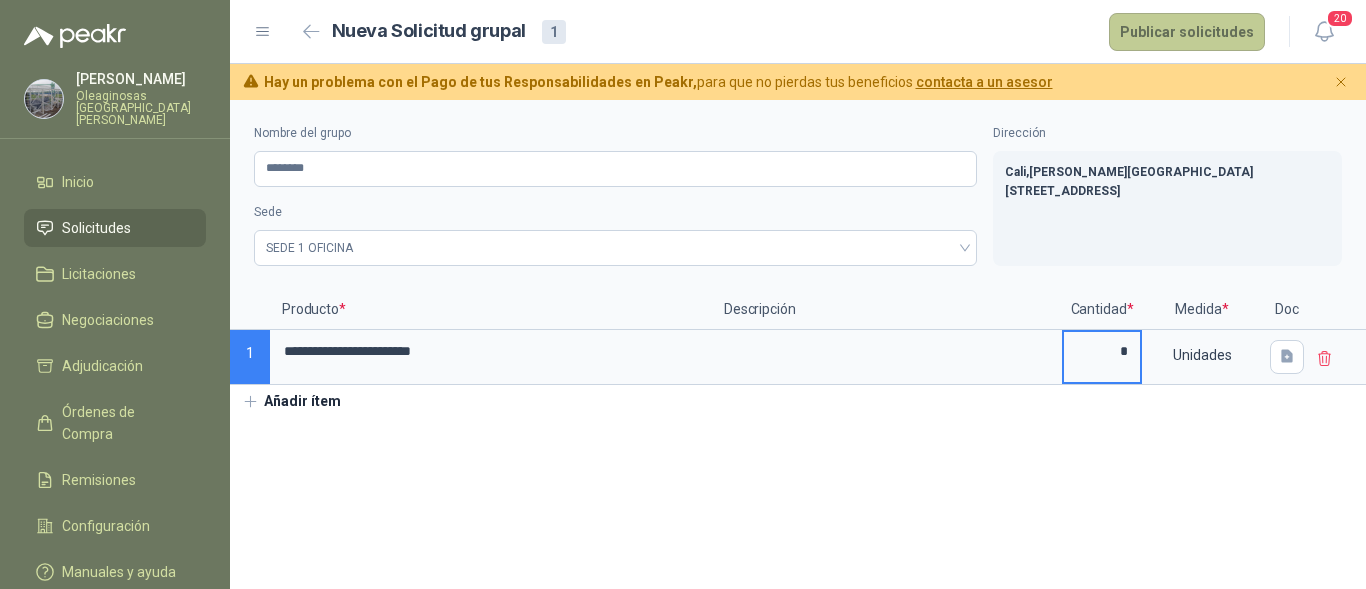type on "*" 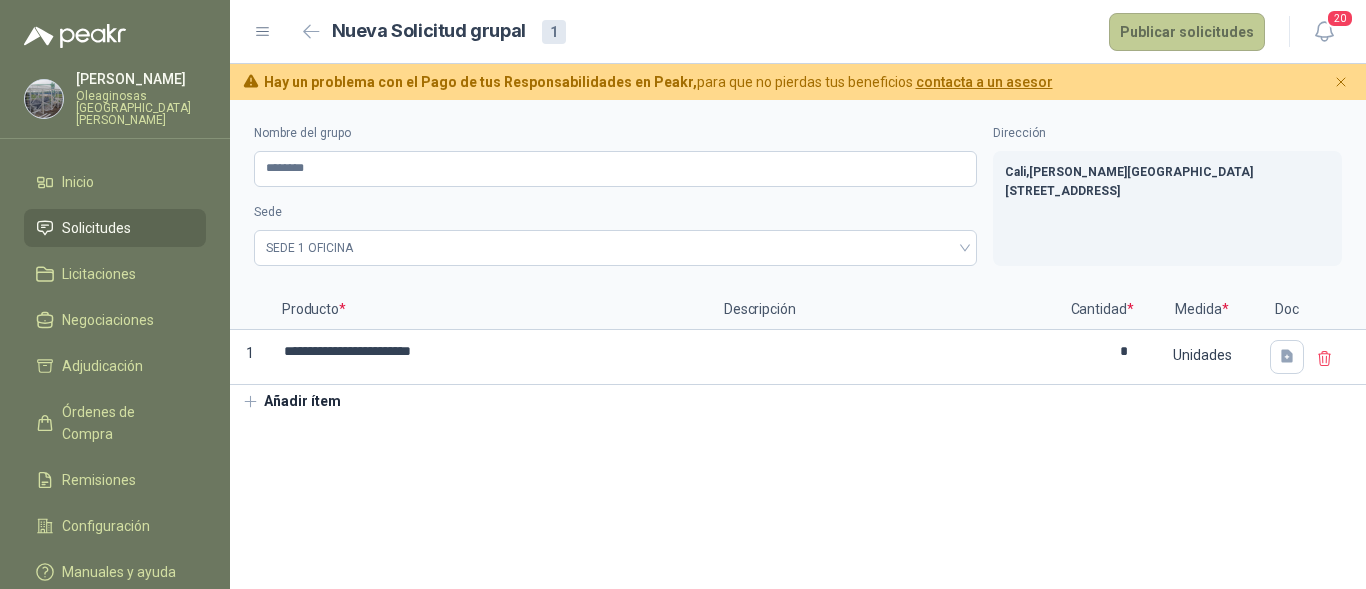 click on "Publicar solicitudes" at bounding box center (1187, 32) 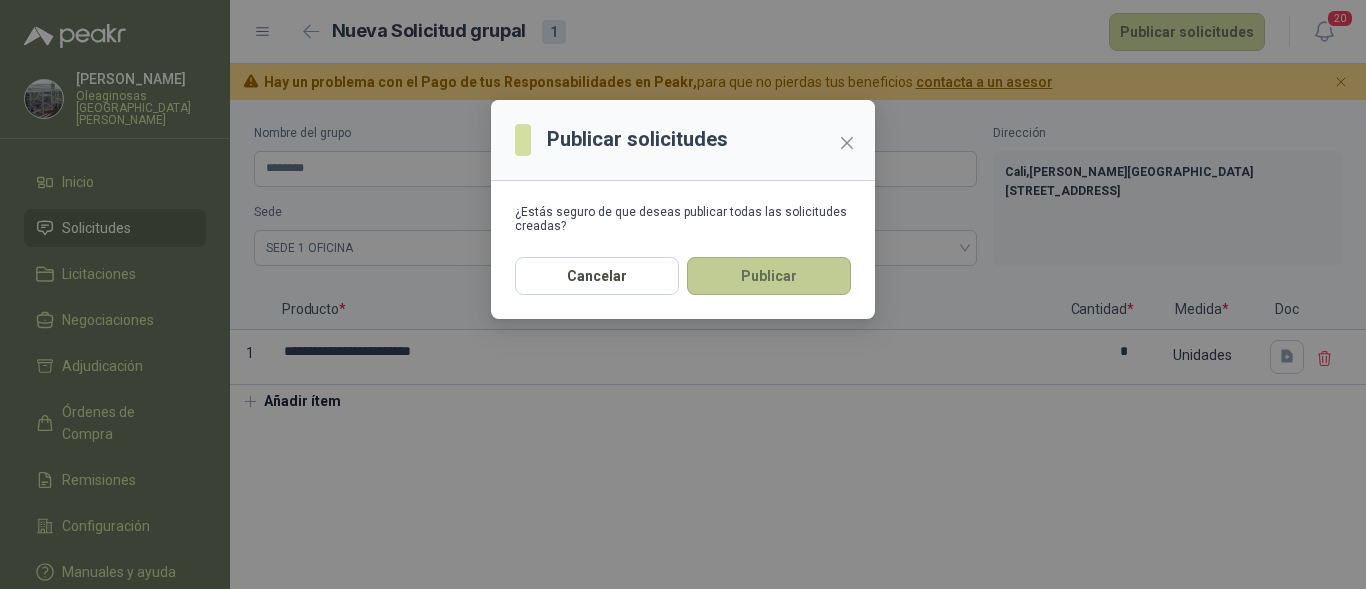 click on "Publicar" at bounding box center (769, 276) 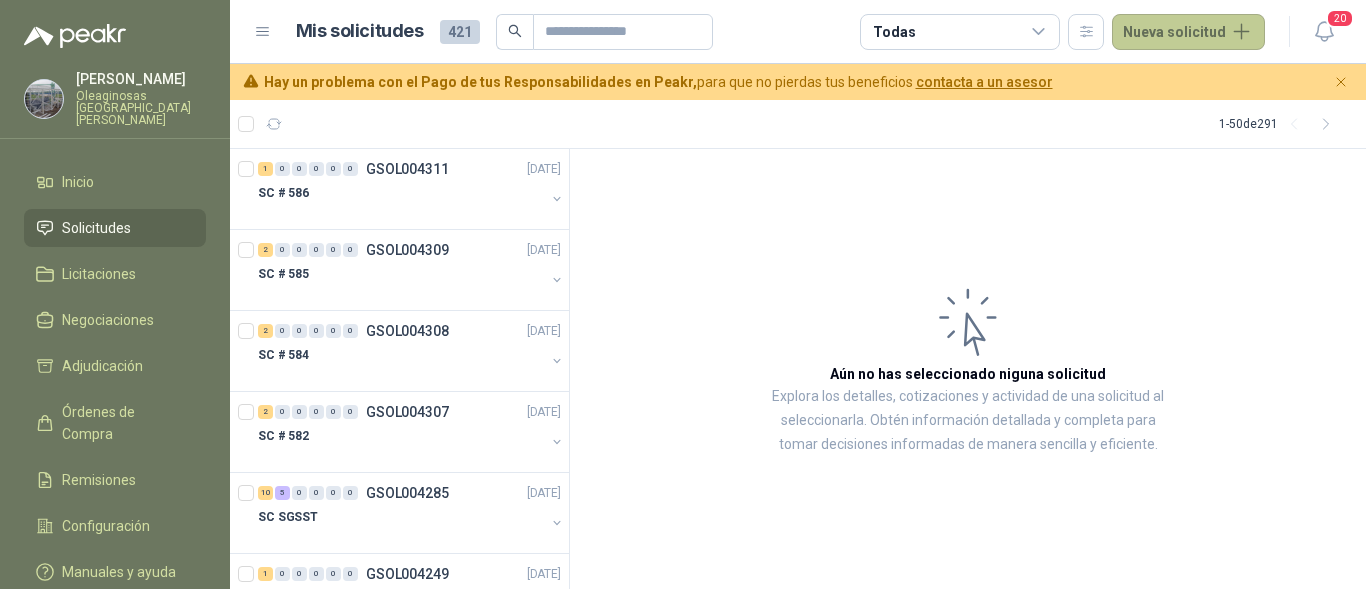click on "Nueva solicitud" at bounding box center (1188, 32) 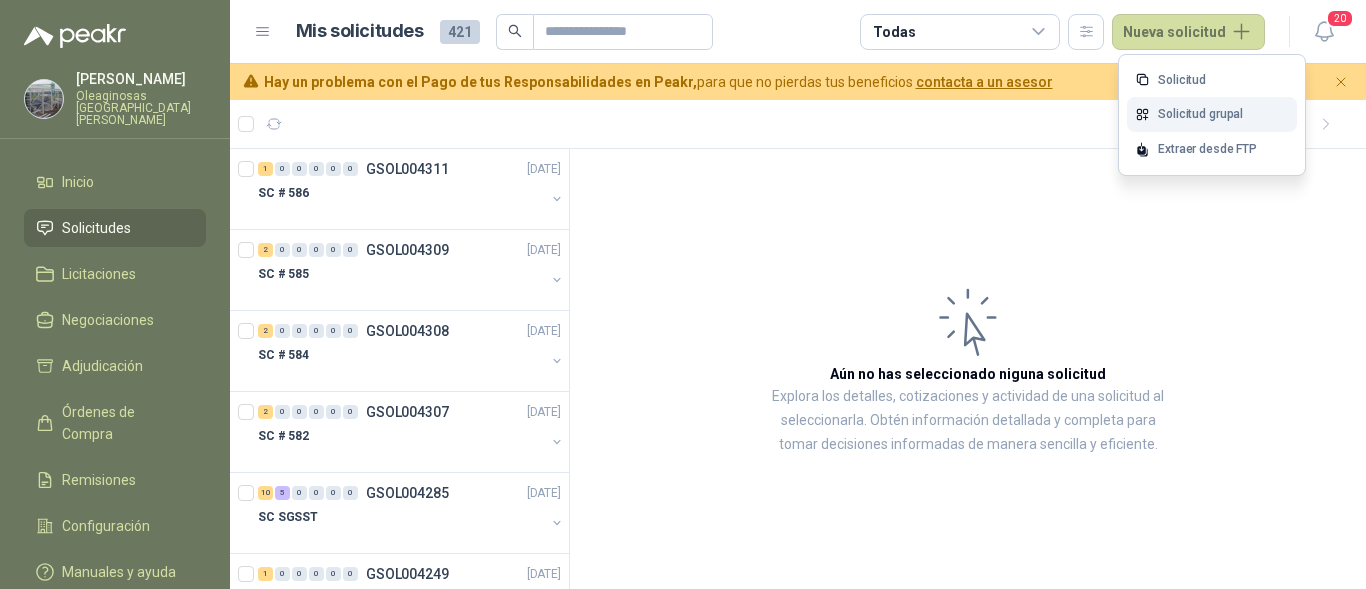 click on "Solicitud grupal" at bounding box center [1212, 114] 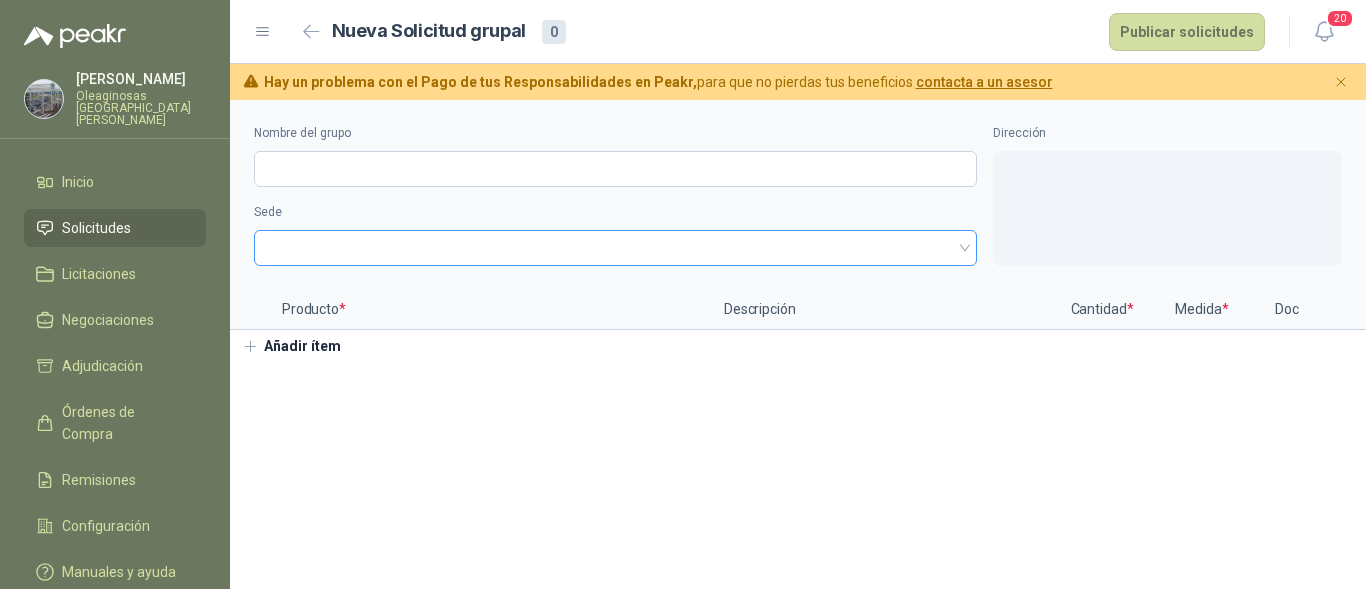 type 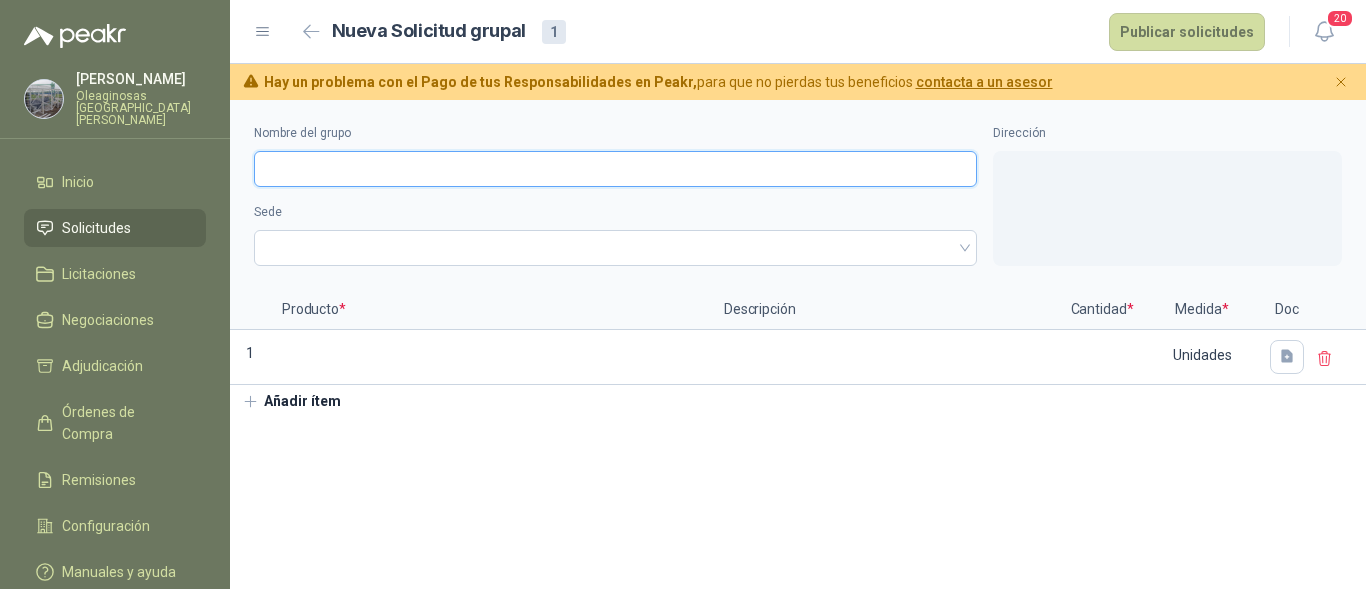 click on "Nombre del grupo" at bounding box center [615, 169] 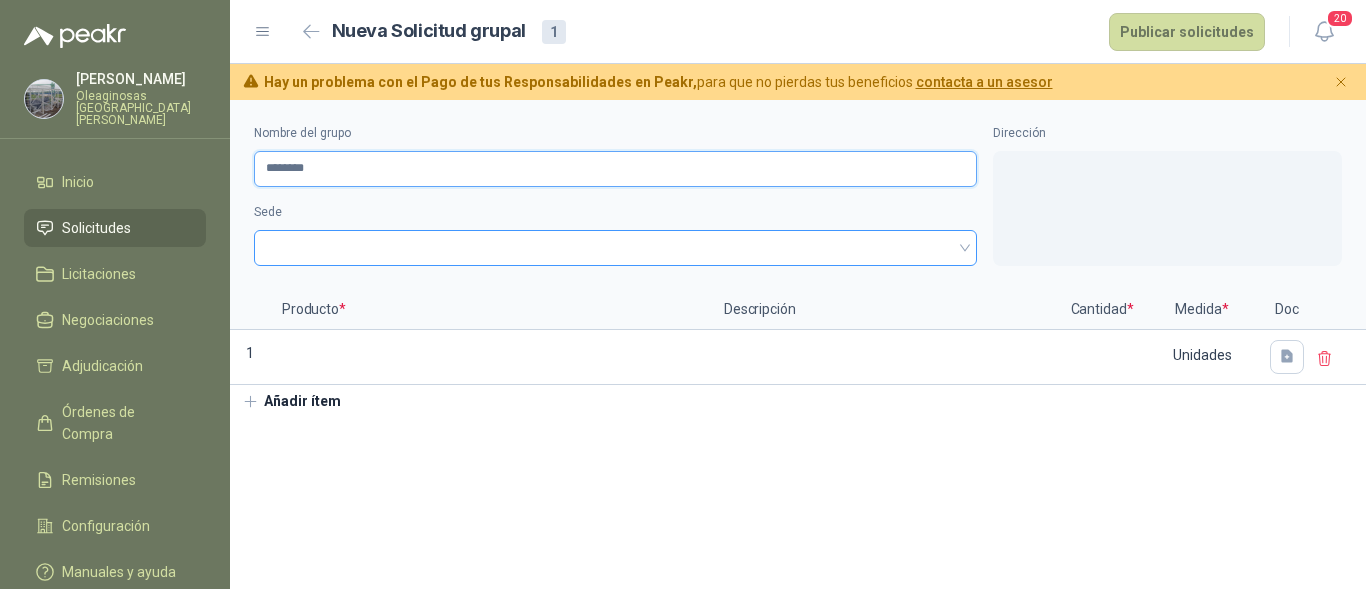 click at bounding box center [615, 248] 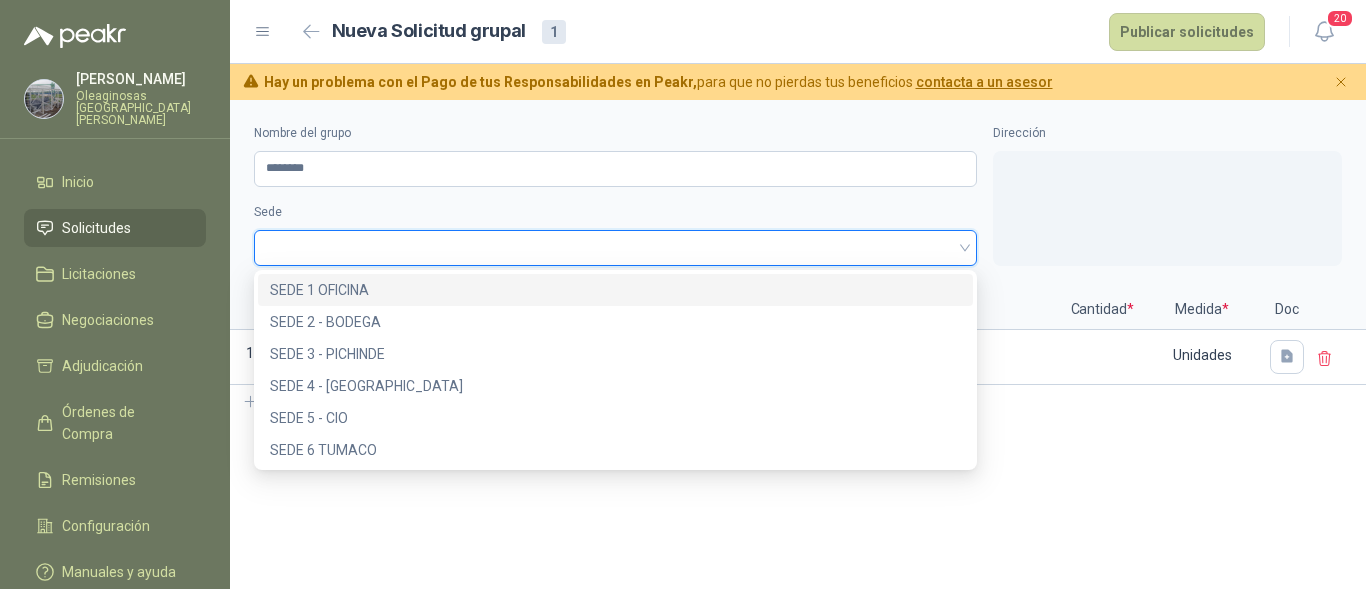 click on "SEDE 1 OFICINA" at bounding box center [615, 290] 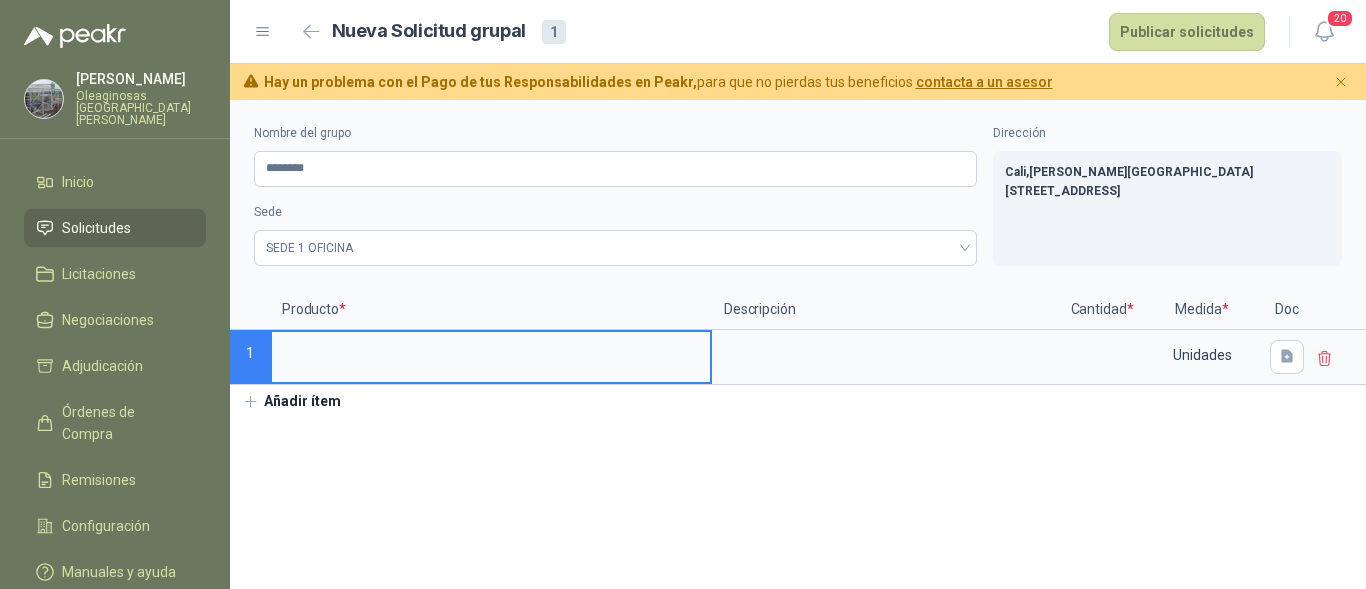 click at bounding box center [491, 351] 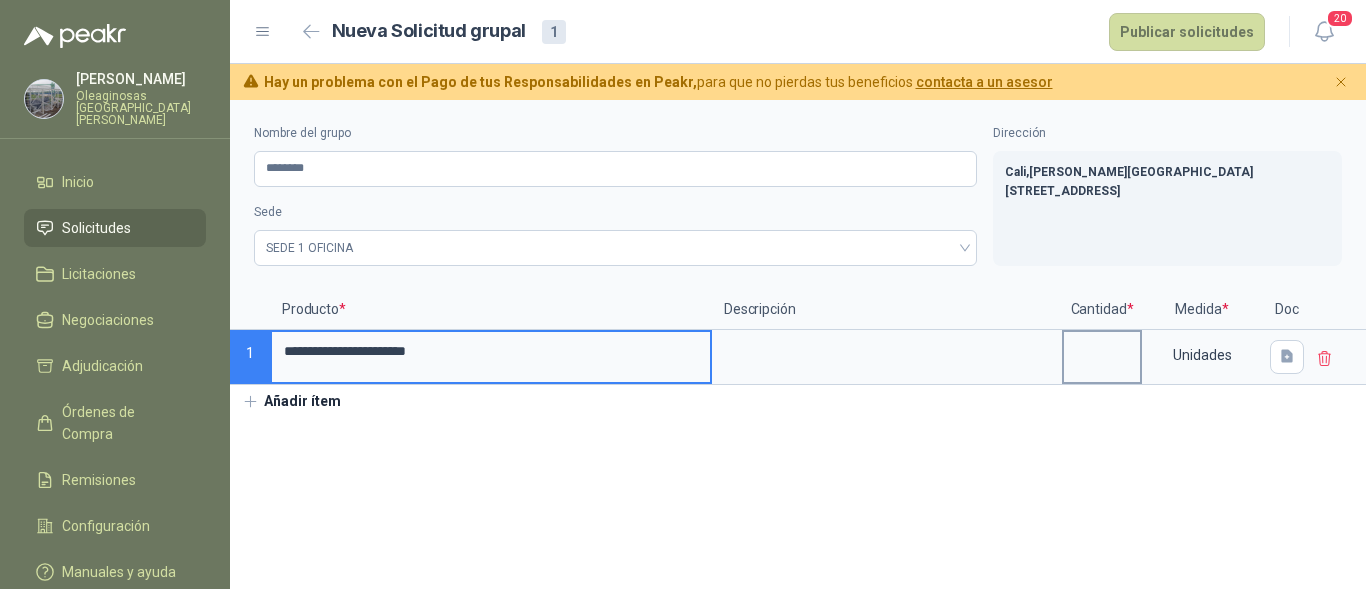 type on "**********" 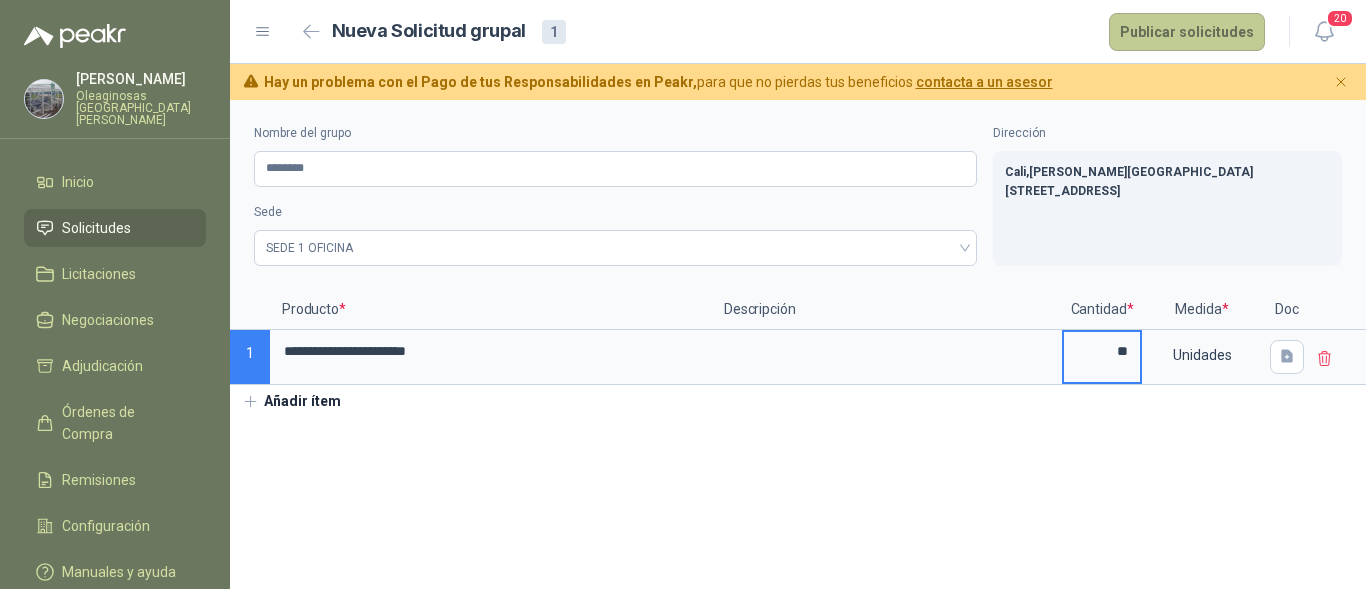 type on "**" 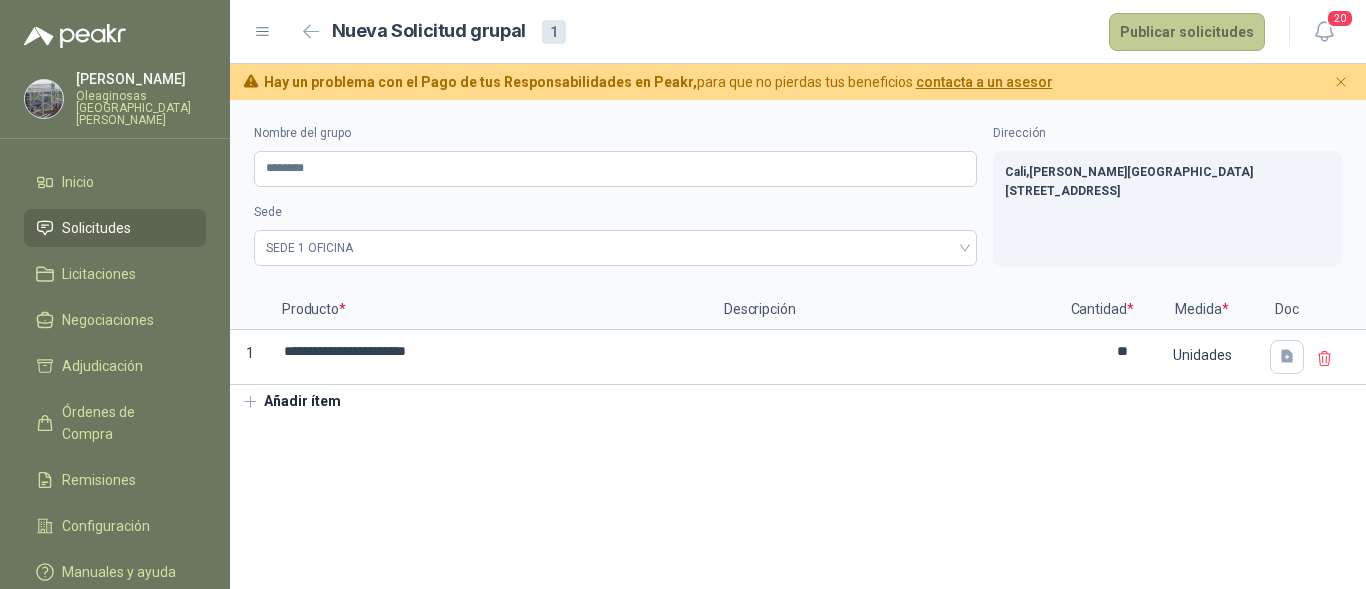click on "Publicar solicitudes" at bounding box center (1187, 32) 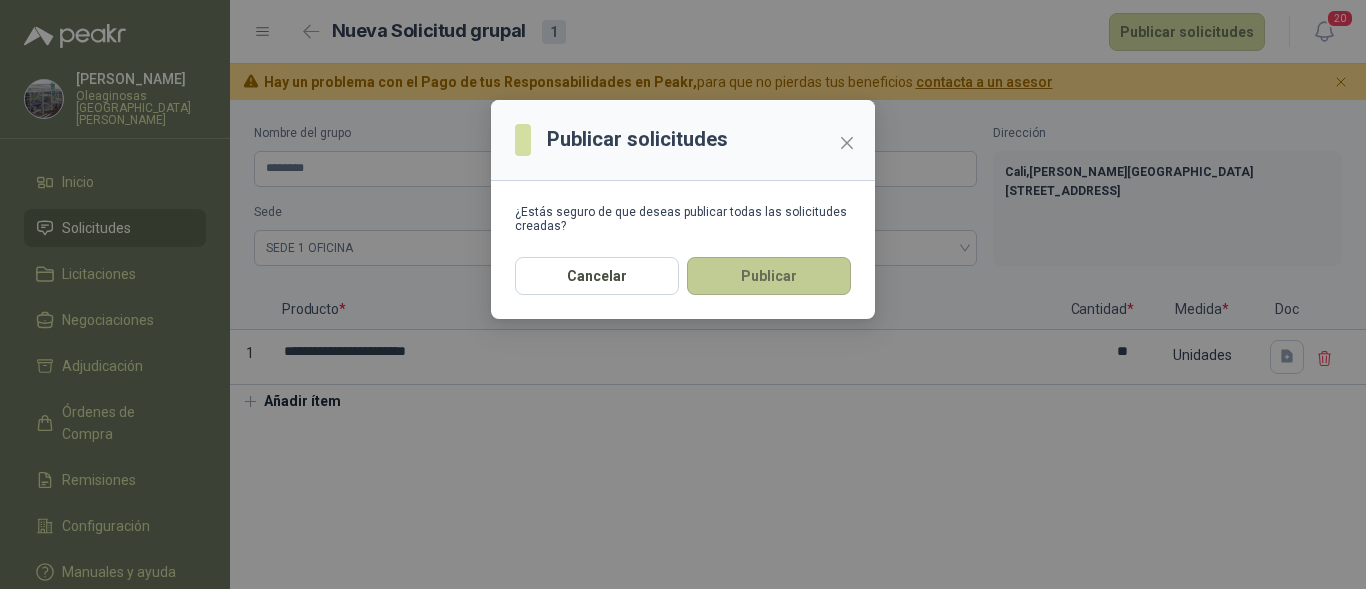 click on "Publicar" at bounding box center (769, 276) 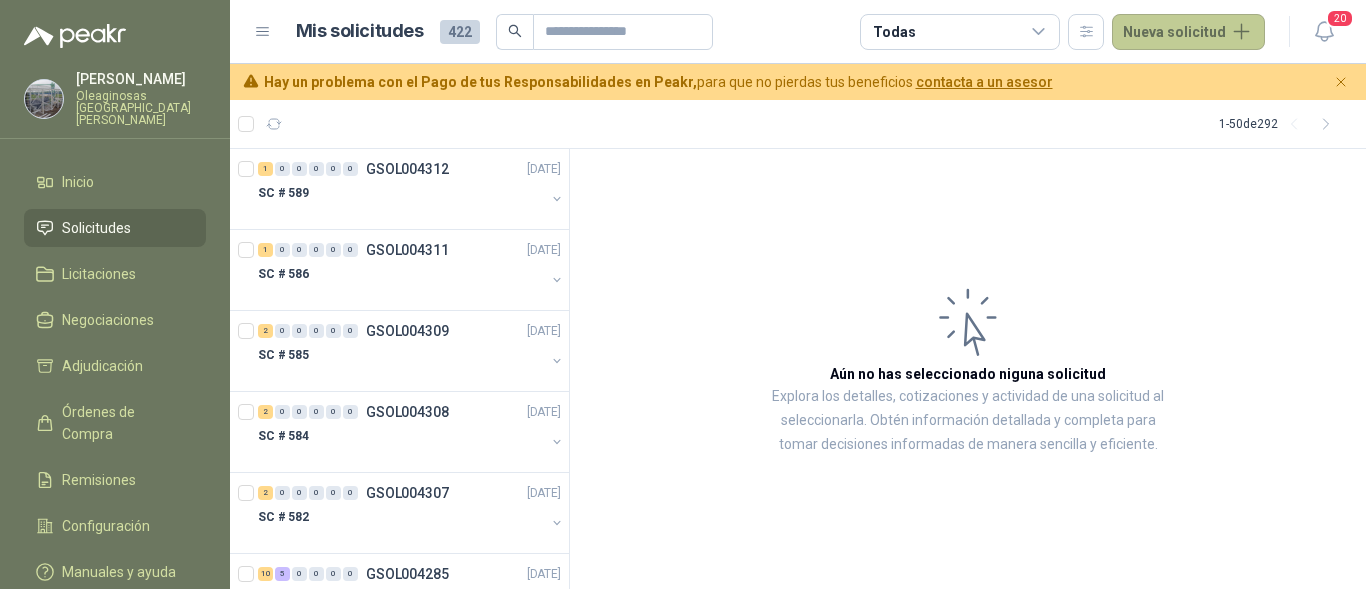 click on "Nueva solicitud" at bounding box center [1188, 32] 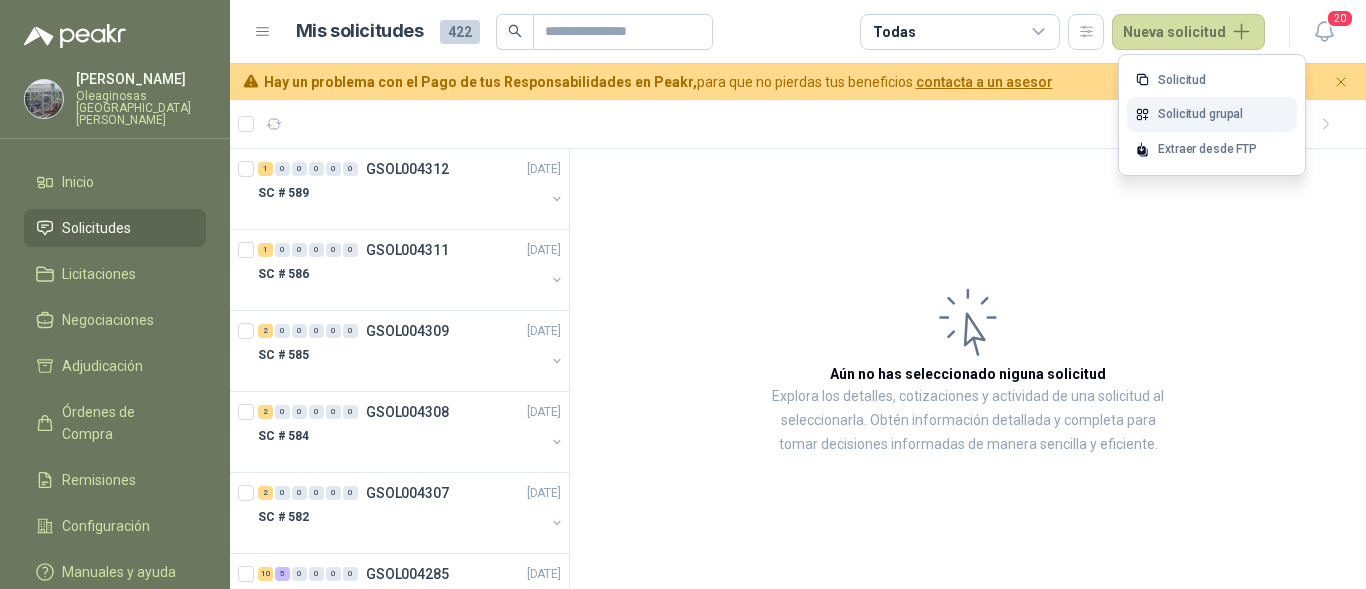 click on "Solicitud grupal" at bounding box center (1212, 114) 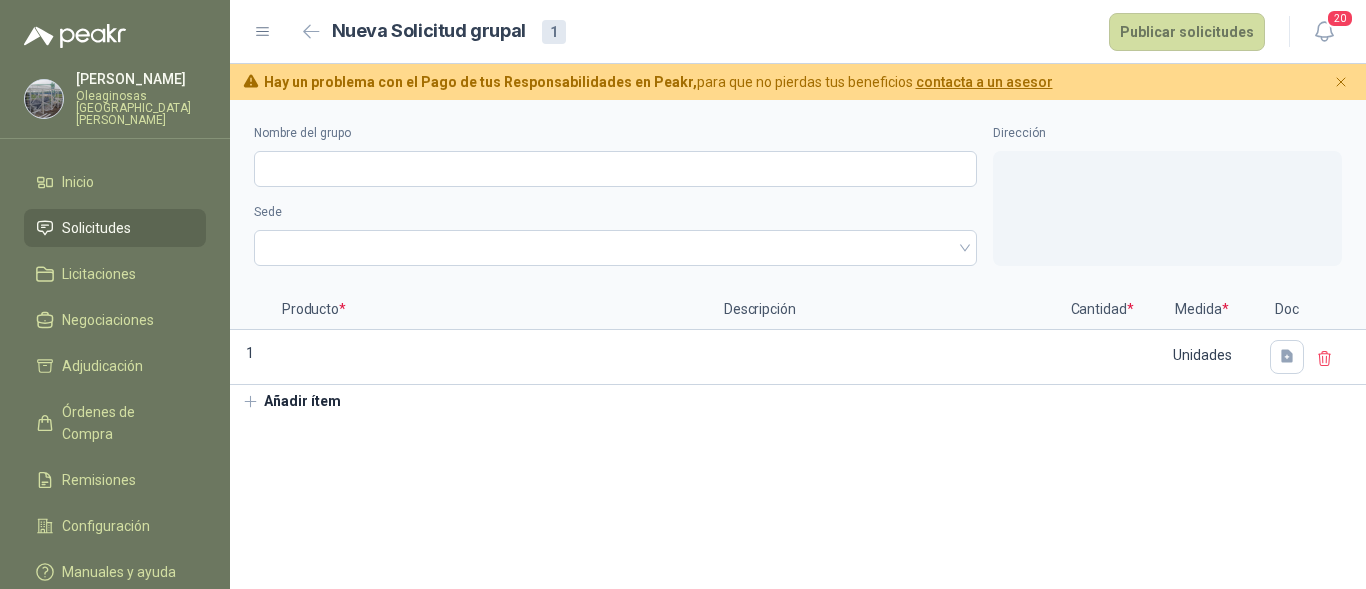 click on "Añadir ítem" at bounding box center (291, 402) 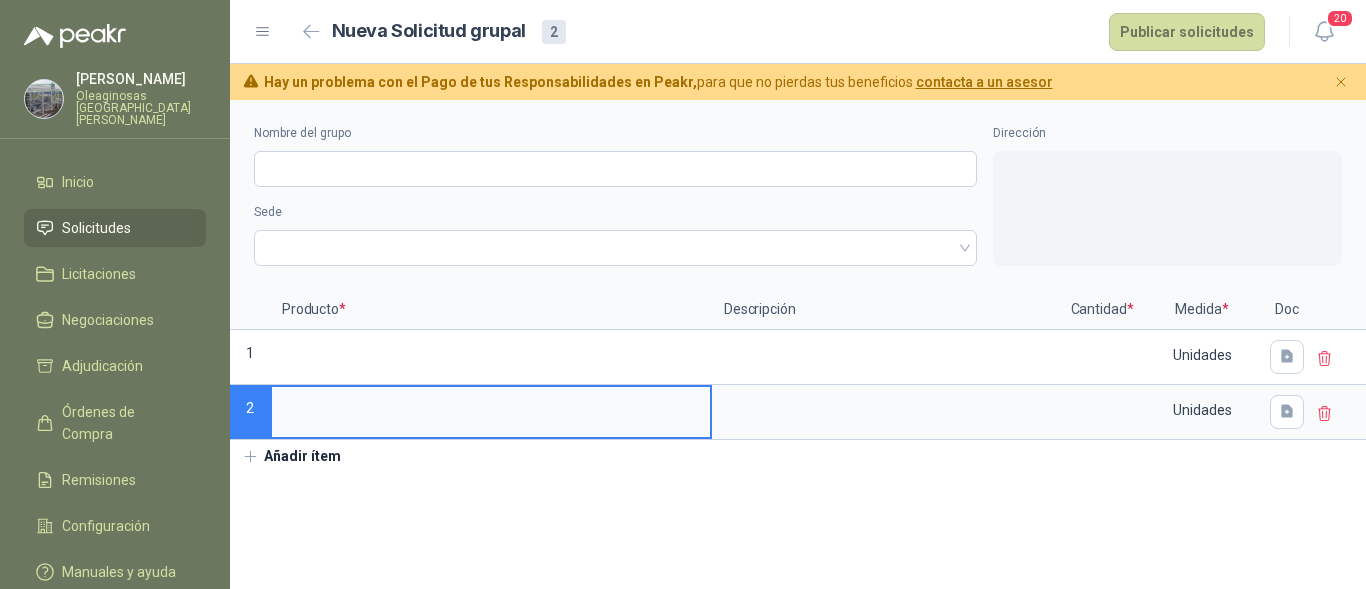 click on "Añadir ítem" at bounding box center (291, 457) 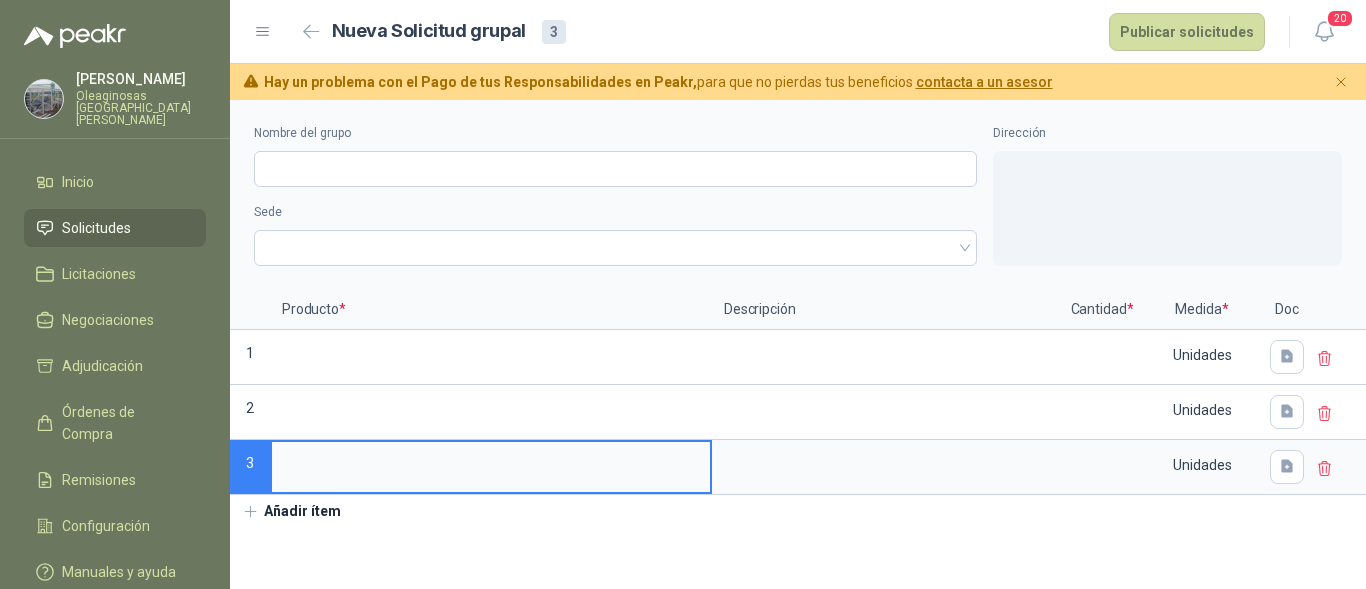 click on "Añadir ítem" at bounding box center [291, 512] 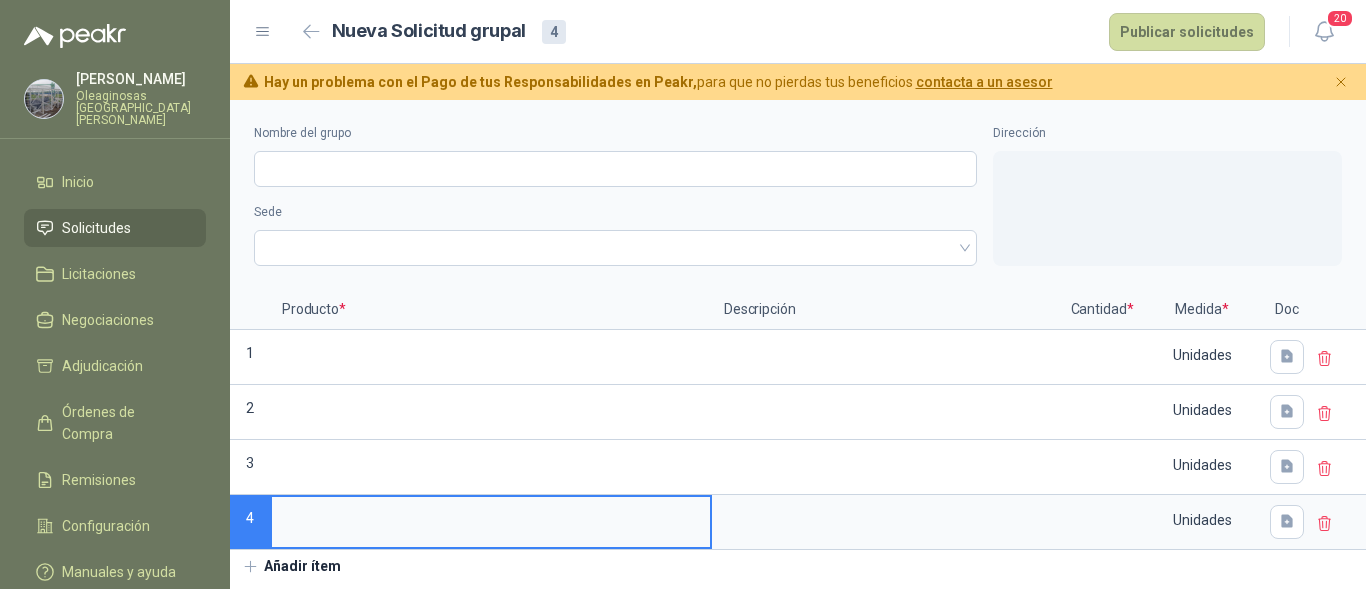 click on "Añadir ítem" at bounding box center (291, 567) 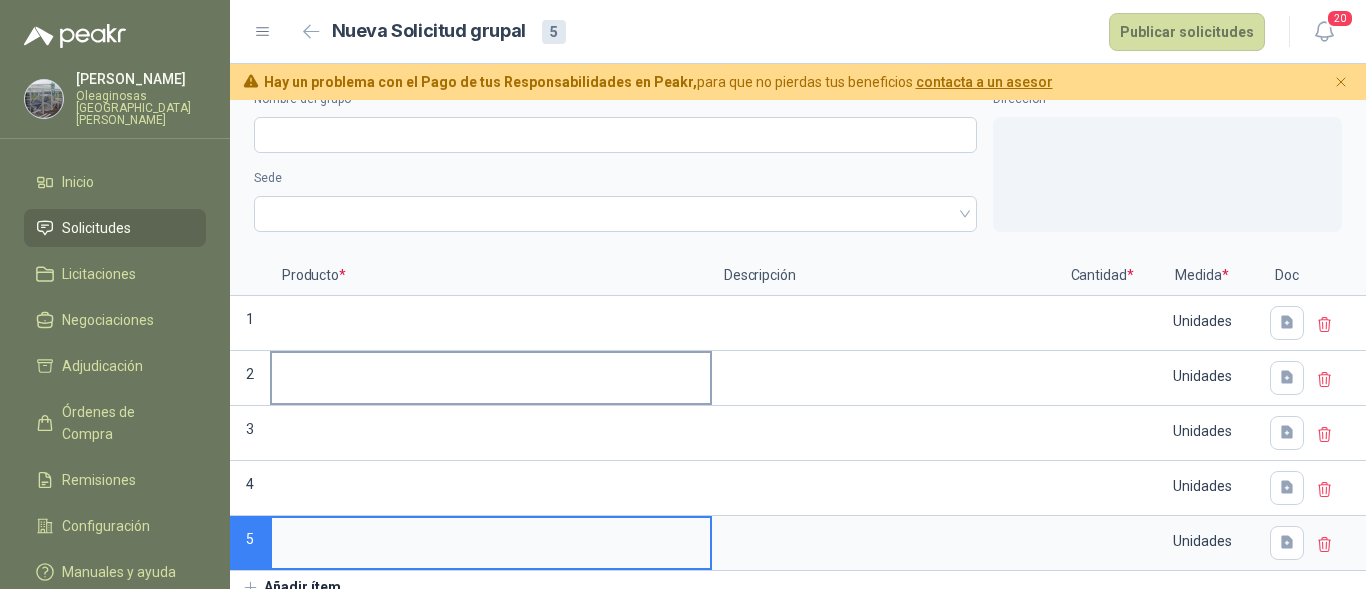 scroll, scrollTop: 49, scrollLeft: 0, axis: vertical 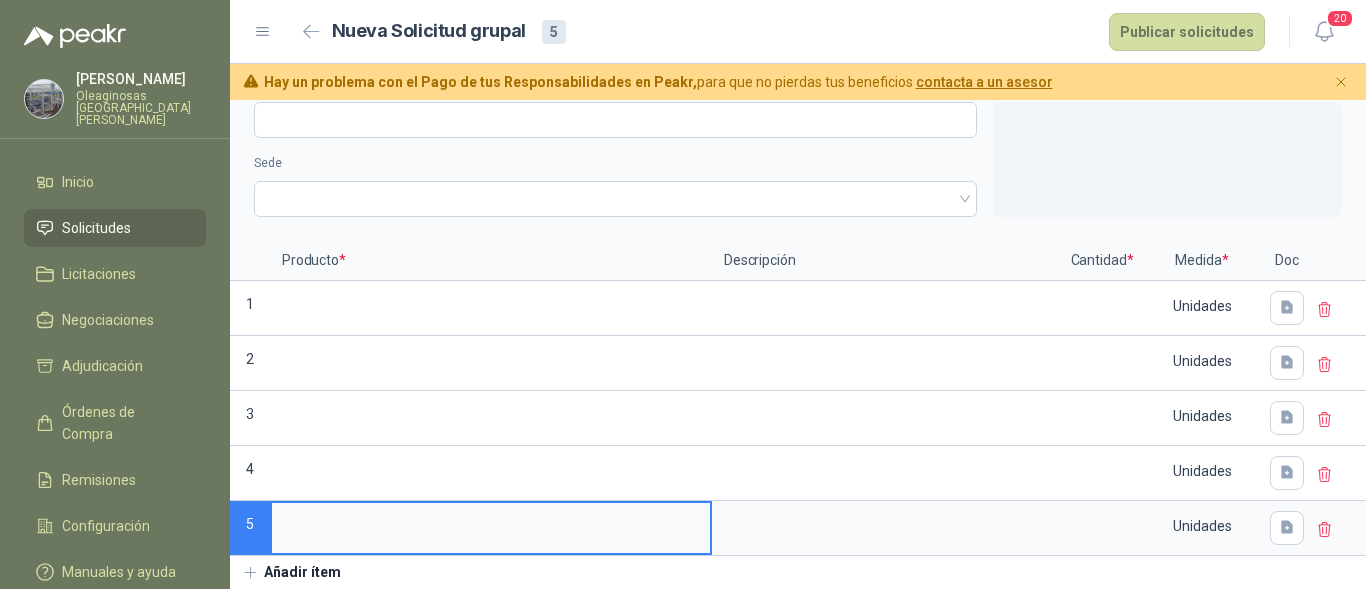 click on "Añadir ítem" at bounding box center (291, 573) 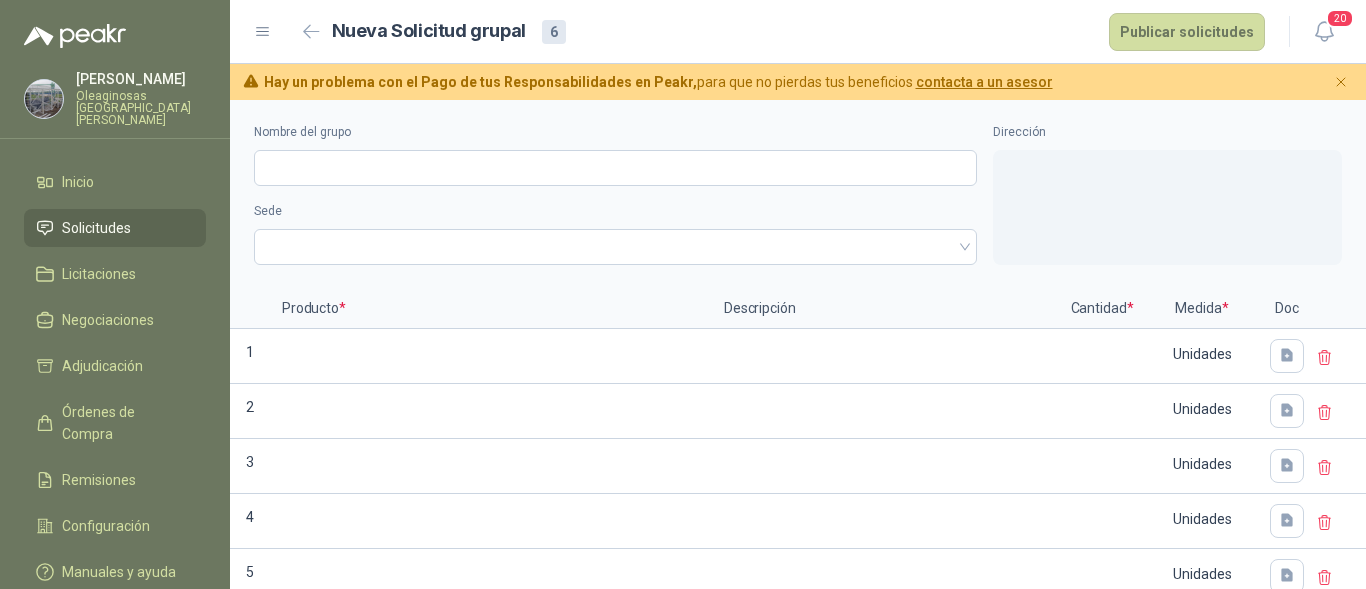 scroll, scrollTop: 0, scrollLeft: 0, axis: both 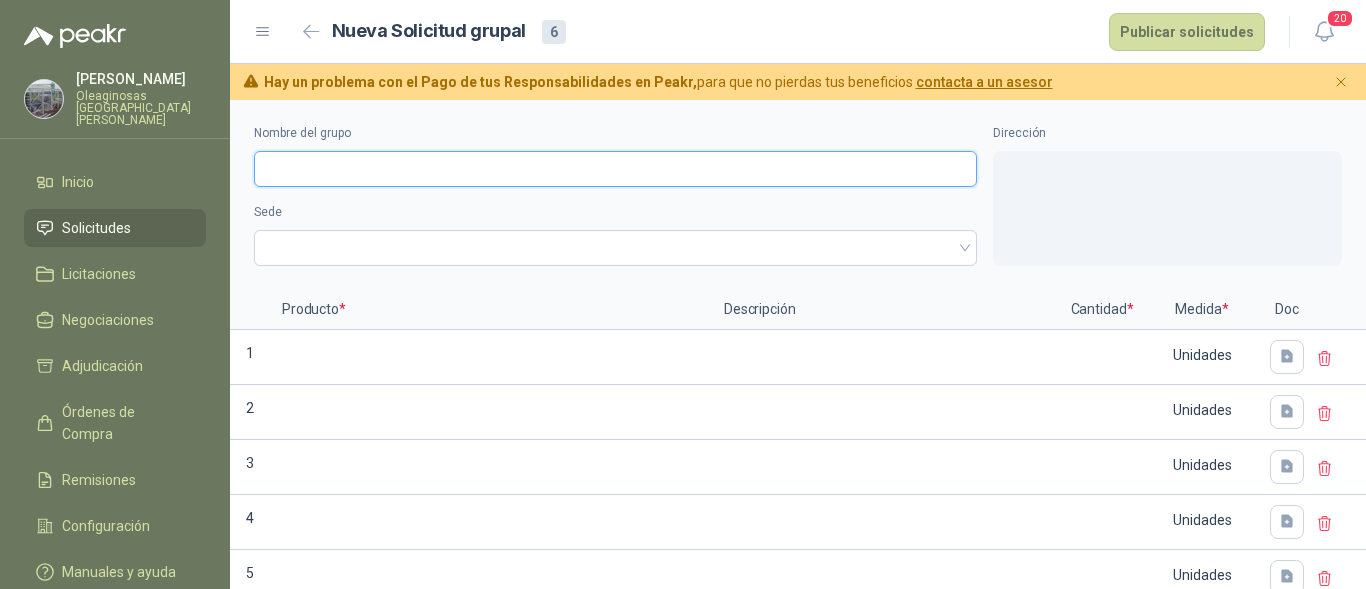 click on "Nombre del grupo" at bounding box center (615, 169) 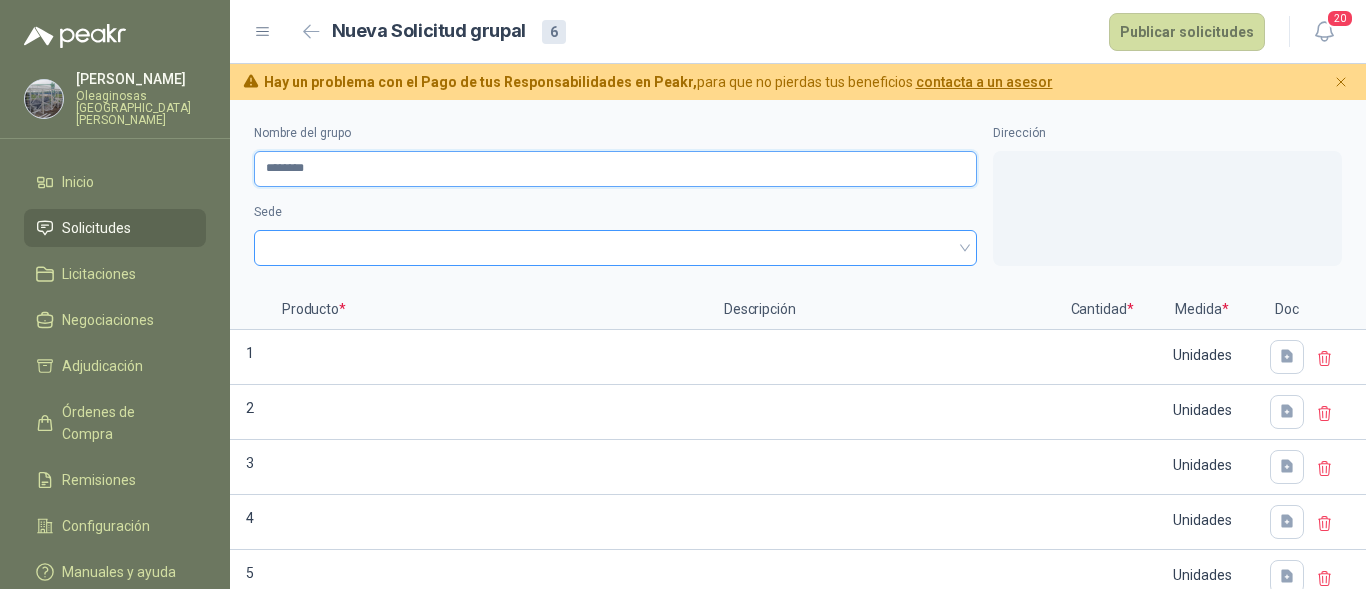 click at bounding box center [615, 248] 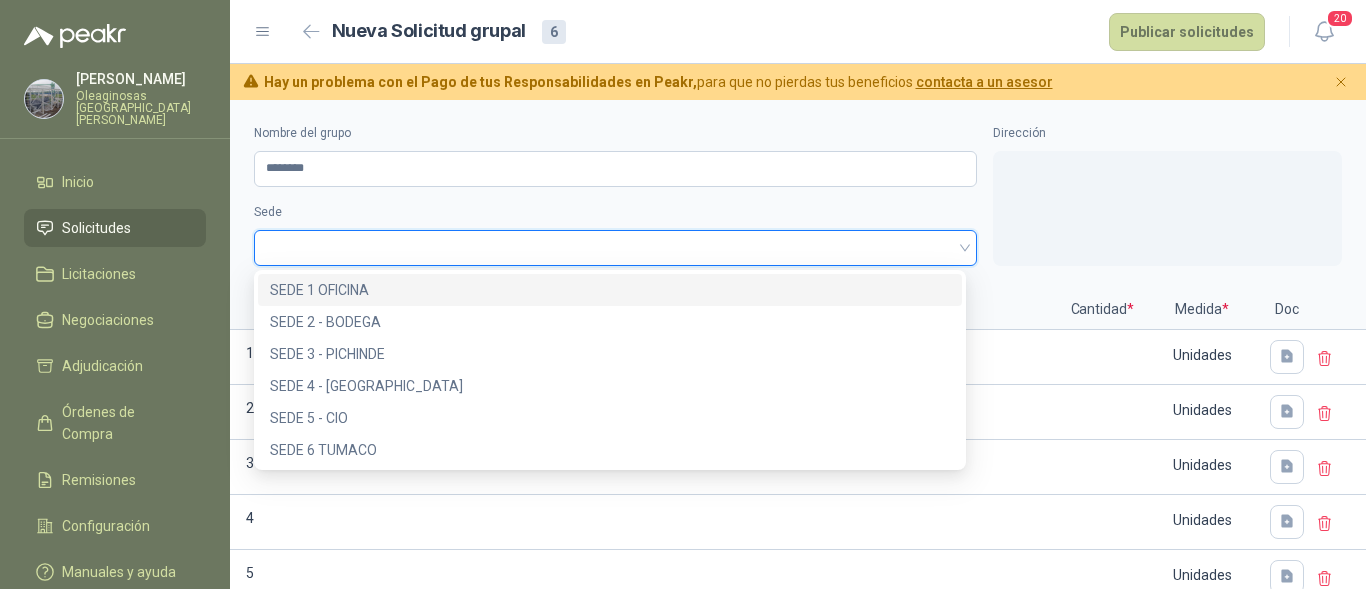 click on "SEDE 1 OFICINA" at bounding box center (610, 290) 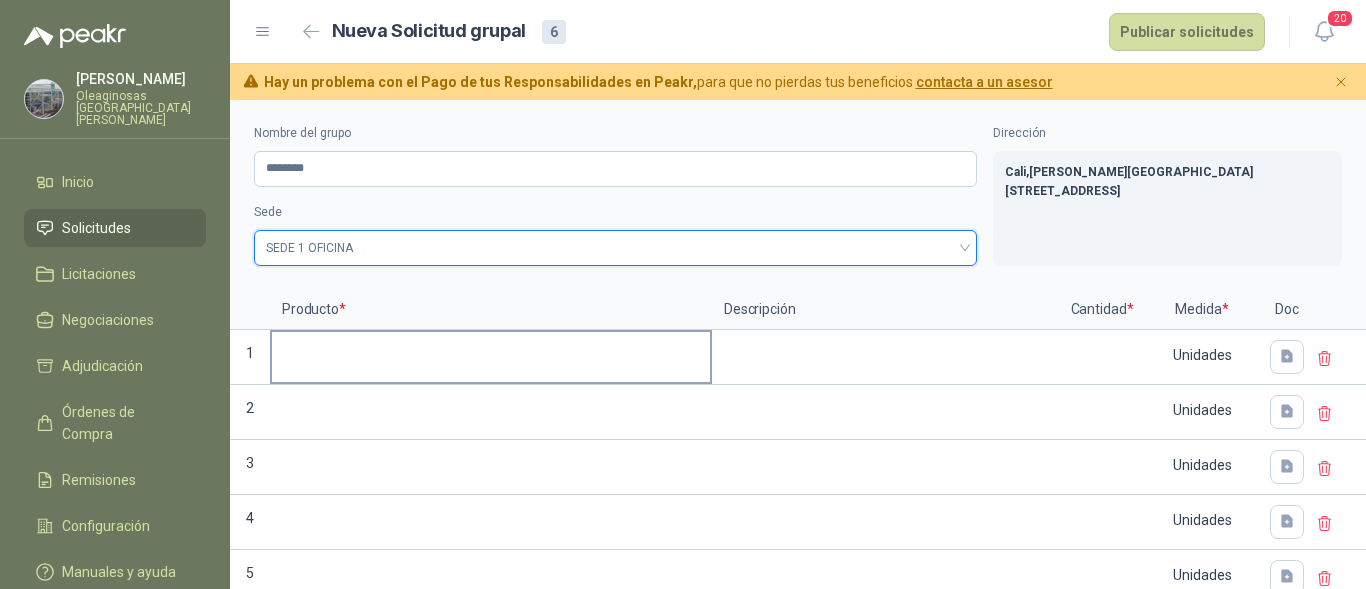 click at bounding box center [491, 351] 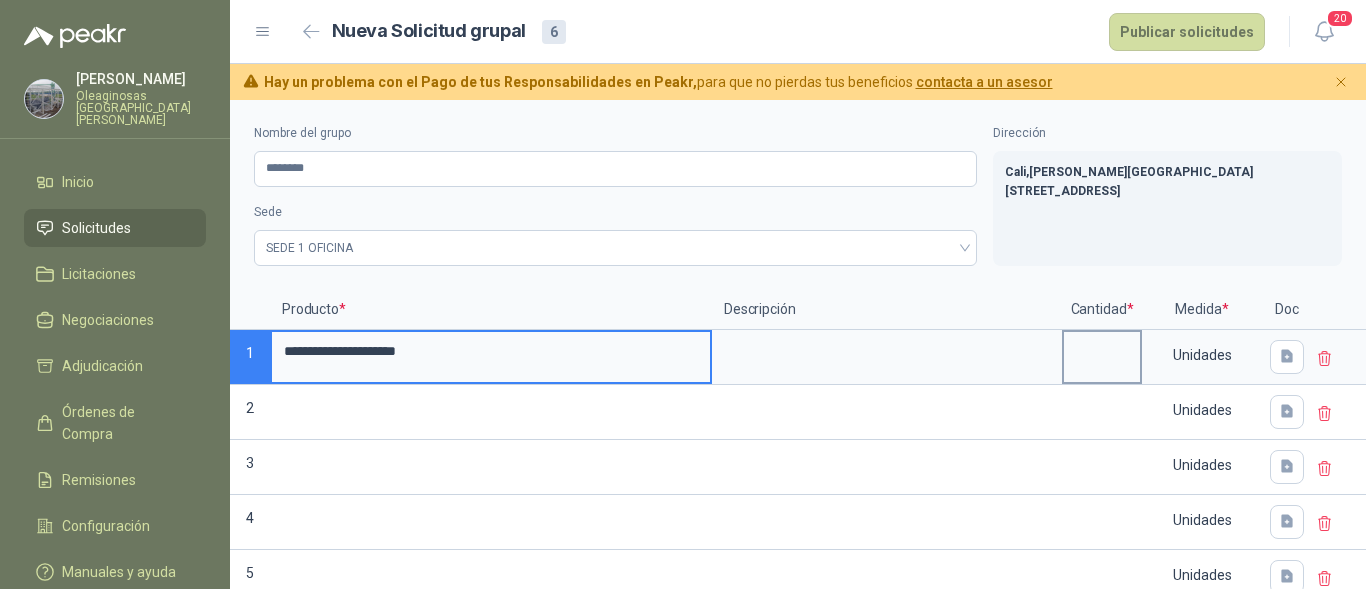 type on "**********" 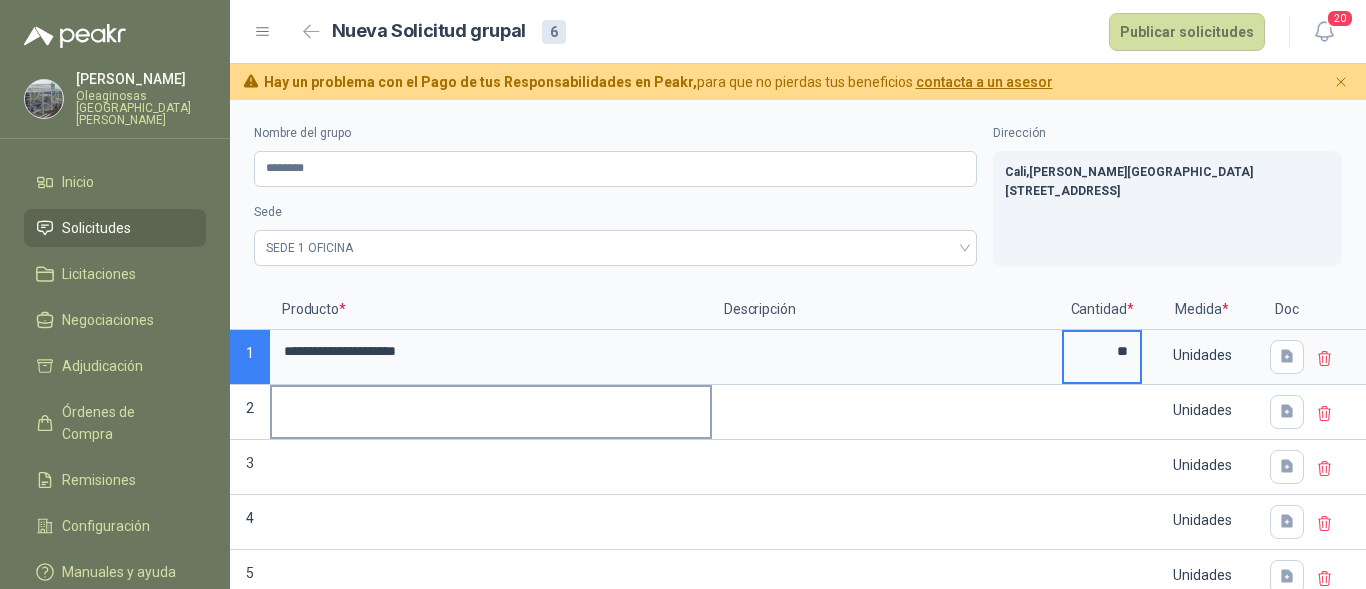 type on "**" 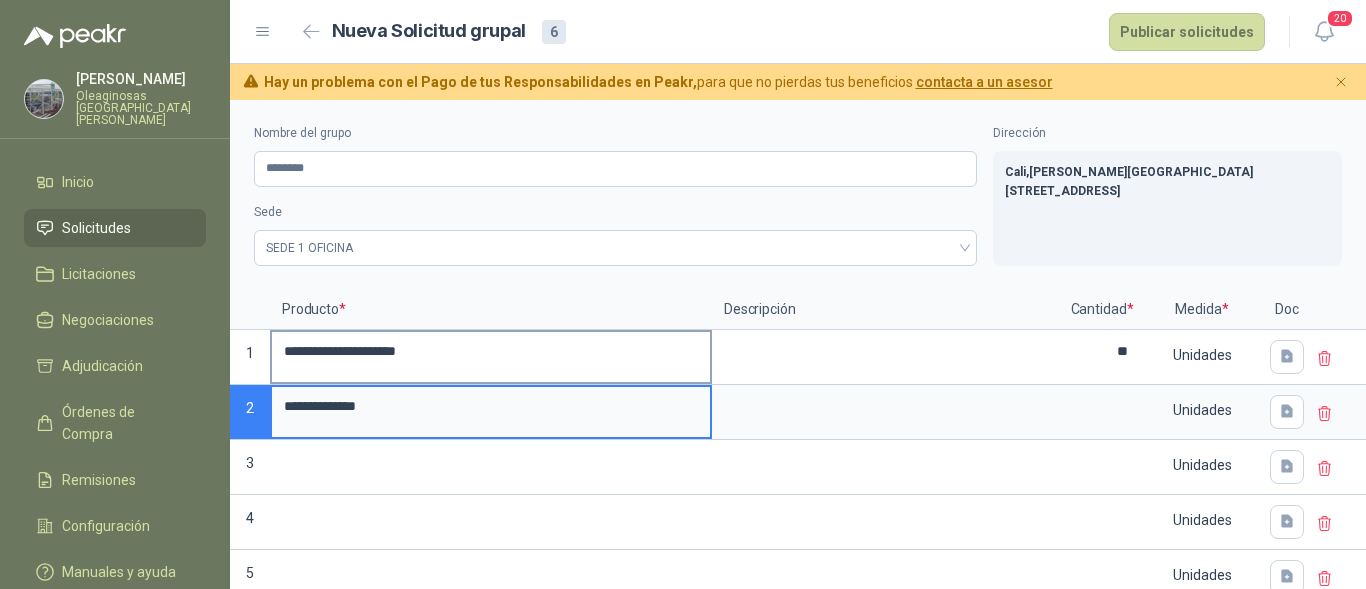 type on "**********" 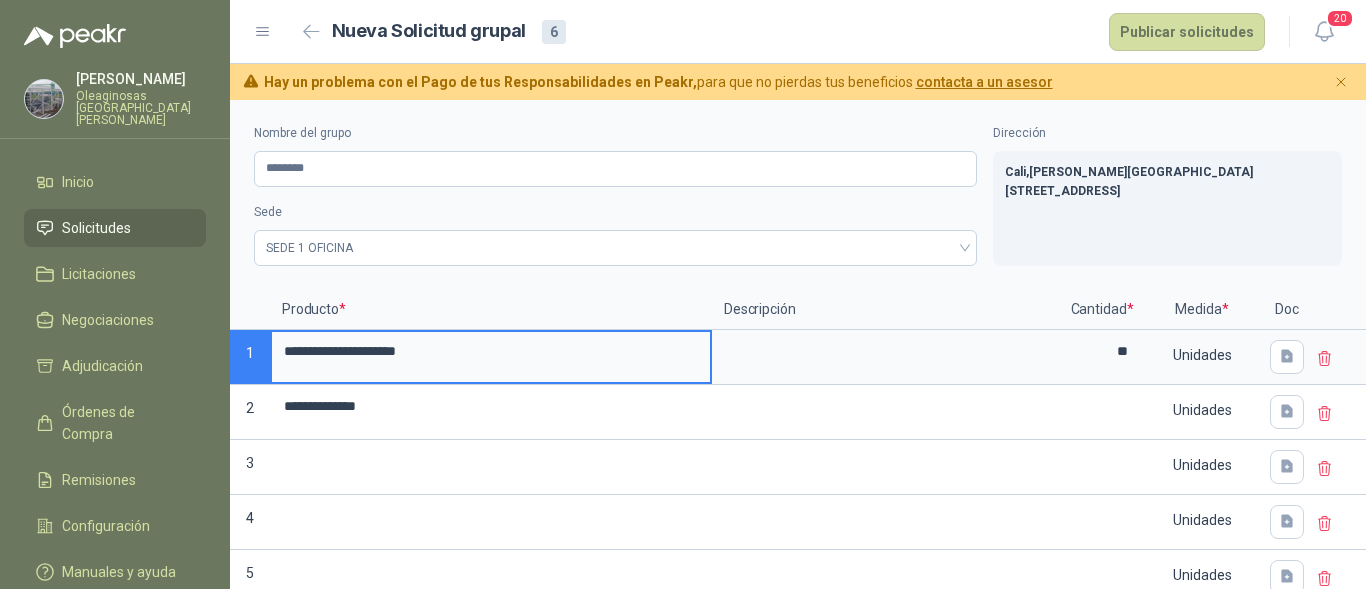 drag, startPoint x: 365, startPoint y: 348, endPoint x: 419, endPoint y: 313, distance: 64.3506 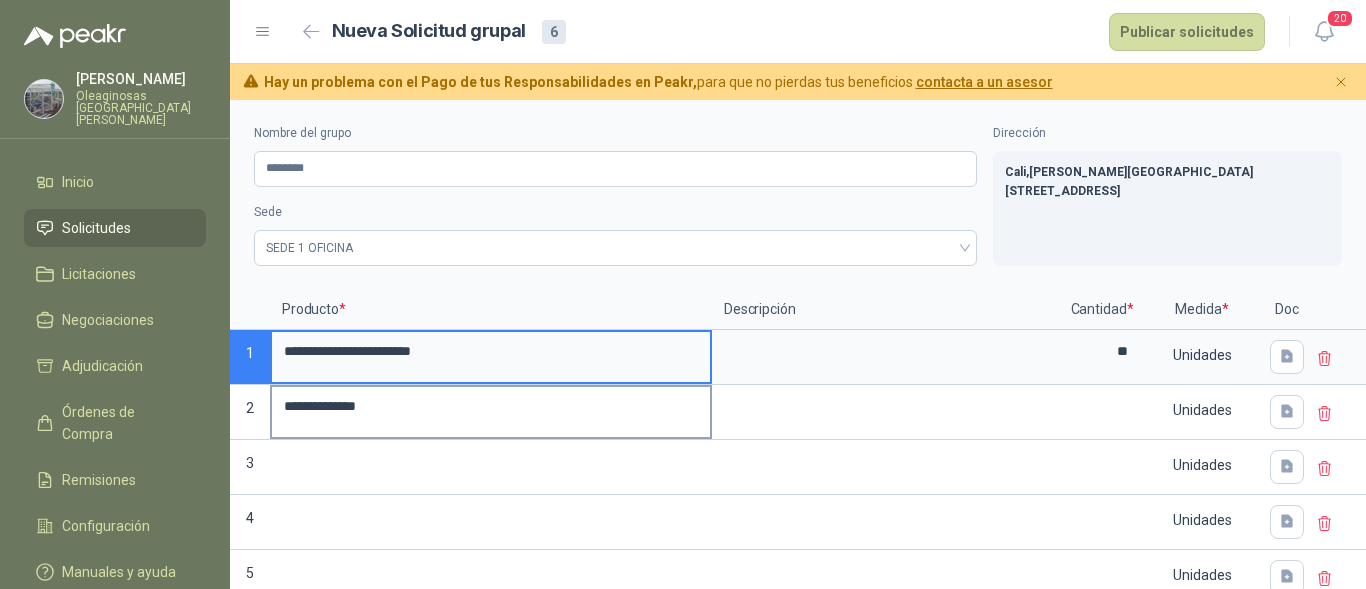 type on "**********" 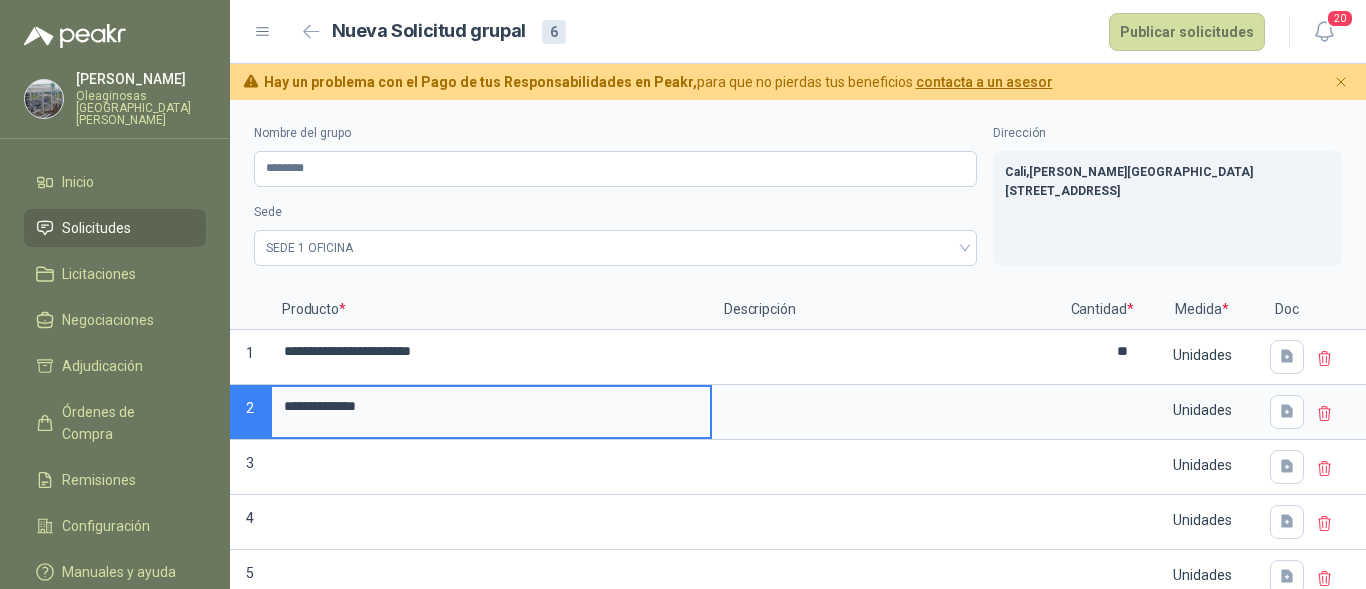 click on "**********" at bounding box center (491, 406) 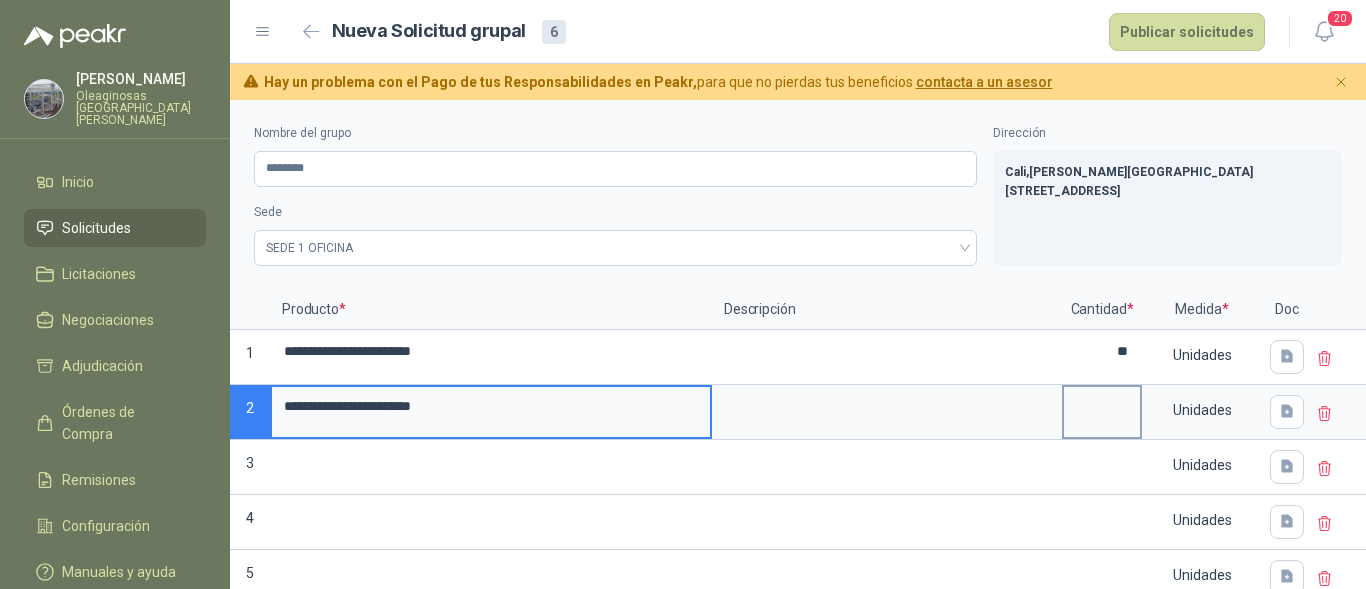 type on "**********" 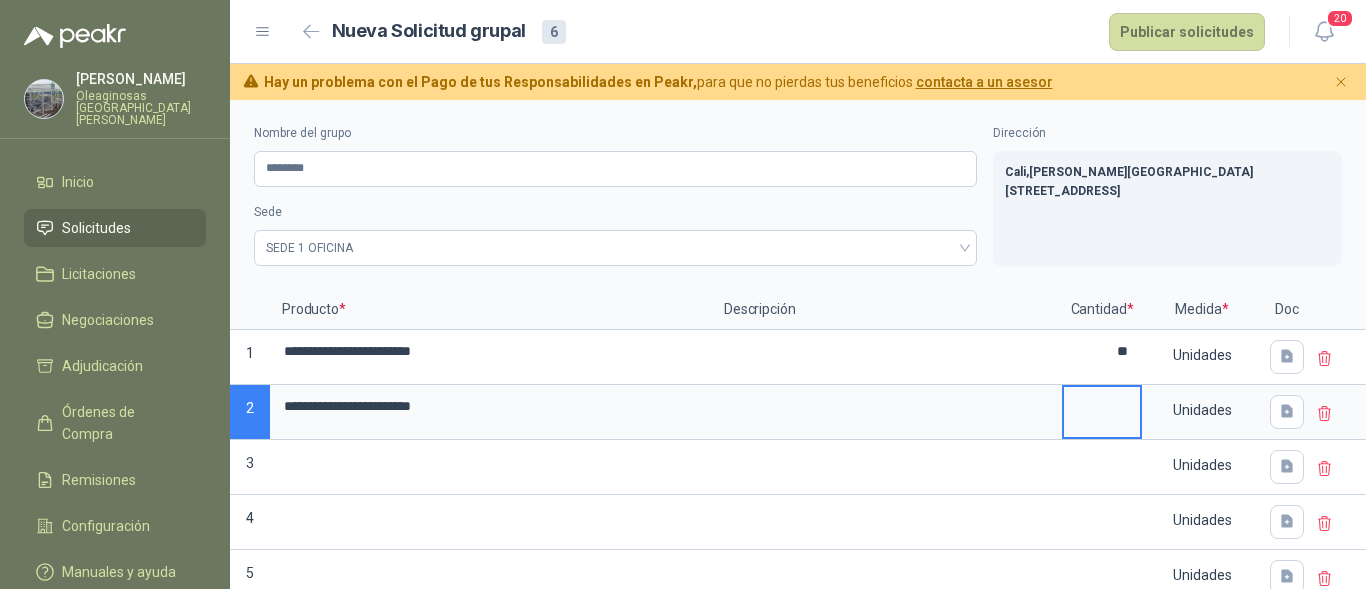 click at bounding box center (1102, 406) 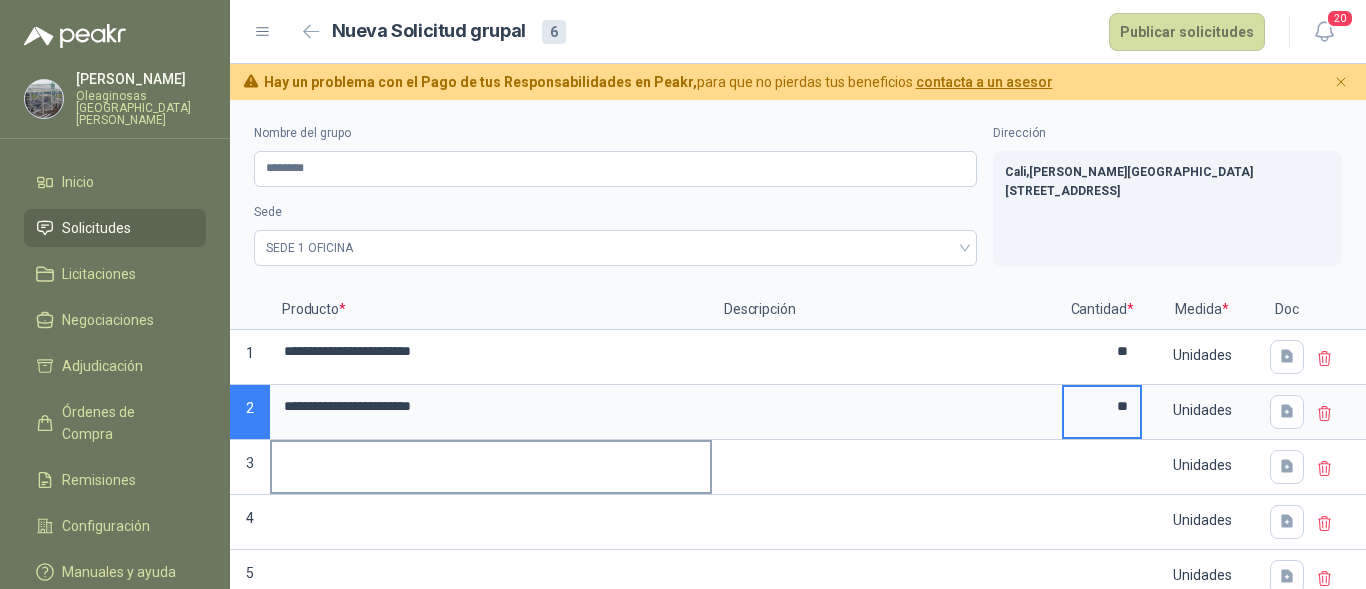 type on "**" 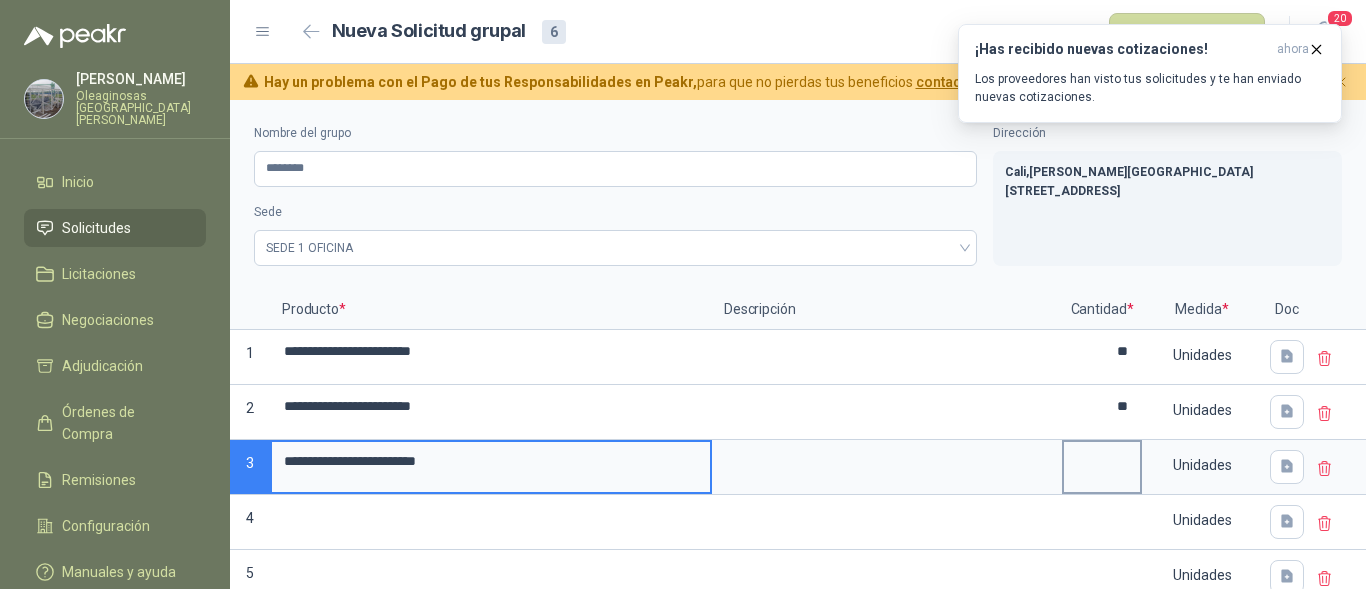 type on "**********" 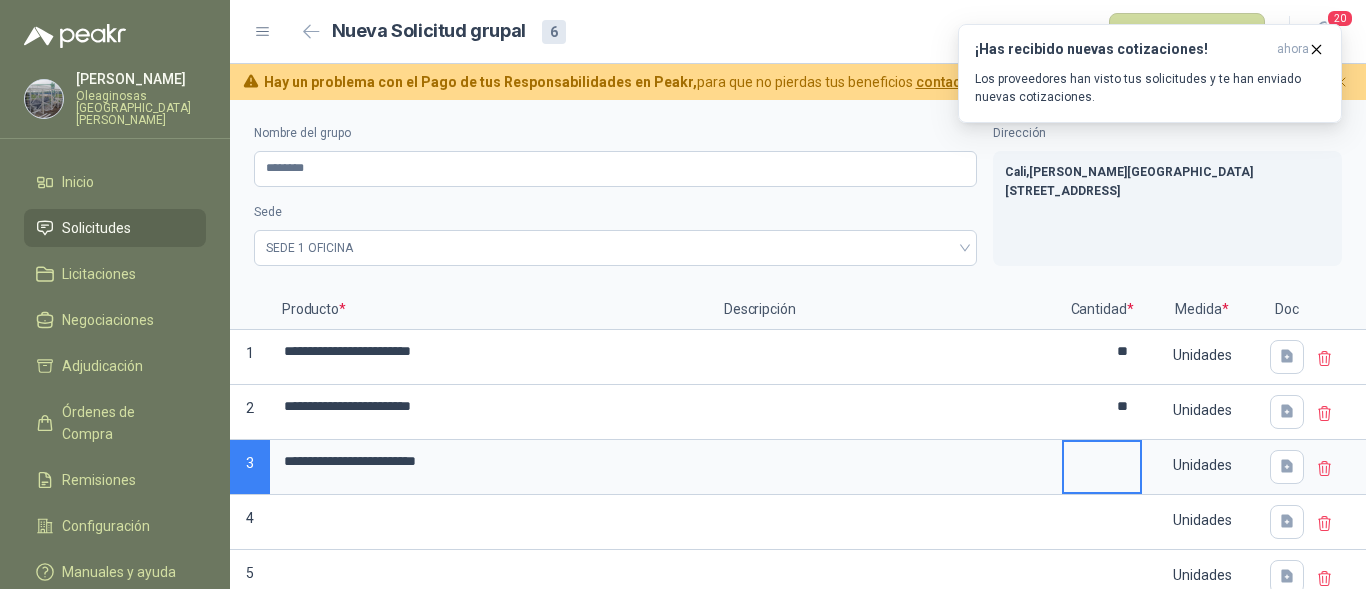 click at bounding box center [1102, 461] 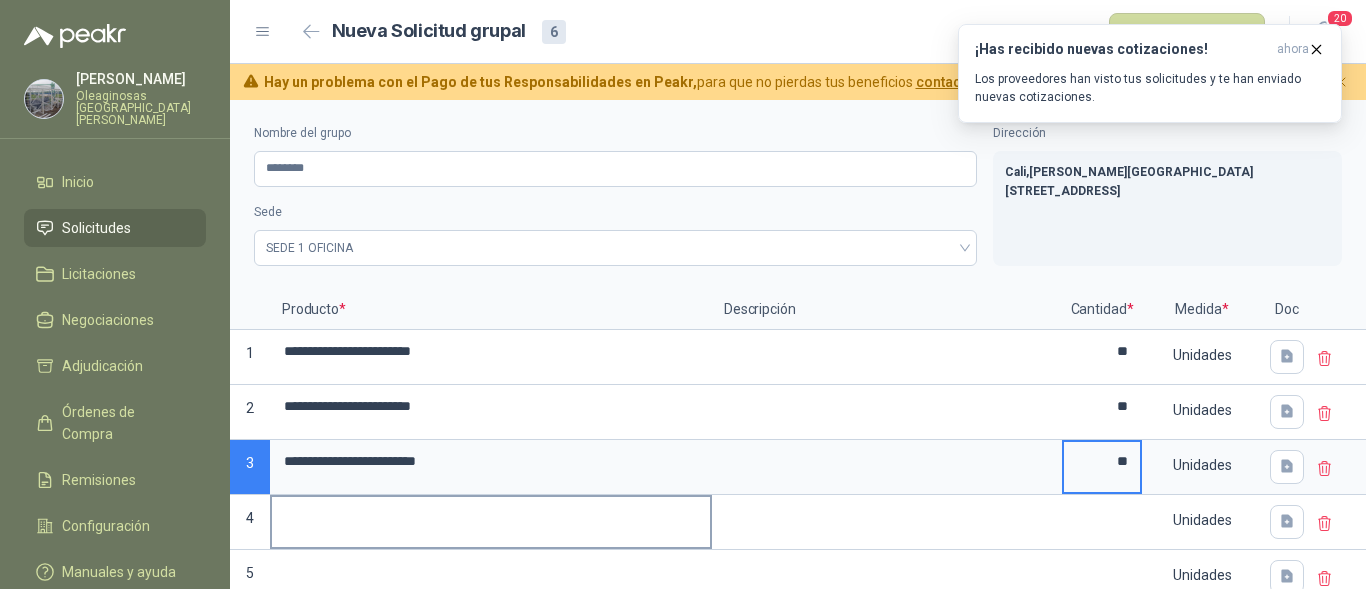 type on "**" 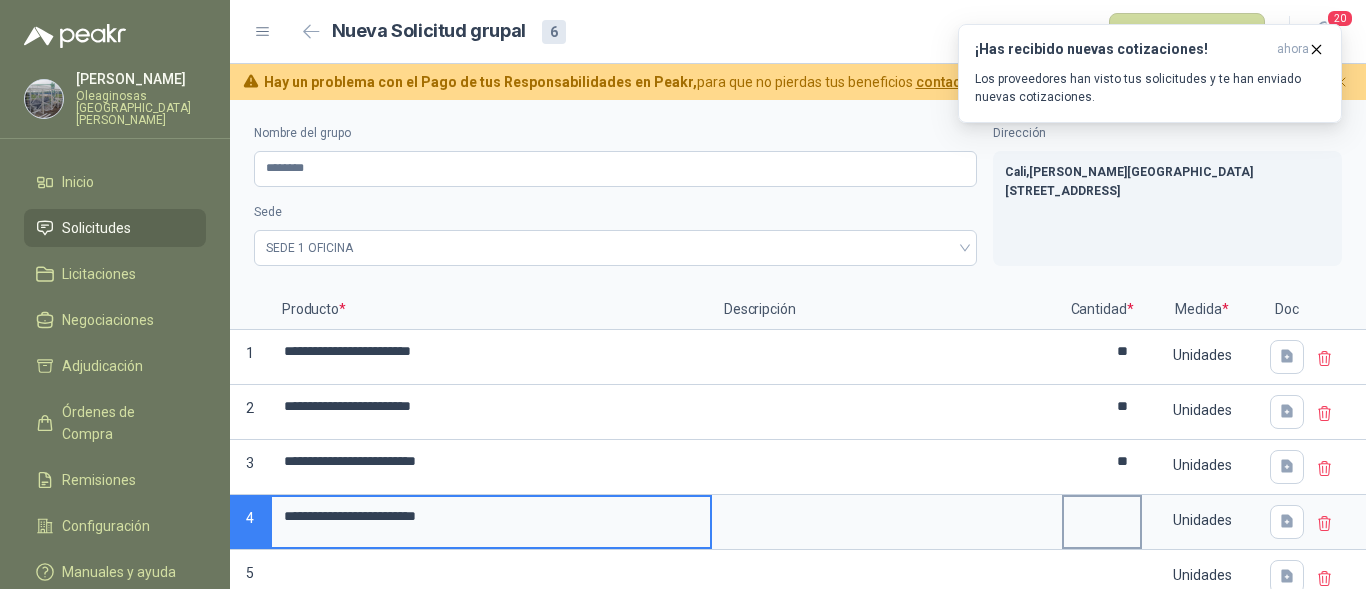 type on "**********" 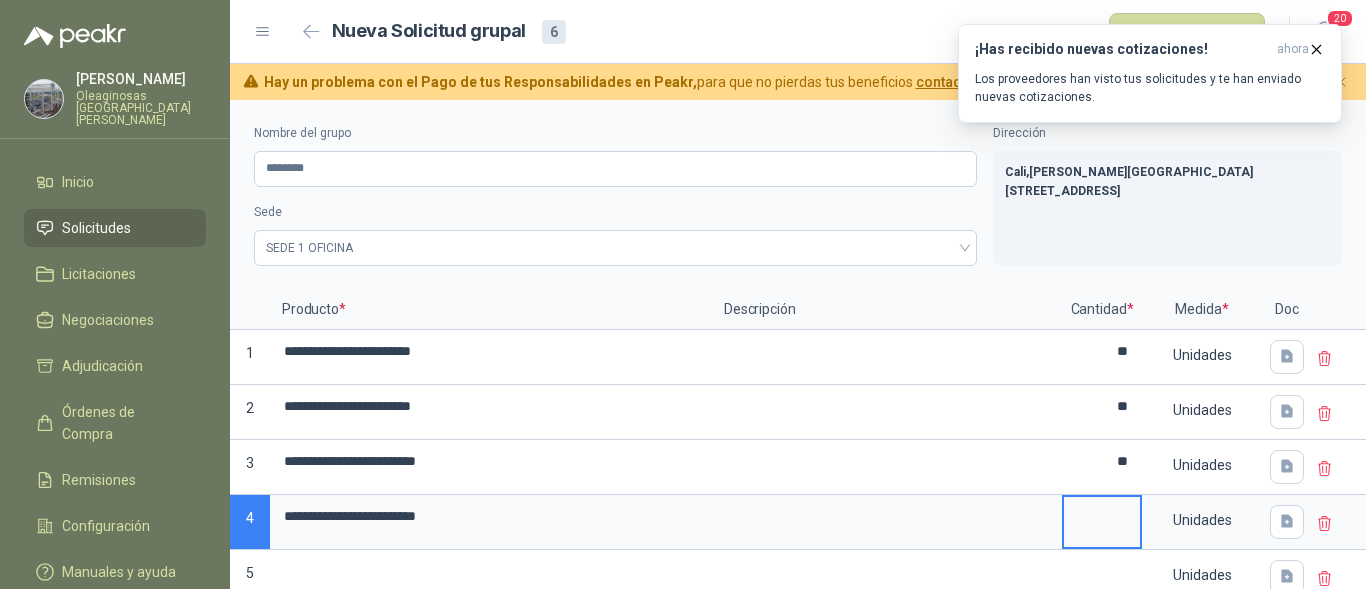 click at bounding box center [1102, 516] 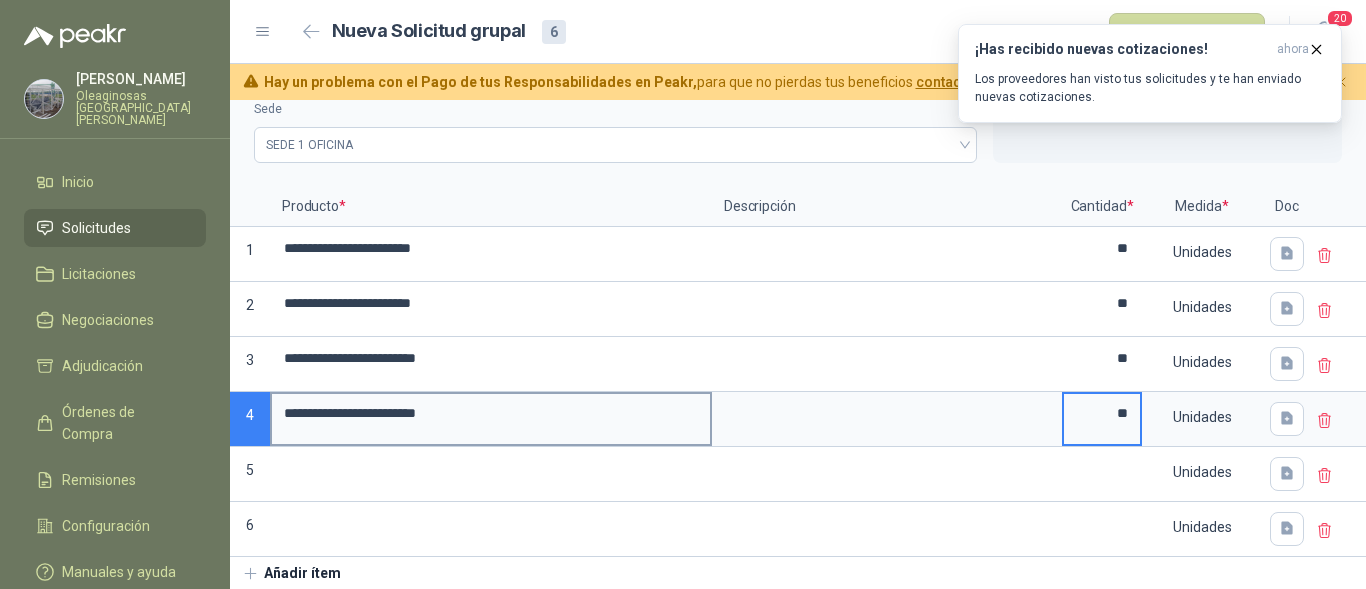 scroll, scrollTop: 104, scrollLeft: 0, axis: vertical 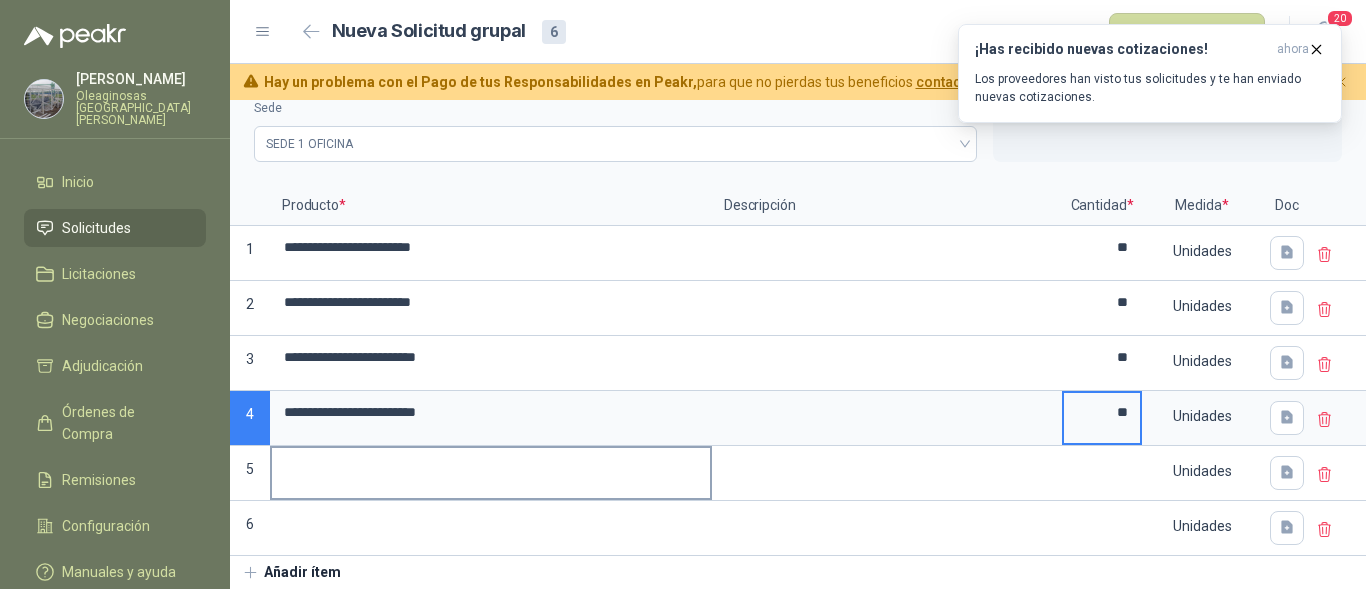 type on "**" 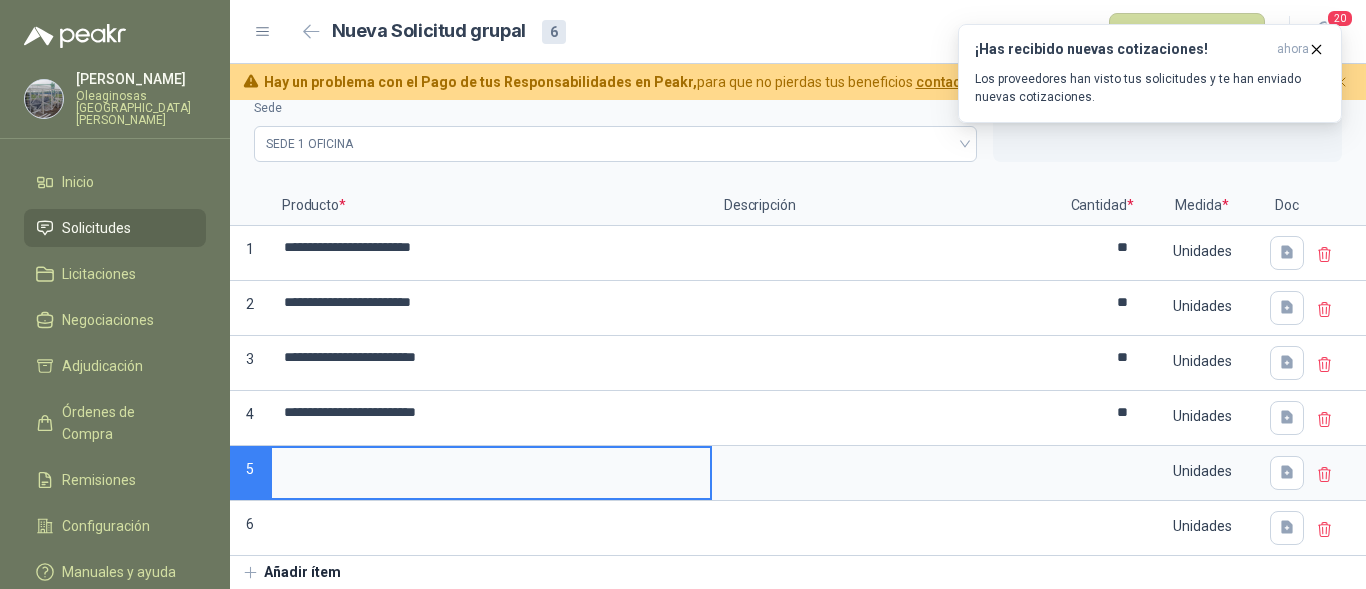 click at bounding box center [491, 467] 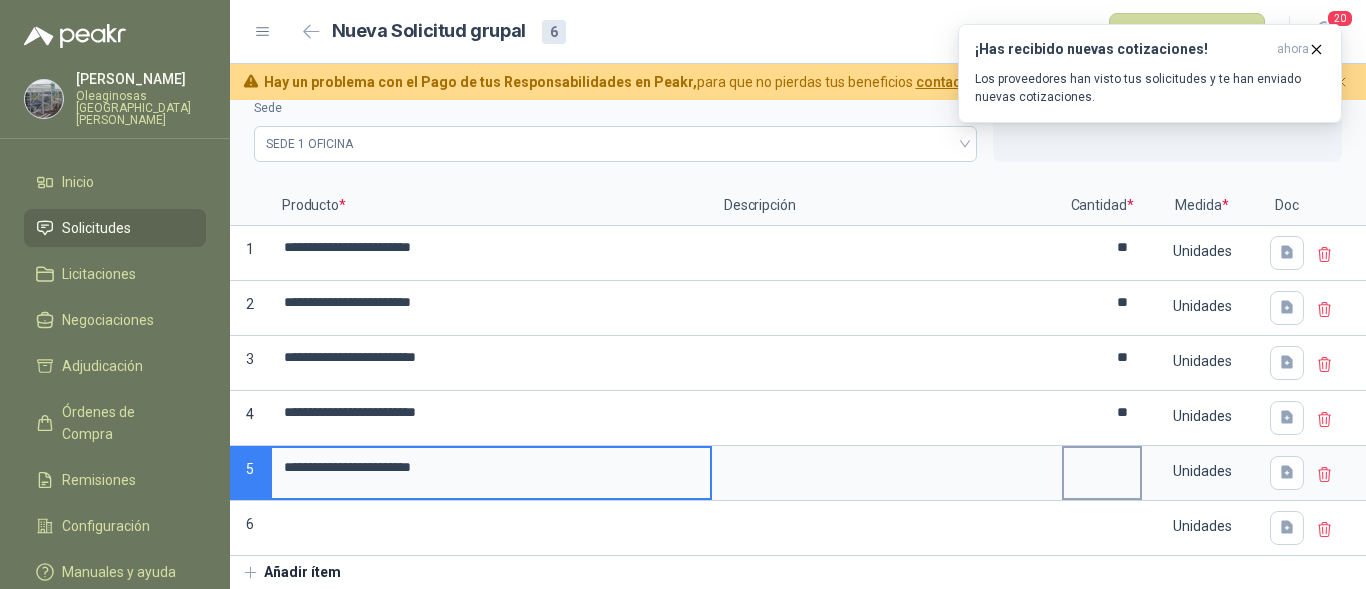 type on "**********" 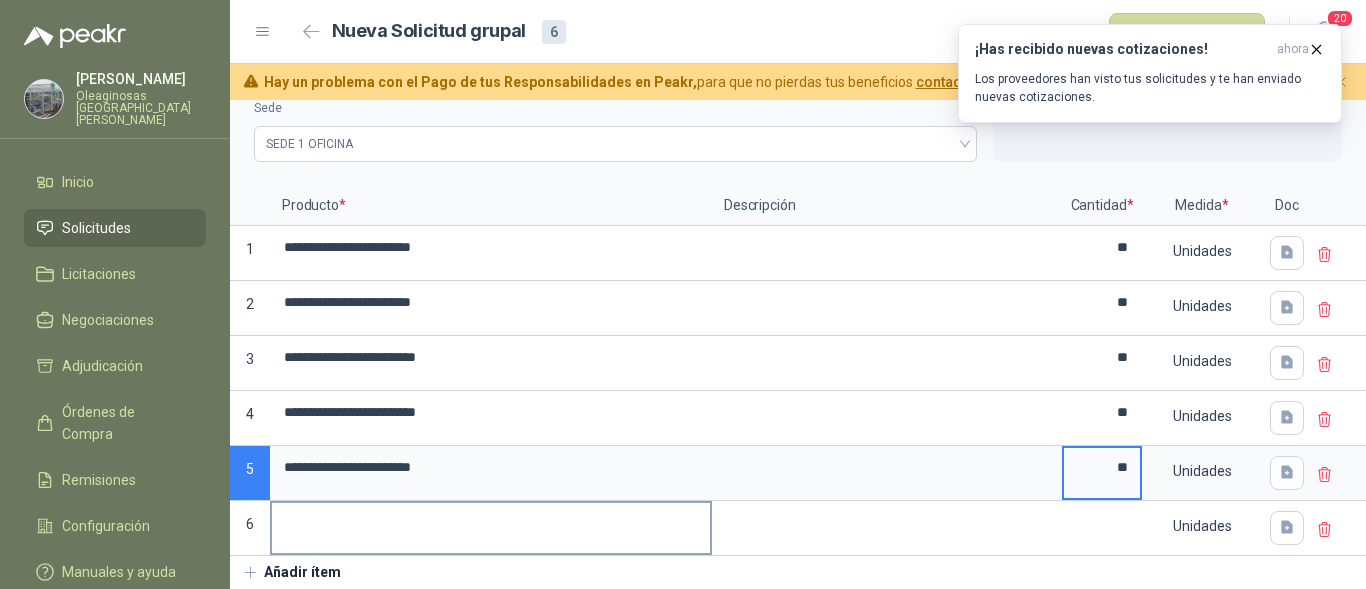 type on "**" 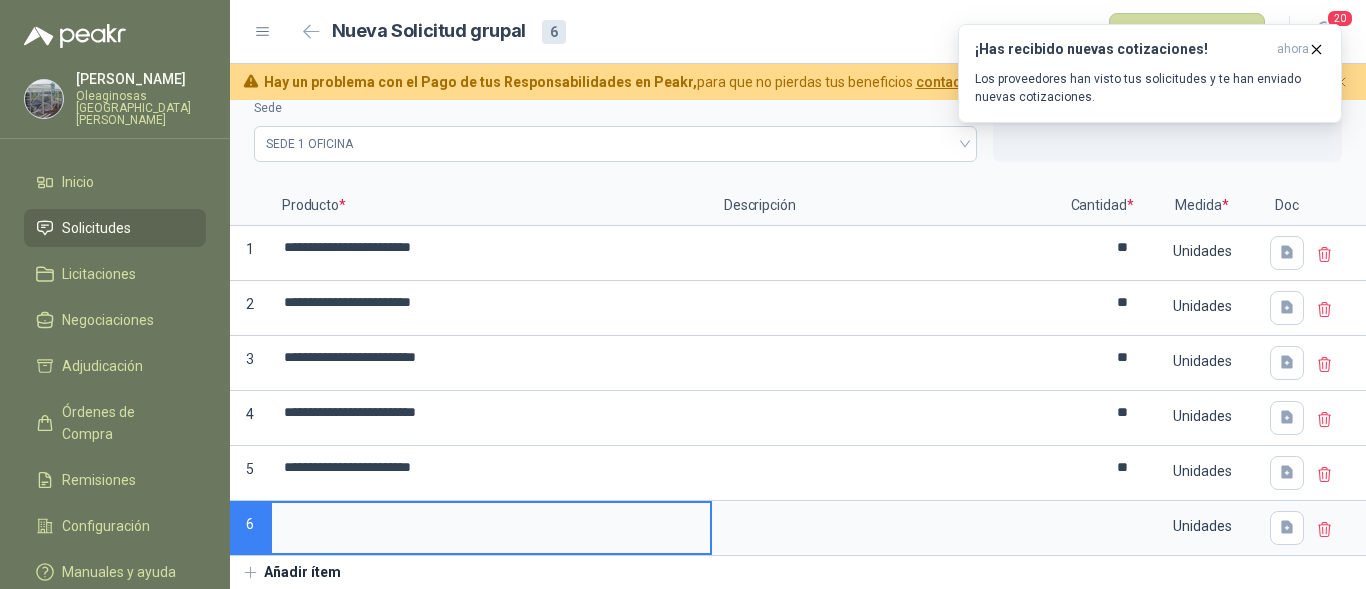 click at bounding box center [491, 522] 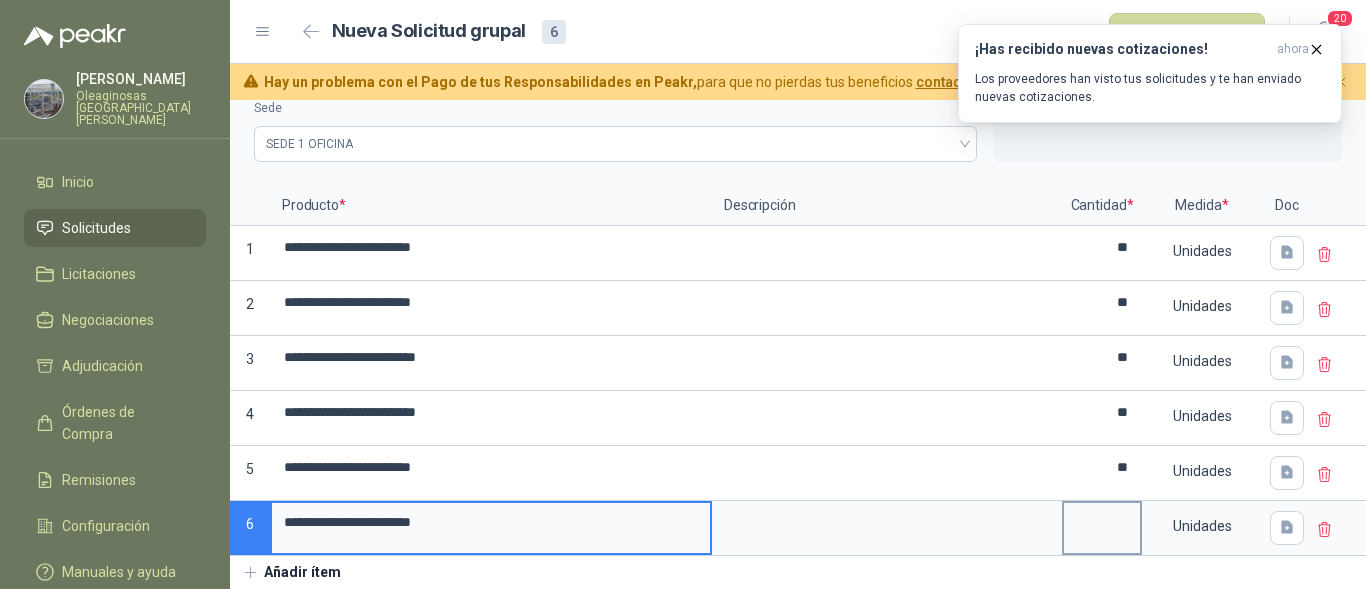 type on "**********" 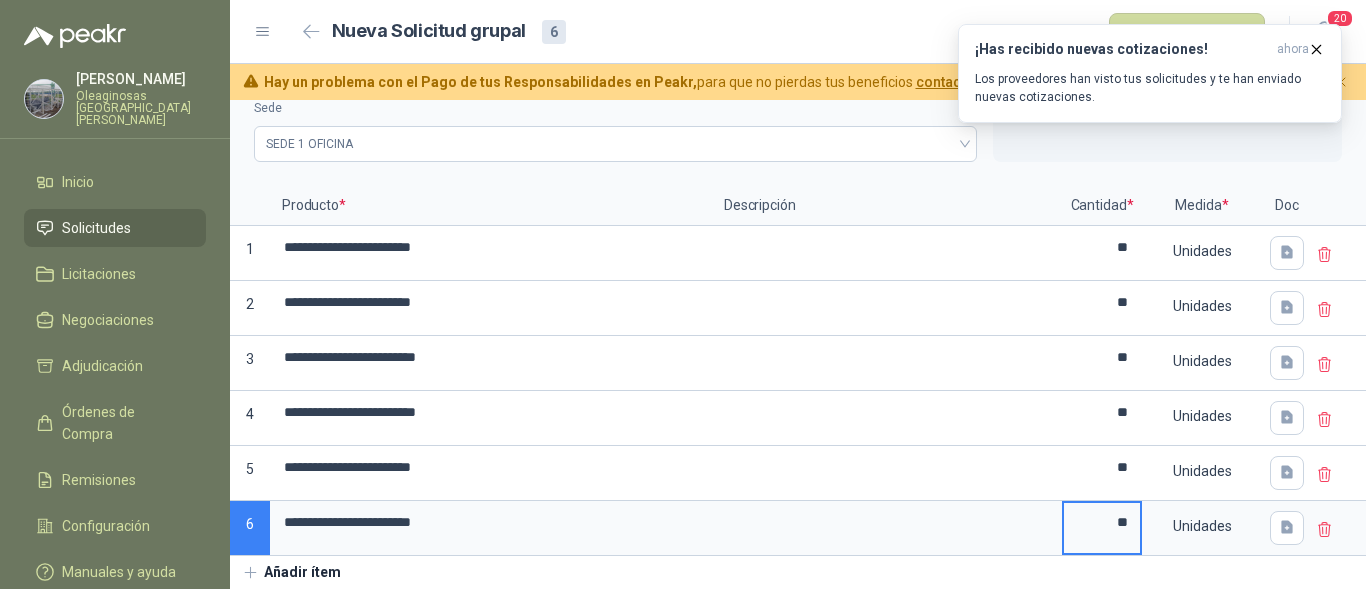 type on "**" 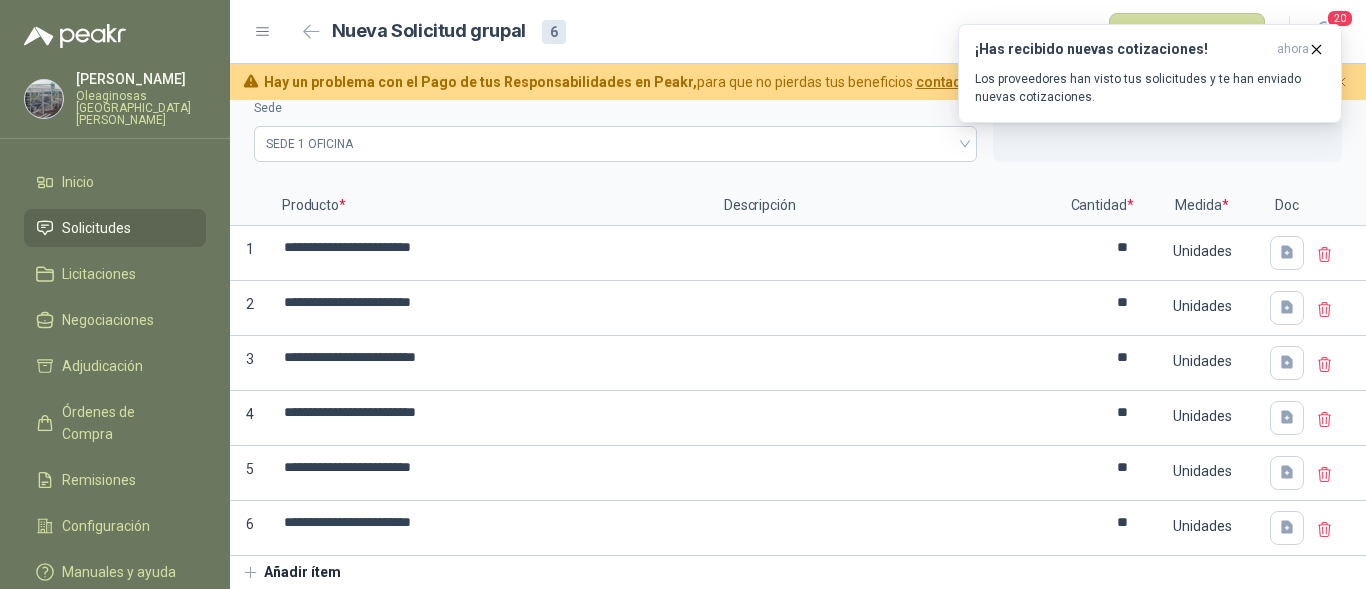 click on "Nueva Solicitud grupal 6 Publicar solicitudes" at bounding box center [781, 32] 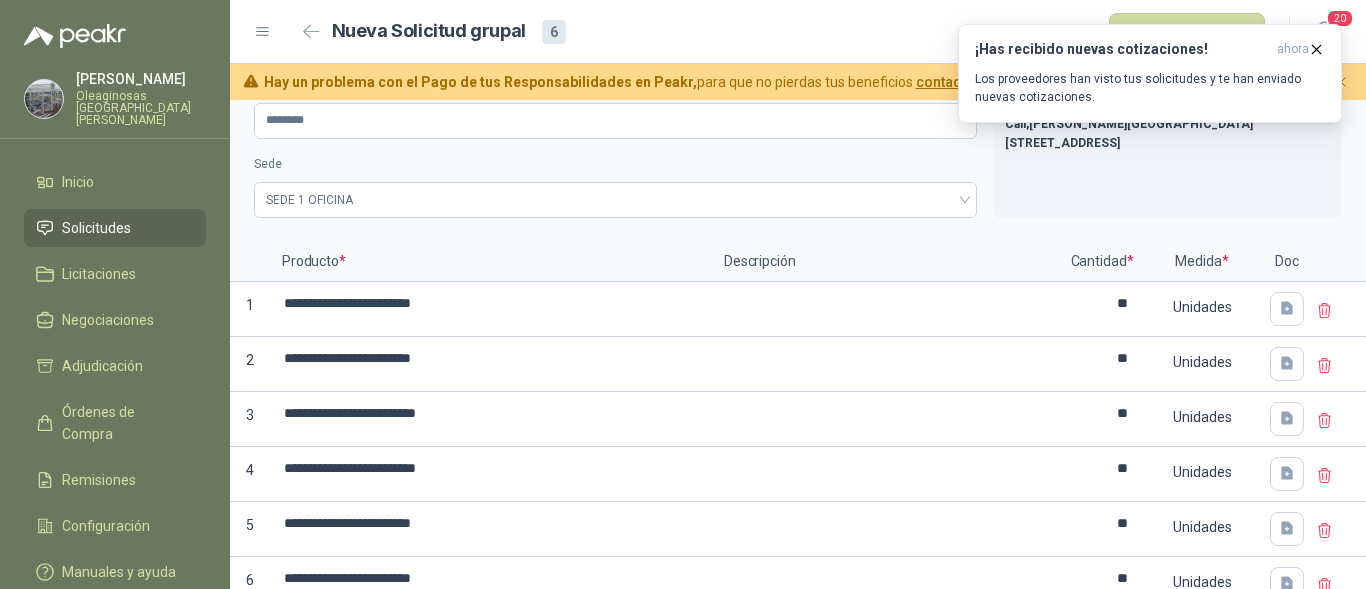 scroll, scrollTop: 0, scrollLeft: 0, axis: both 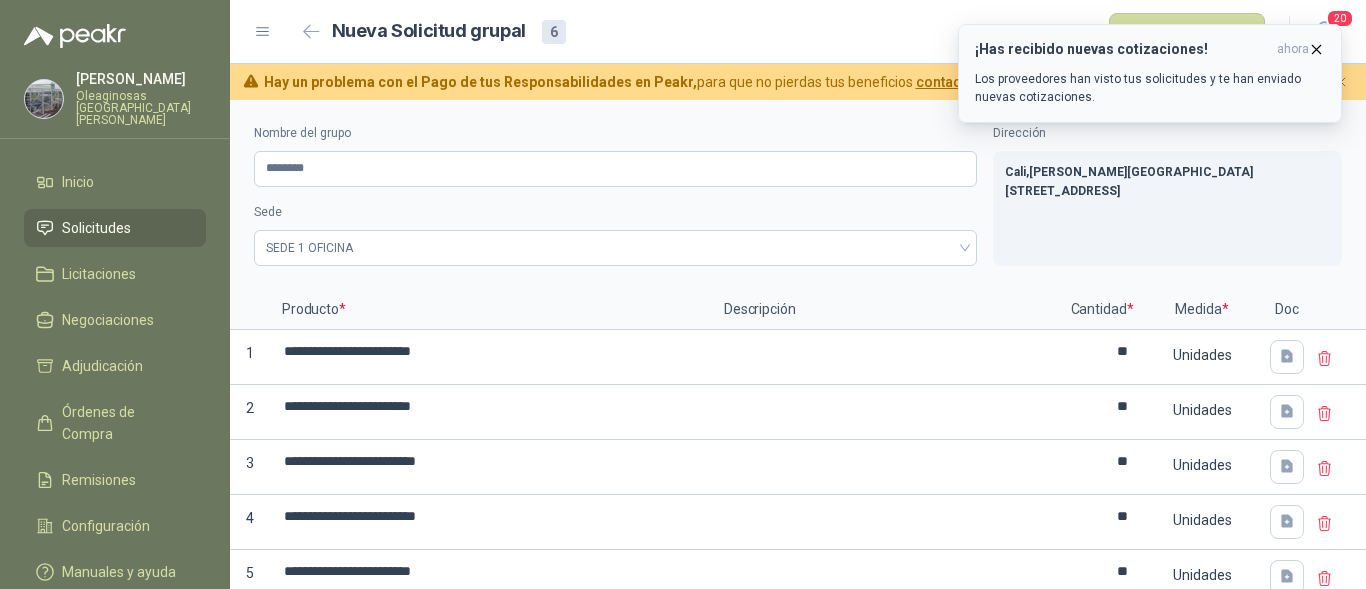 click 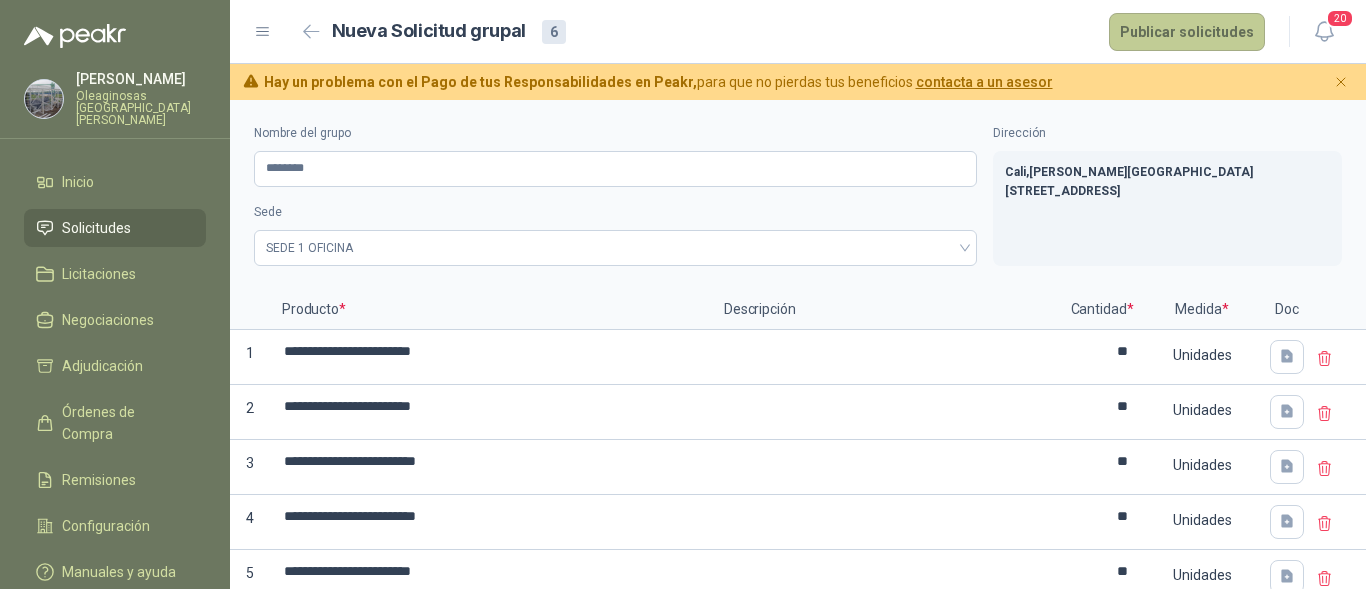 click on "Publicar solicitudes" at bounding box center [1187, 32] 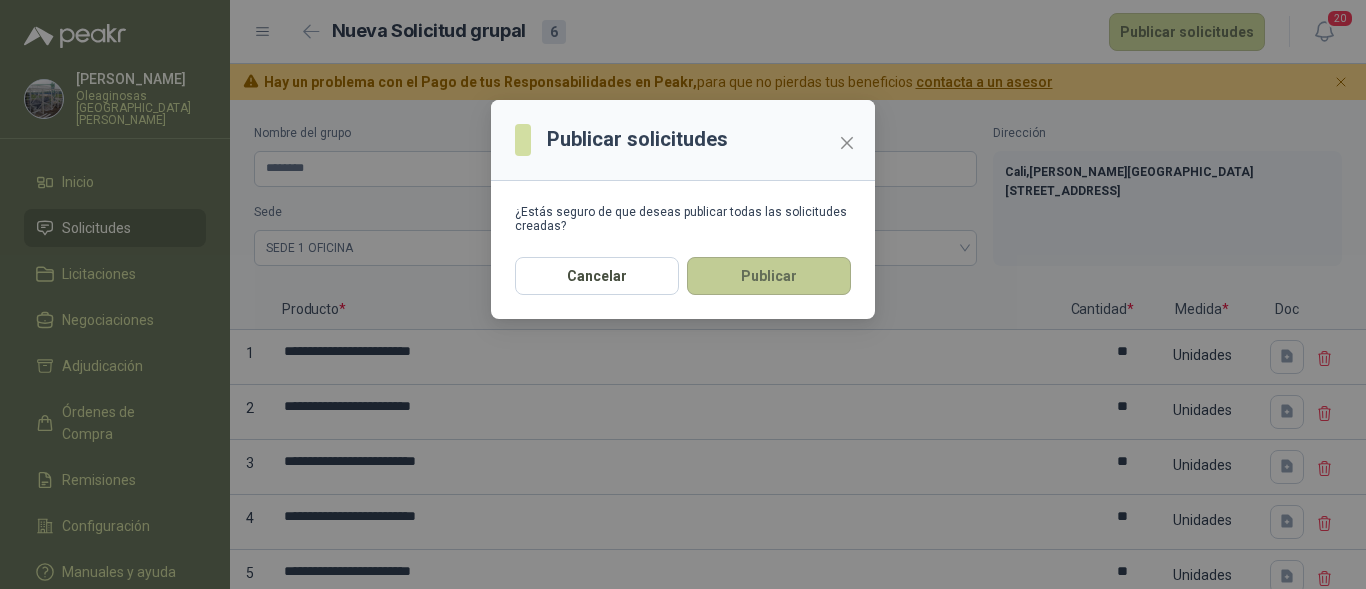 click on "Publicar" at bounding box center [769, 276] 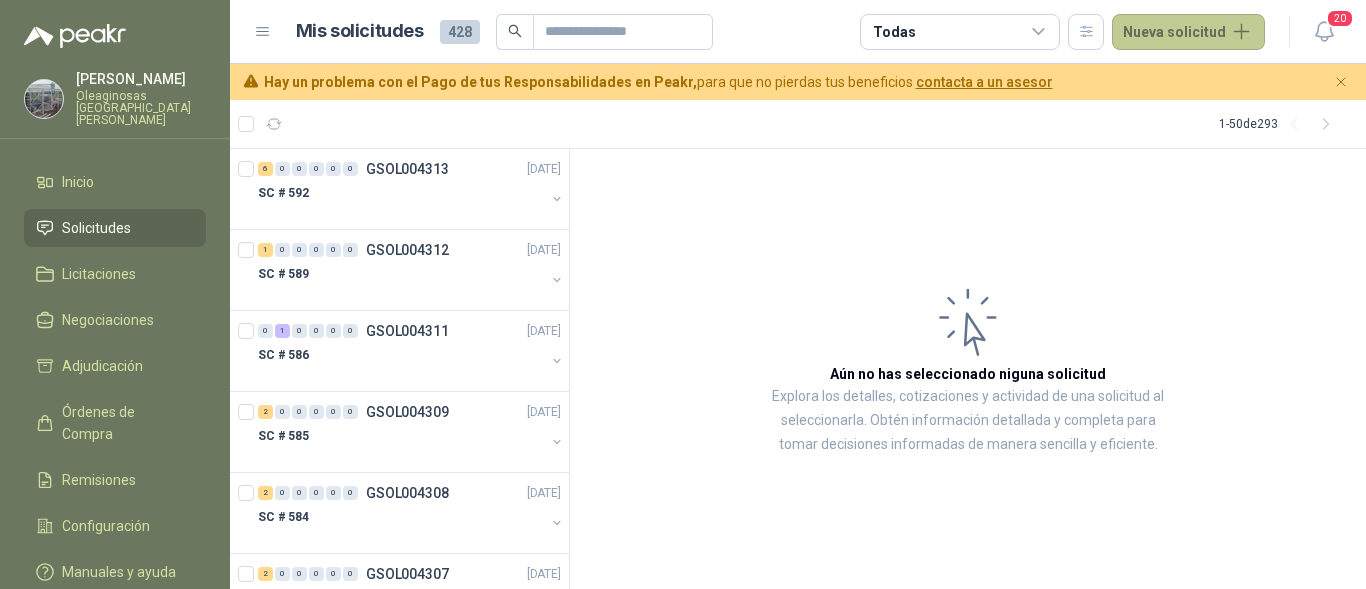 click on "Nueva solicitud" at bounding box center [1188, 32] 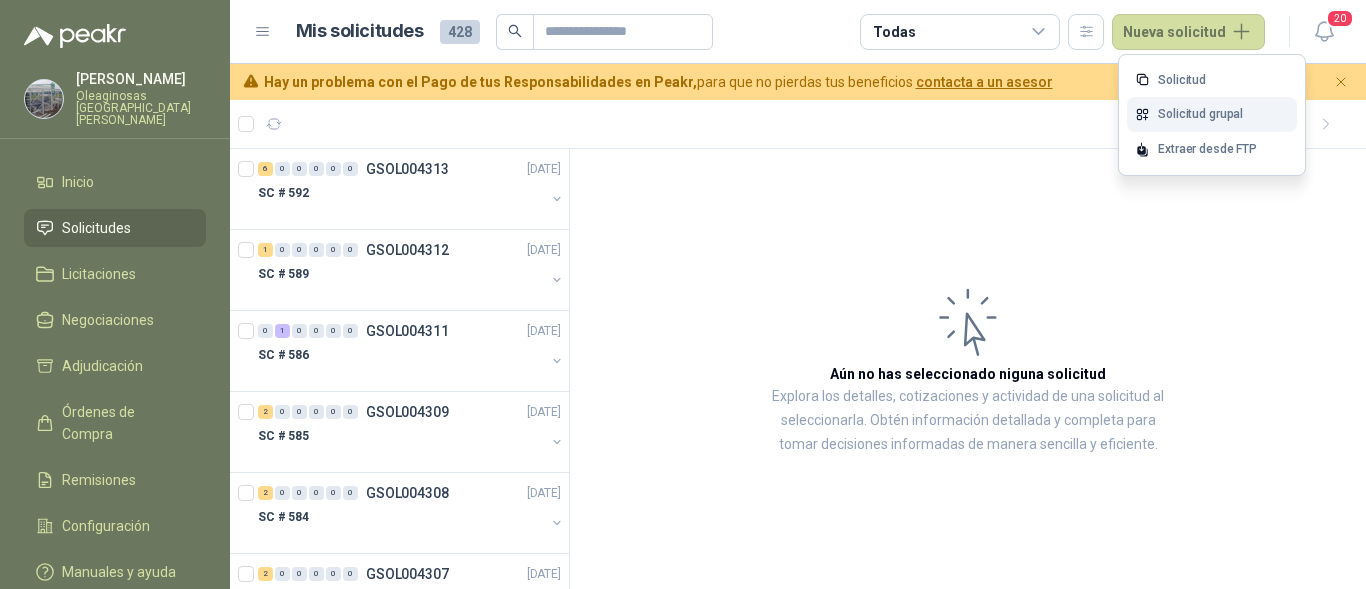click on "Solicitud grupal" at bounding box center [1212, 114] 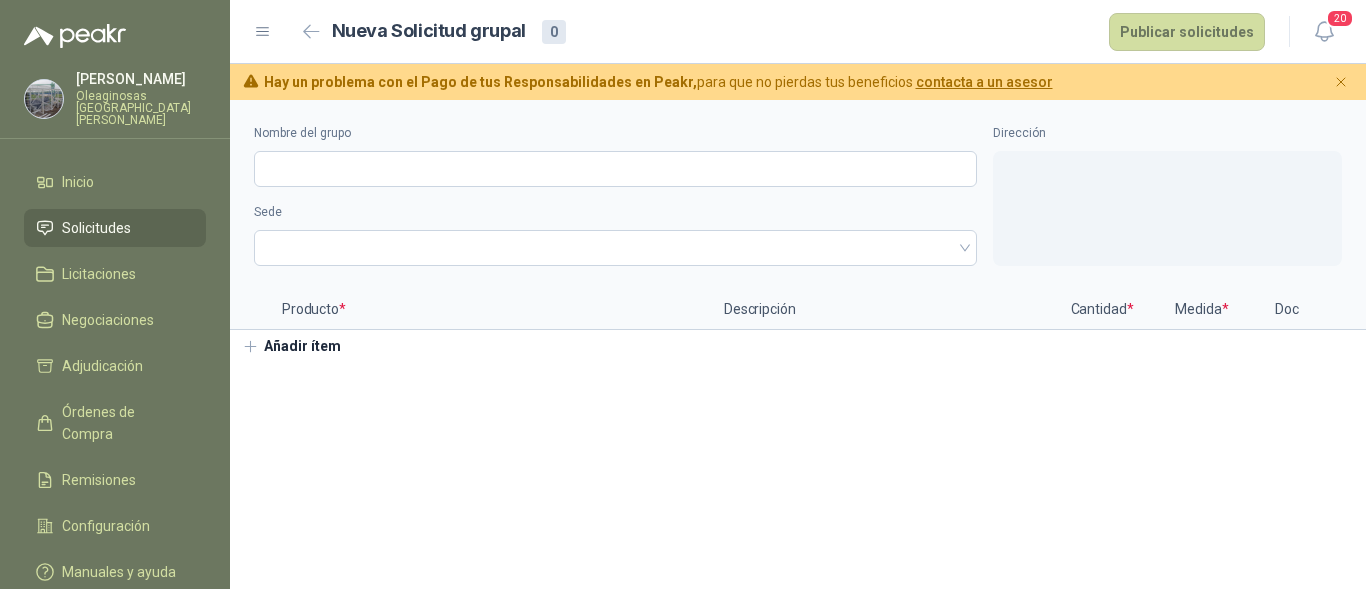 type 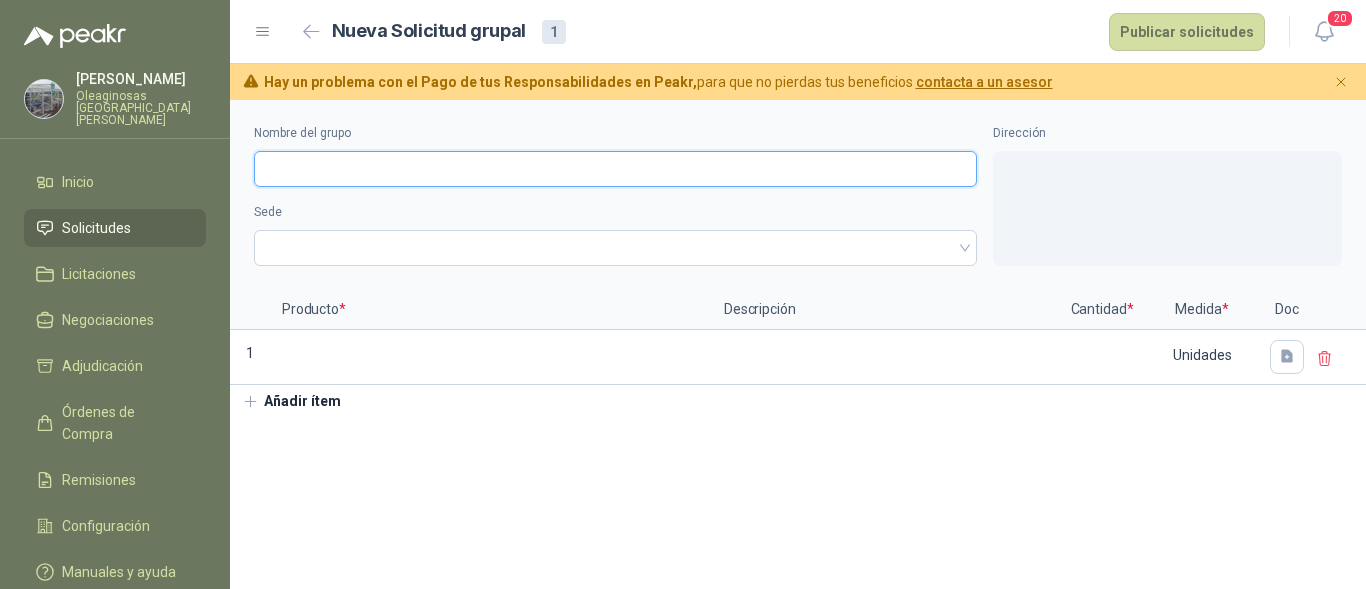 click on "Nombre del grupo" at bounding box center [615, 169] 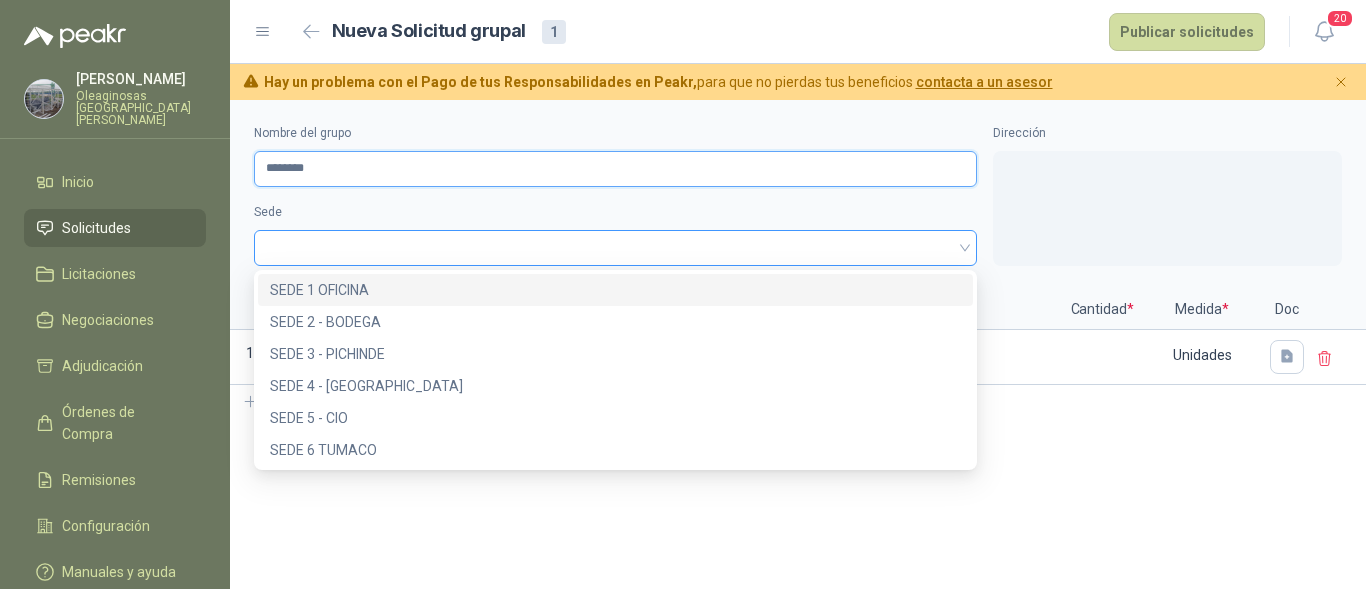 click at bounding box center (615, 248) 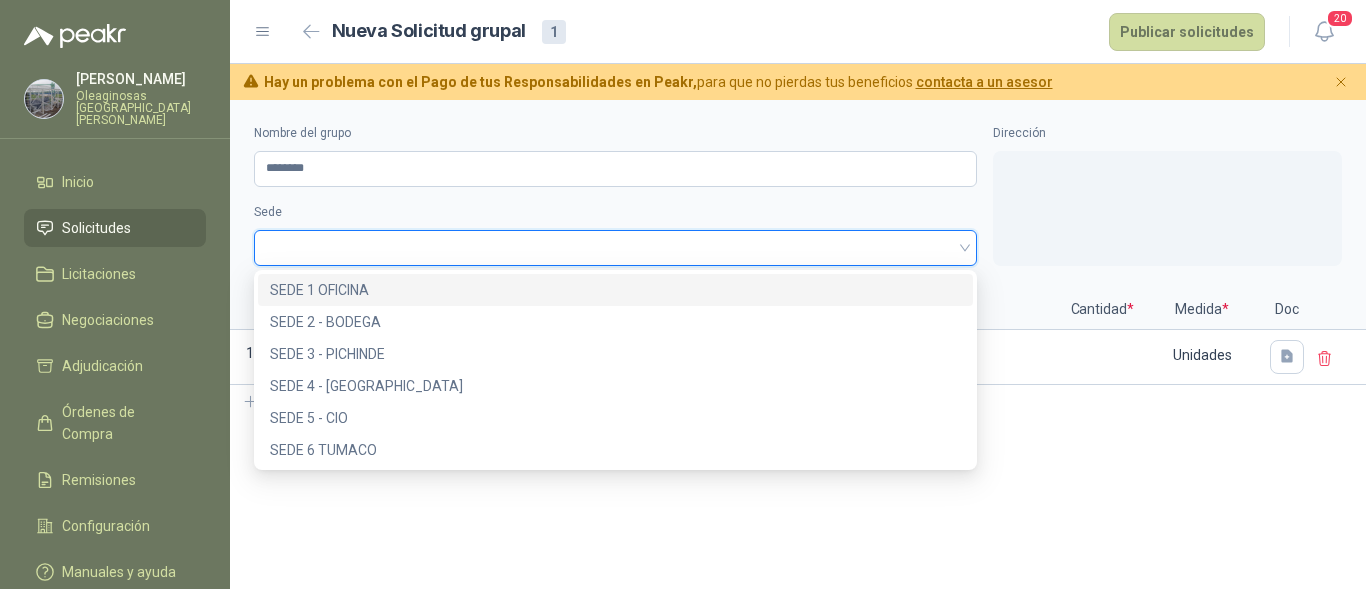 click on "SEDE 1 OFICINA" at bounding box center [615, 290] 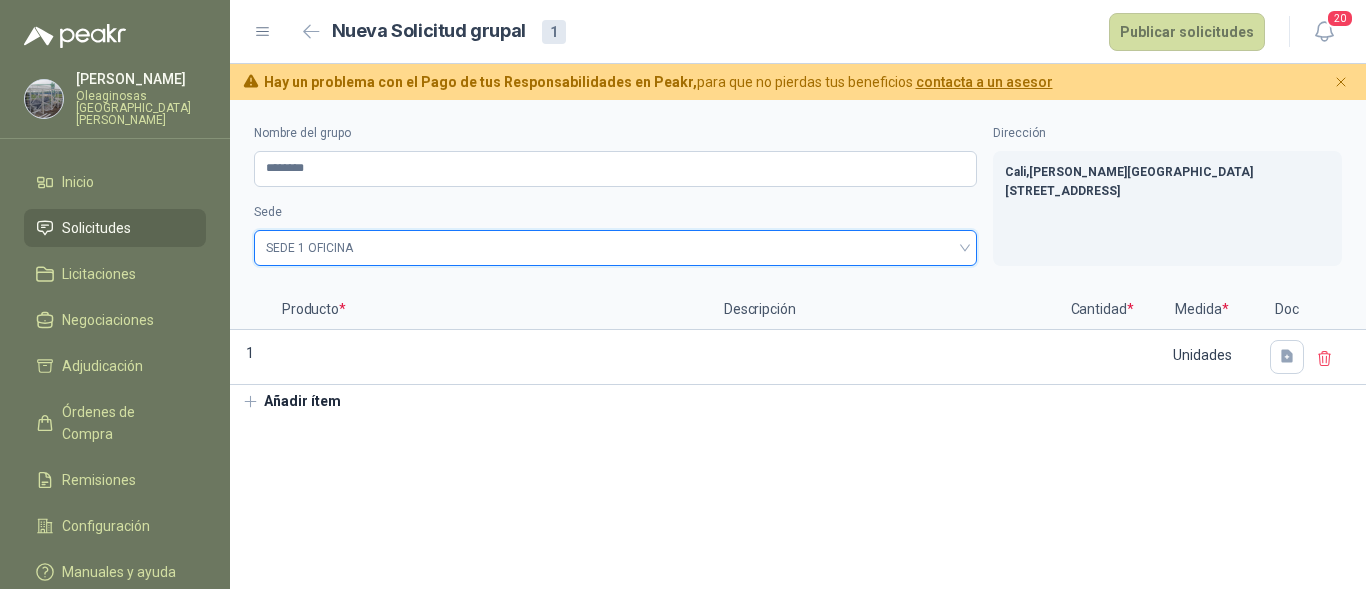 click on "Añadir ítem" at bounding box center (291, 402) 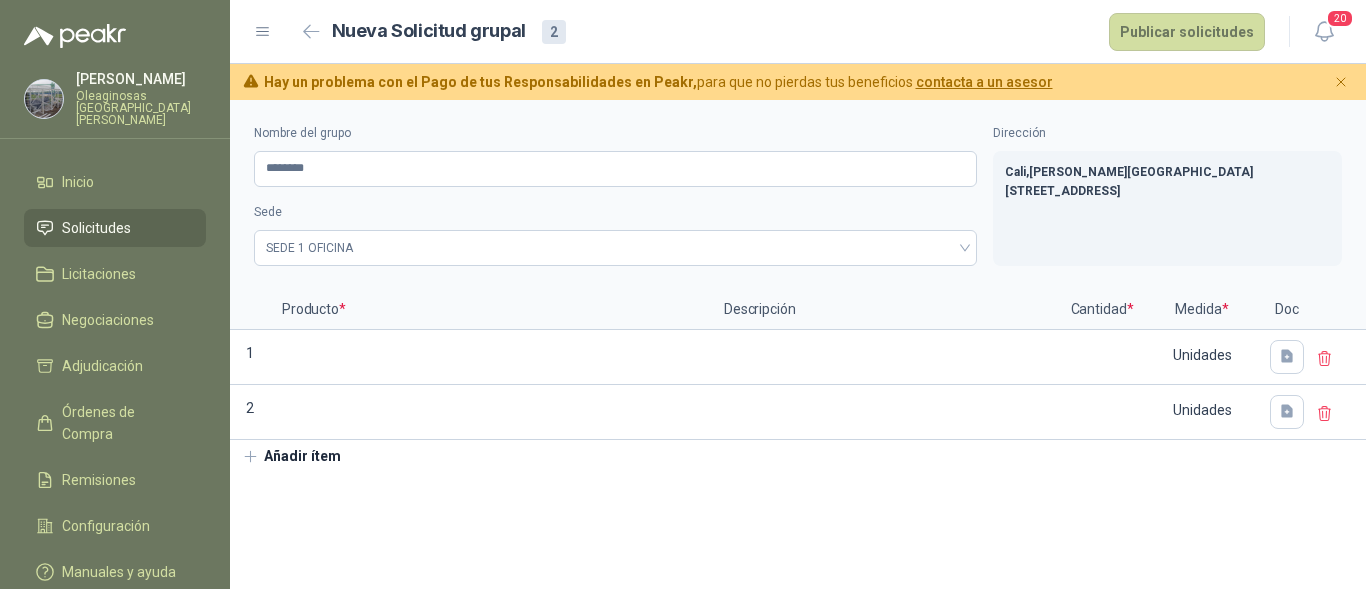 click on "Añadir ítem" at bounding box center (291, 457) 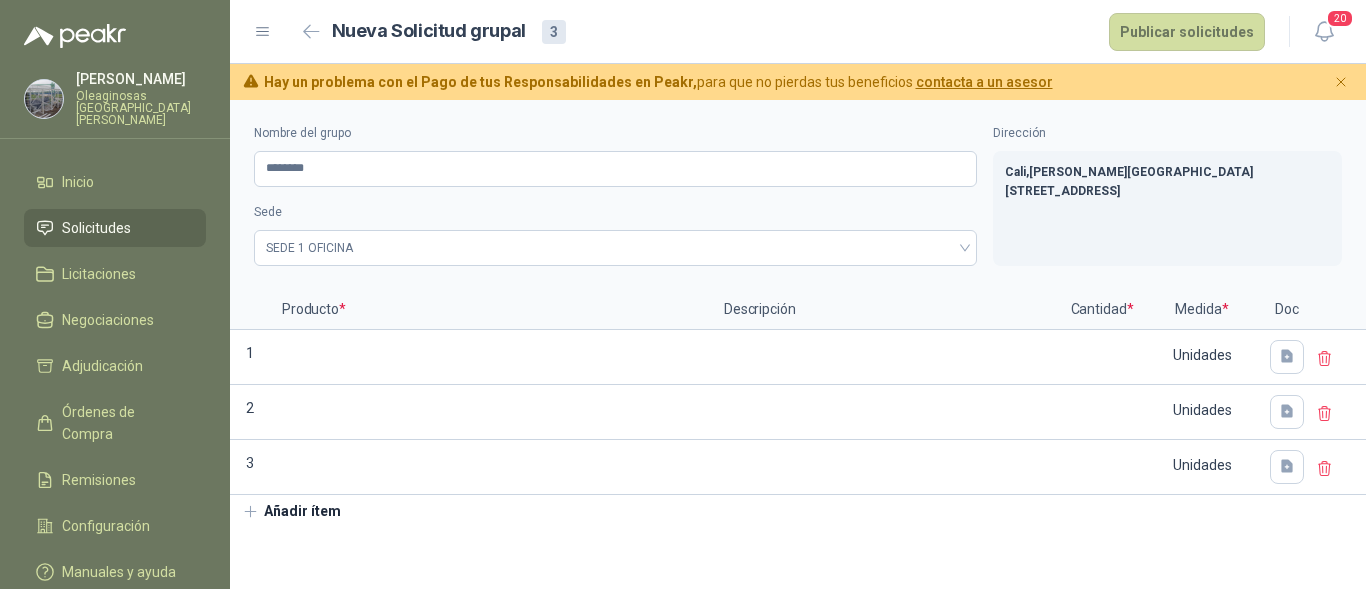 click on "Añadir ítem" at bounding box center [291, 512] 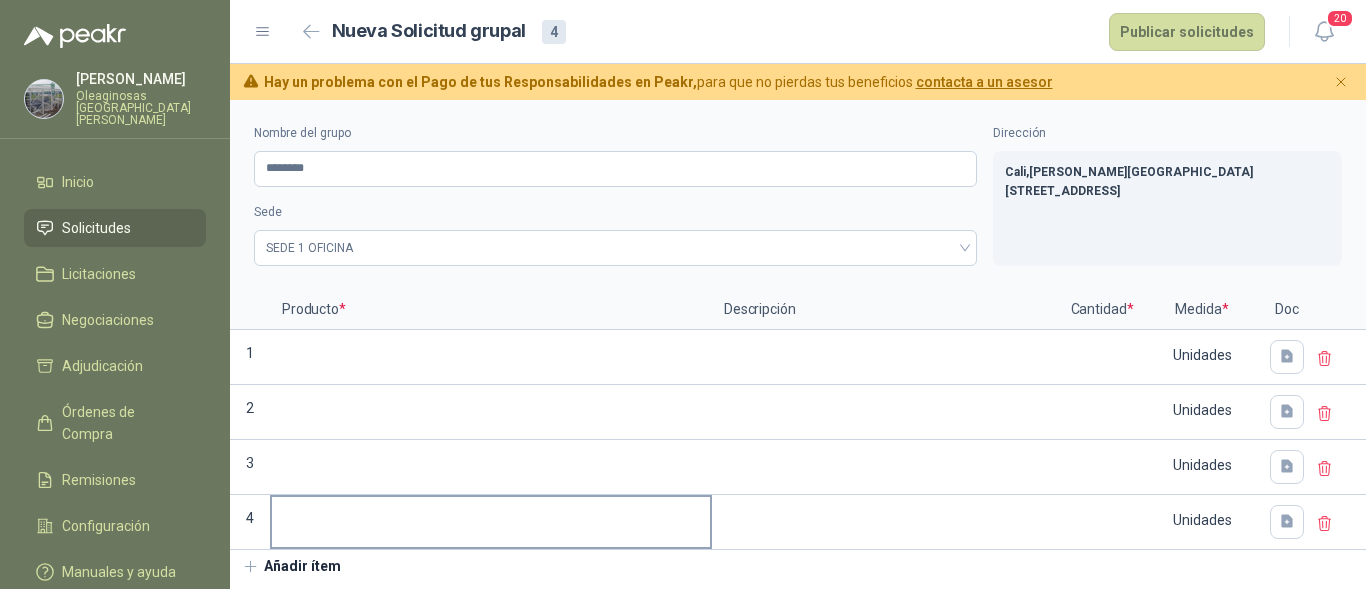 drag, startPoint x: 304, startPoint y: 561, endPoint x: 338, endPoint y: 500, distance: 69.83552 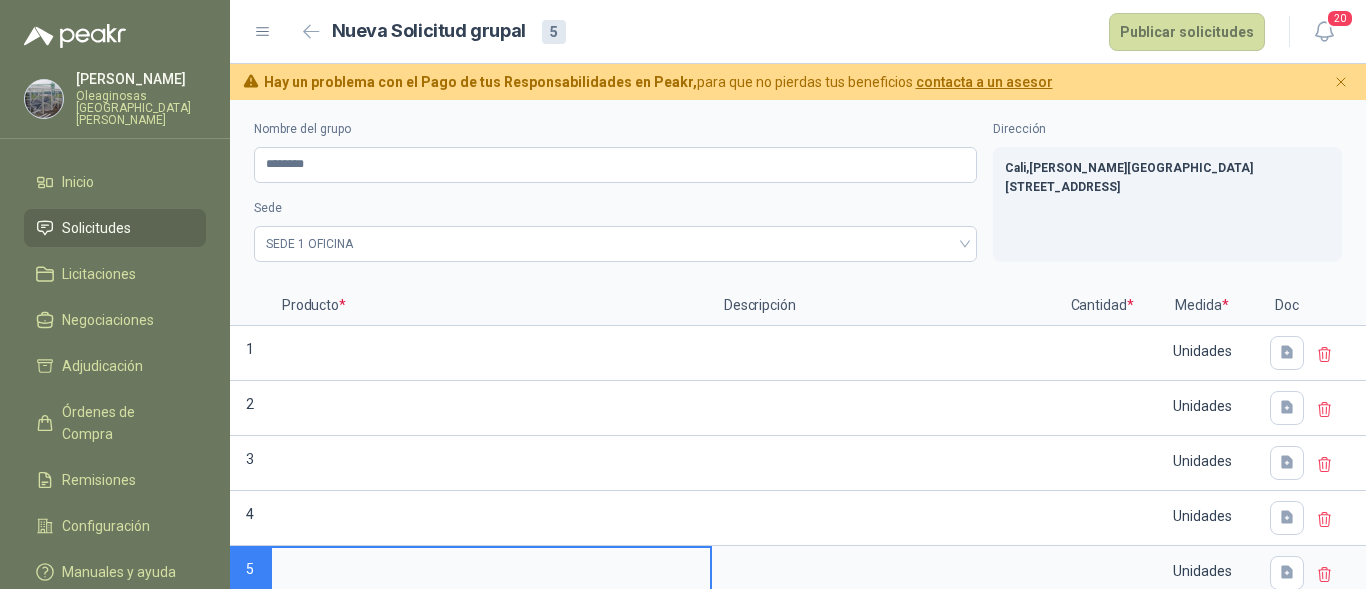 scroll, scrollTop: 49, scrollLeft: 0, axis: vertical 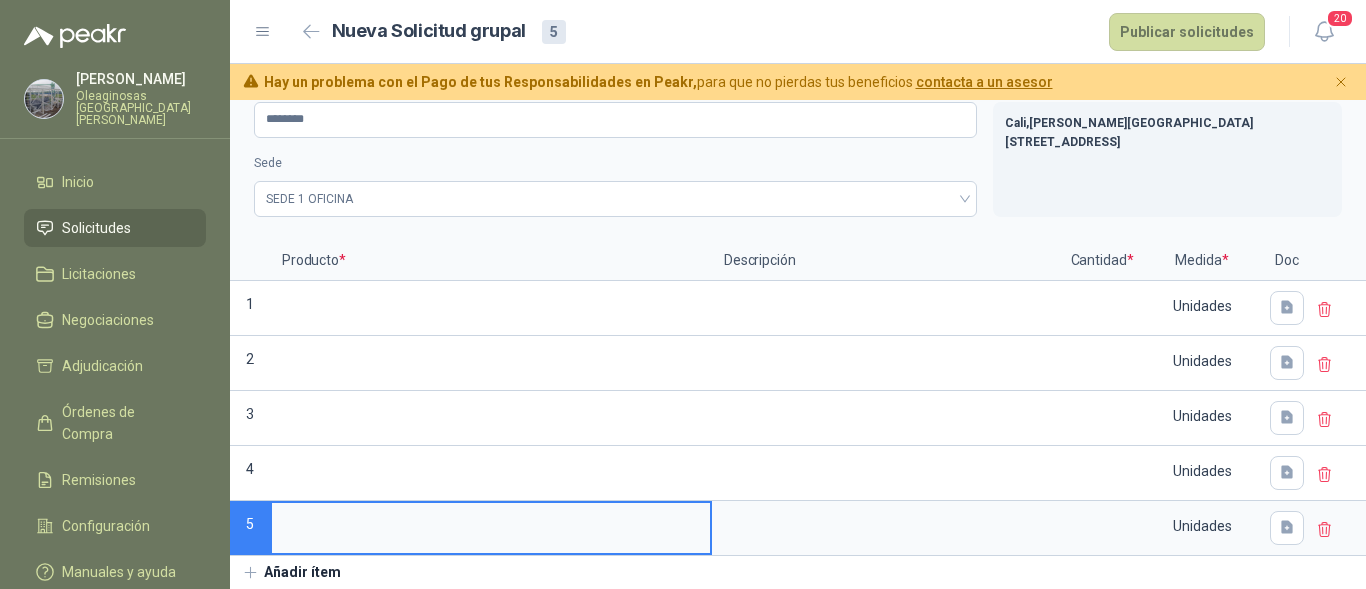 click on "Añadir ítem" at bounding box center [291, 573] 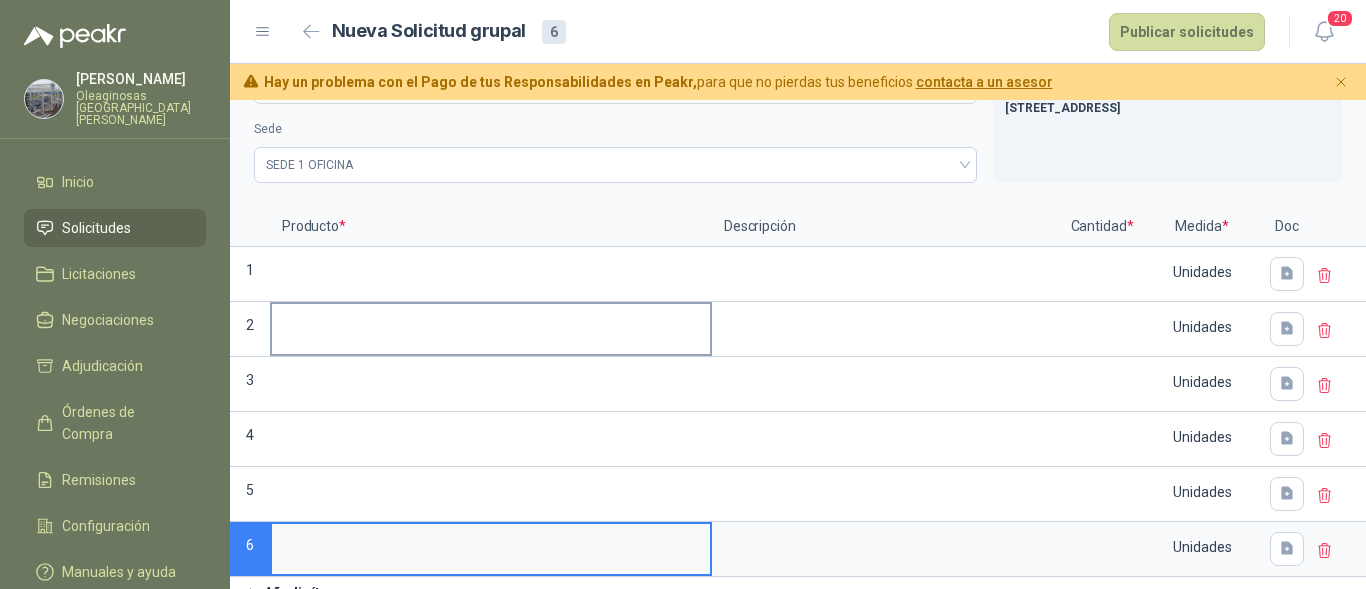 scroll, scrollTop: 104, scrollLeft: 0, axis: vertical 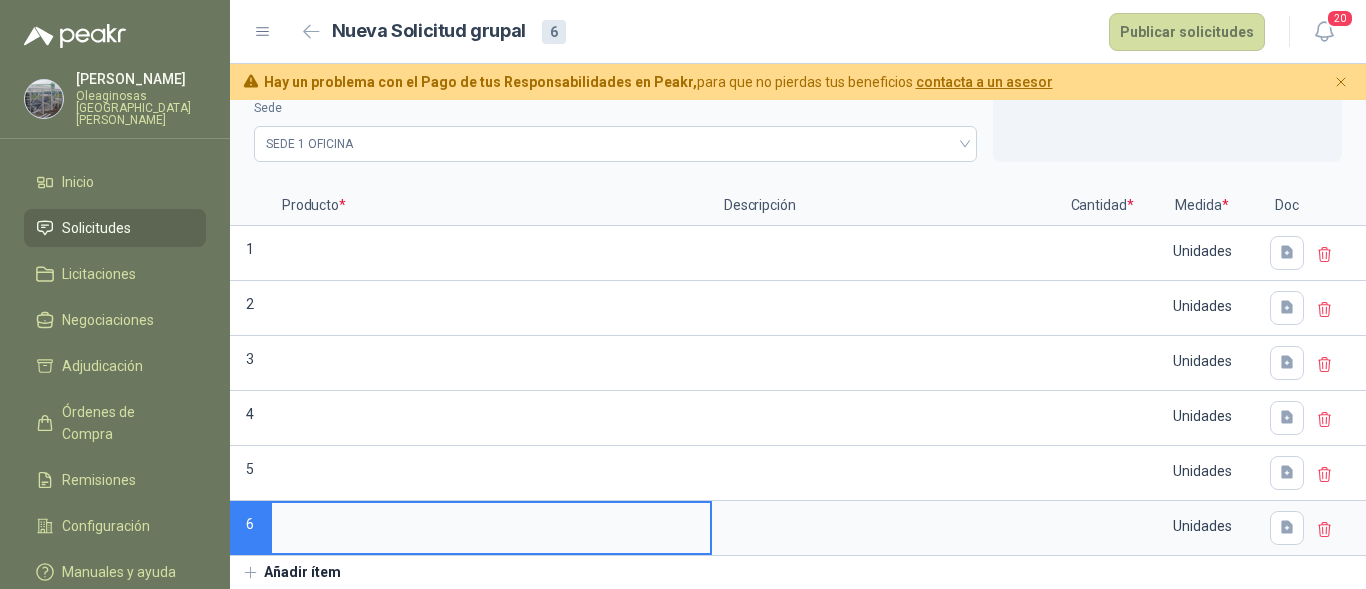 click on "Añadir ítem" at bounding box center (291, 573) 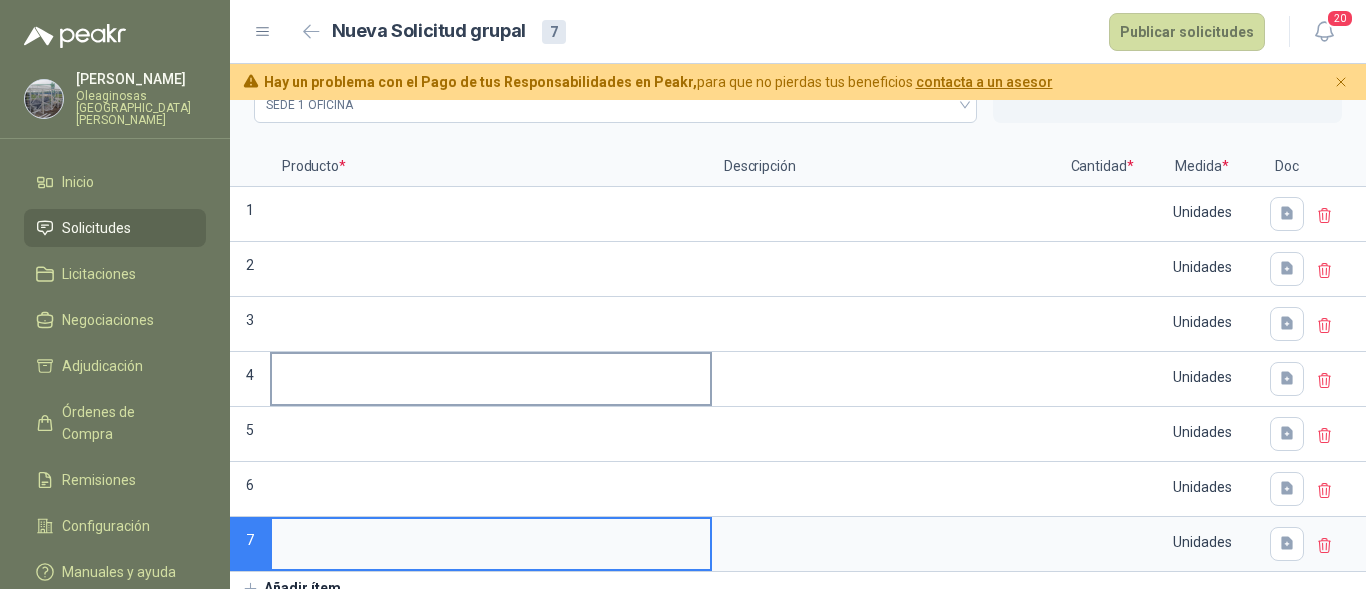 scroll, scrollTop: 159, scrollLeft: 0, axis: vertical 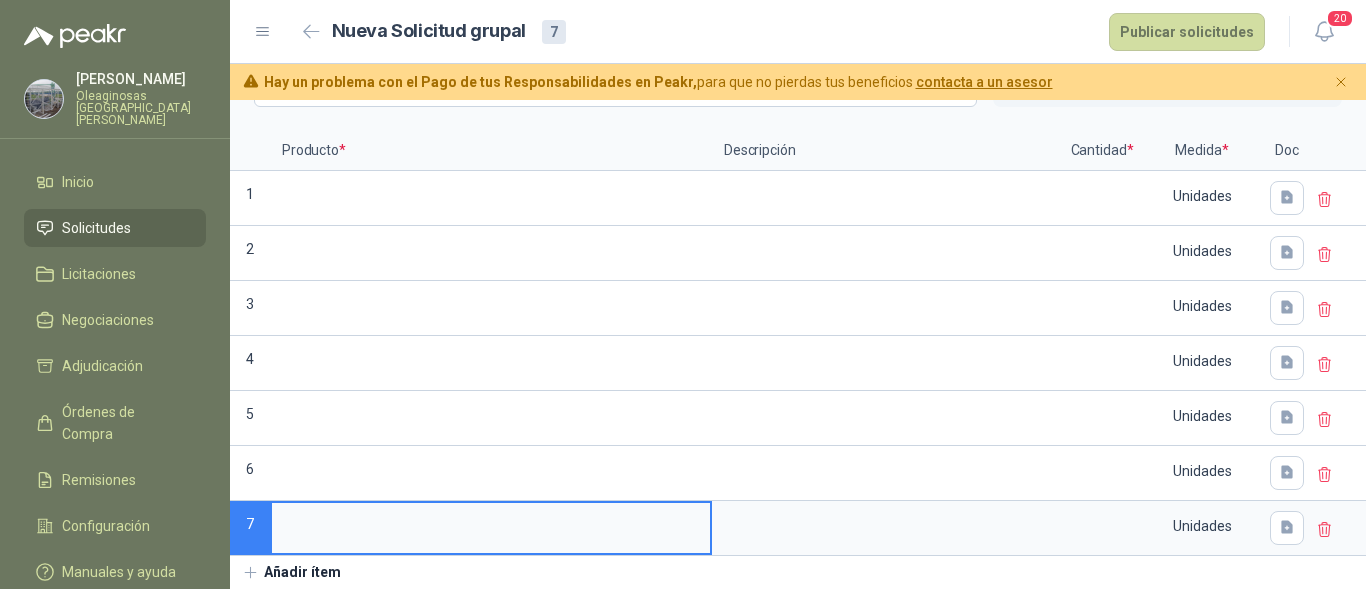 click on "Añadir ítem" at bounding box center (291, 573) 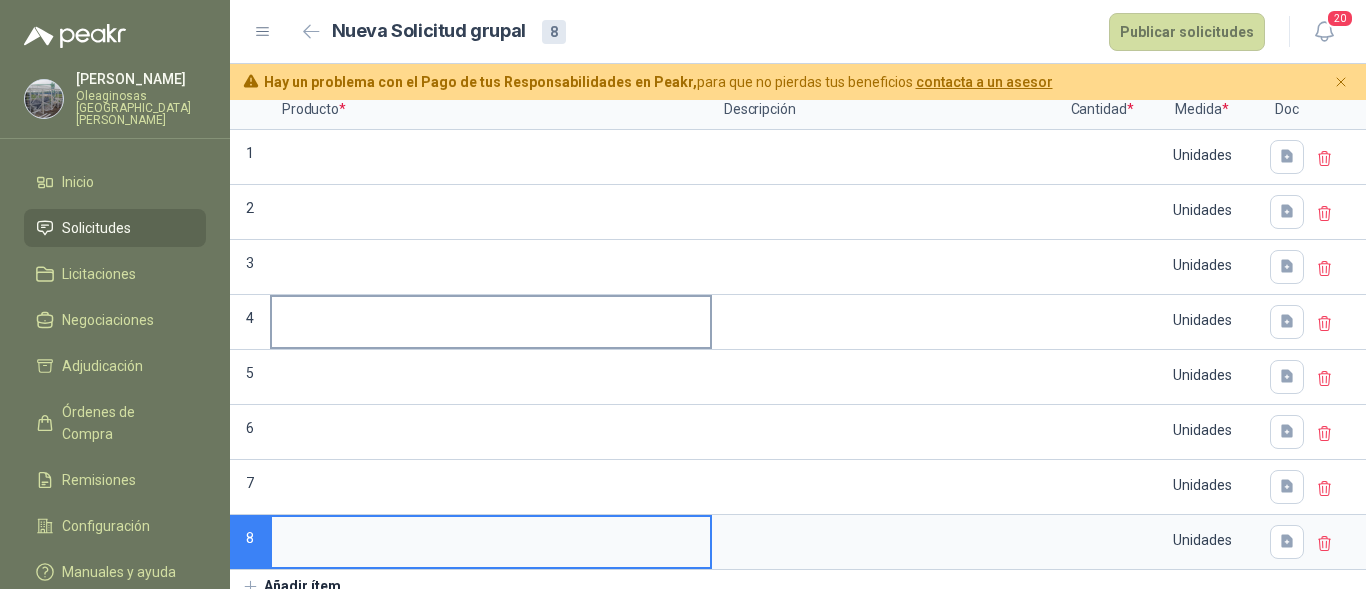 scroll, scrollTop: 214, scrollLeft: 0, axis: vertical 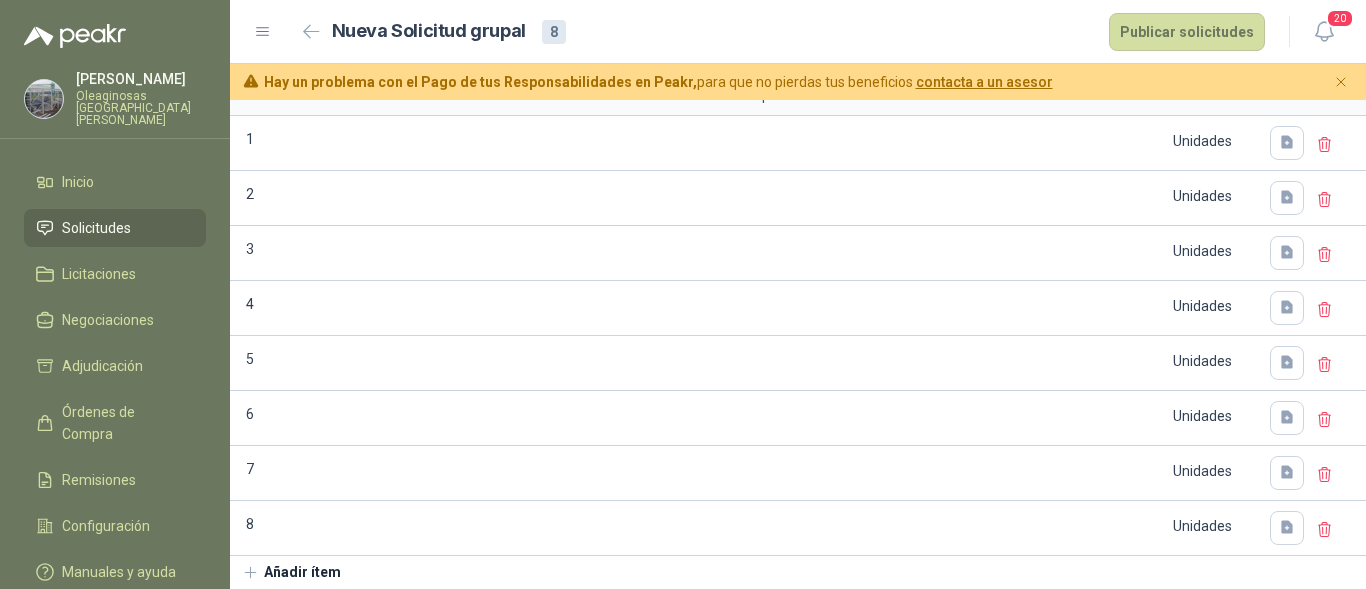 drag, startPoint x: 299, startPoint y: 571, endPoint x: 338, endPoint y: 512, distance: 70.724815 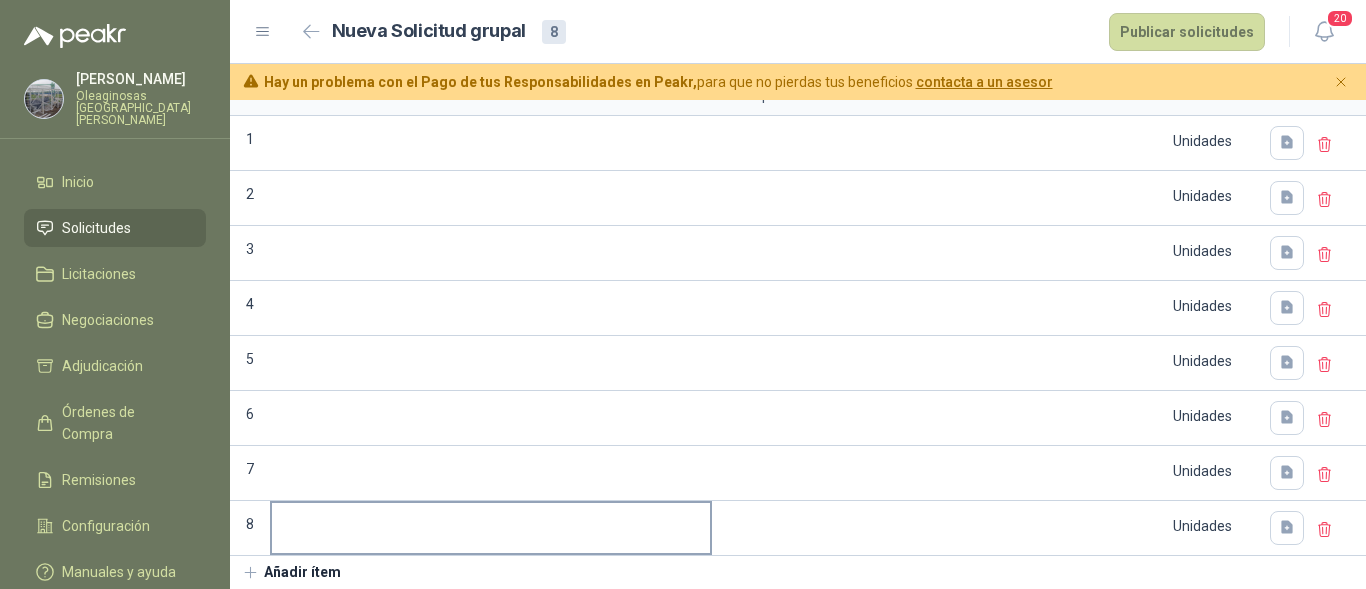 click on "Añadir ítem" at bounding box center [291, 573] 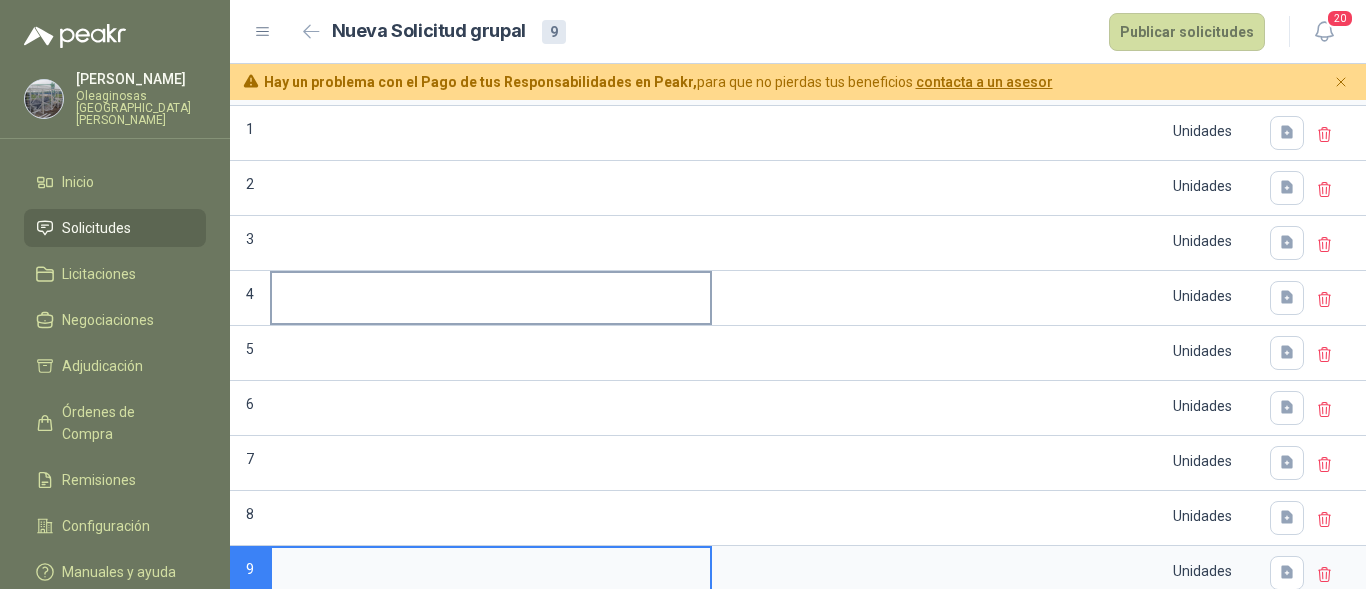 scroll, scrollTop: 269, scrollLeft: 0, axis: vertical 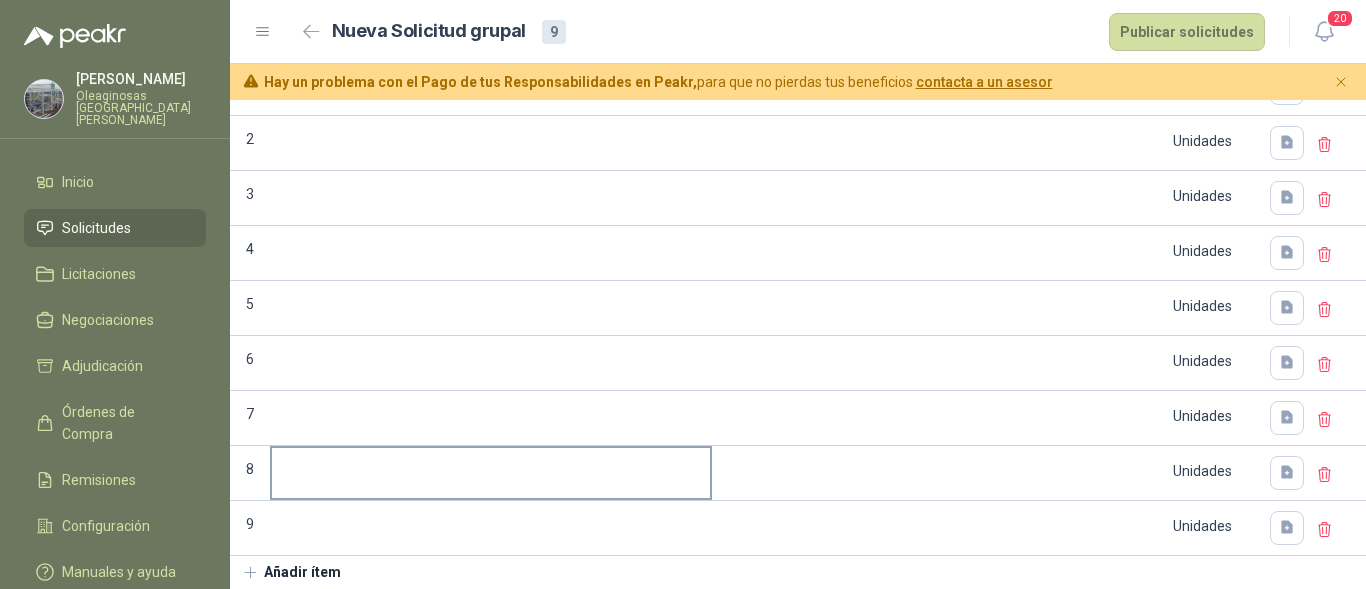 drag, startPoint x: 306, startPoint y: 564, endPoint x: 350, endPoint y: 446, distance: 125.93649 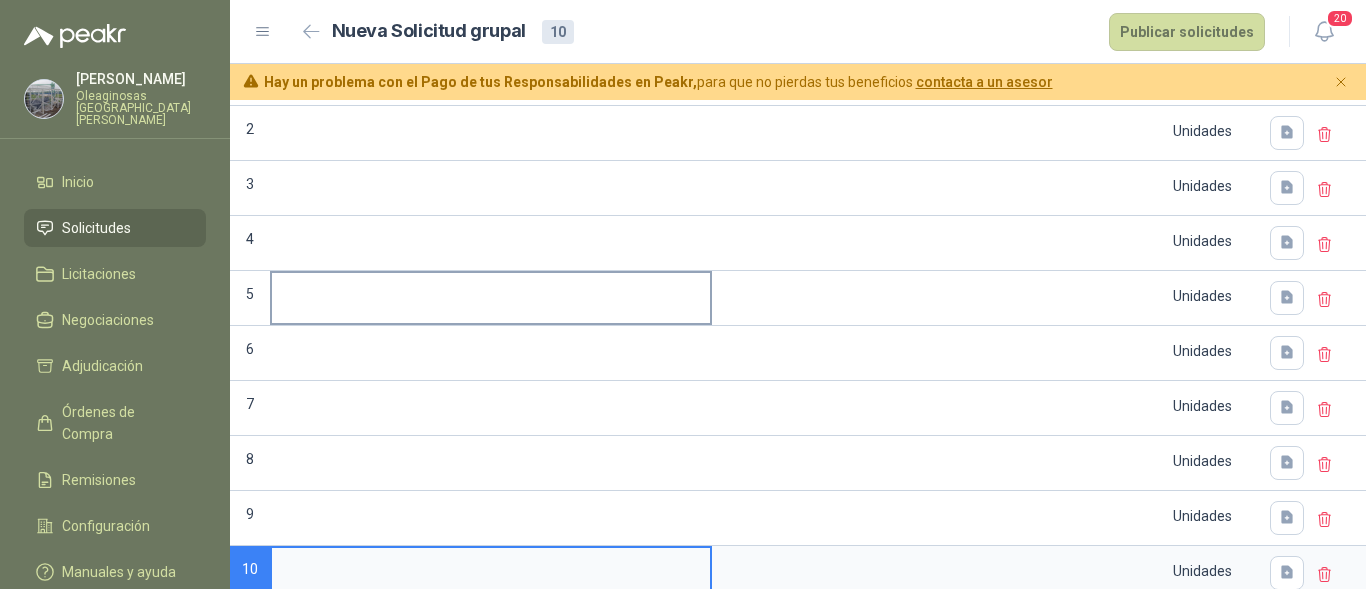 scroll, scrollTop: 324, scrollLeft: 0, axis: vertical 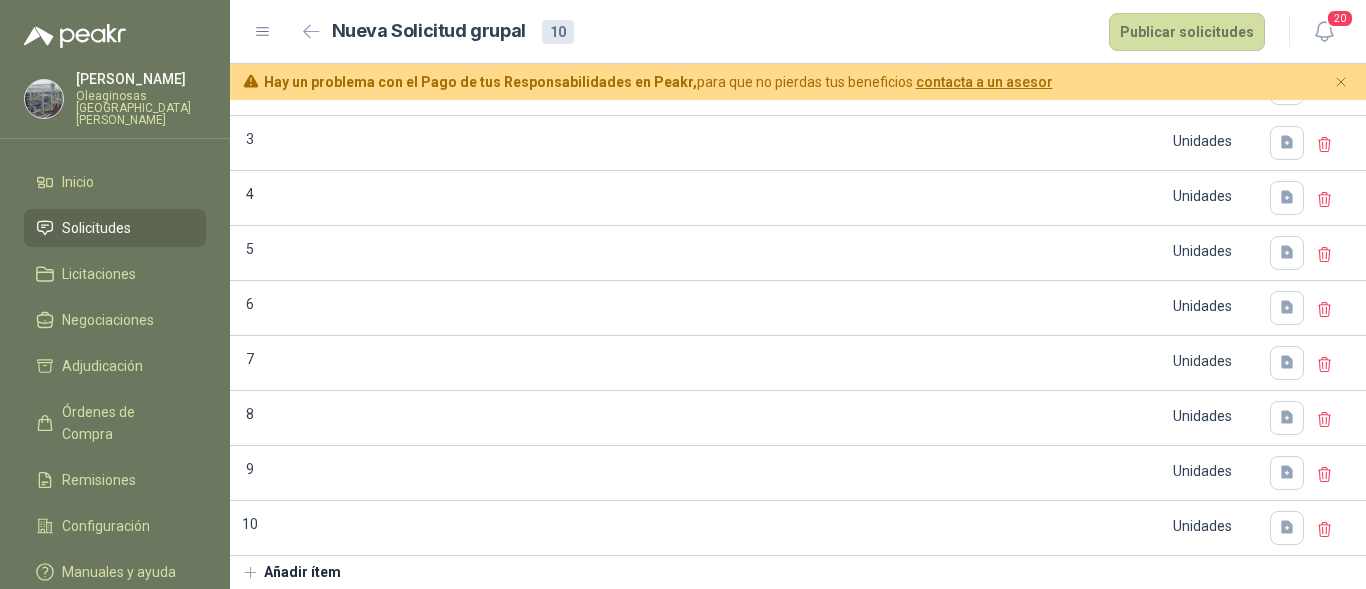 click on "Añadir ítem" at bounding box center [291, 573] 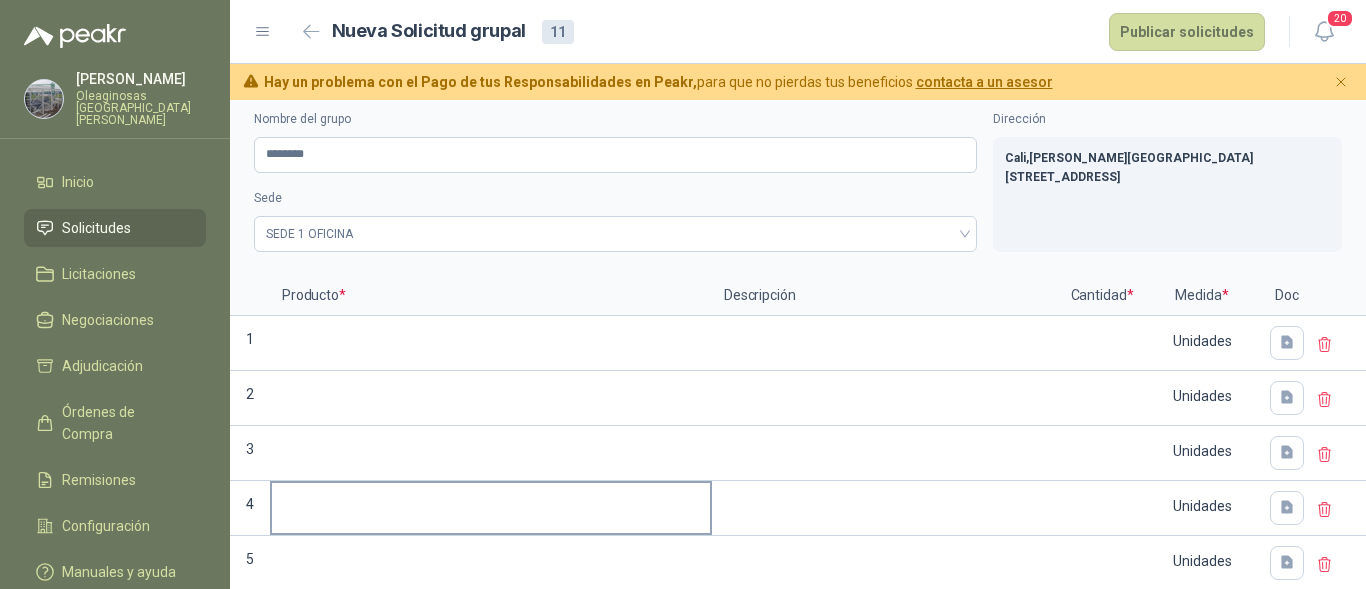 scroll, scrollTop: 0, scrollLeft: 0, axis: both 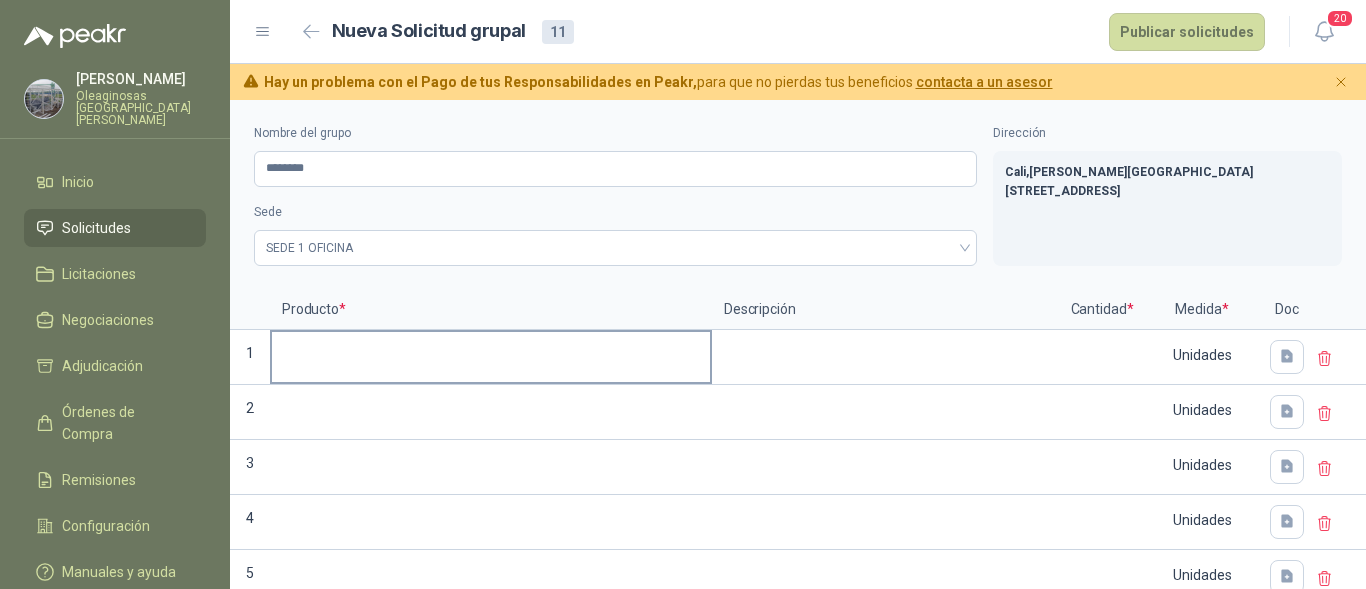 click at bounding box center (491, 351) 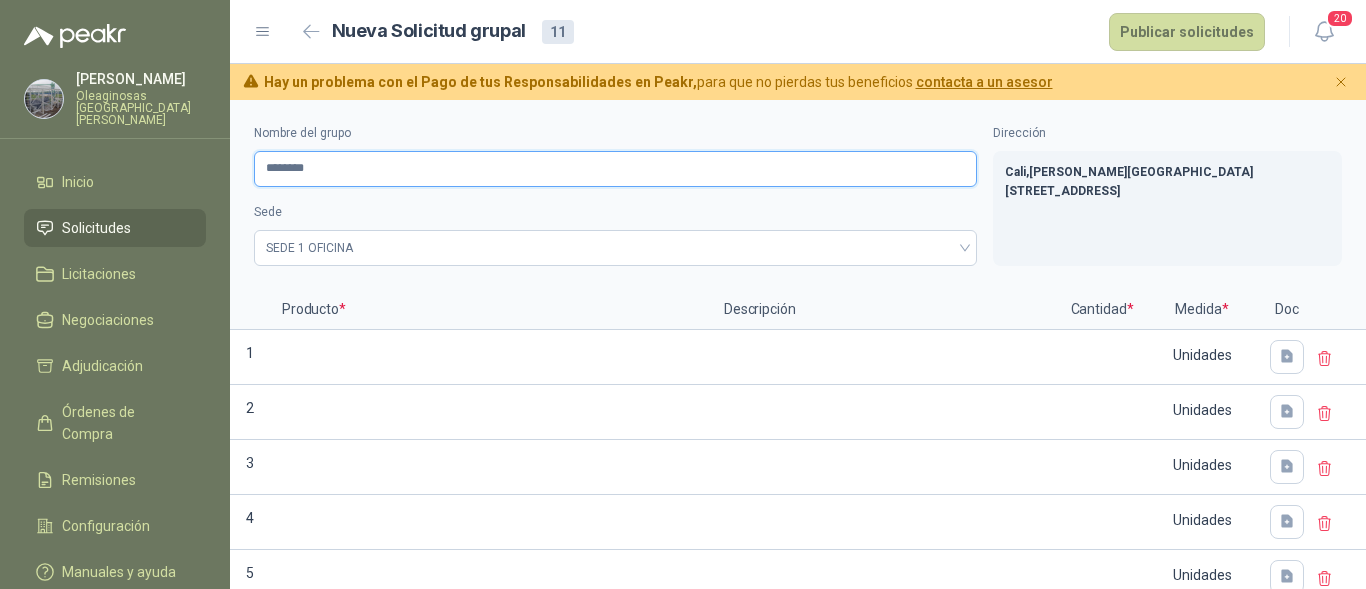 click on "********" at bounding box center (615, 169) 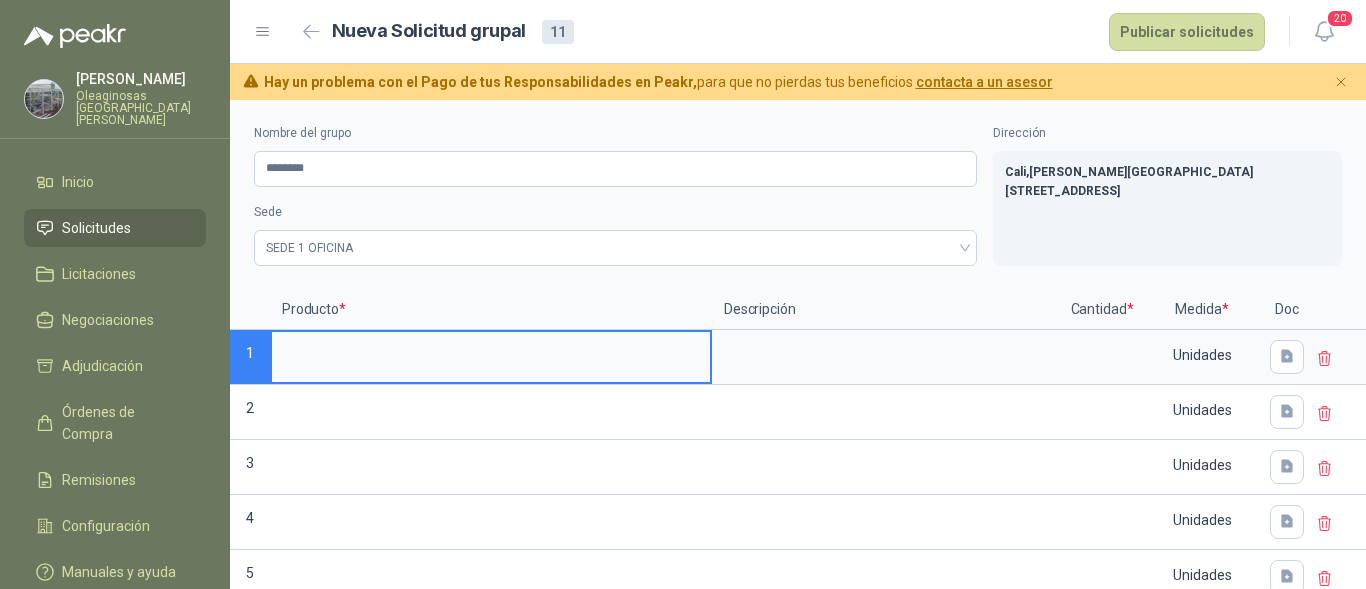 click at bounding box center [491, 351] 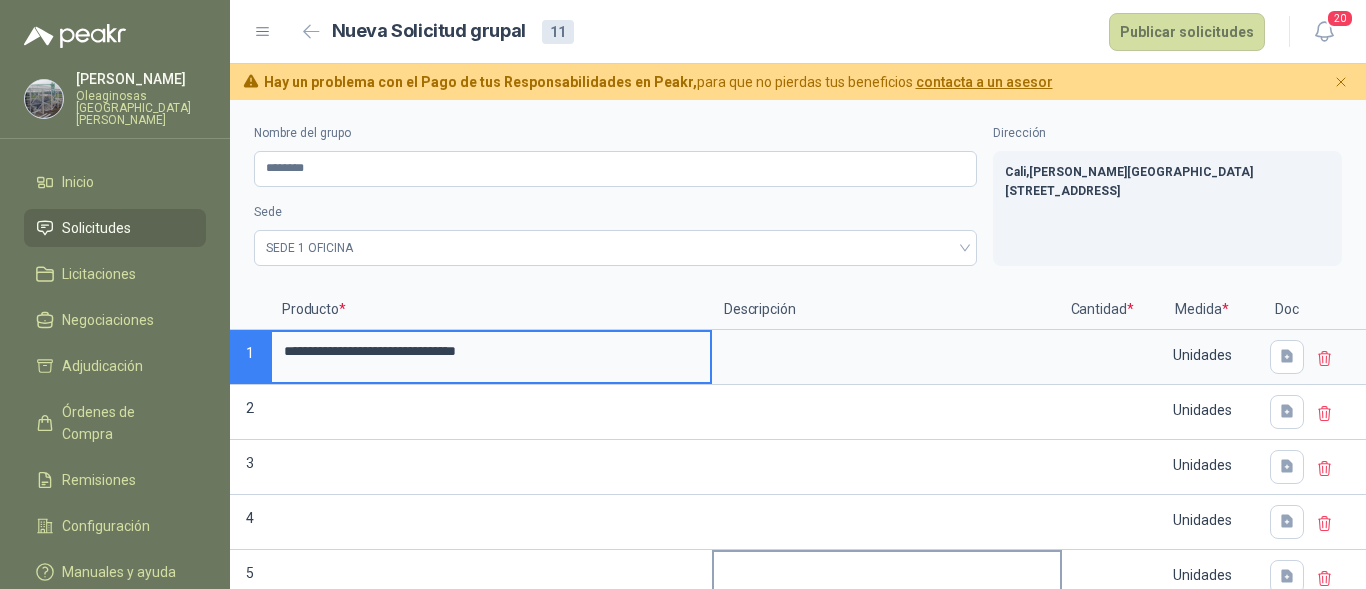 type on "**********" 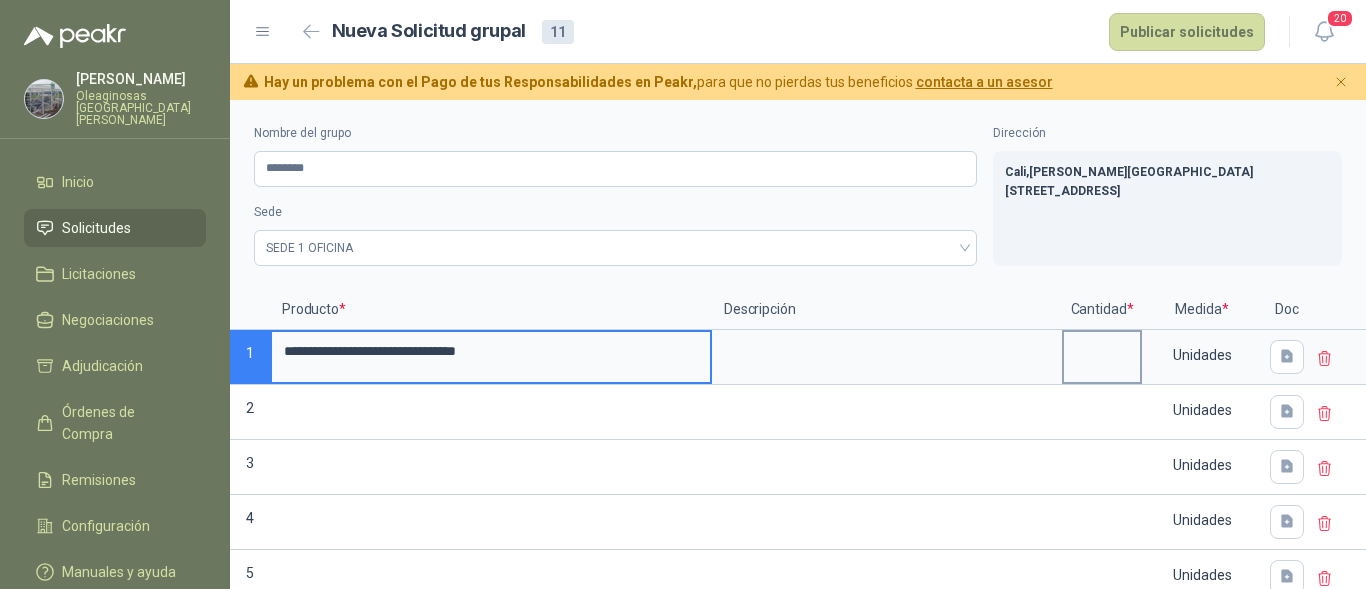 click at bounding box center (1102, 351) 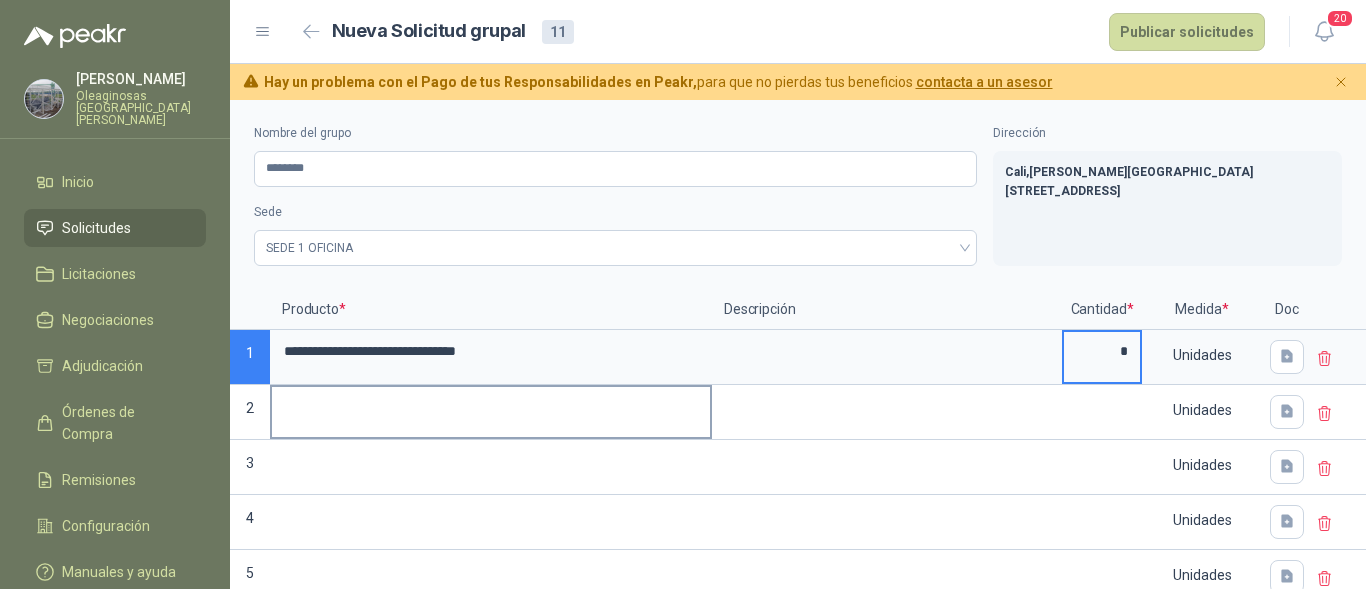 type on "*" 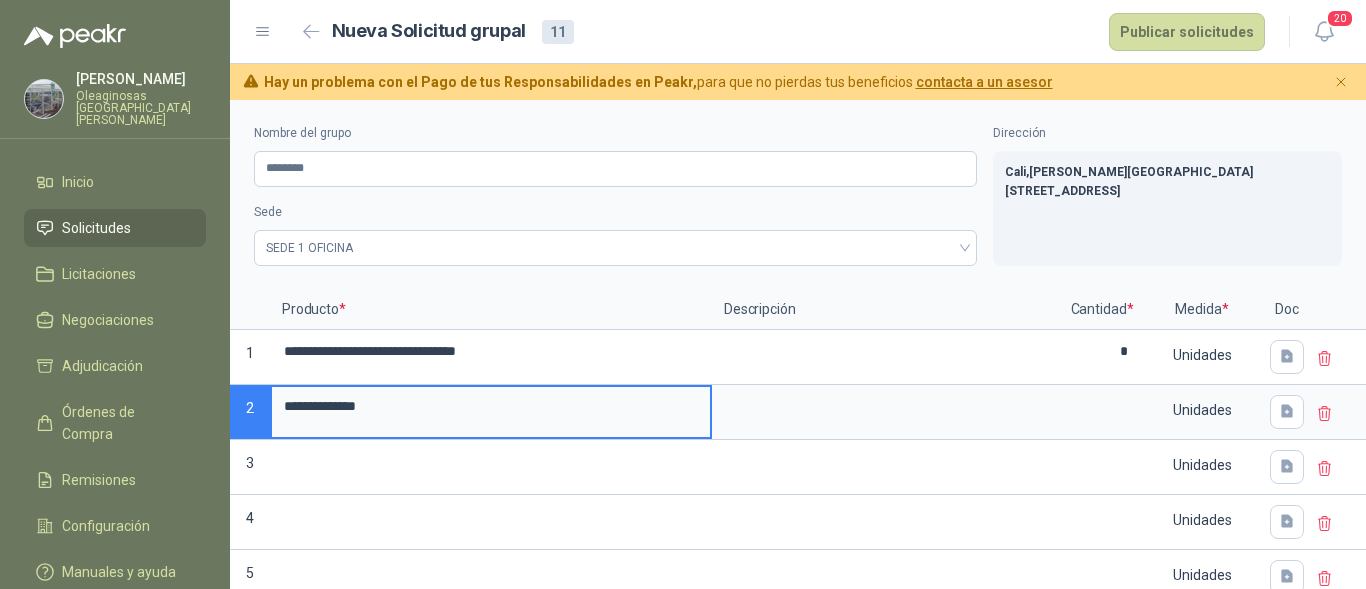 click on "**********" at bounding box center (491, 406) 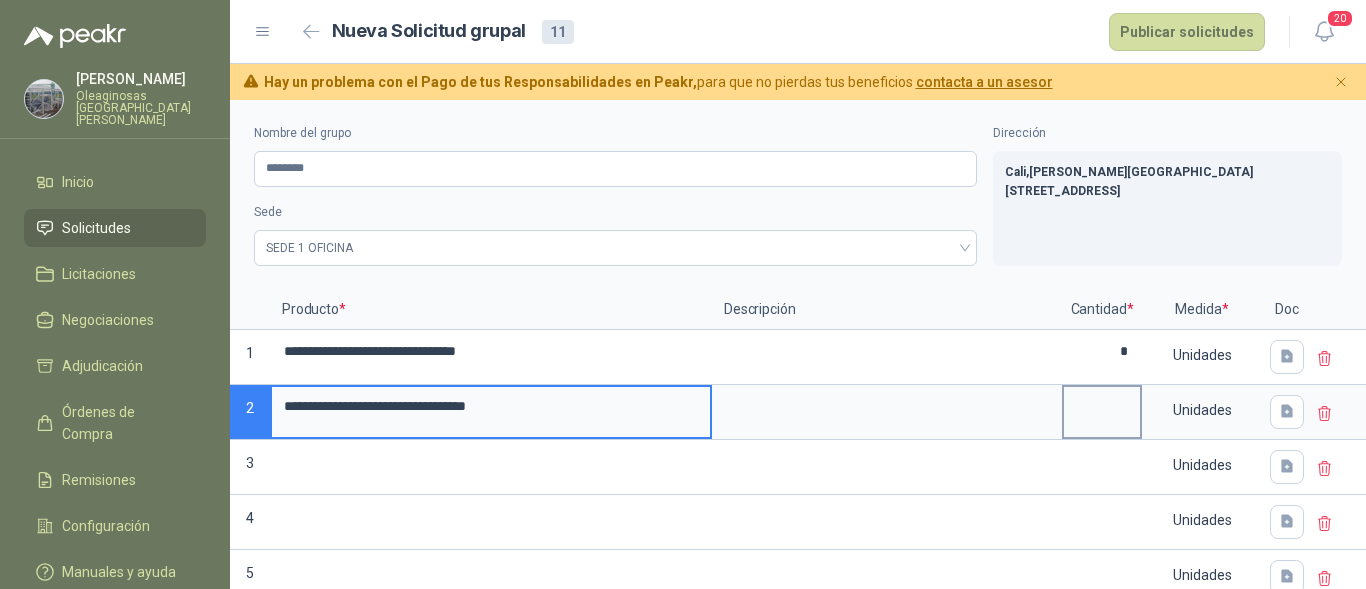 type on "**********" 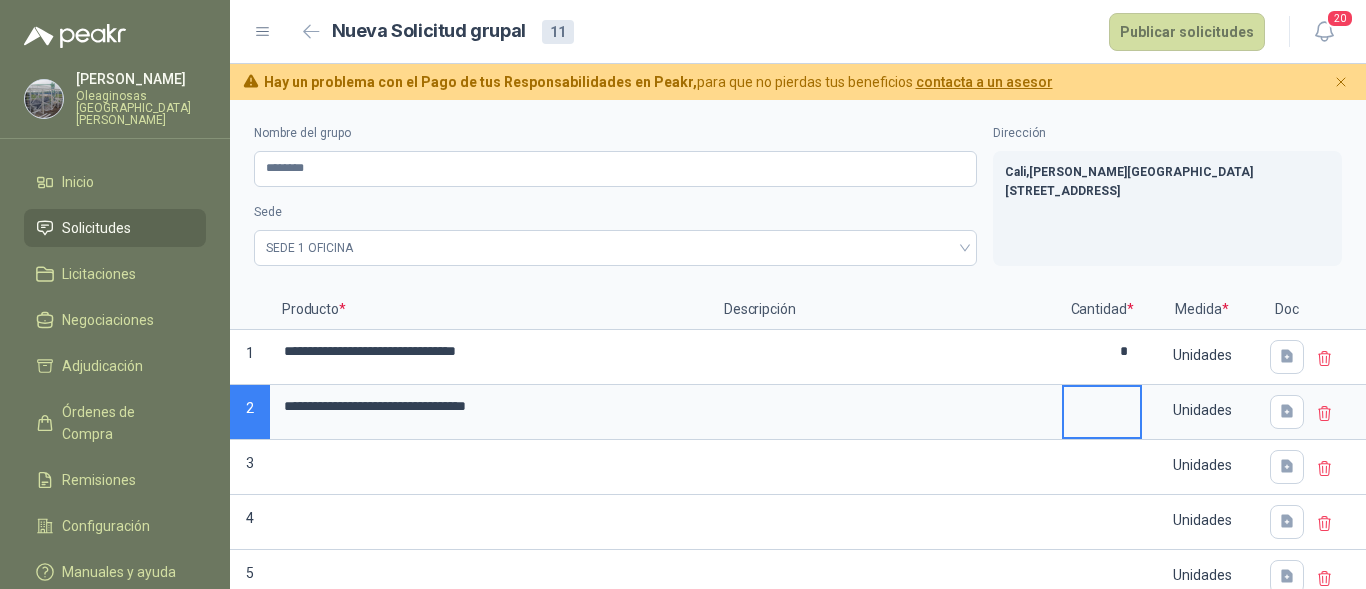 click at bounding box center (1102, 406) 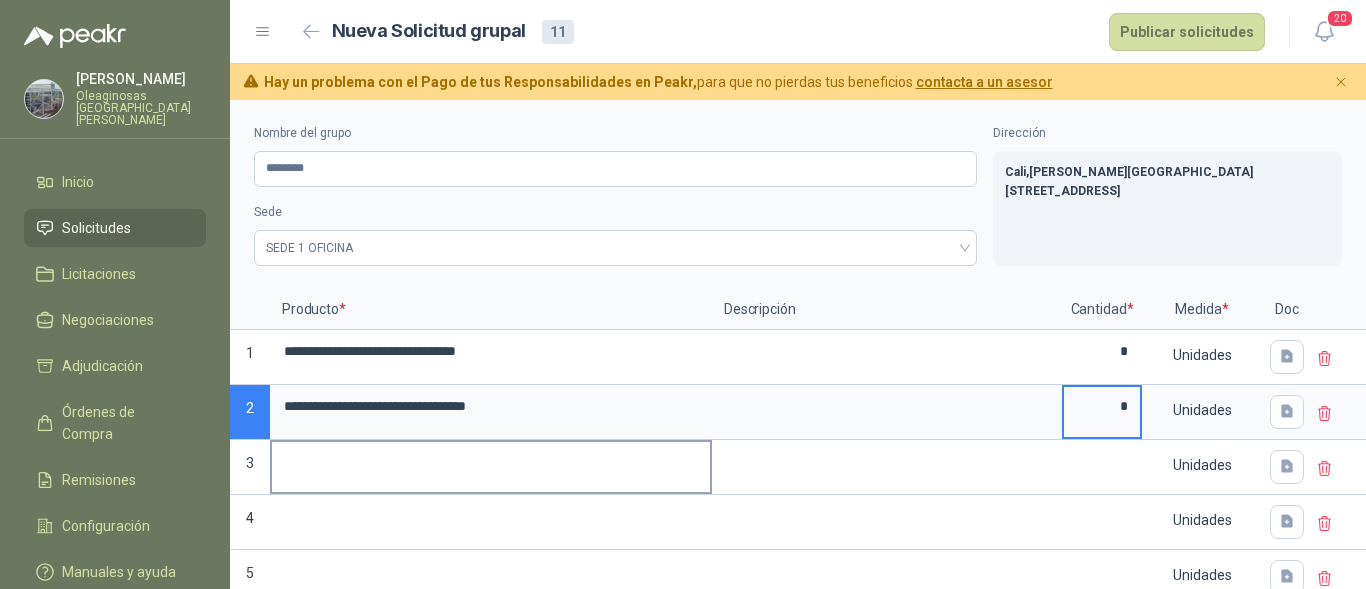 type on "*" 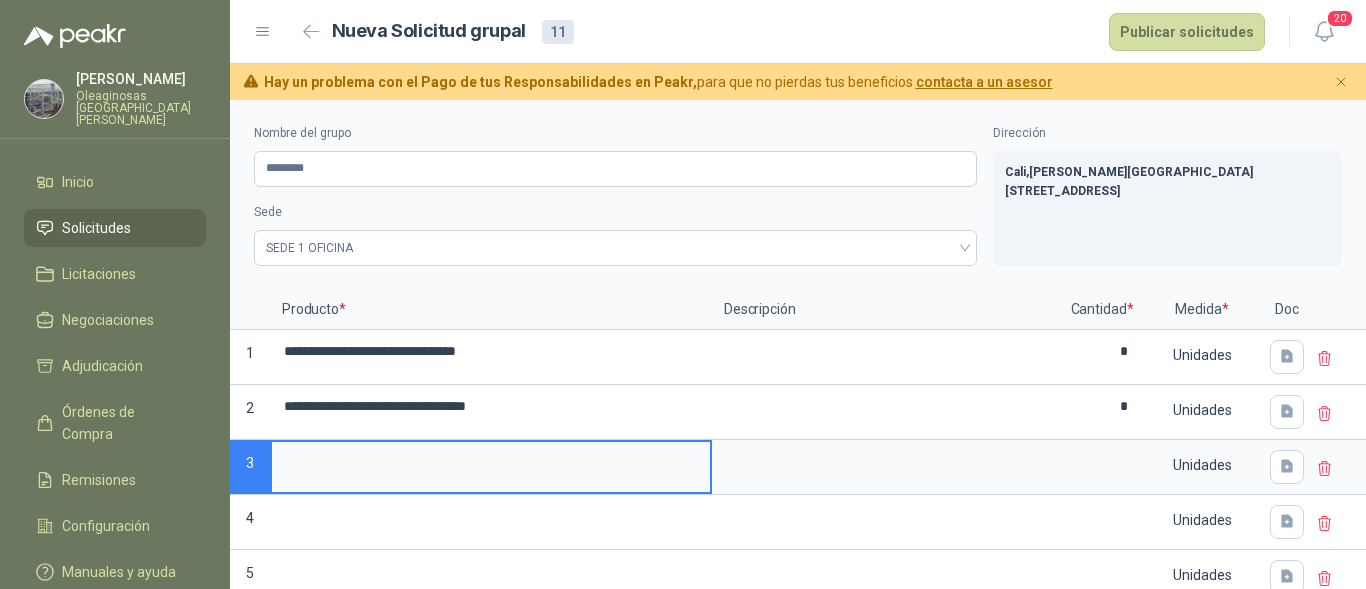 click at bounding box center (491, 461) 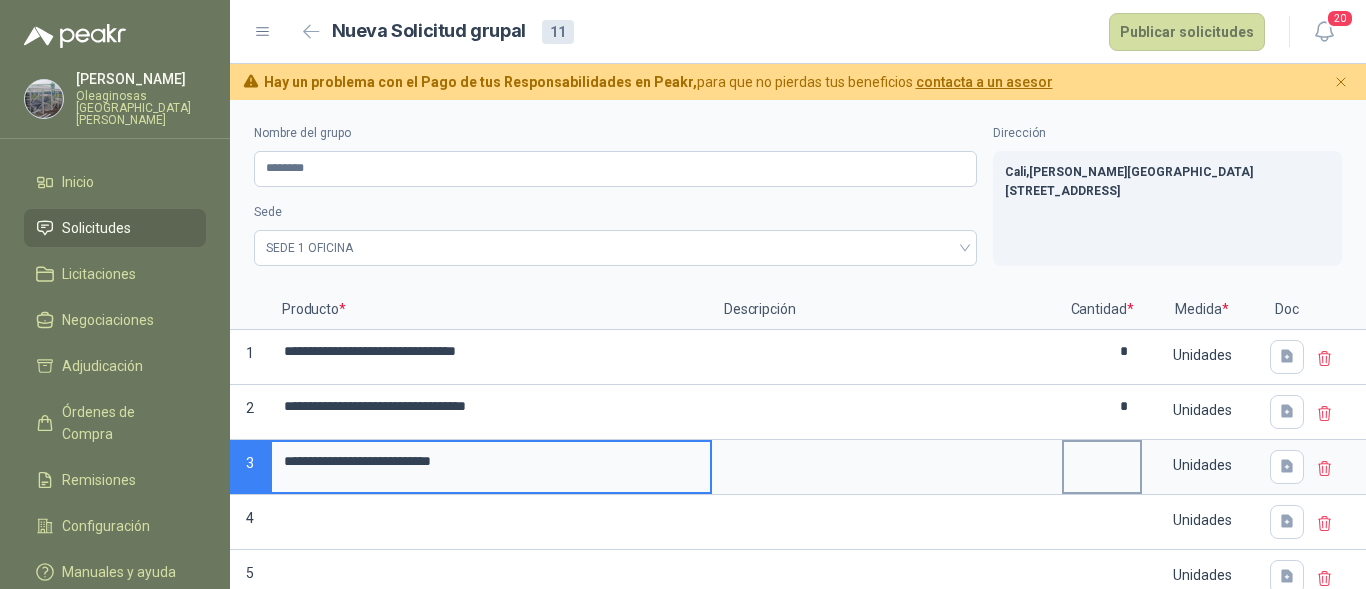 type on "**********" 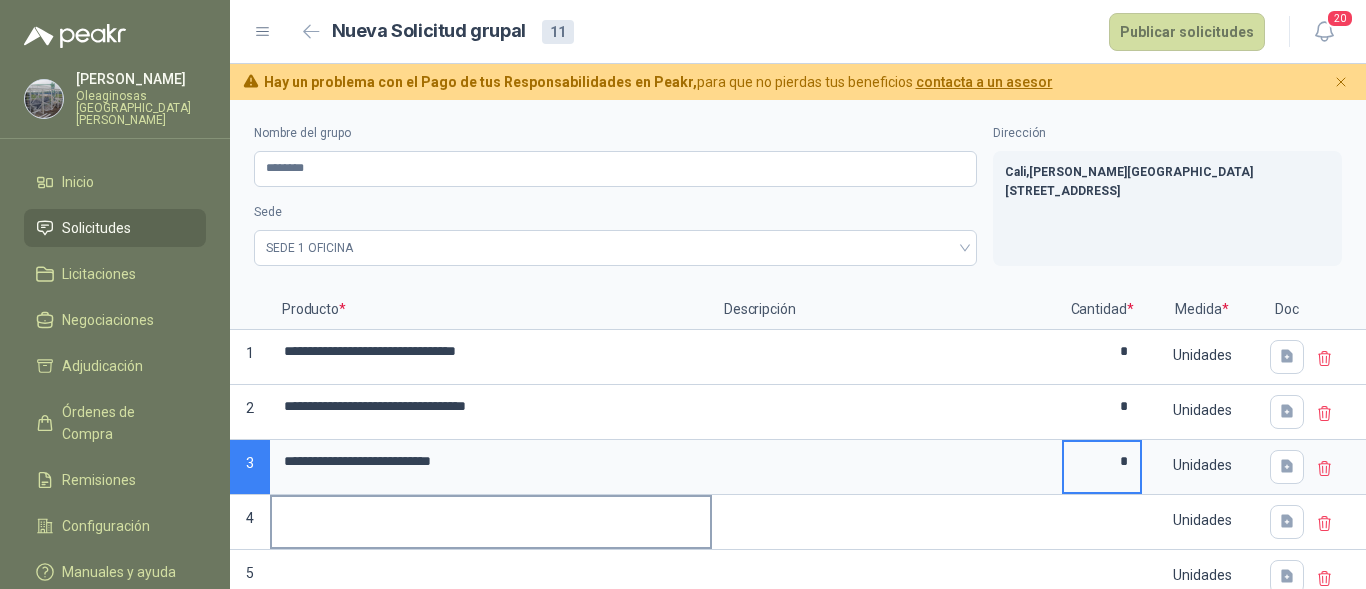 type on "*" 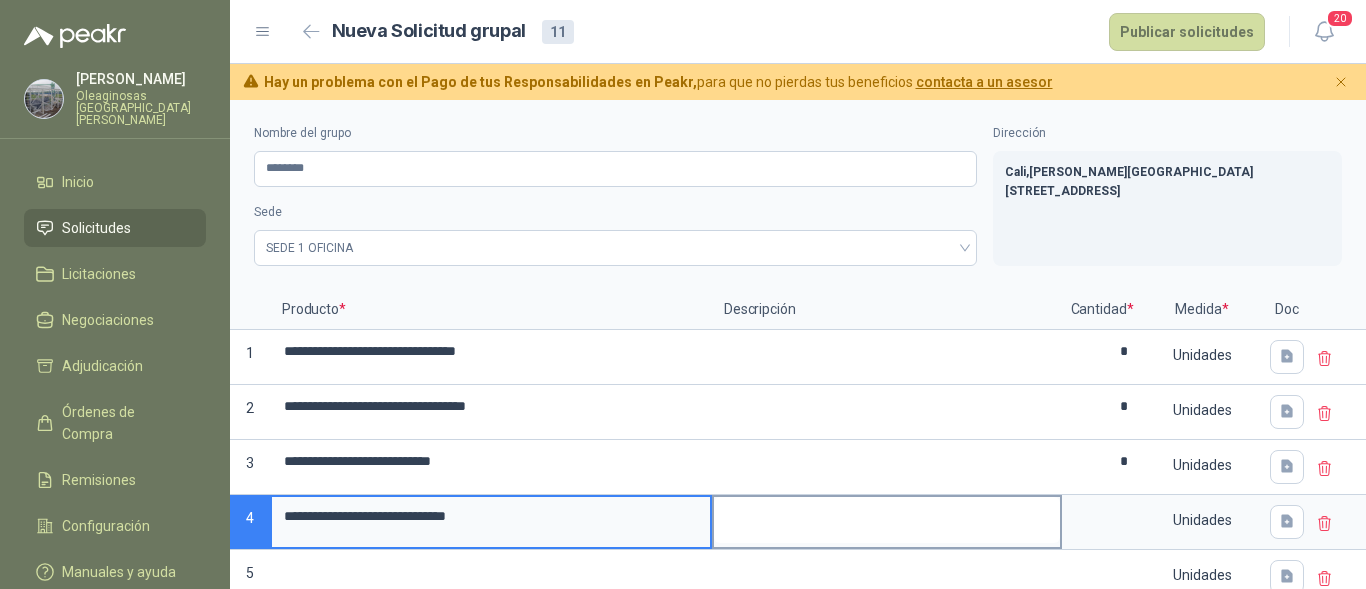 type on "**********" 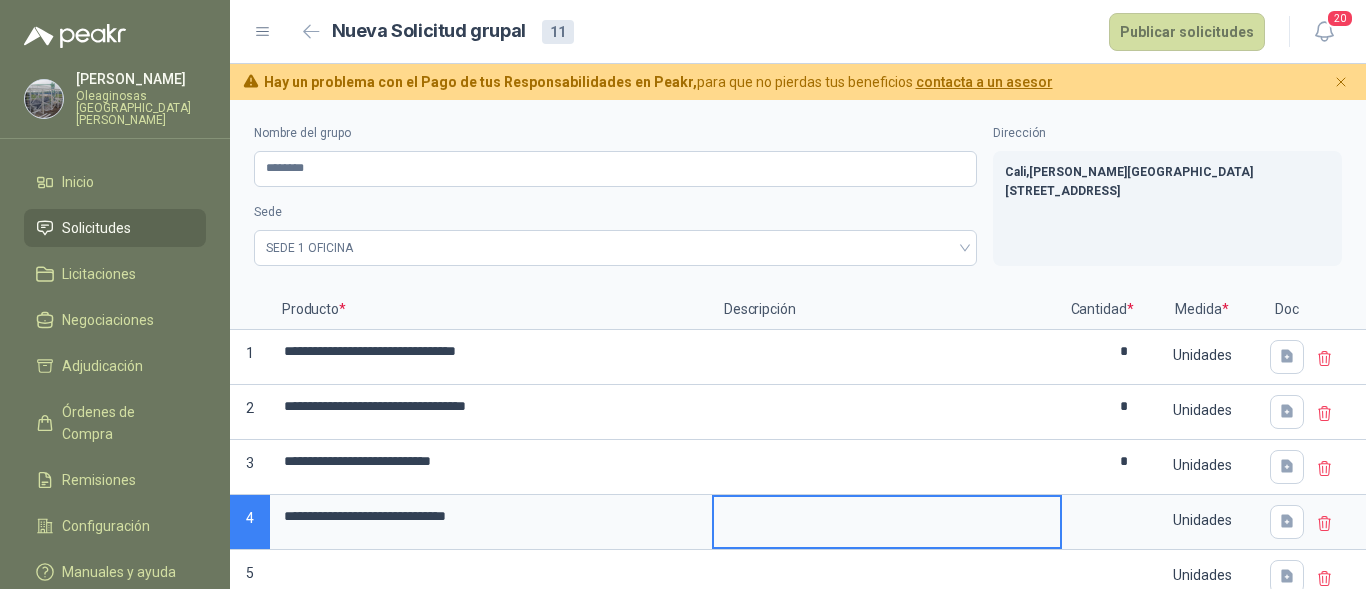 click at bounding box center (887, 520) 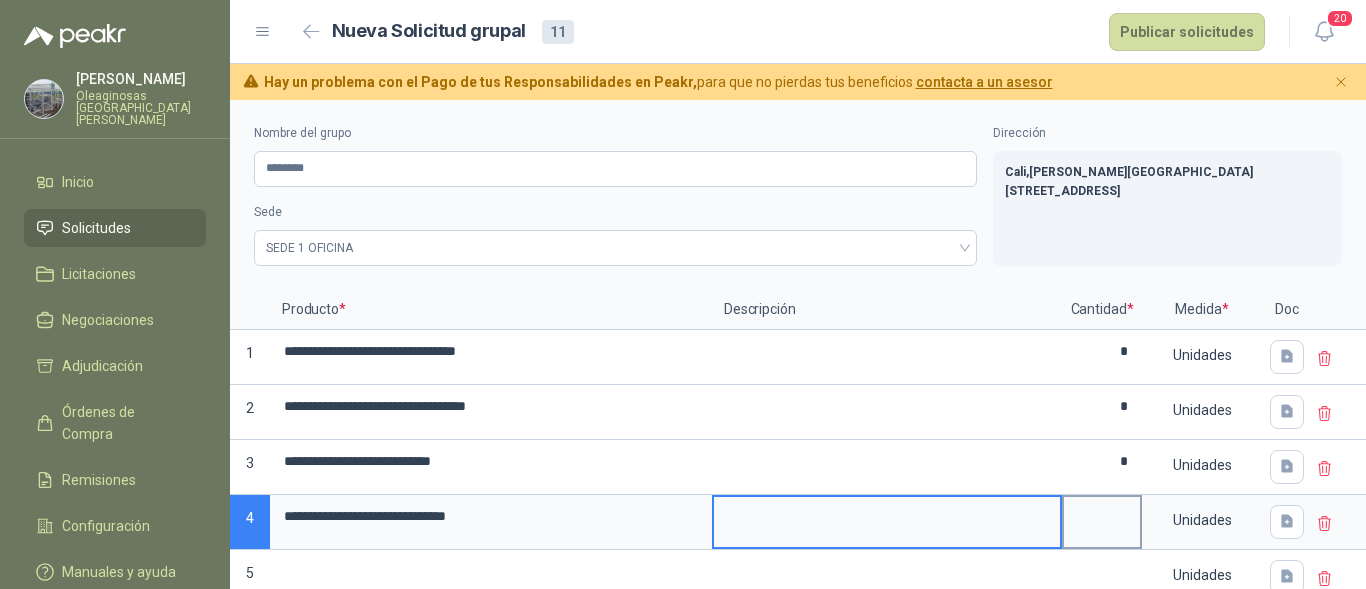 click at bounding box center [1102, 516] 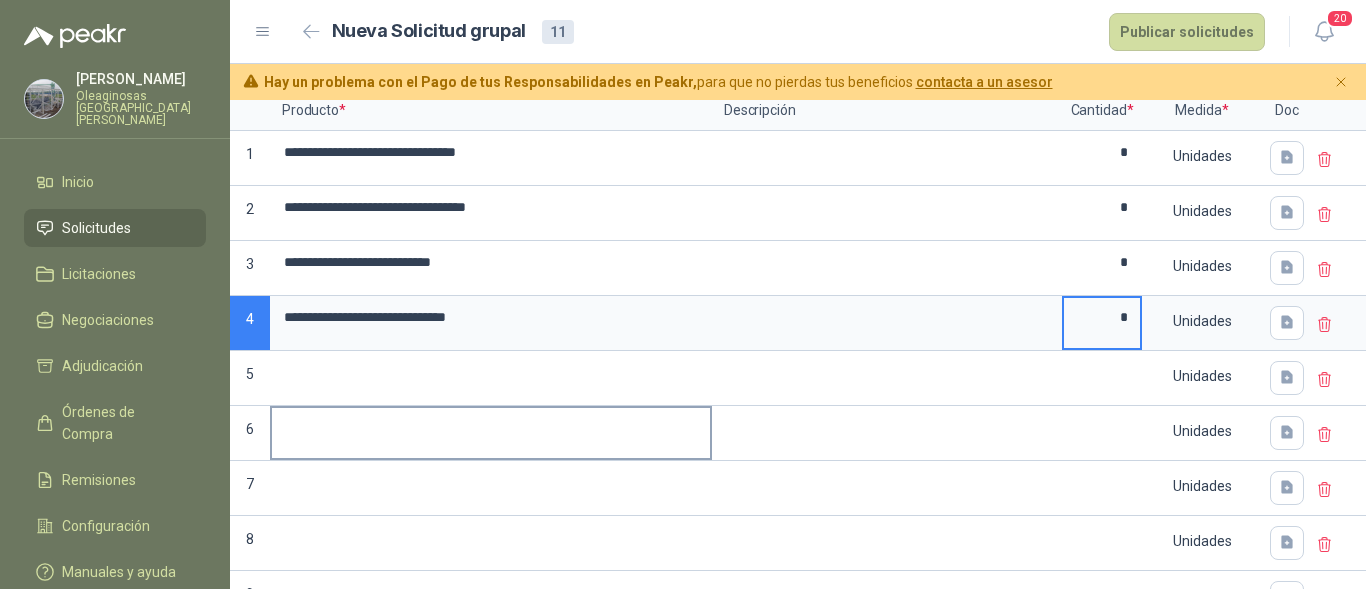 scroll, scrollTop: 200, scrollLeft: 0, axis: vertical 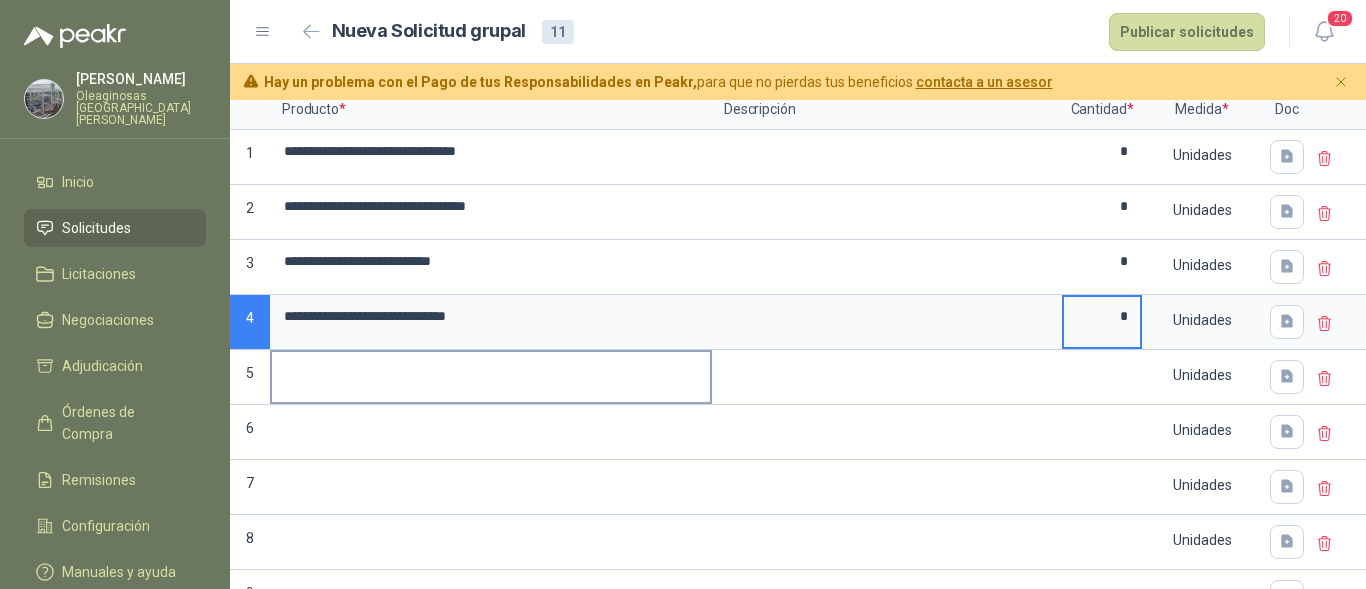 type on "*" 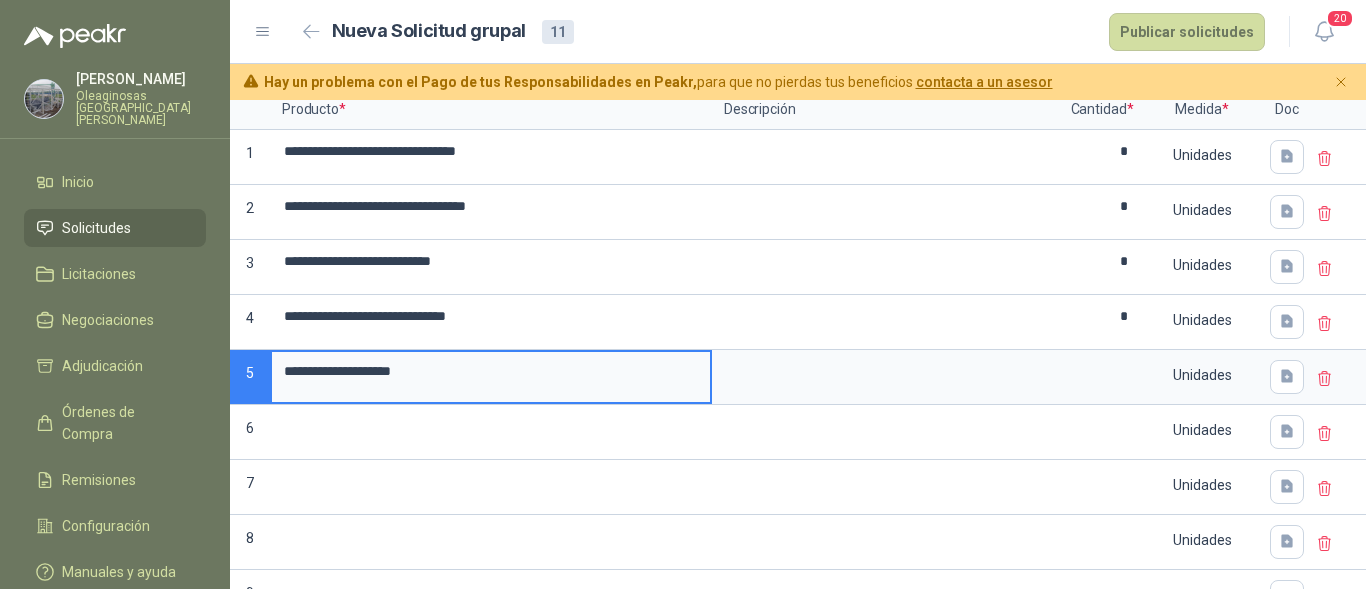 click on "**********" at bounding box center (491, 371) 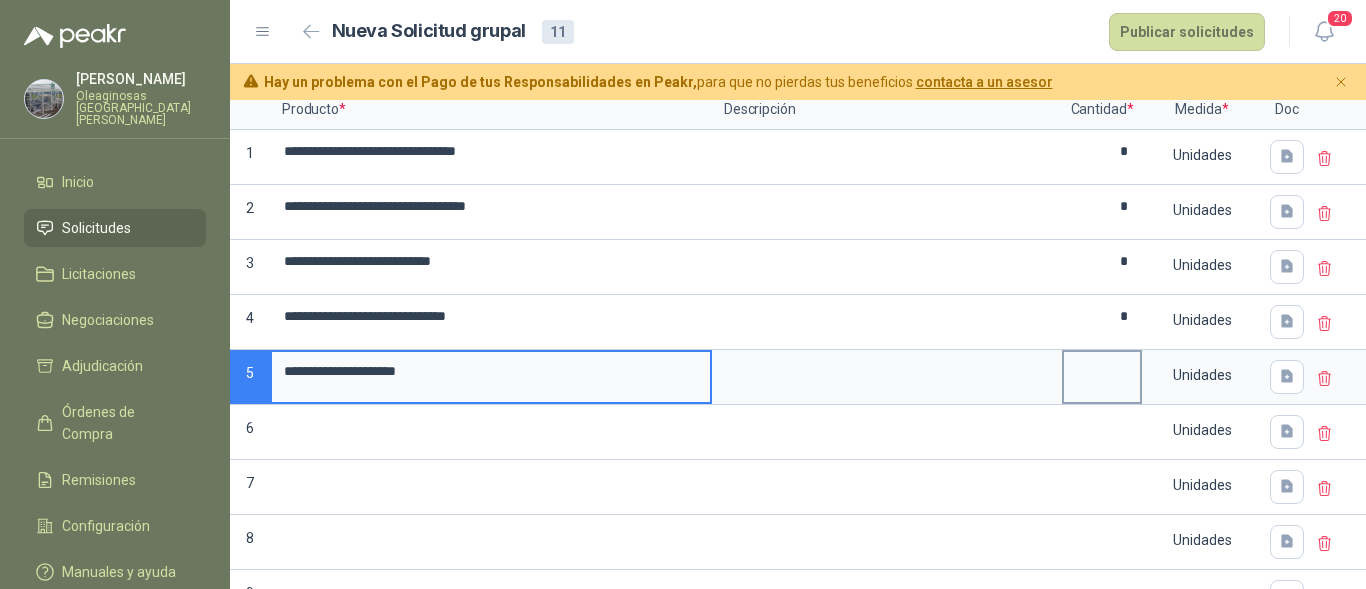 type on "**********" 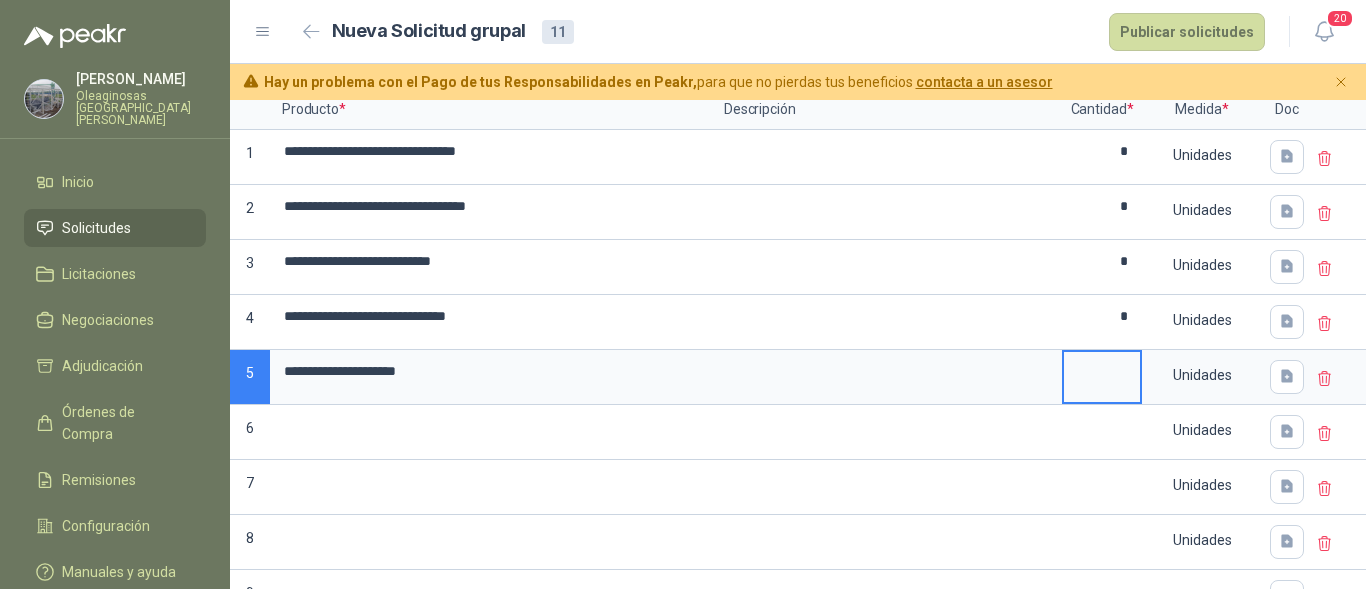 click at bounding box center [1102, 371] 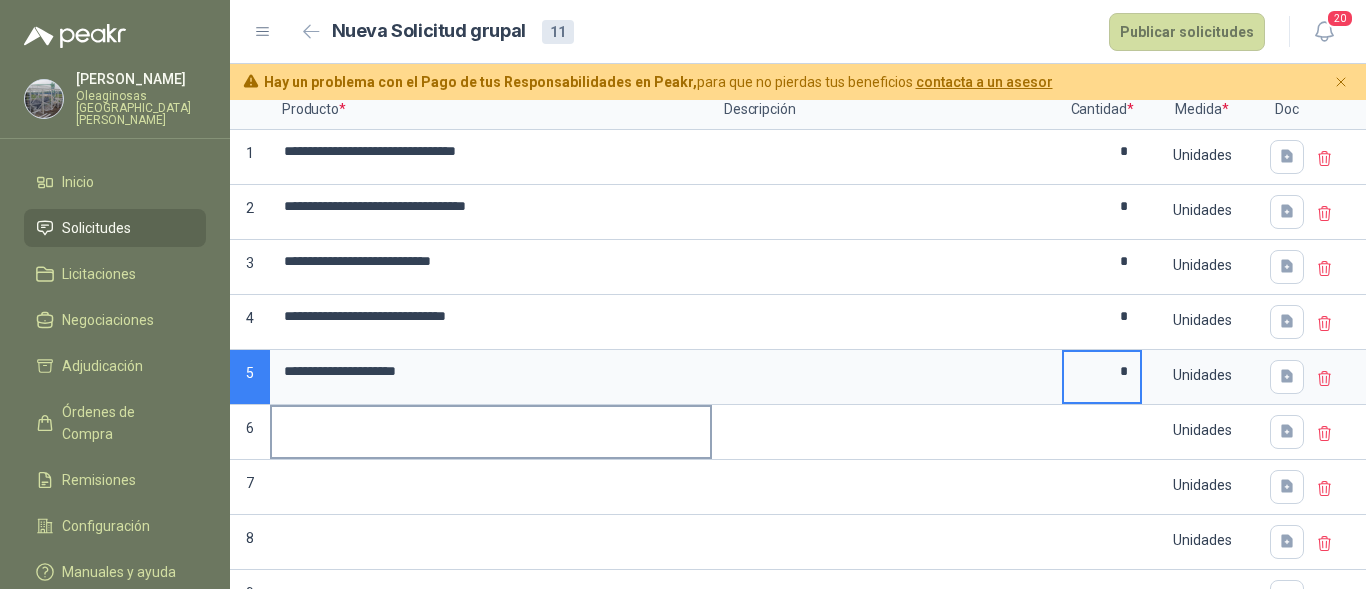 click at bounding box center [491, 426] 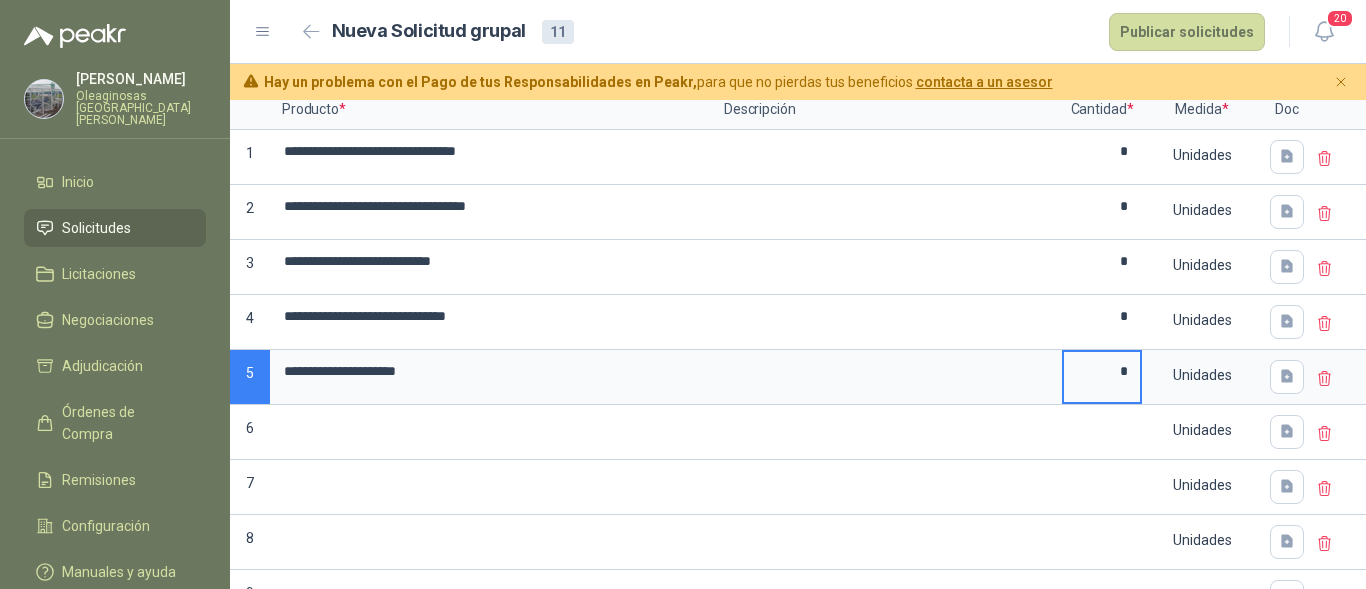 click on "*" at bounding box center [1102, 371] 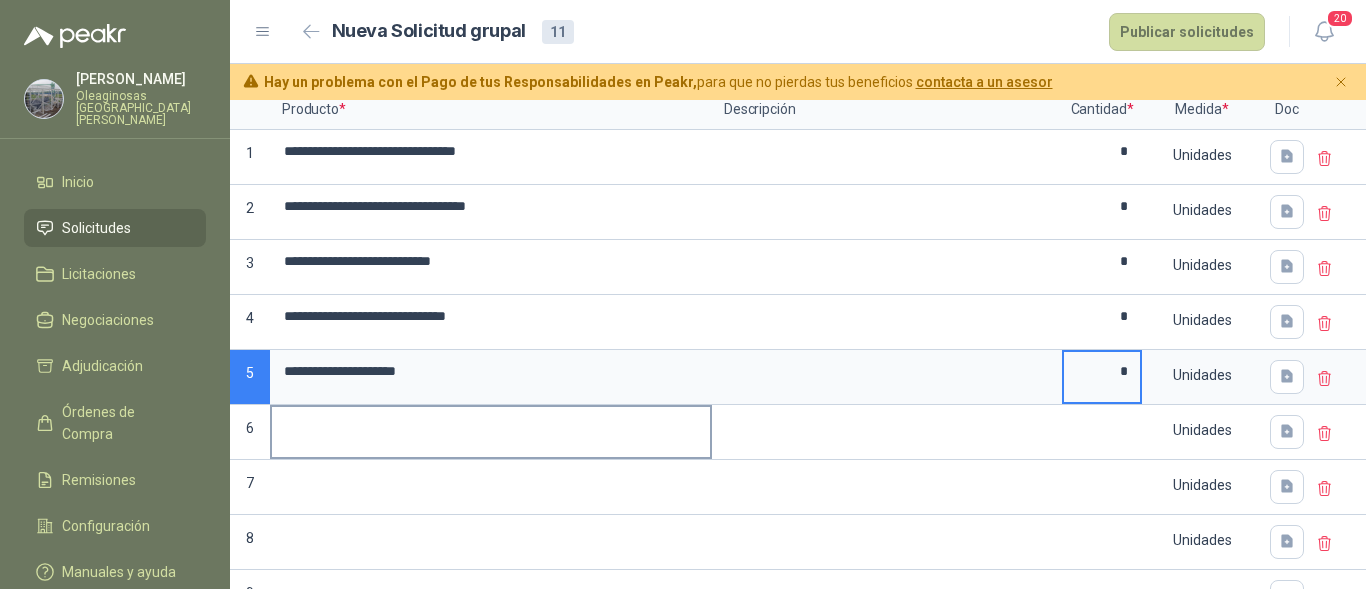 type on "*" 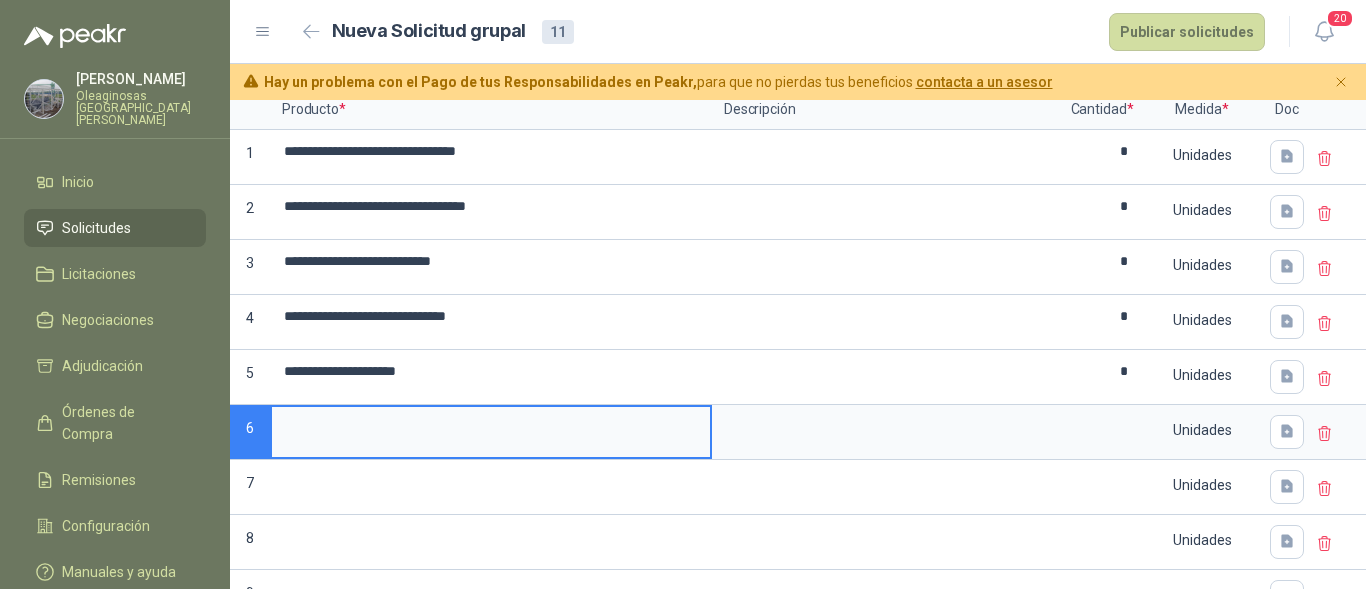 click at bounding box center (491, 426) 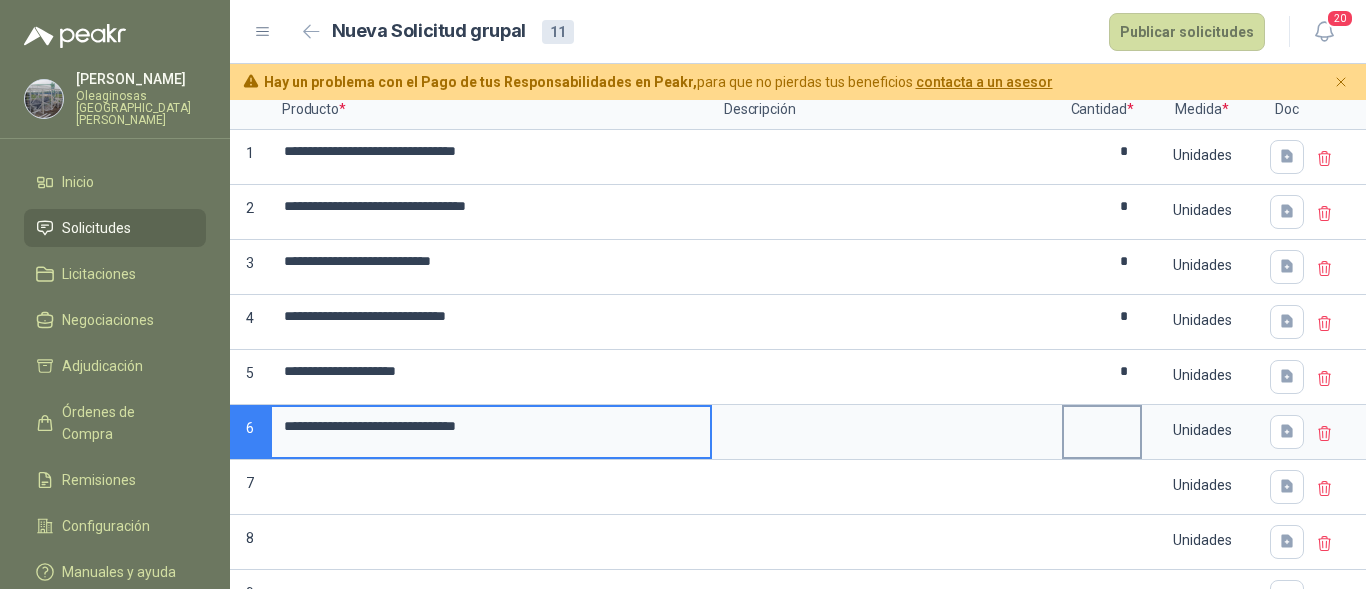type on "**********" 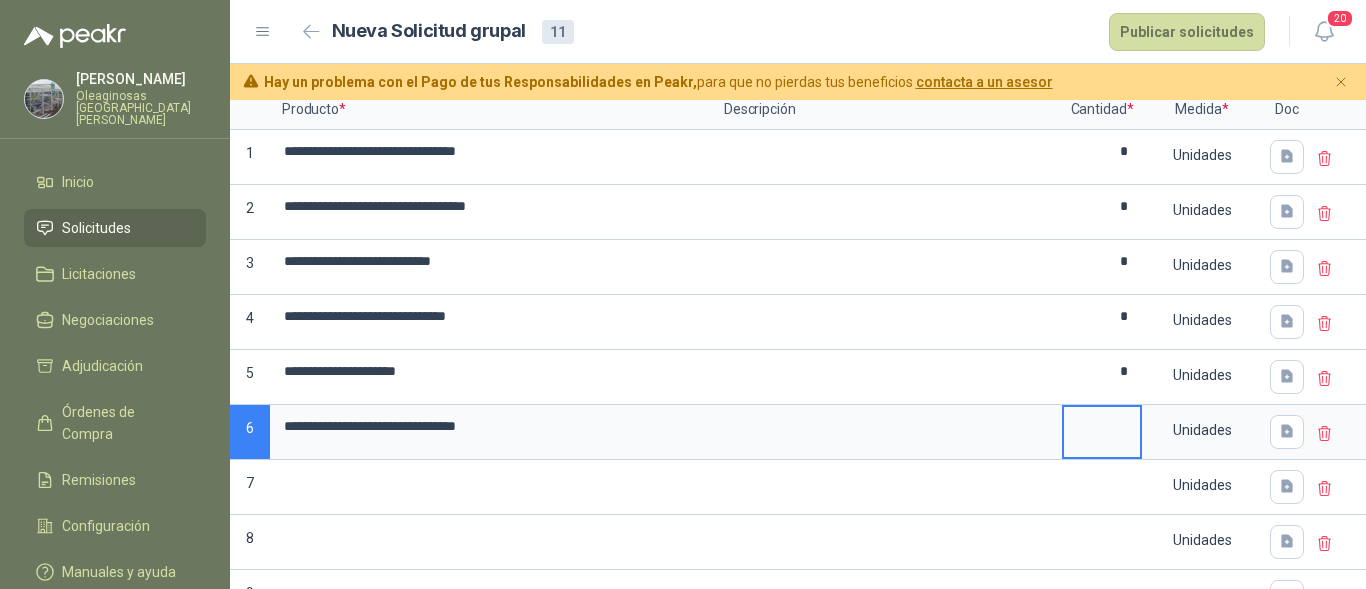 click at bounding box center (1102, 426) 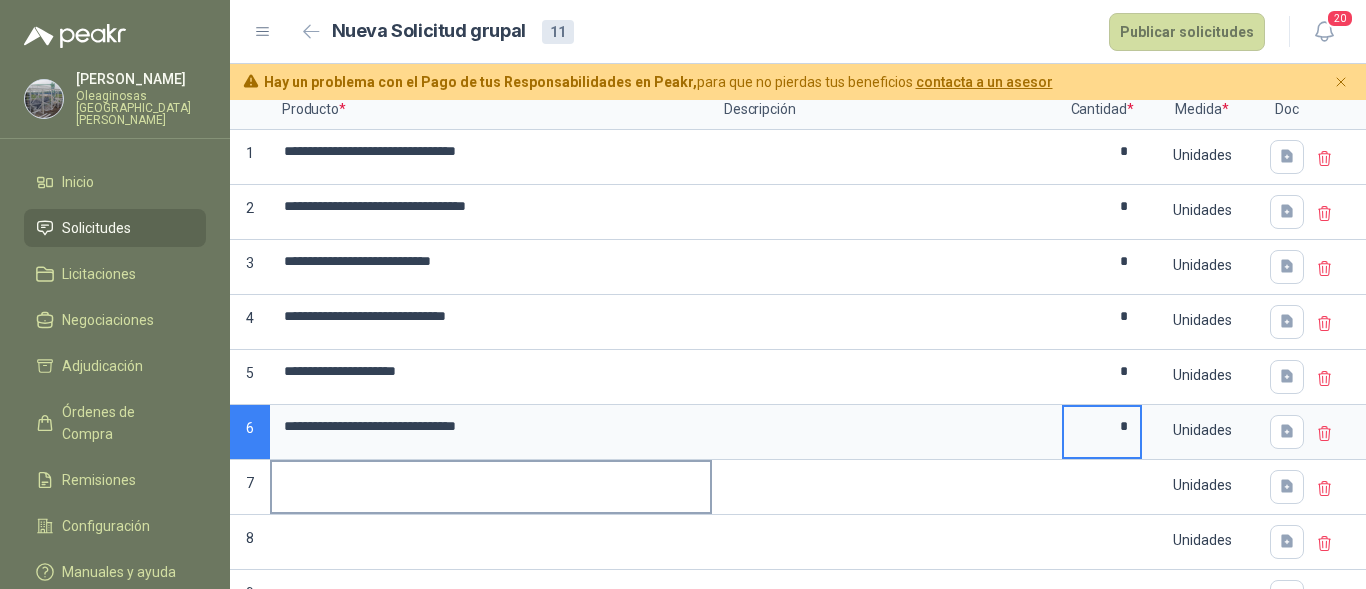 type on "*" 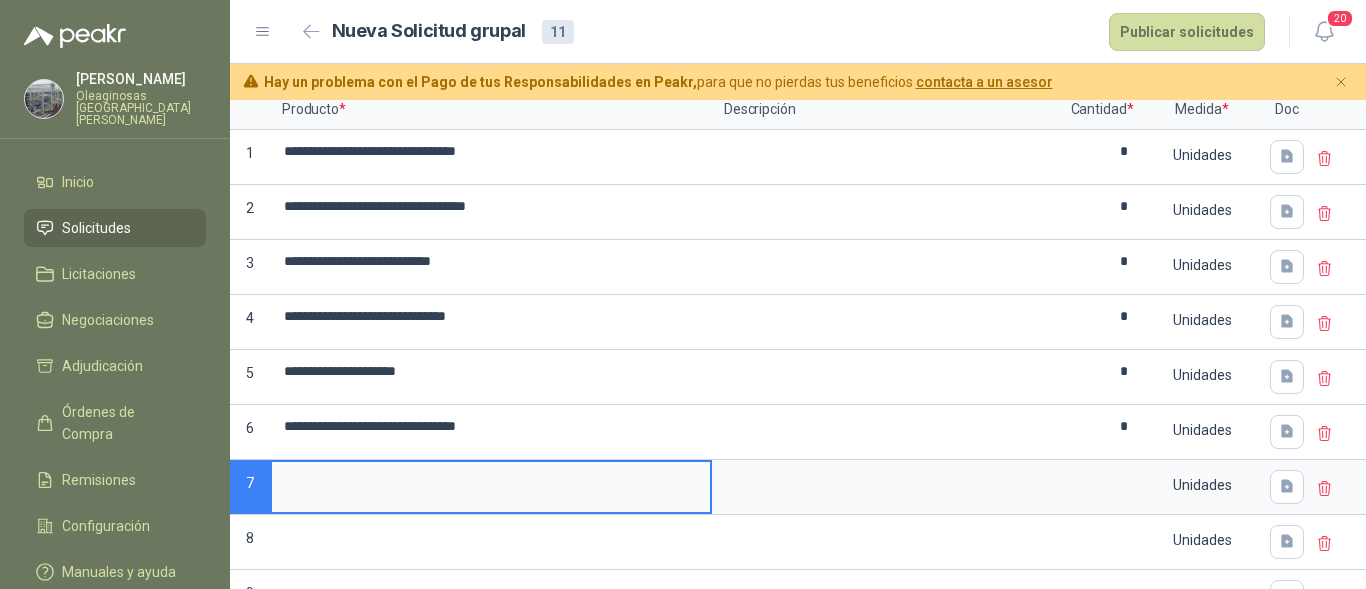 click at bounding box center (491, 481) 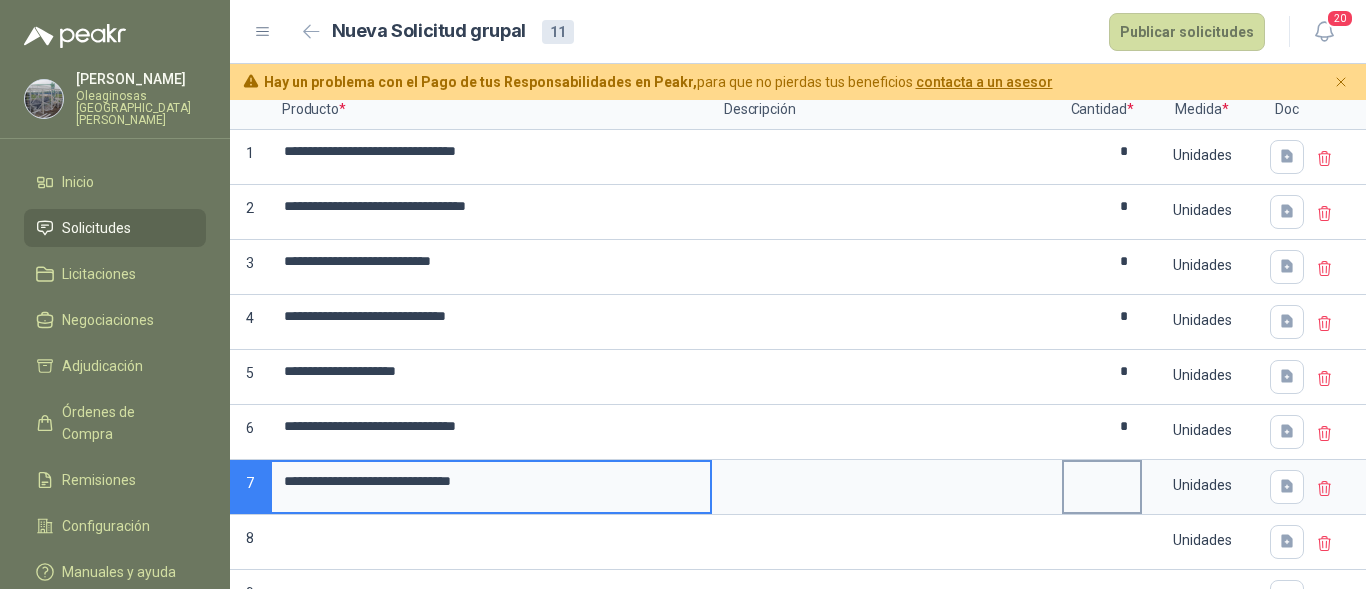 type on "**********" 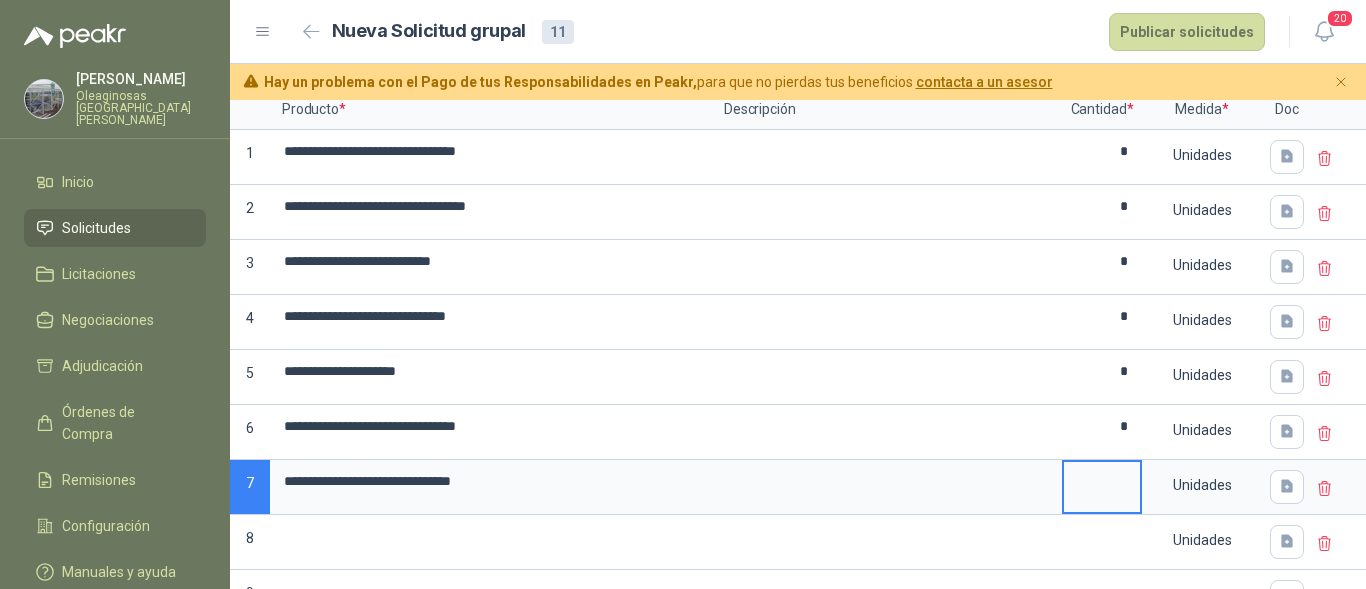 click at bounding box center (1102, 481) 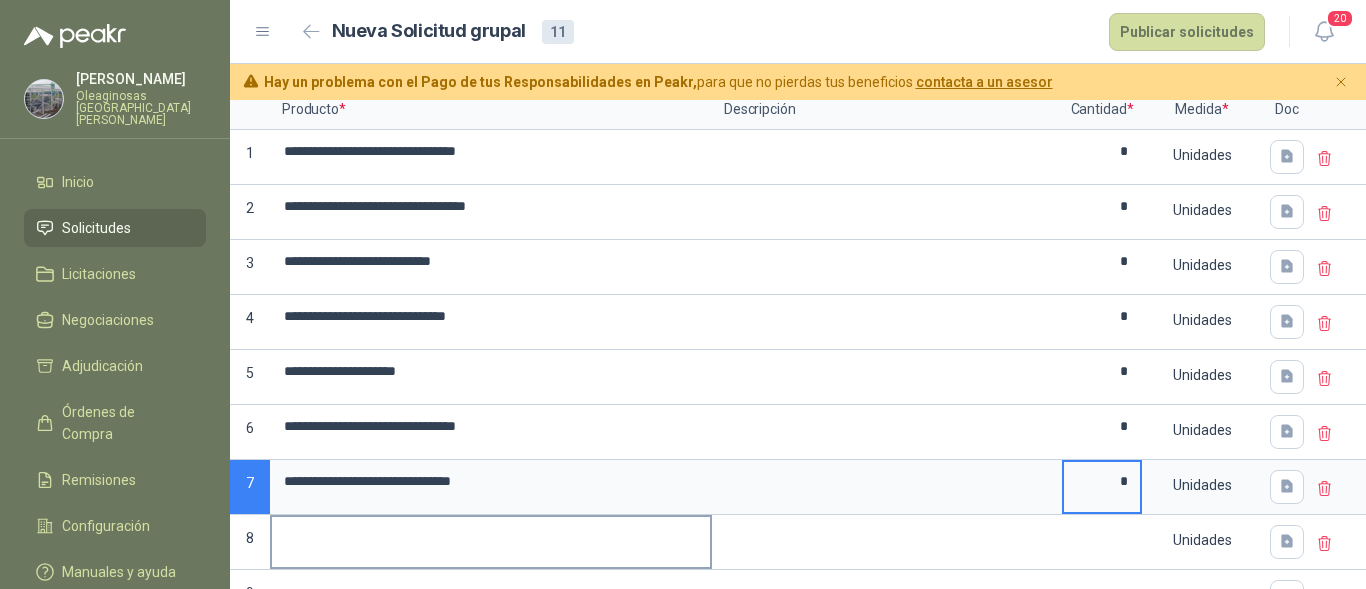 type on "*" 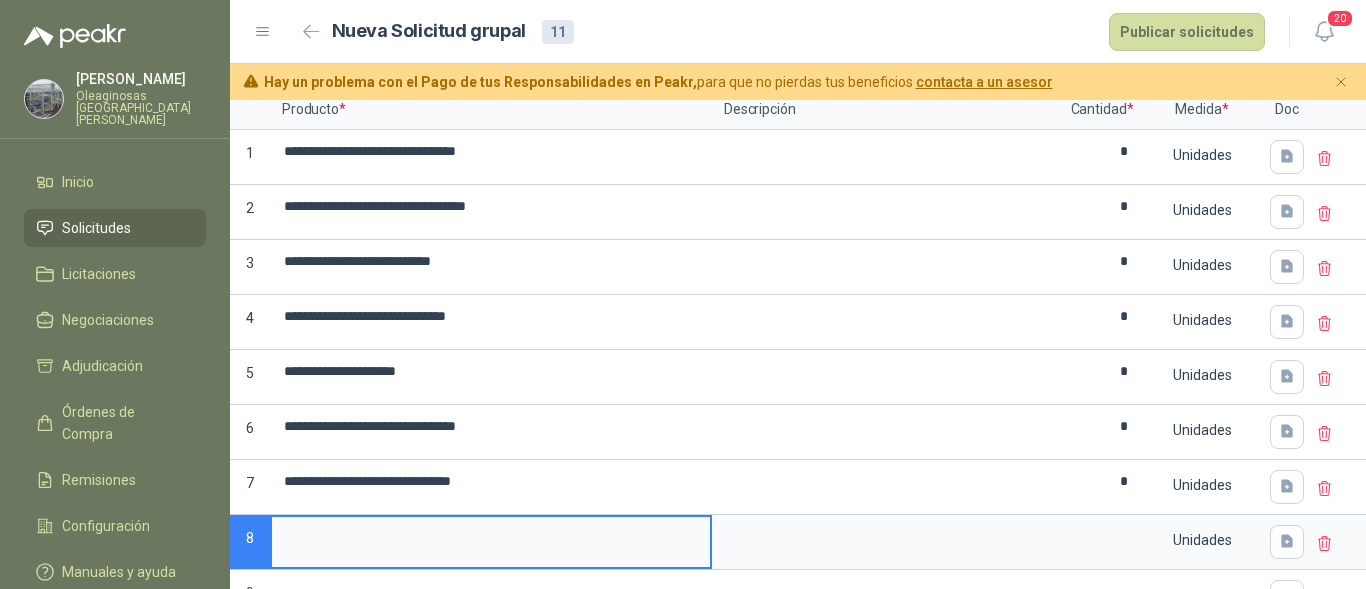 drag, startPoint x: 383, startPoint y: 539, endPoint x: 394, endPoint y: 522, distance: 20.248457 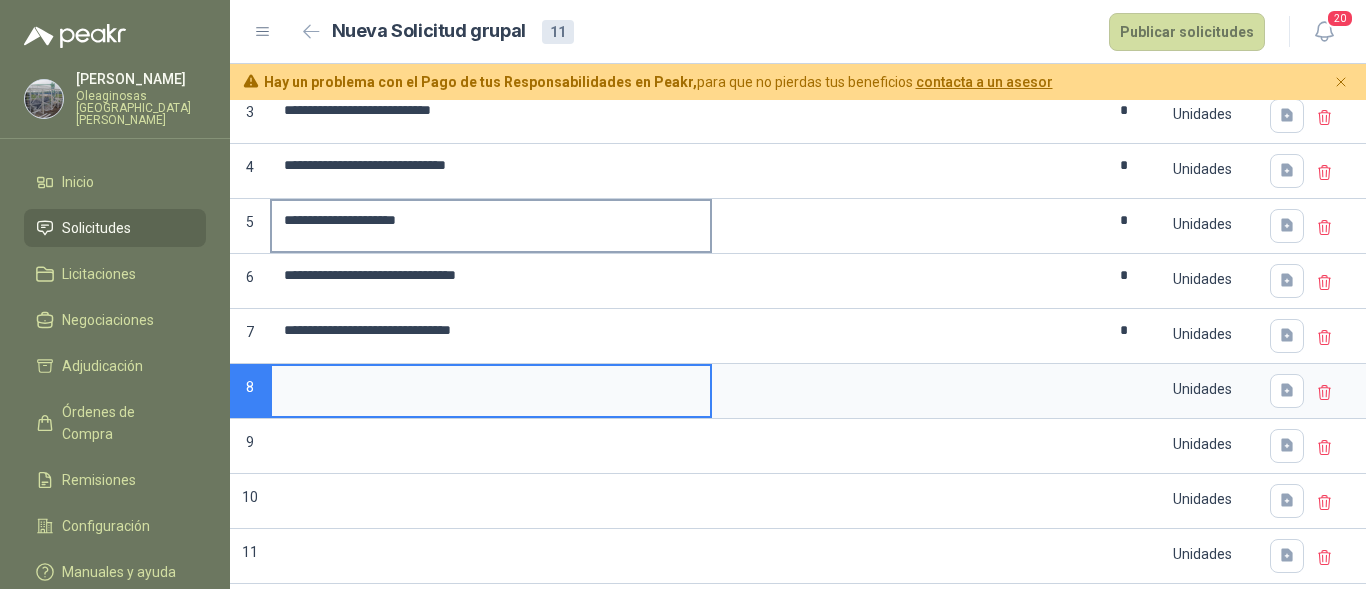 scroll, scrollTop: 379, scrollLeft: 0, axis: vertical 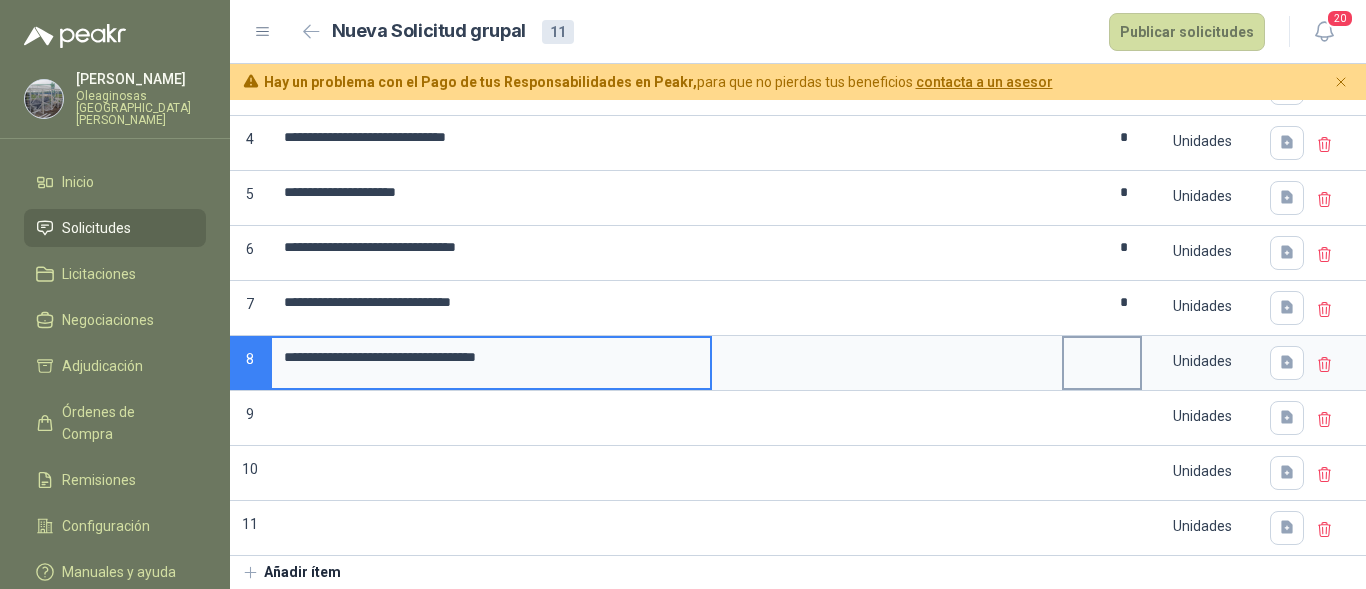 type on "**********" 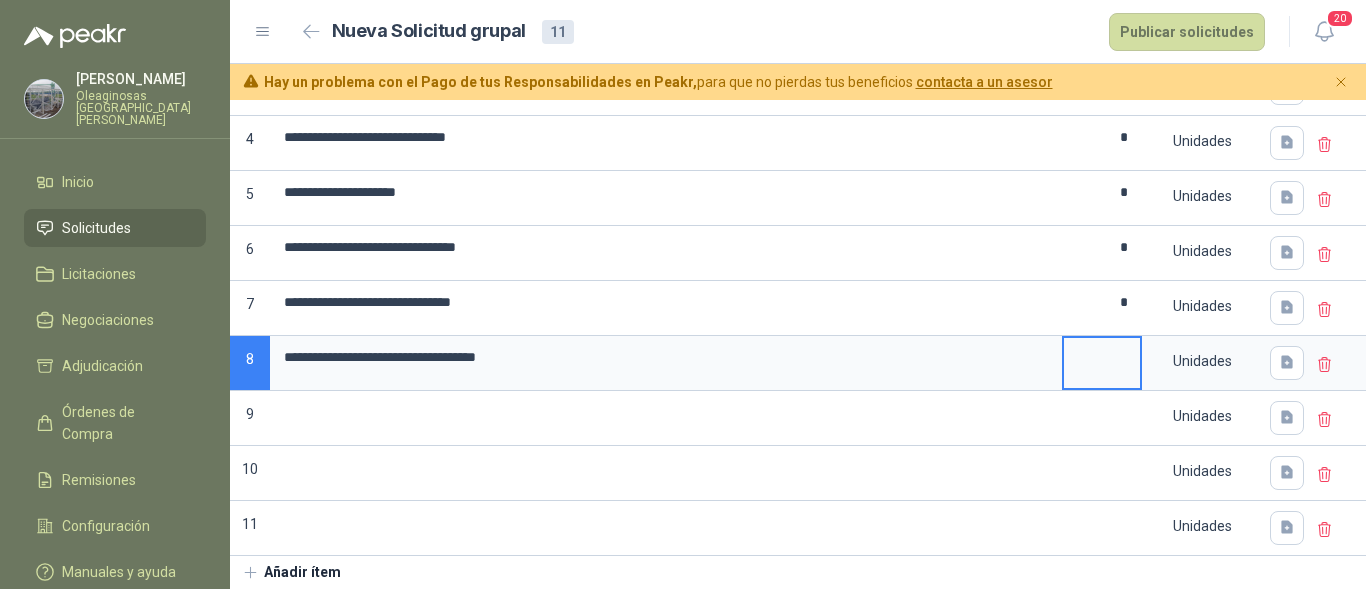 click at bounding box center [1102, 357] 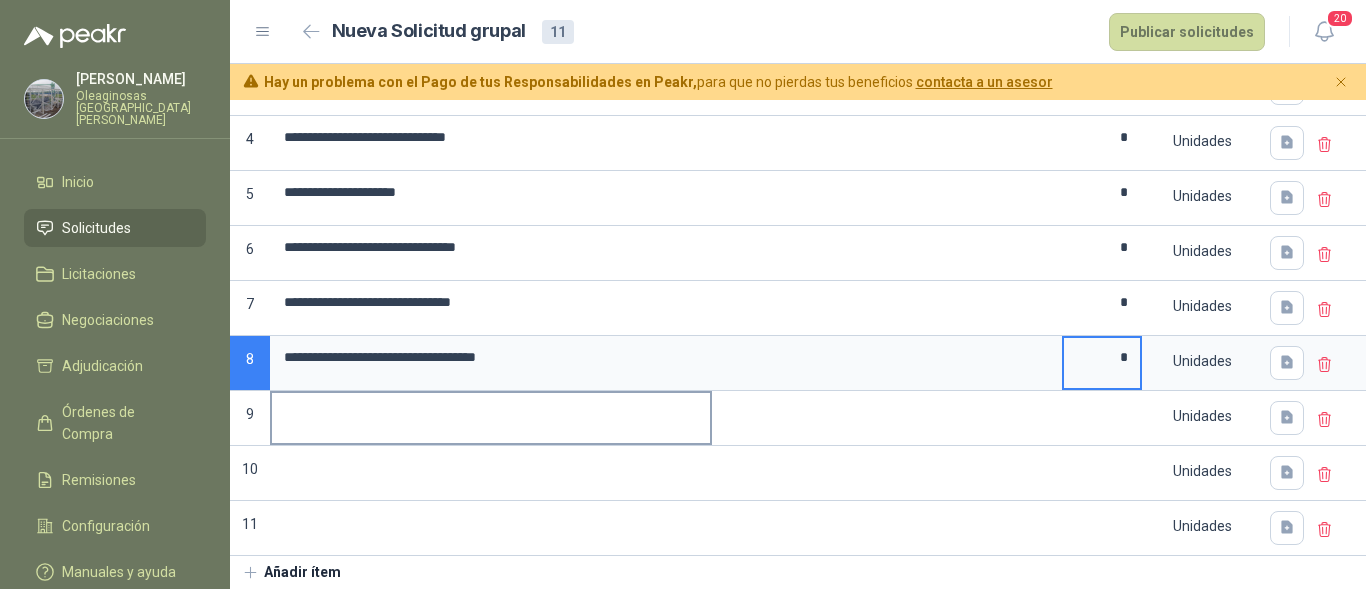 type on "*" 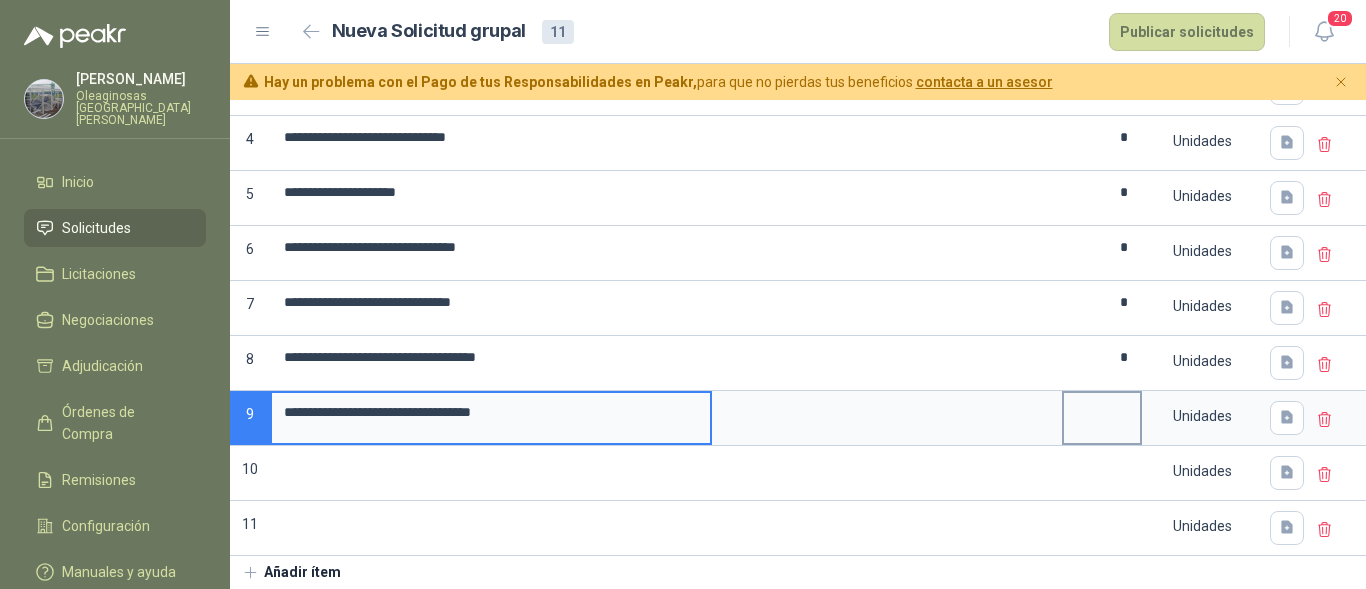 type on "**********" 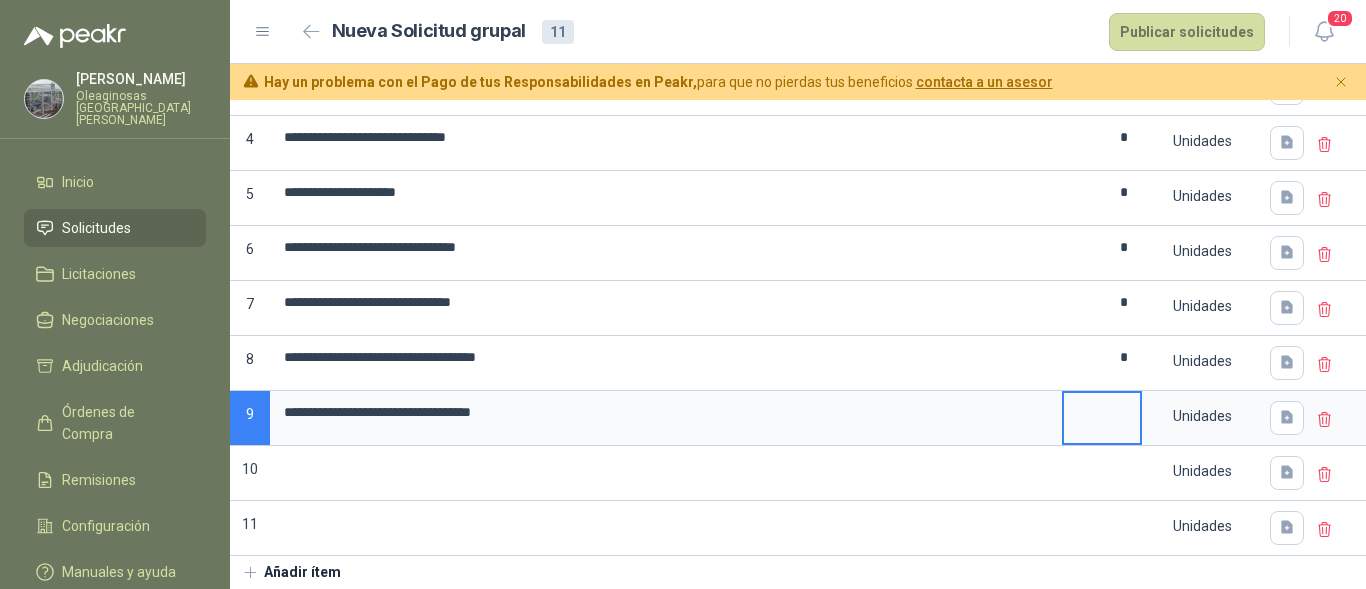 click at bounding box center [1102, 412] 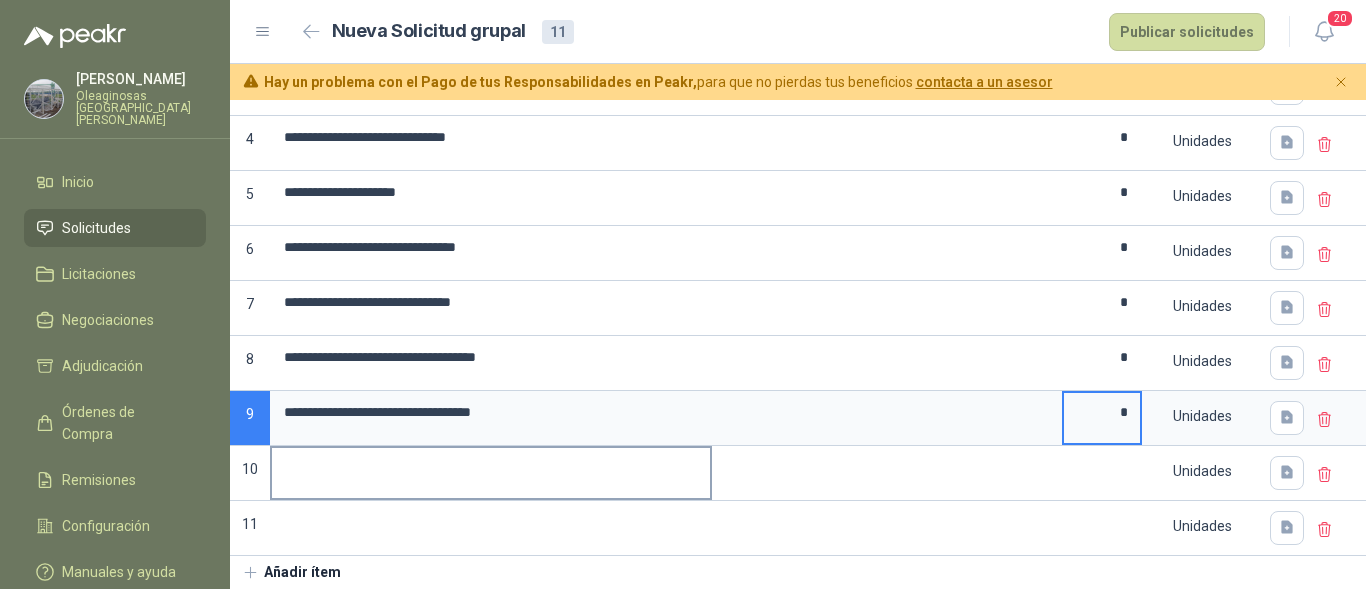 type on "*" 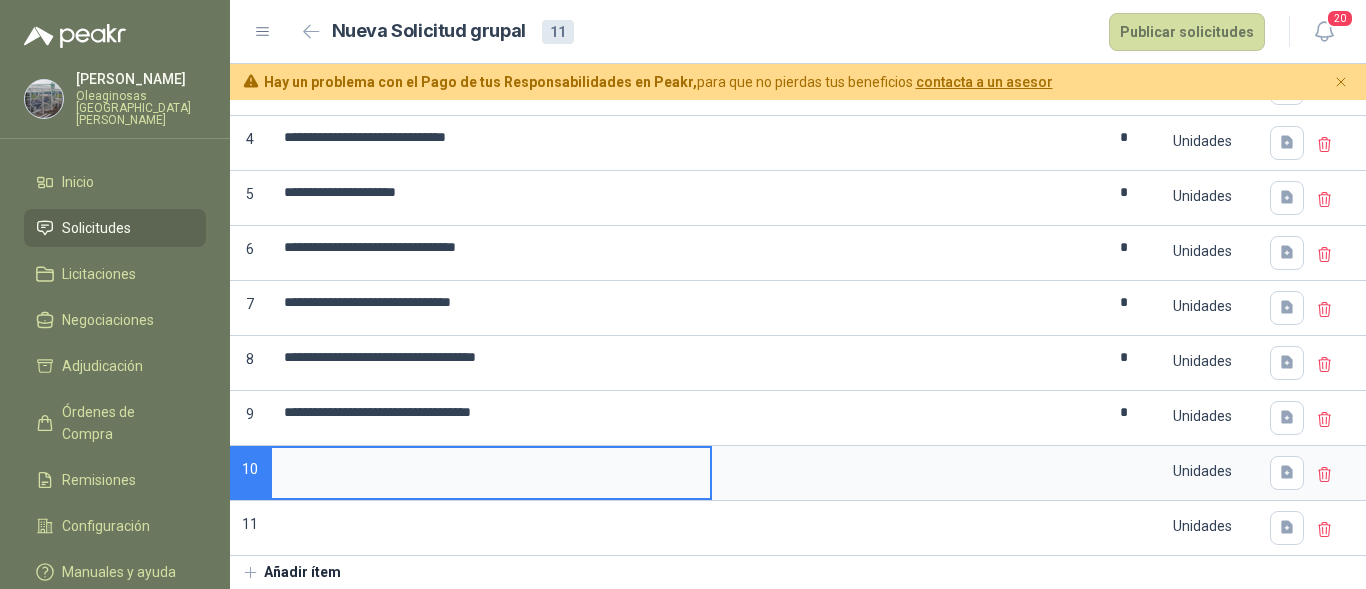 click at bounding box center (491, 467) 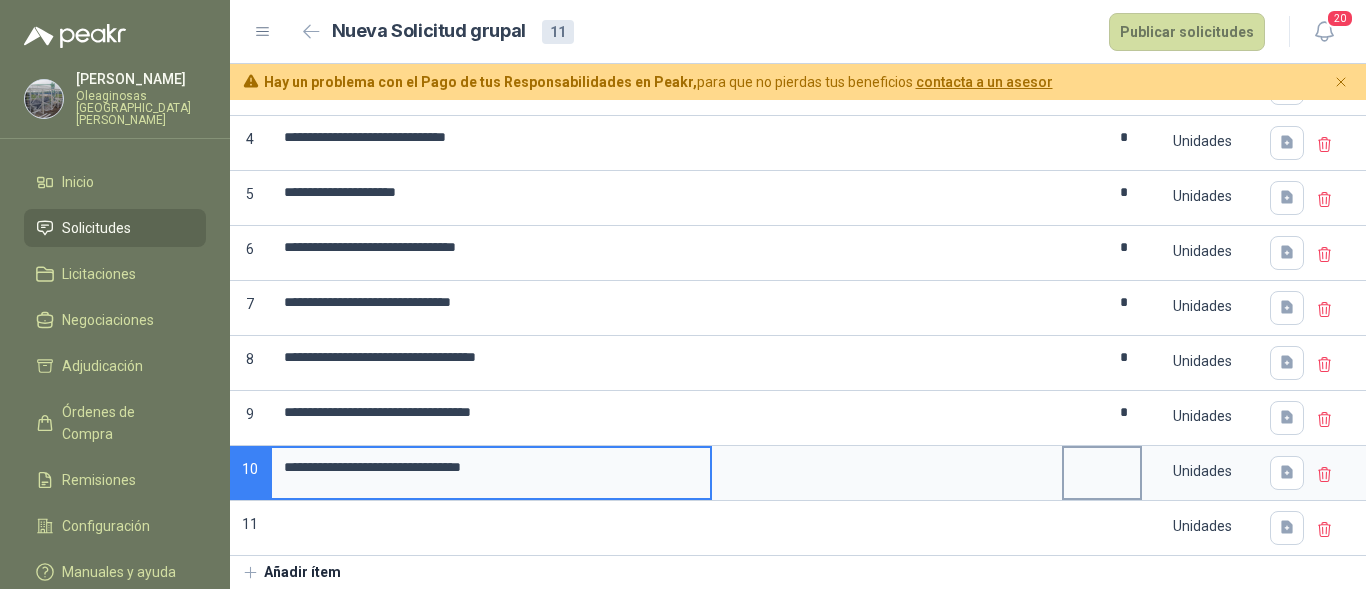 type on "**********" 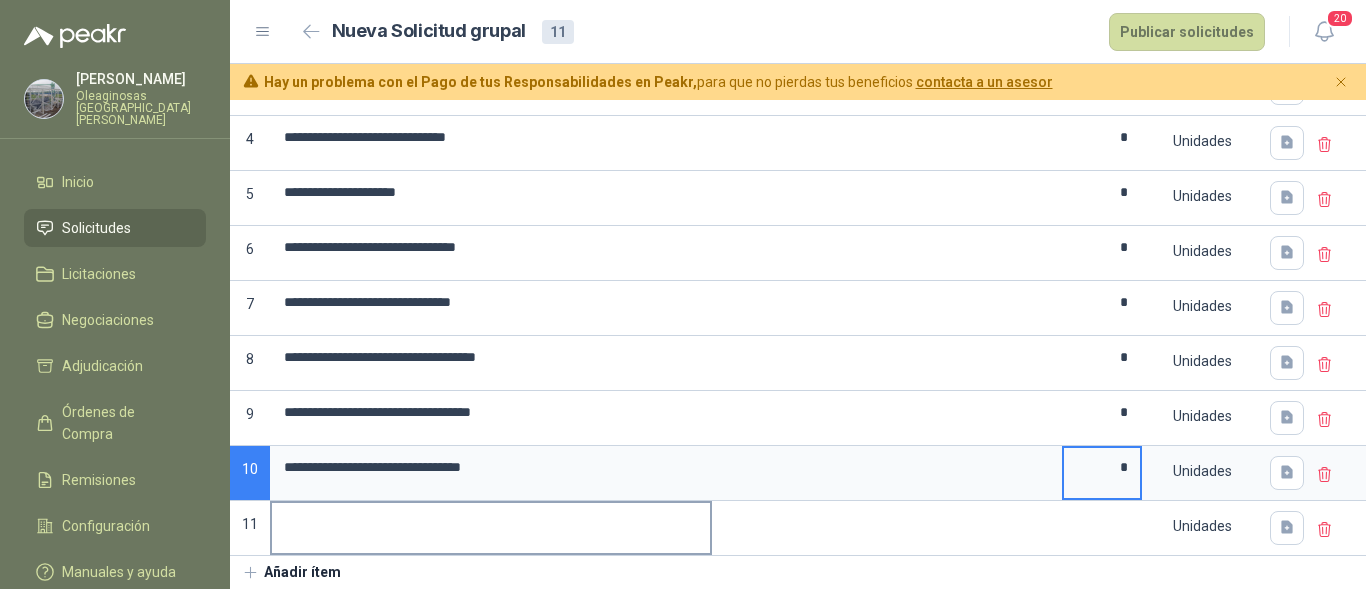 type on "*" 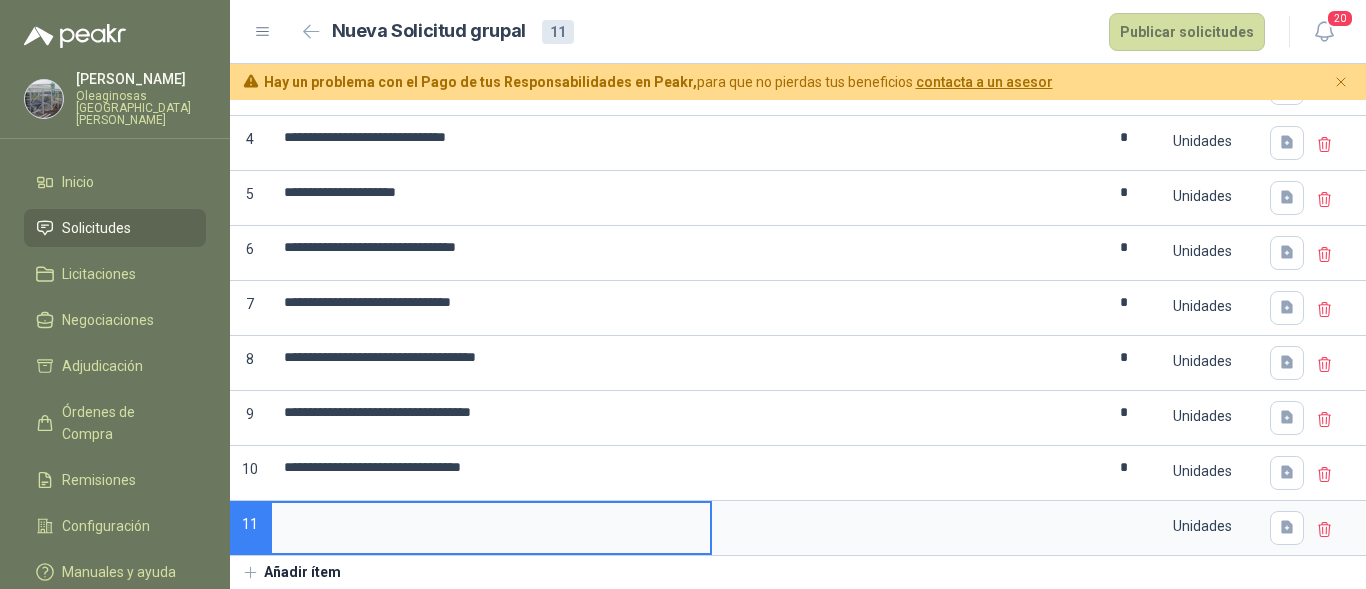 click at bounding box center (491, 522) 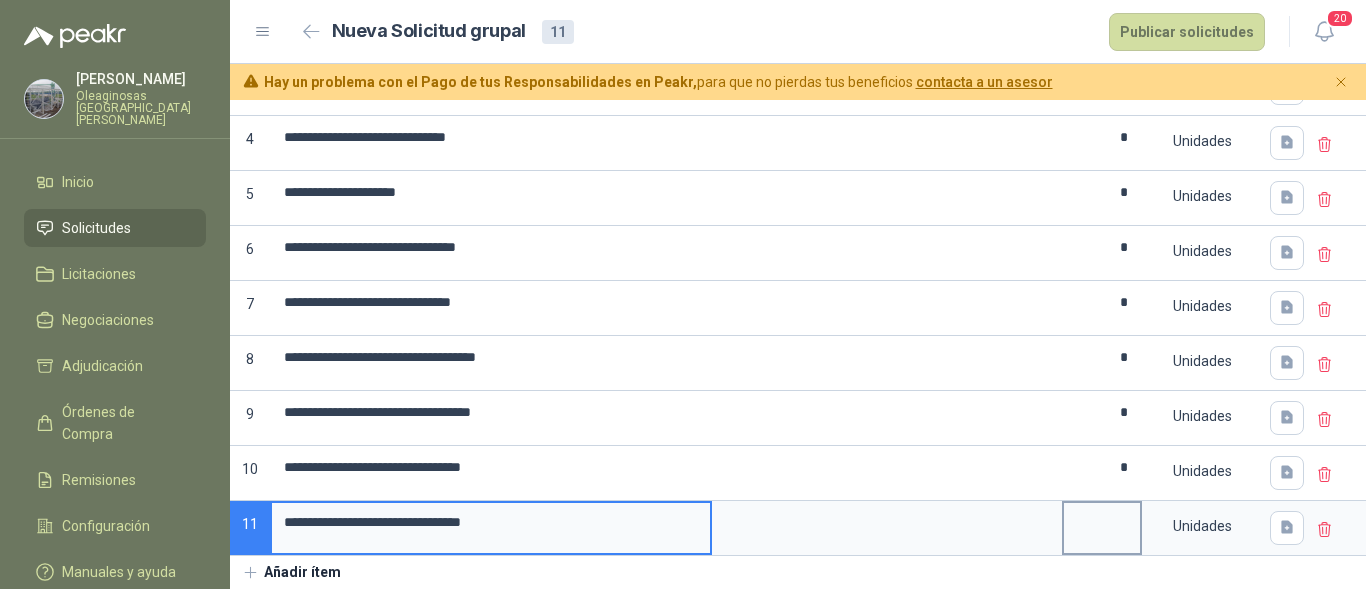 type on "**********" 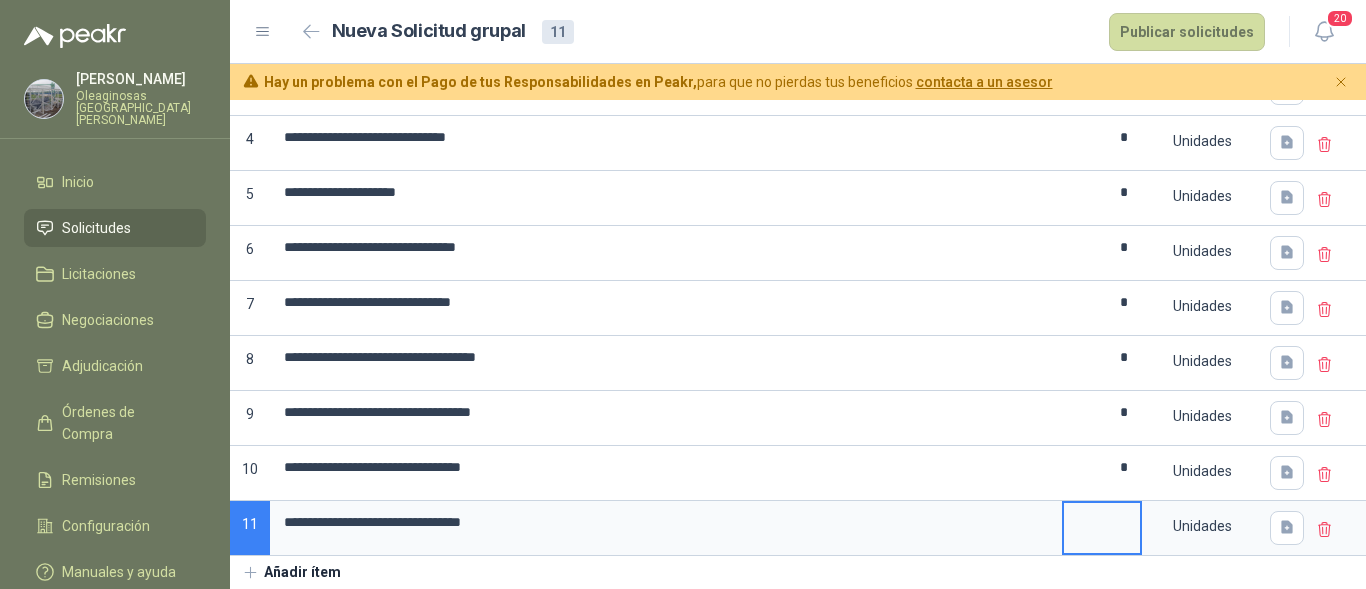 click at bounding box center [1102, 522] 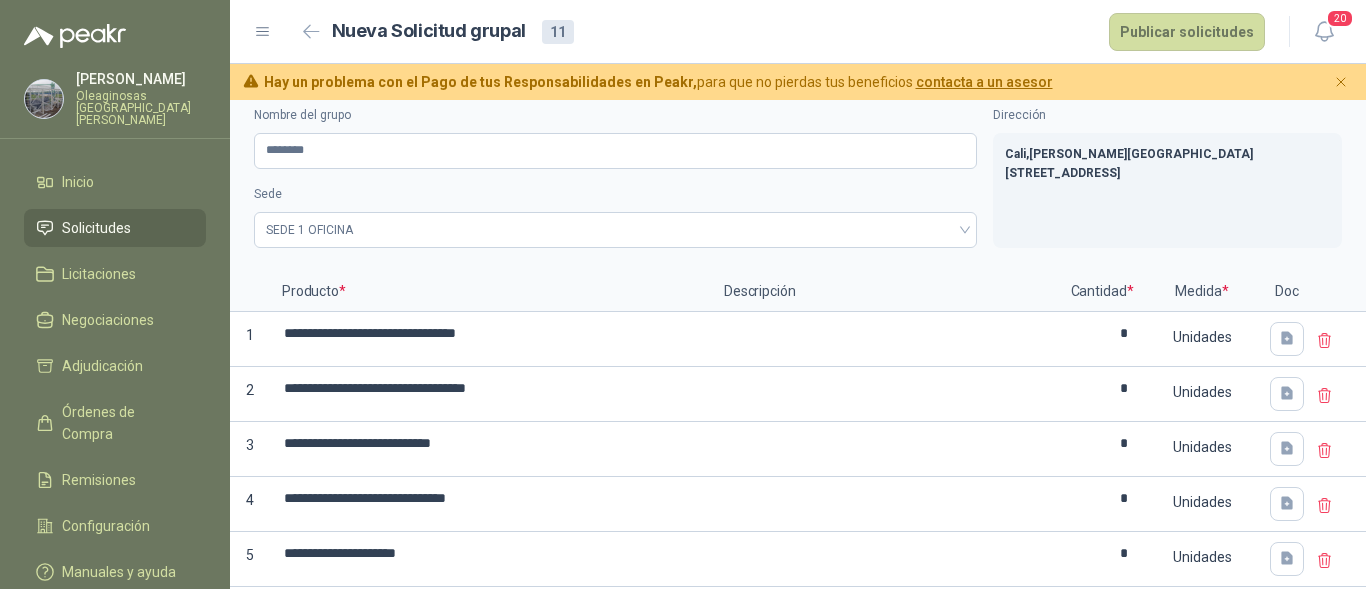 scroll, scrollTop: 0, scrollLeft: 0, axis: both 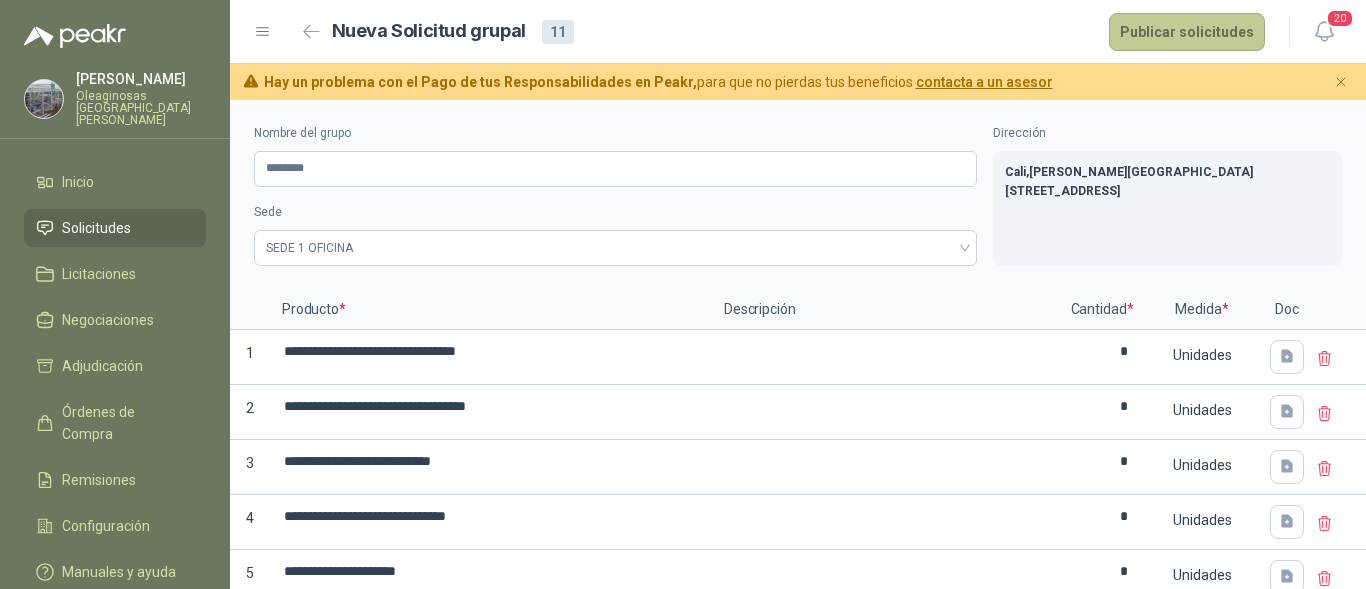 type on "*" 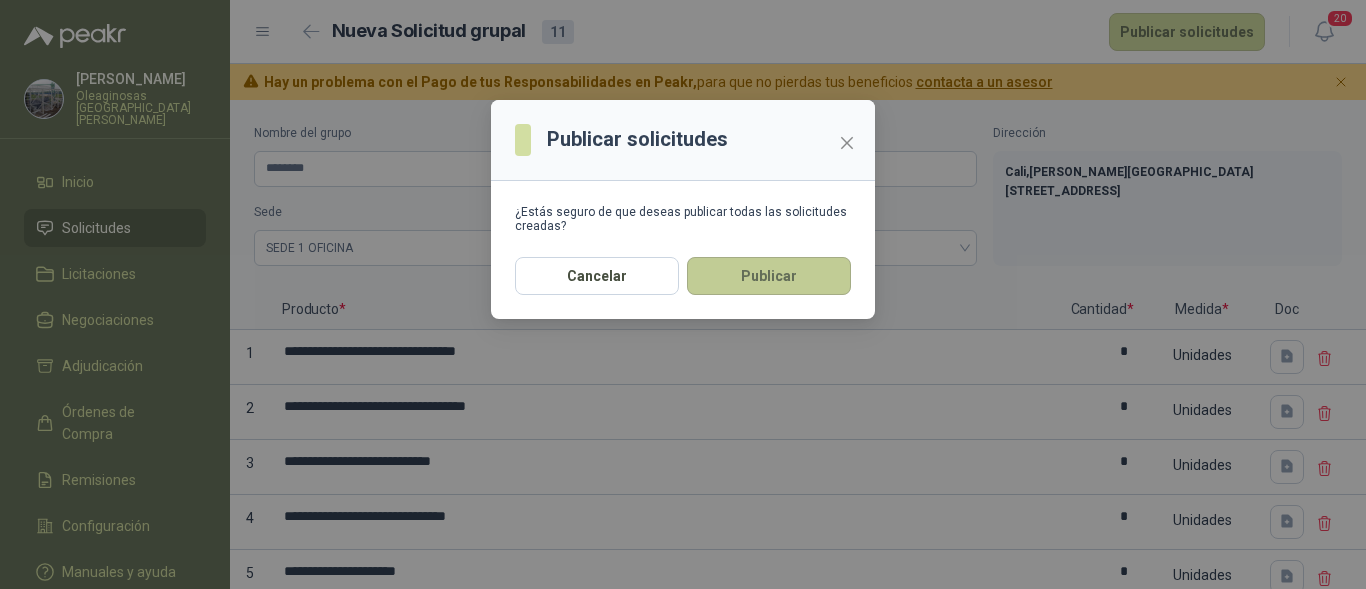 click on "Publicar" at bounding box center (769, 276) 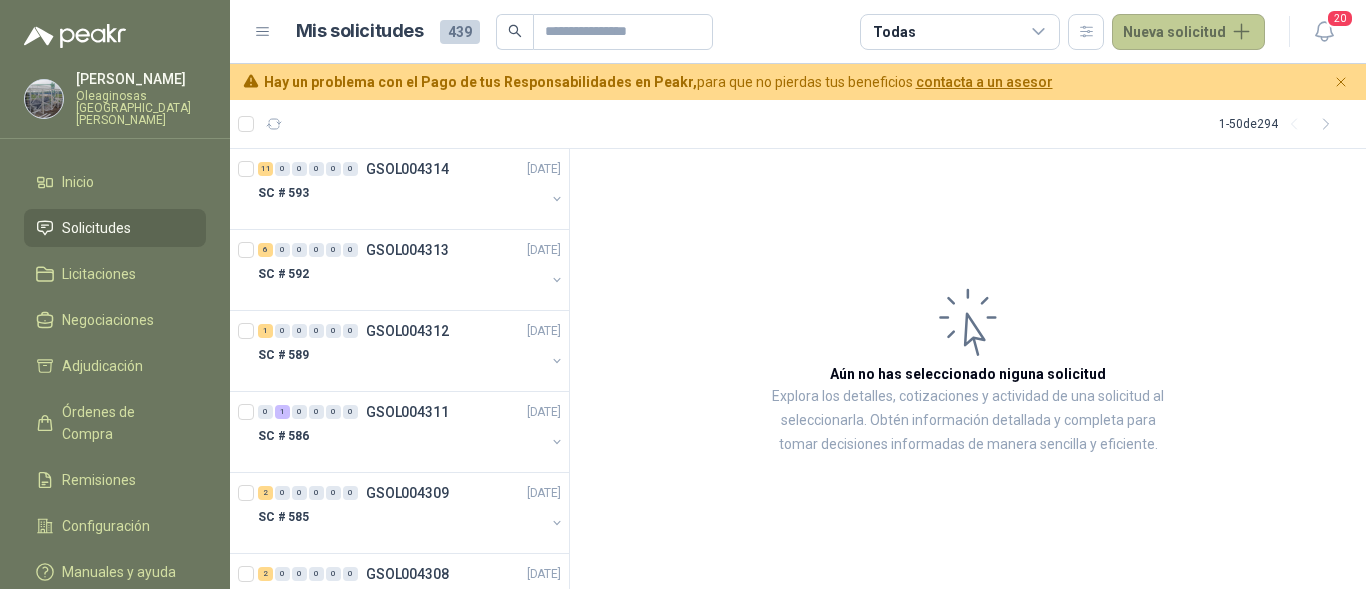 click on "Nueva solicitud" at bounding box center (1188, 32) 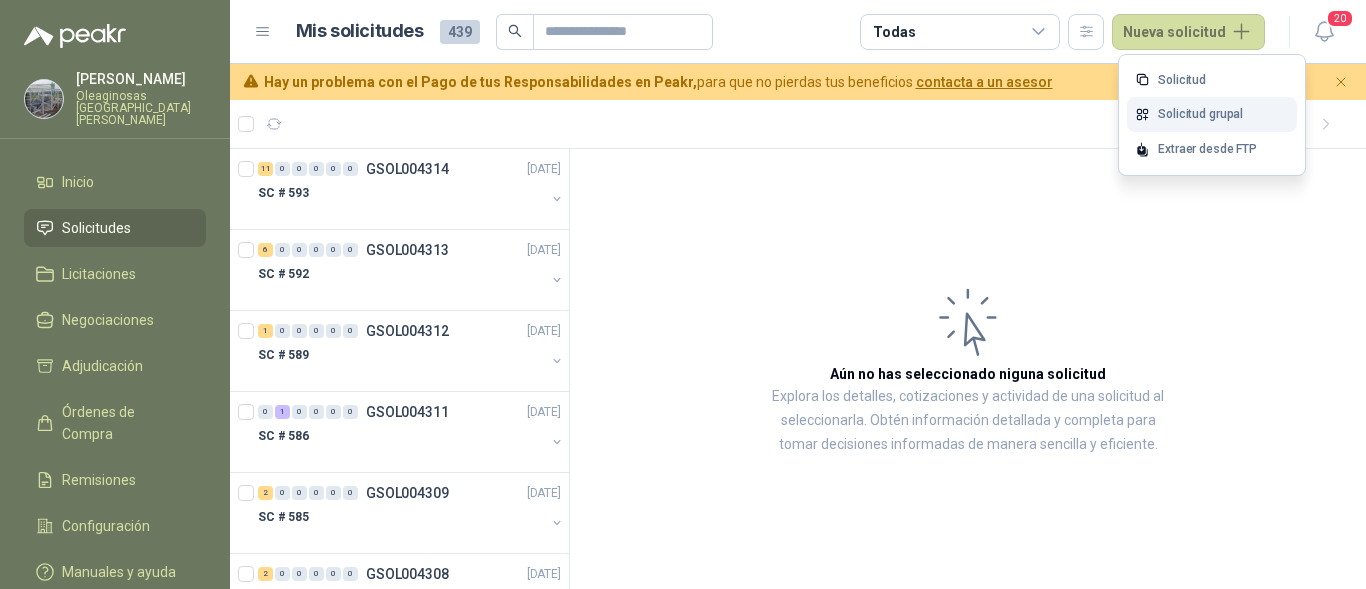 click on "Solicitud grupal" at bounding box center (1212, 114) 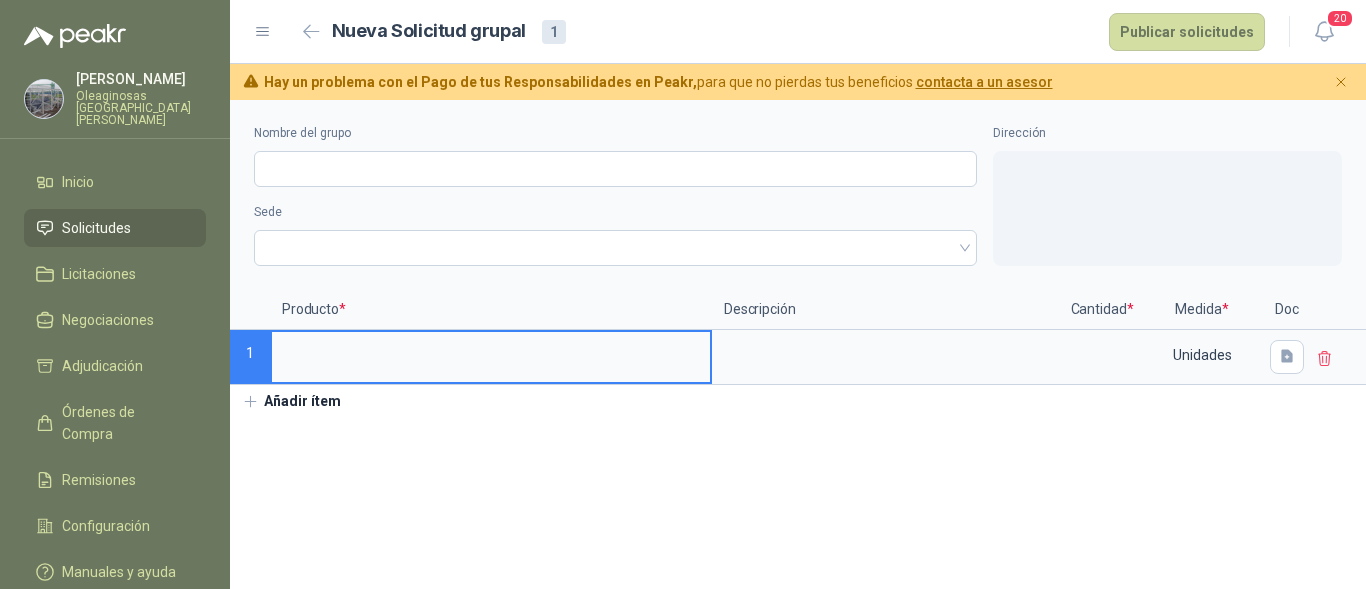 click on "Añadir ítem" at bounding box center [291, 402] 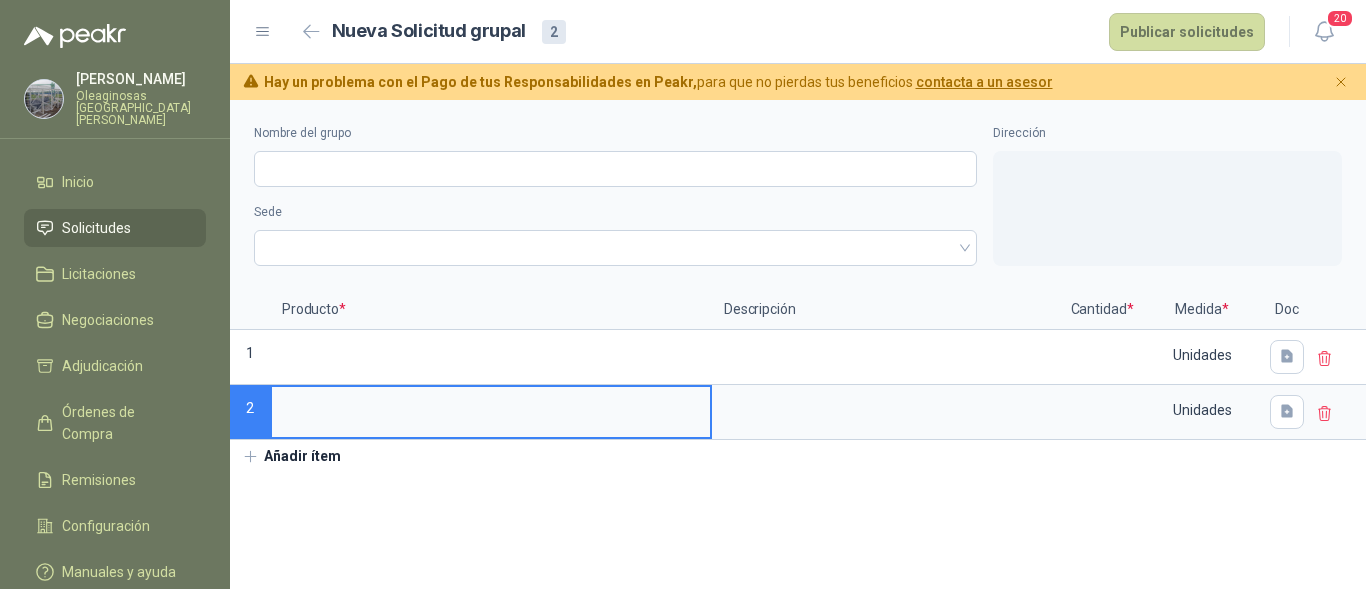 click on "Añadir ítem" at bounding box center (291, 457) 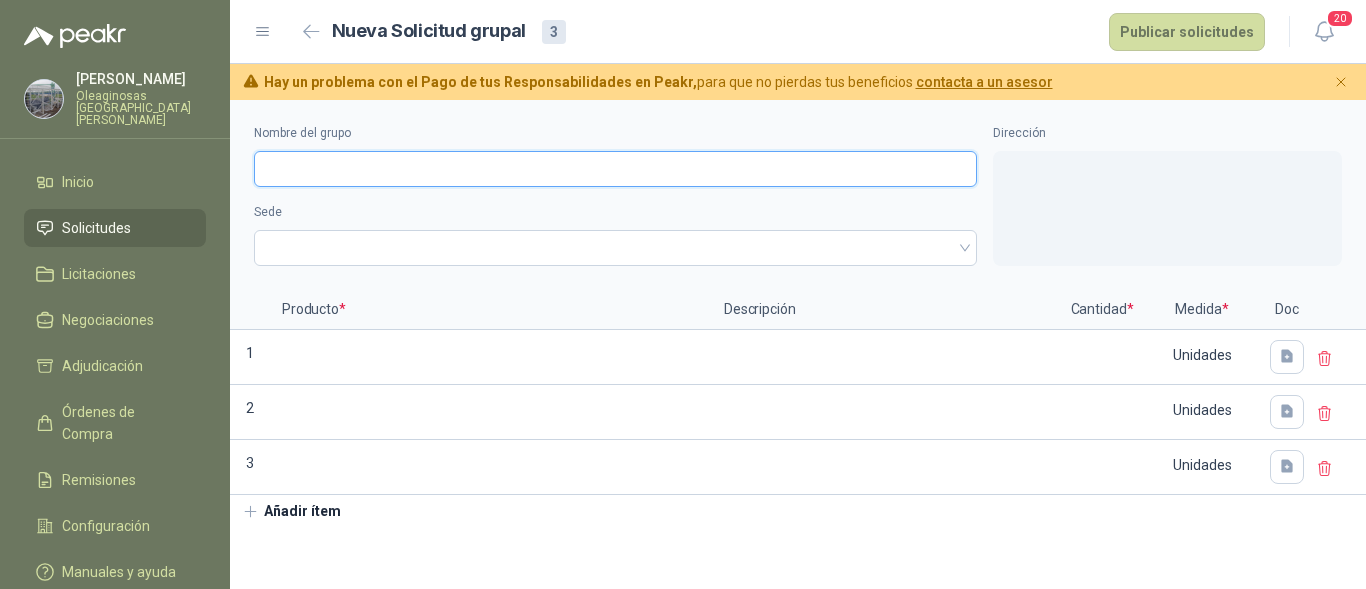 click on "Nombre del grupo" at bounding box center [615, 169] 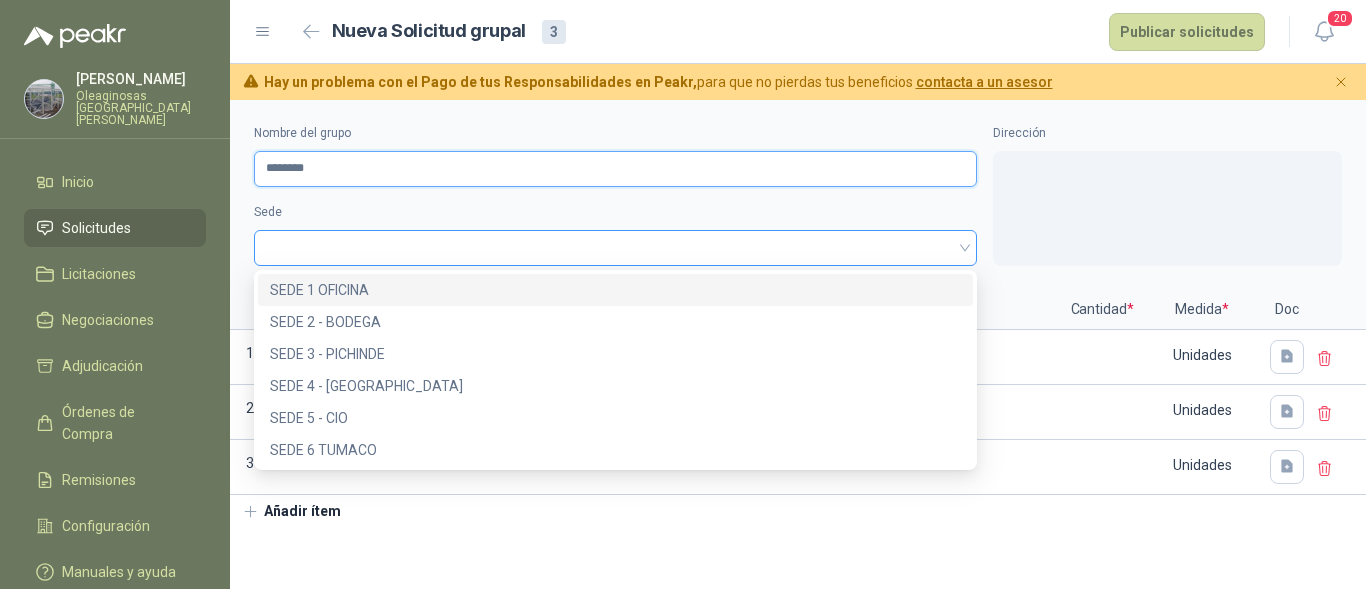 click at bounding box center (615, 248) 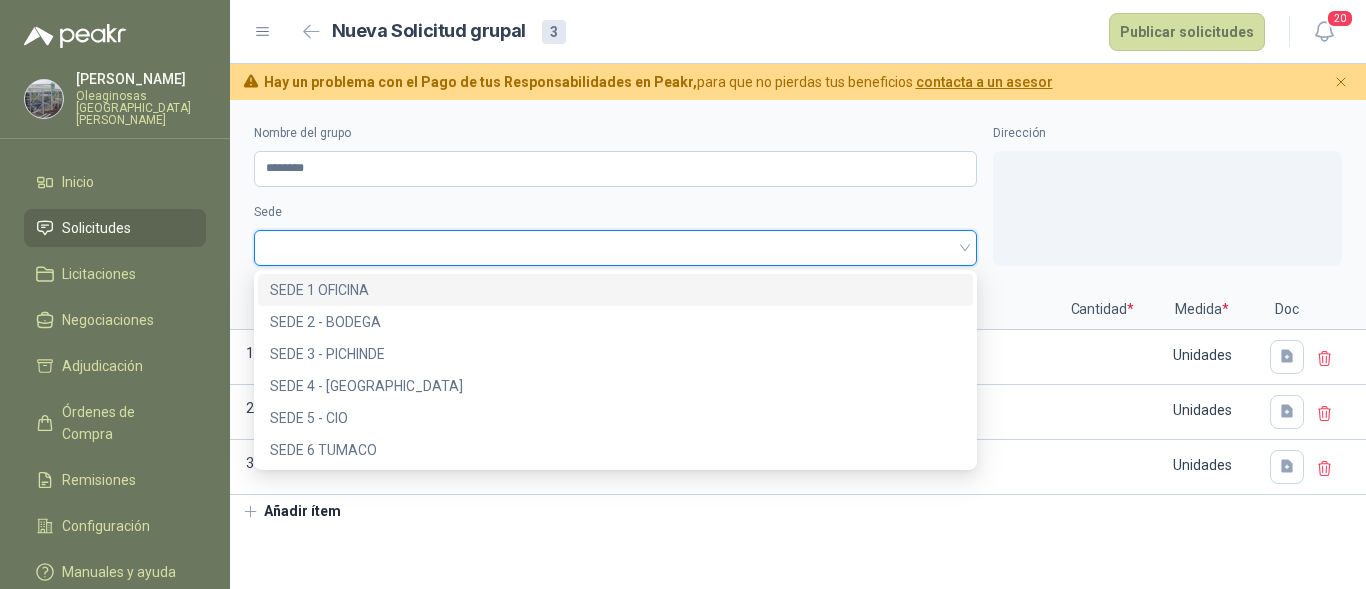 click on "SEDE 1 OFICINA" at bounding box center [615, 290] 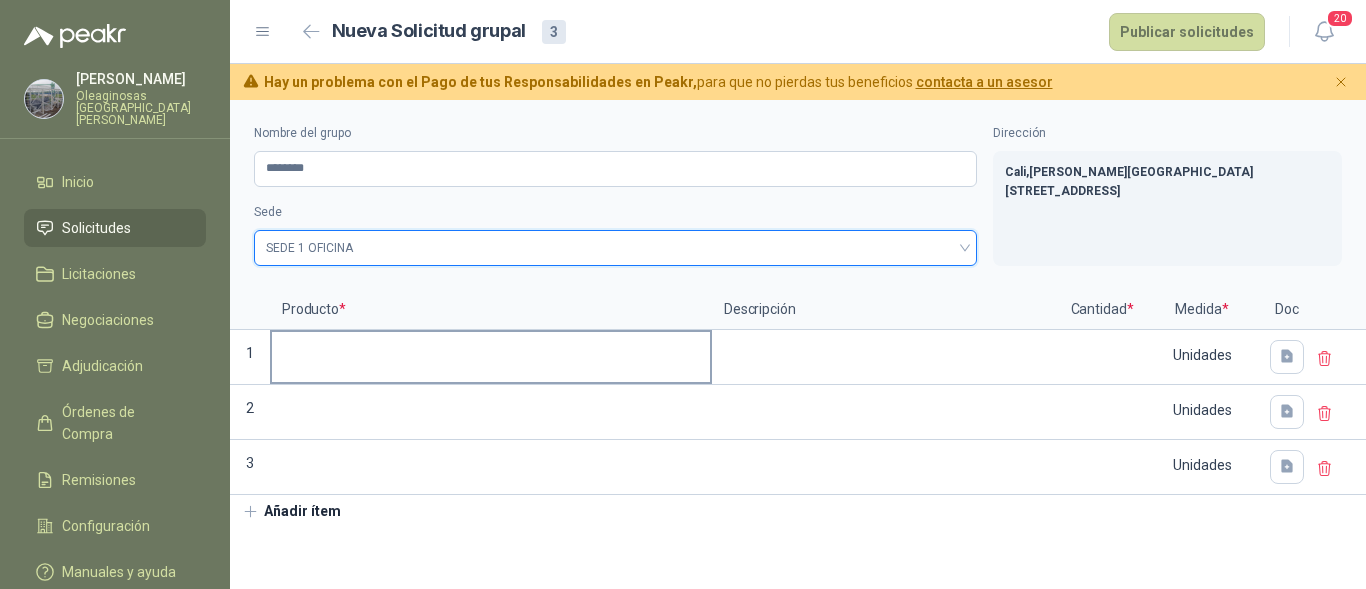 click at bounding box center [491, 351] 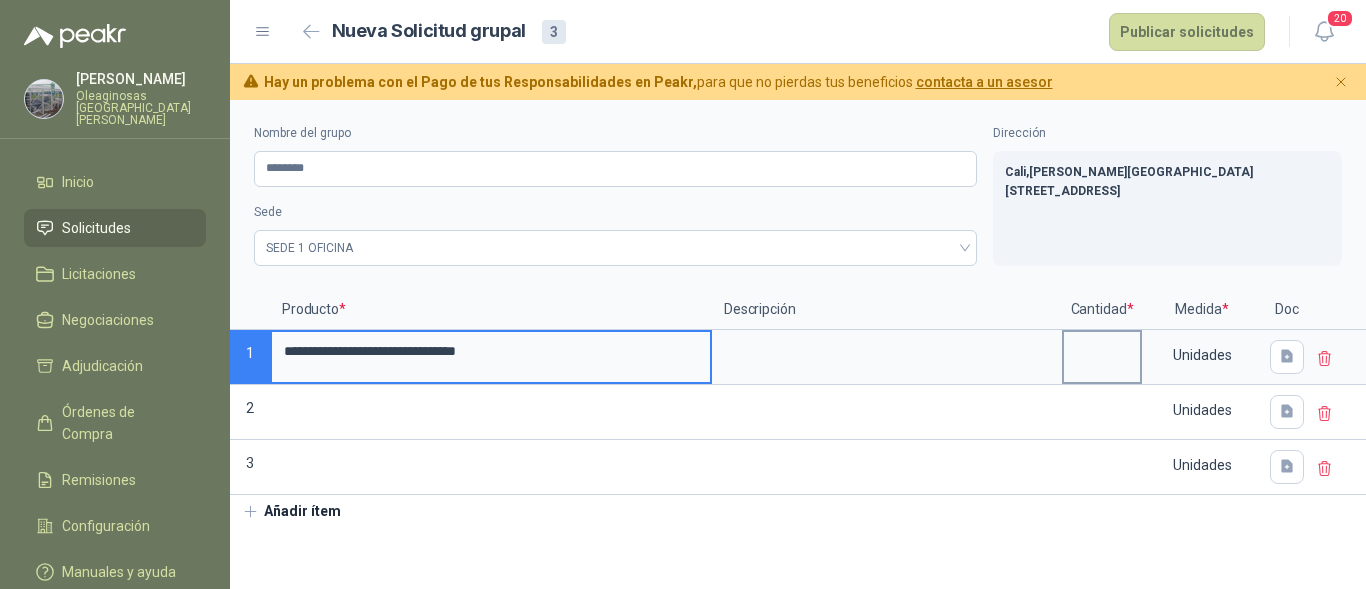 type on "**********" 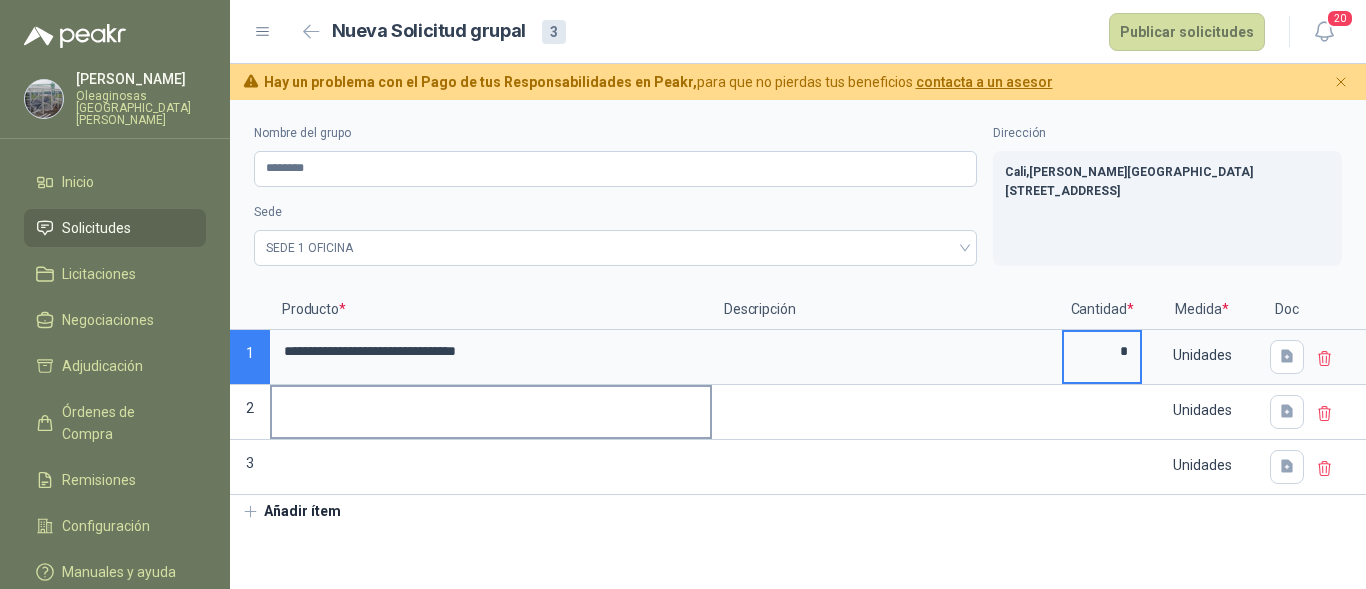 type on "*" 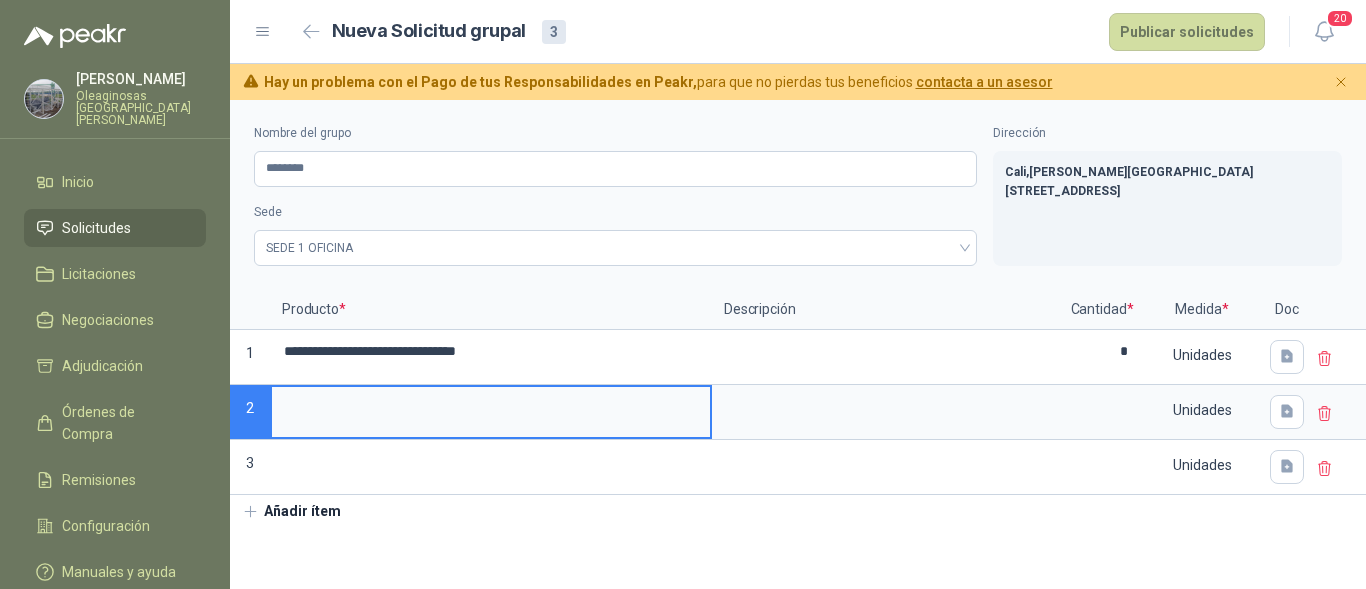 click at bounding box center [491, 406] 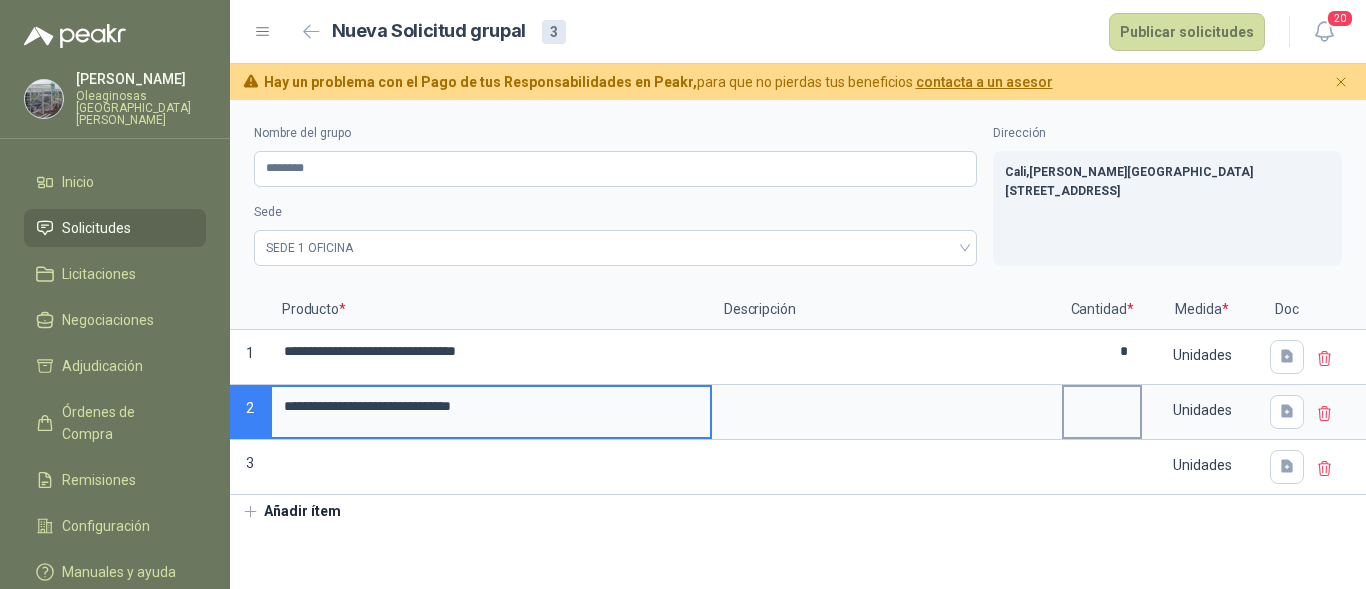type on "**********" 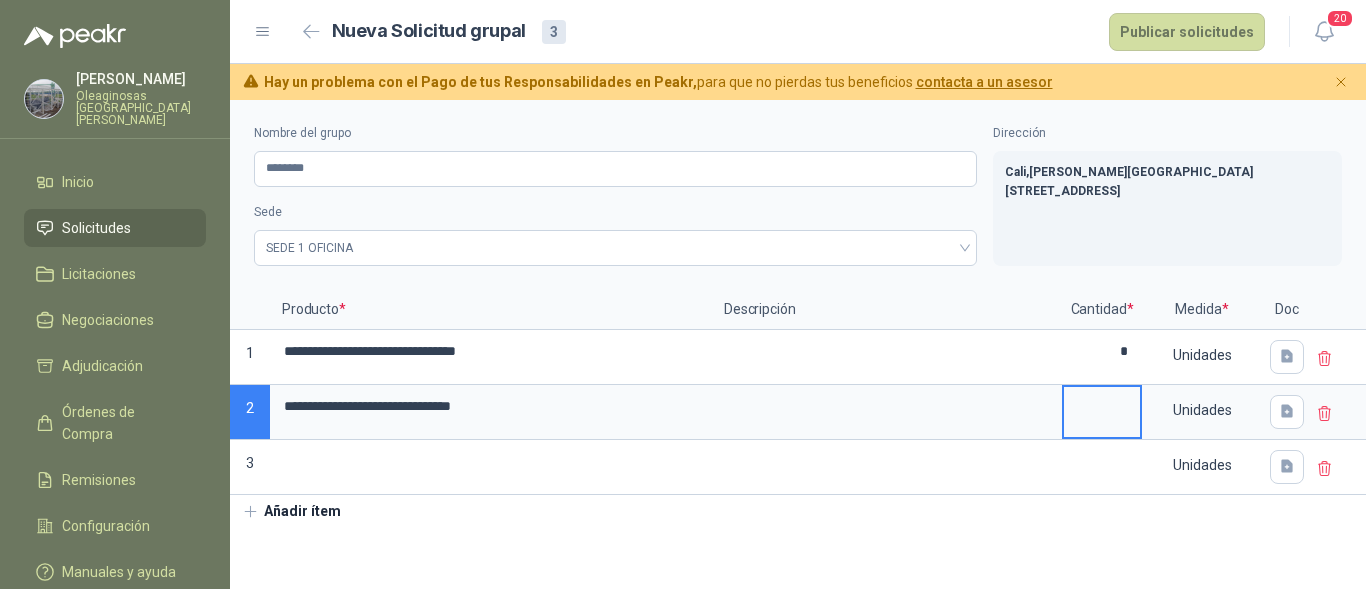 click at bounding box center (1102, 406) 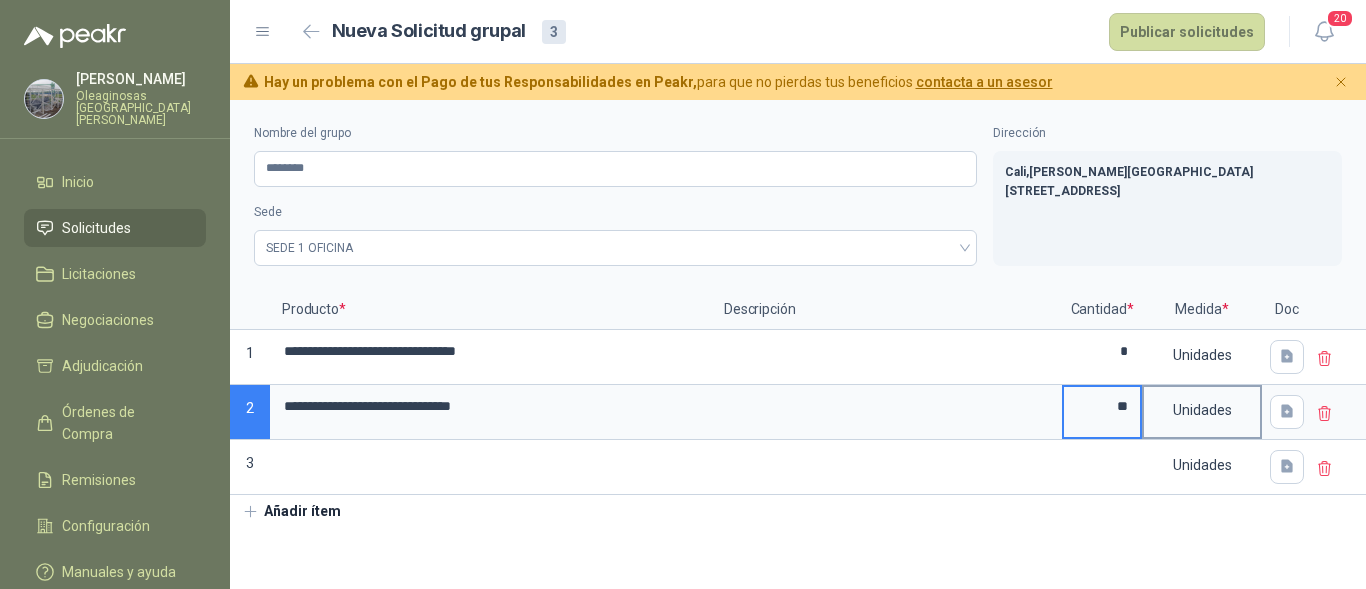 type on "**" 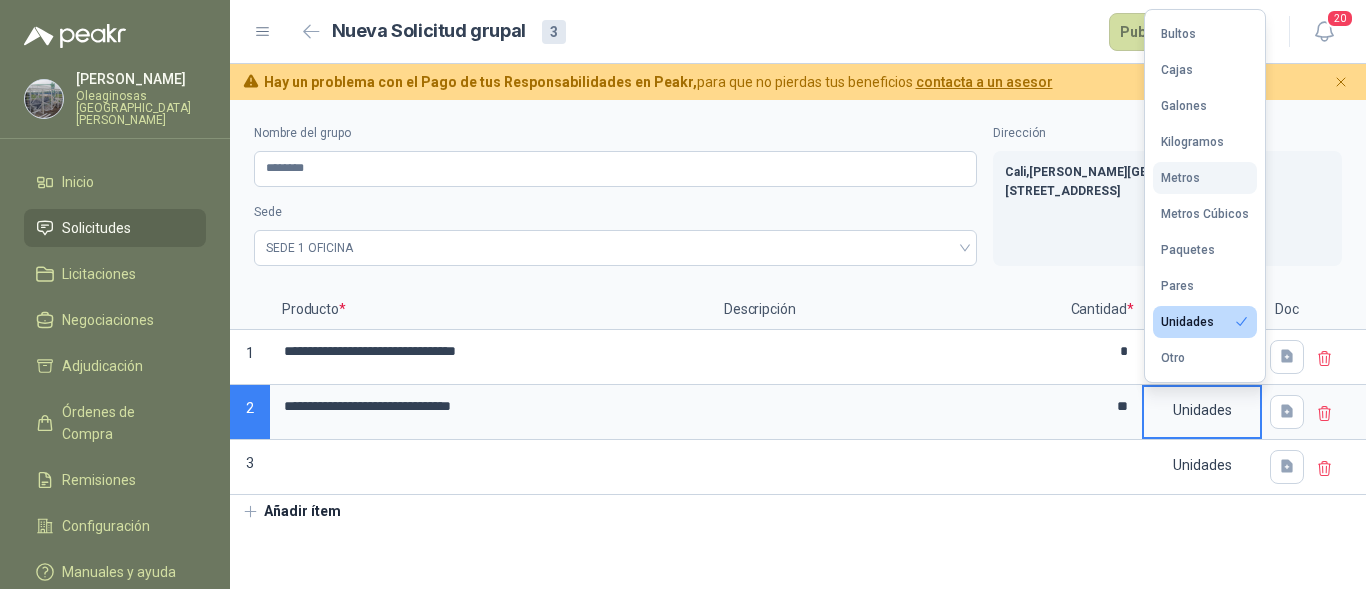 click on "Metros" at bounding box center (1205, 178) 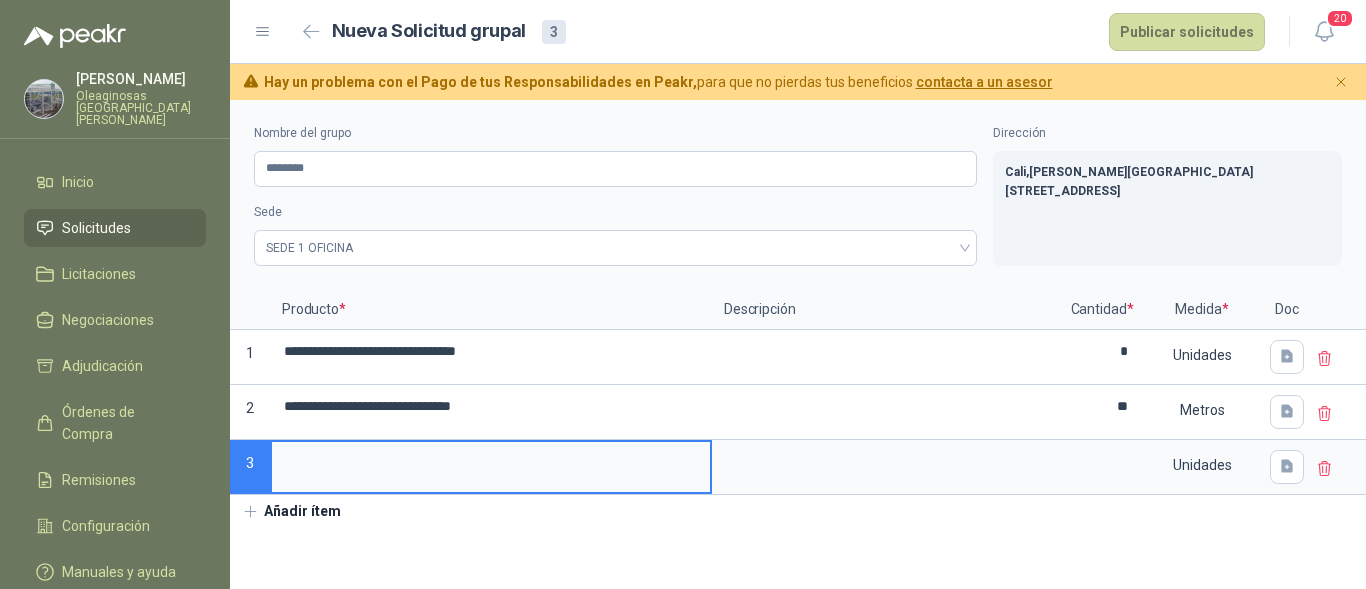 click at bounding box center [491, 461] 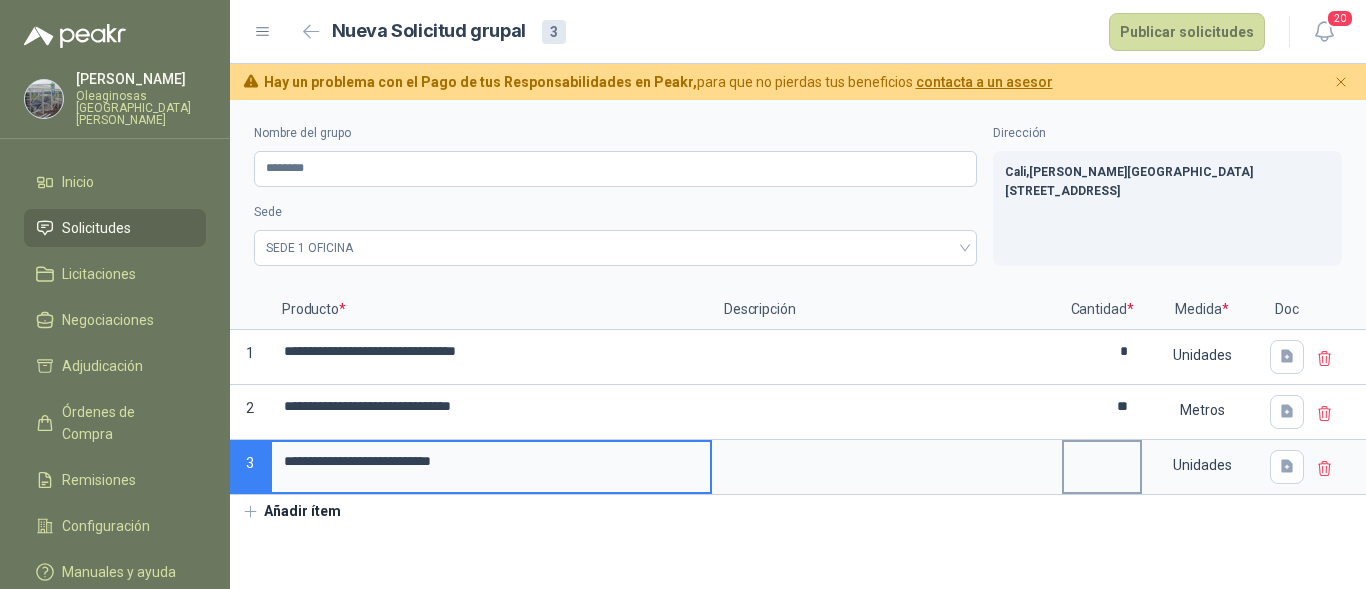 type on "**********" 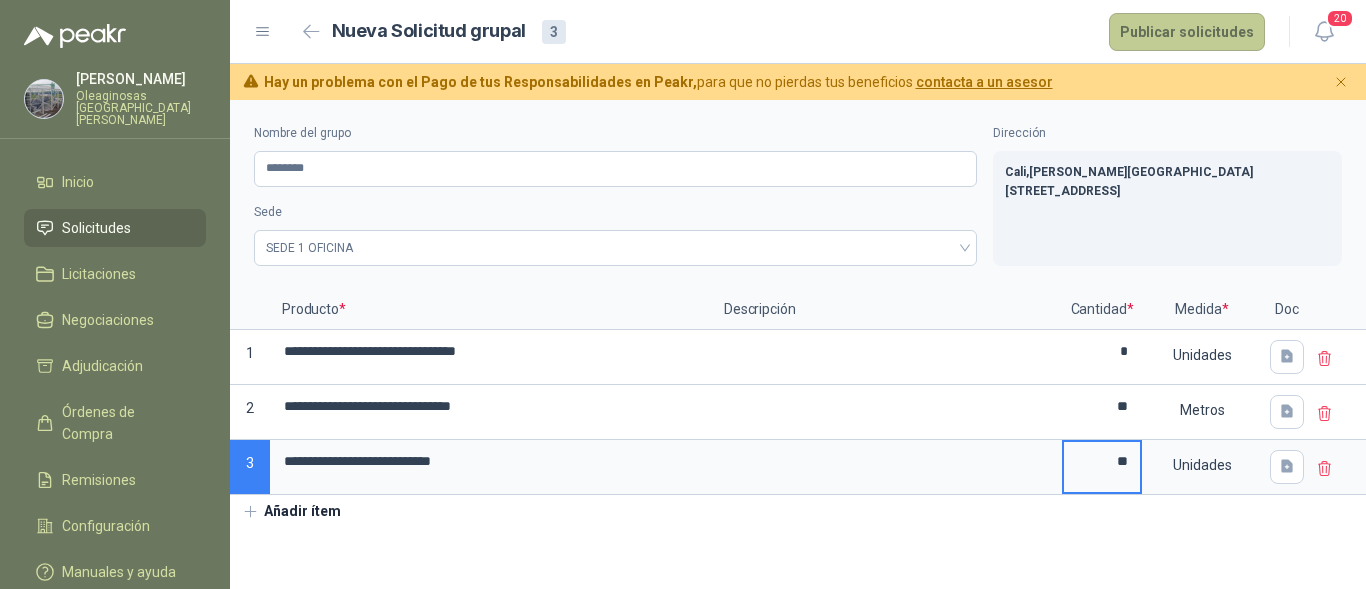 type on "**" 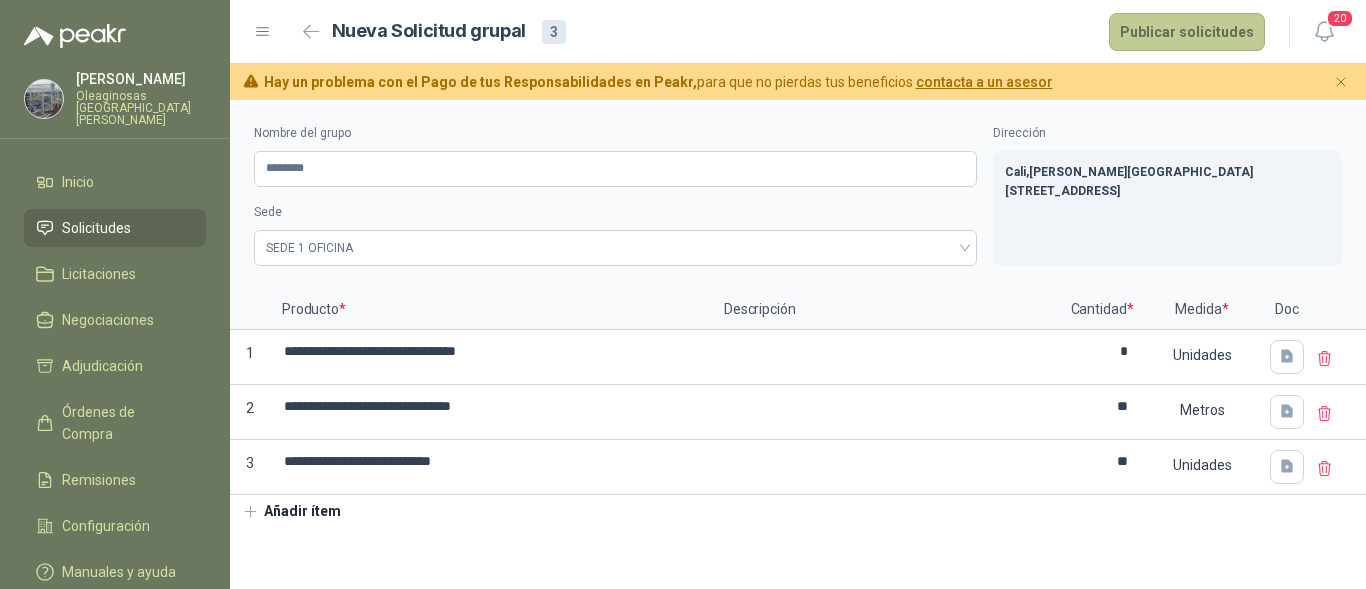 click on "Publicar solicitudes" at bounding box center (1187, 32) 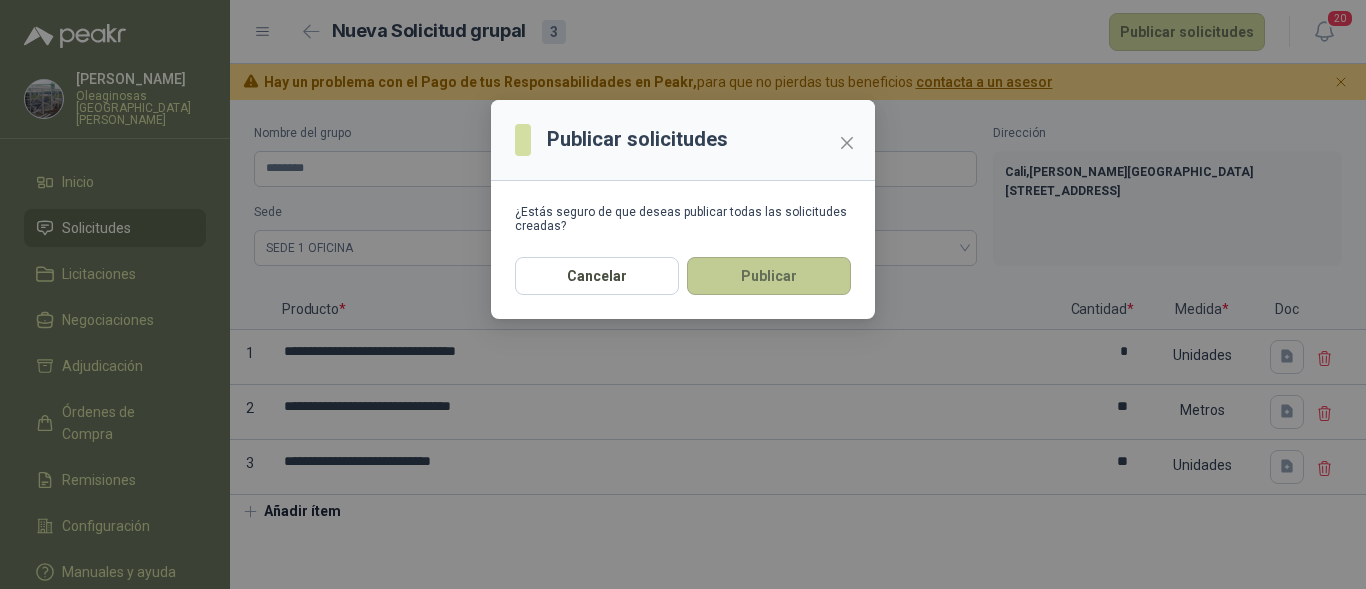 click on "Publicar" at bounding box center (769, 276) 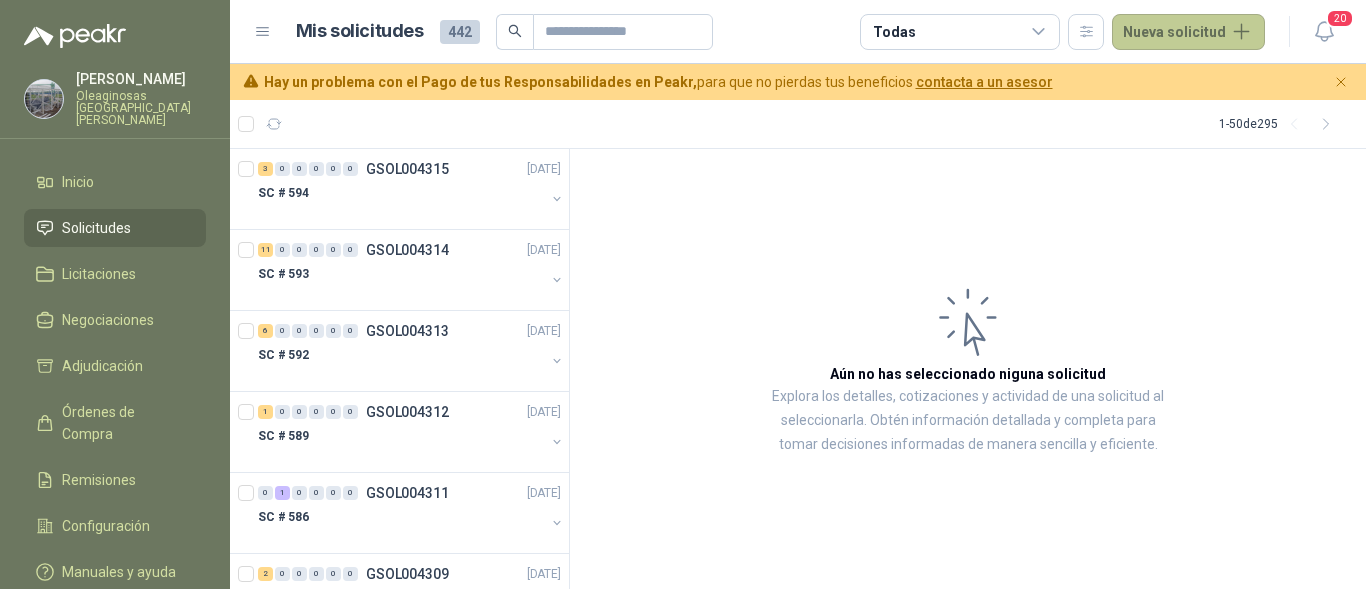 click on "Nueva solicitud" at bounding box center (1188, 32) 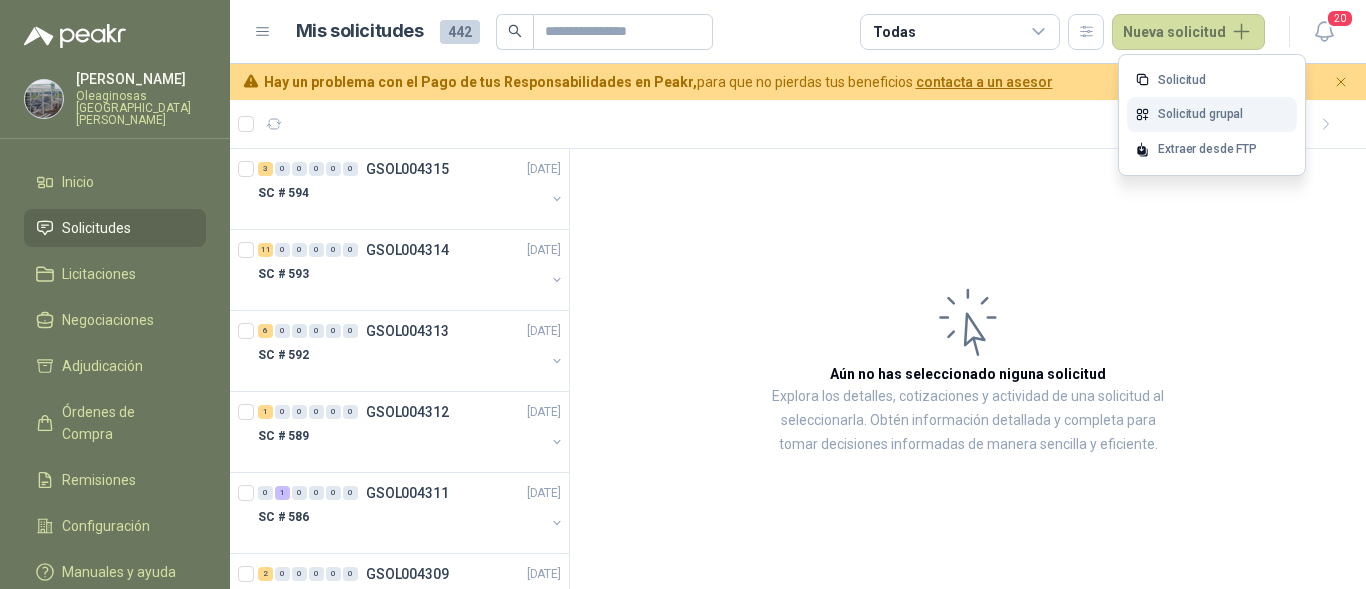 click on "Solicitud grupal" at bounding box center (1212, 114) 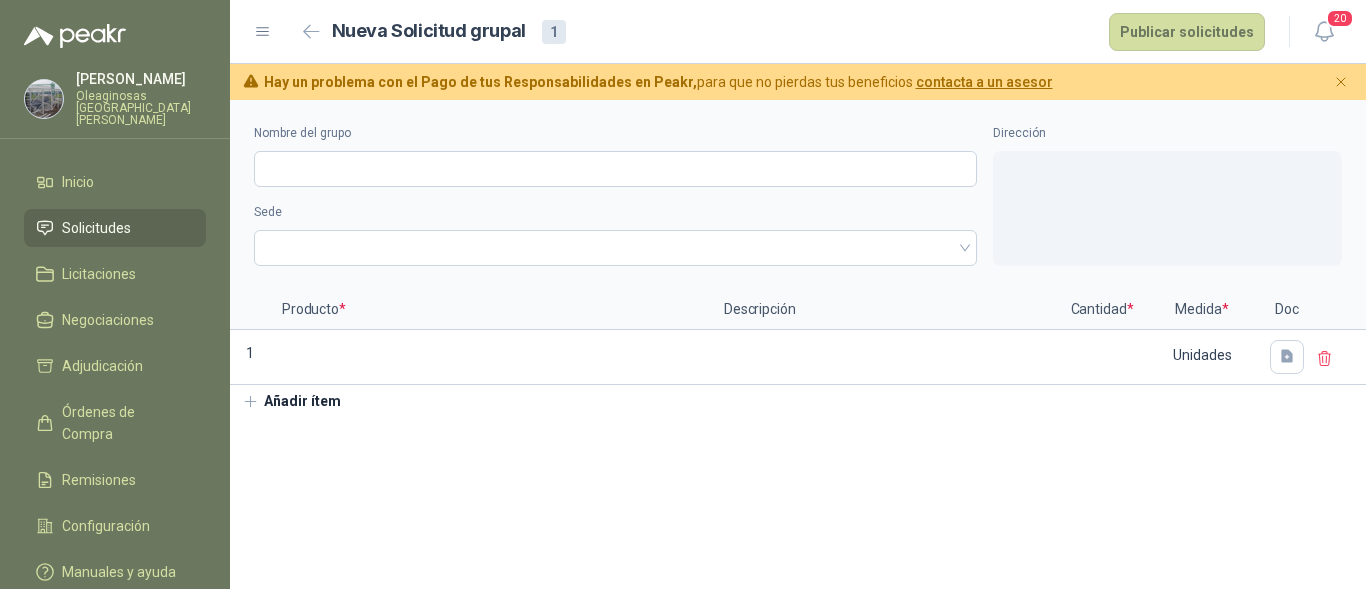 click on "Añadir ítem" at bounding box center [291, 402] 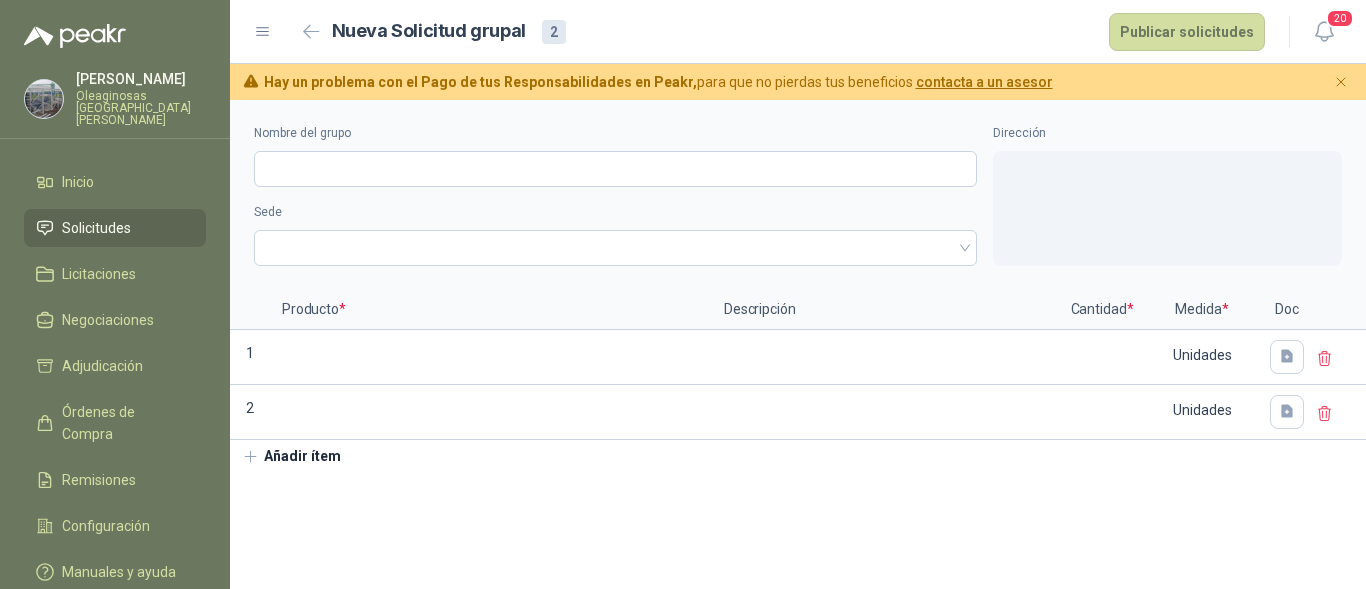 click on "Añadir ítem" at bounding box center [291, 457] 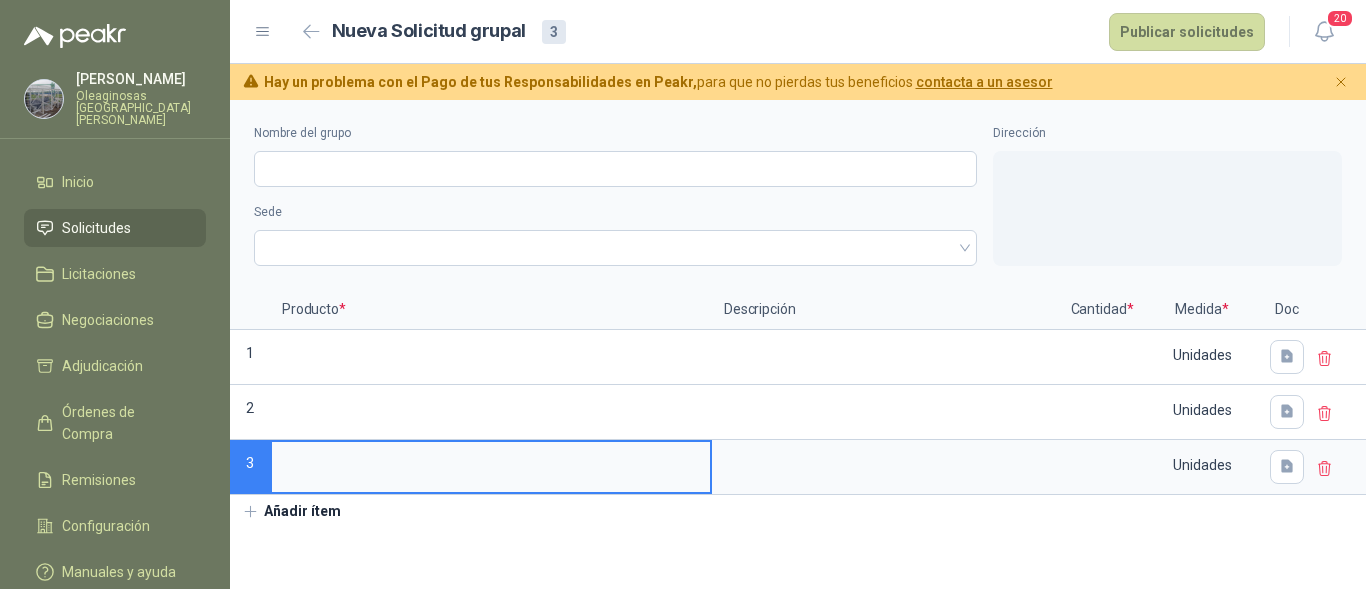 click on "Añadir ítem" at bounding box center (291, 512) 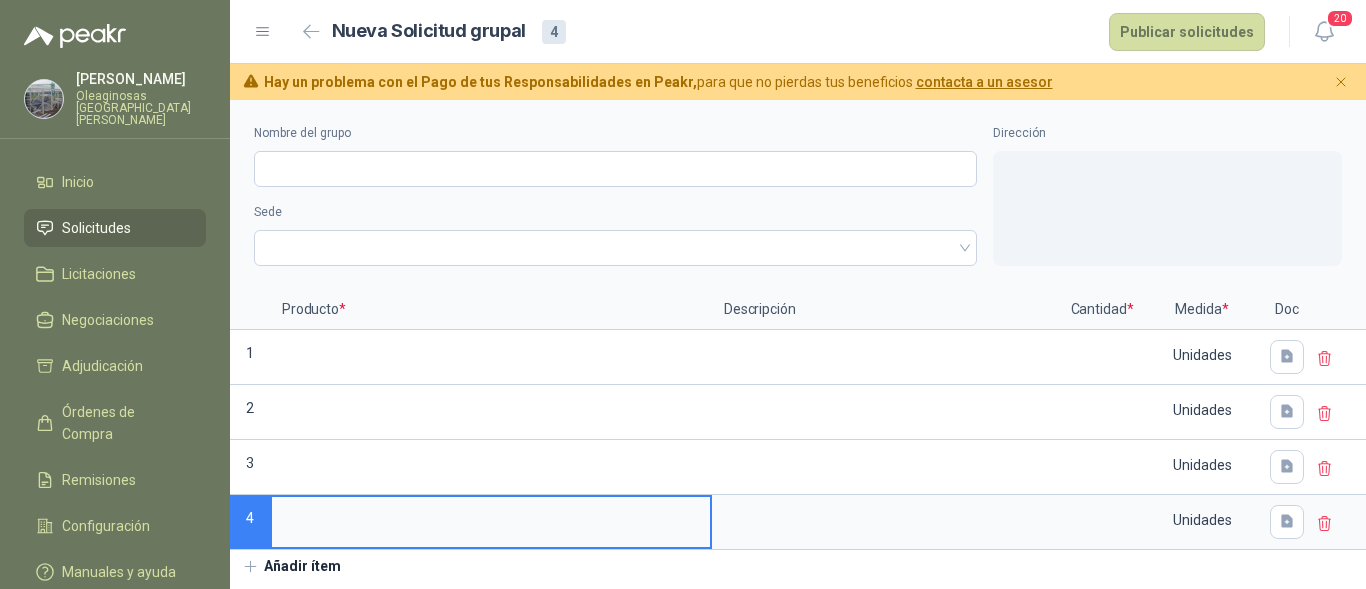 type 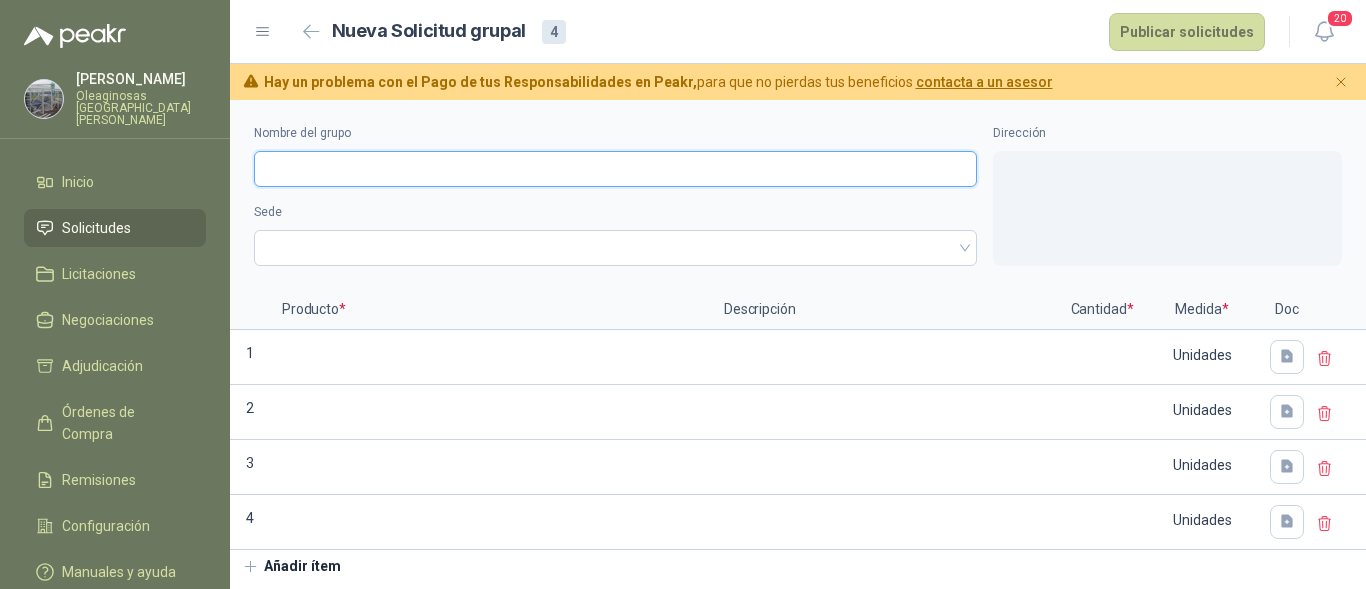 click on "Nombre del grupo" at bounding box center (615, 169) 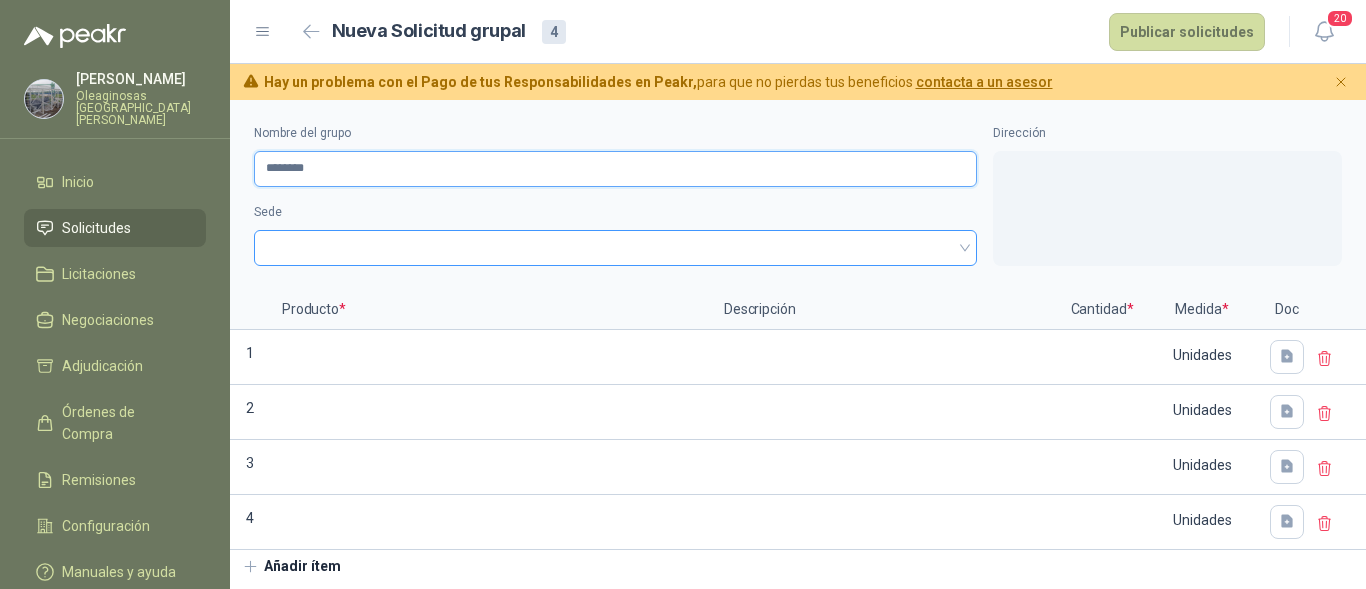 click at bounding box center (615, 248) 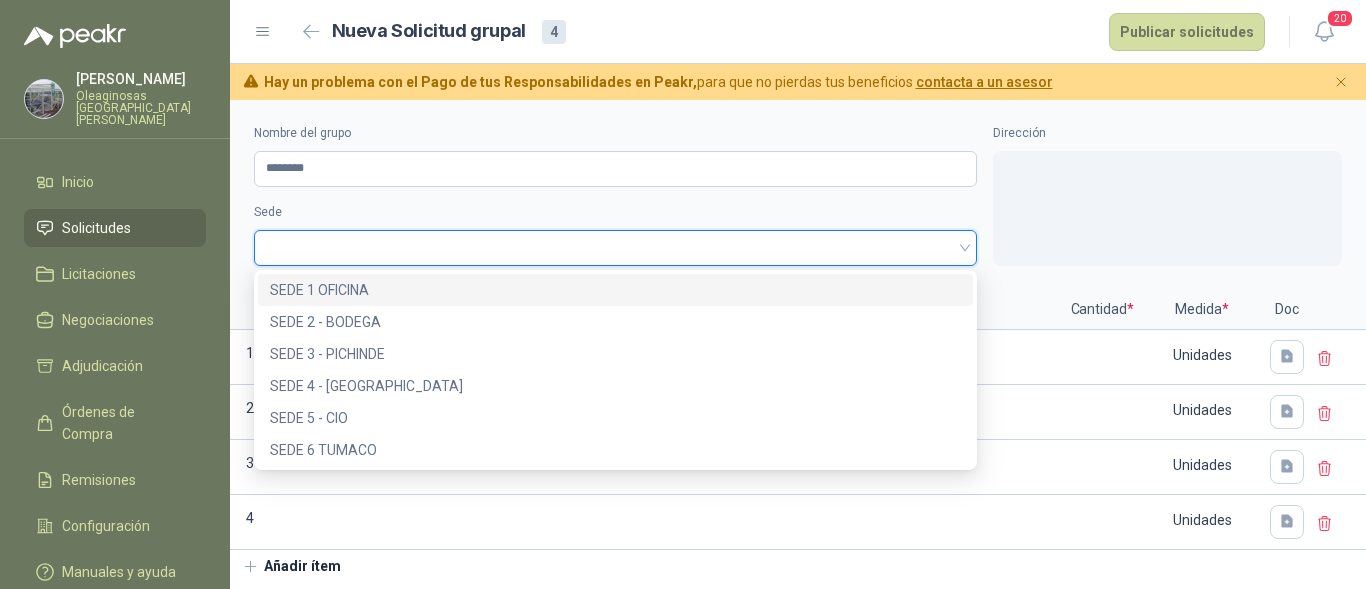 click on "SEDE 1 OFICINA" at bounding box center (615, 290) 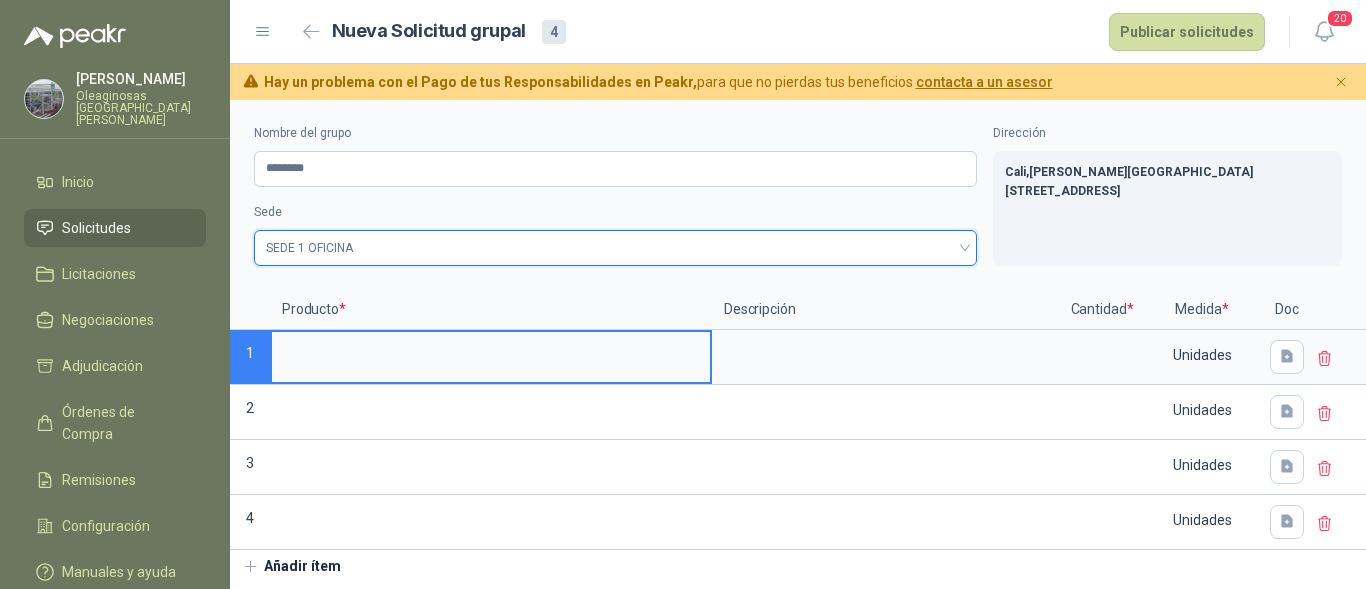 click at bounding box center (491, 351) 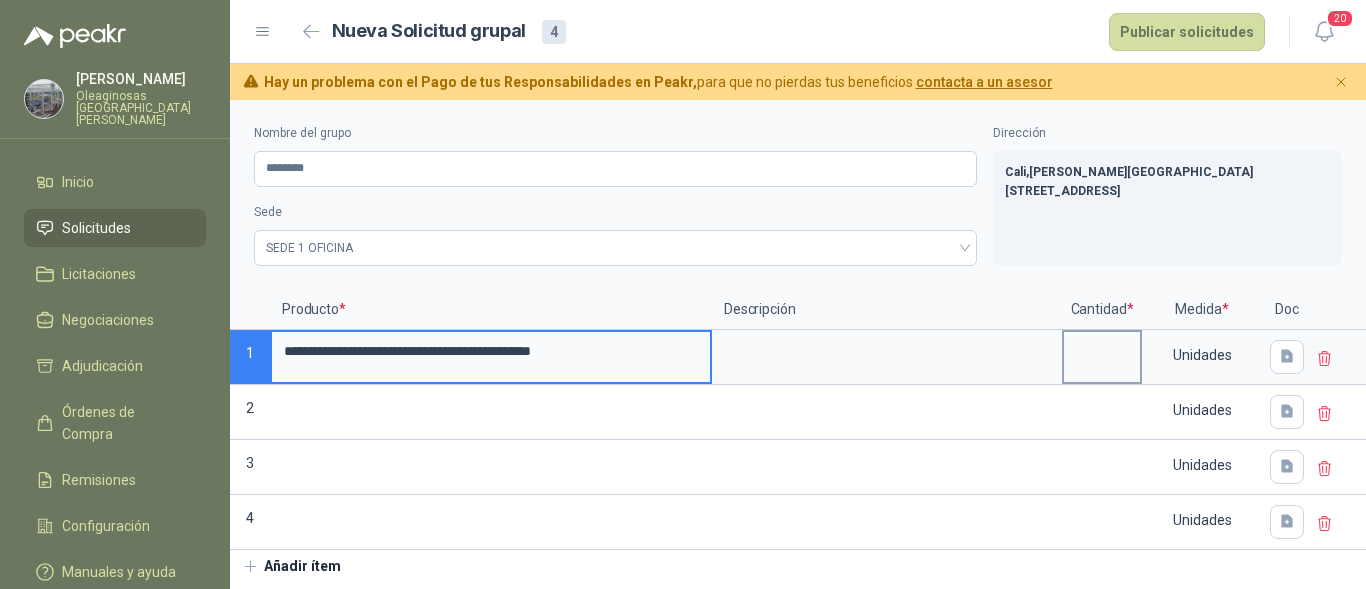 type on "**********" 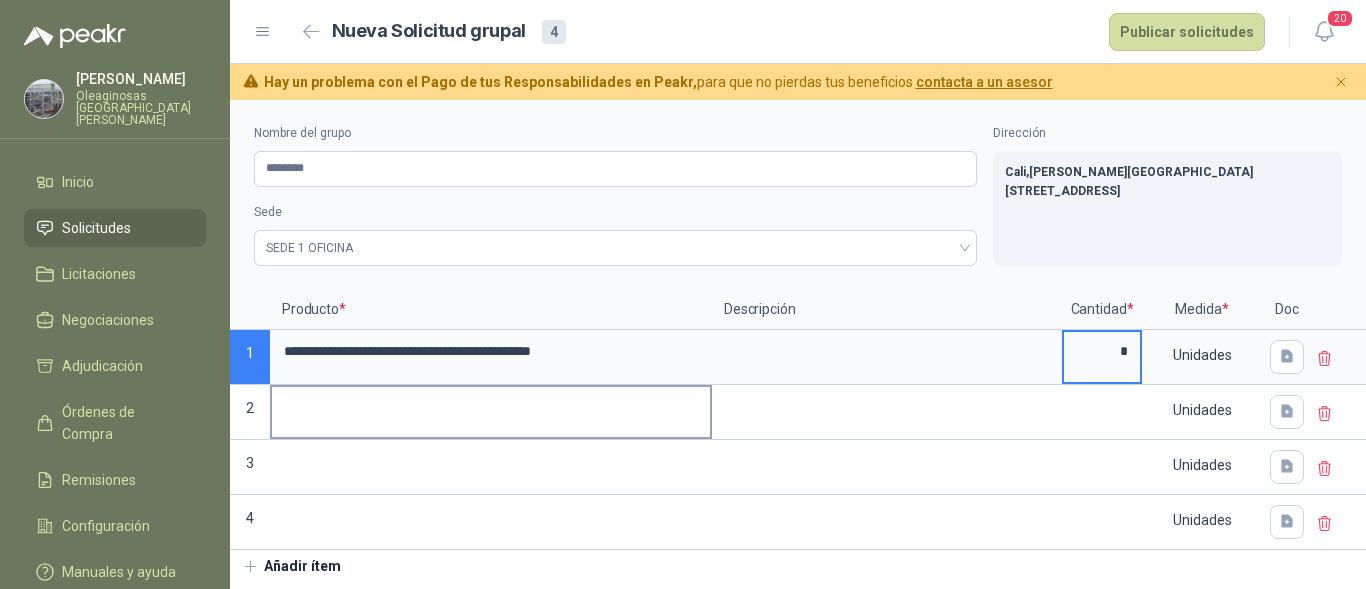 type on "*" 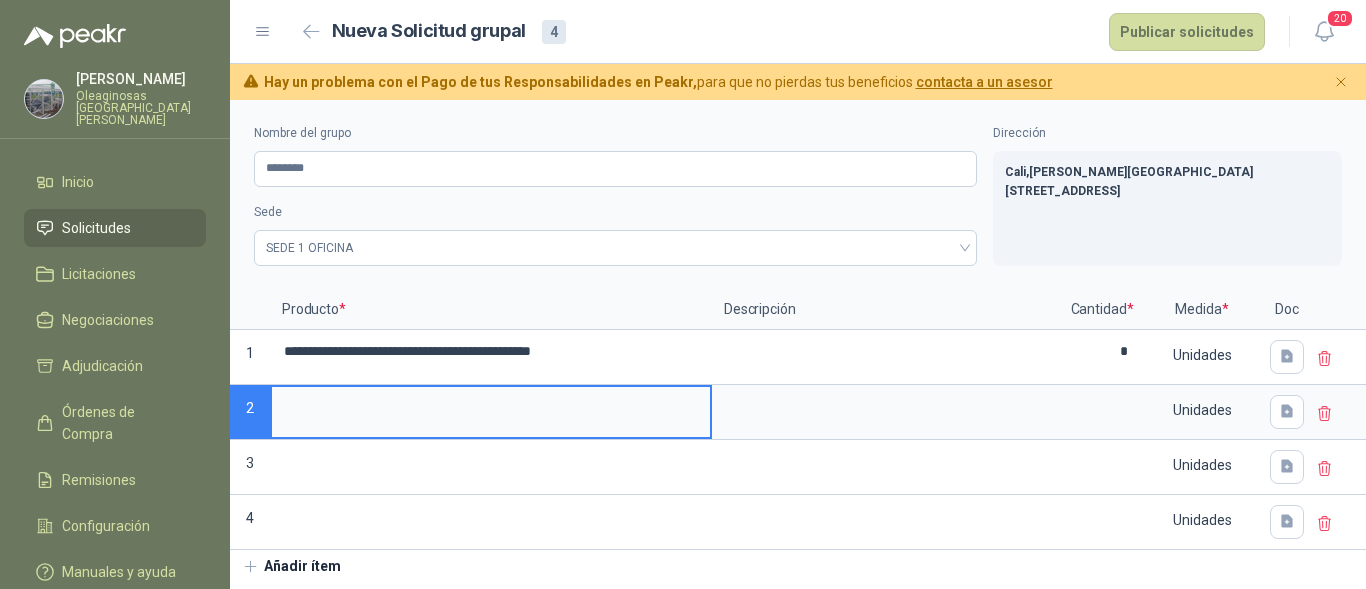 click at bounding box center [491, 406] 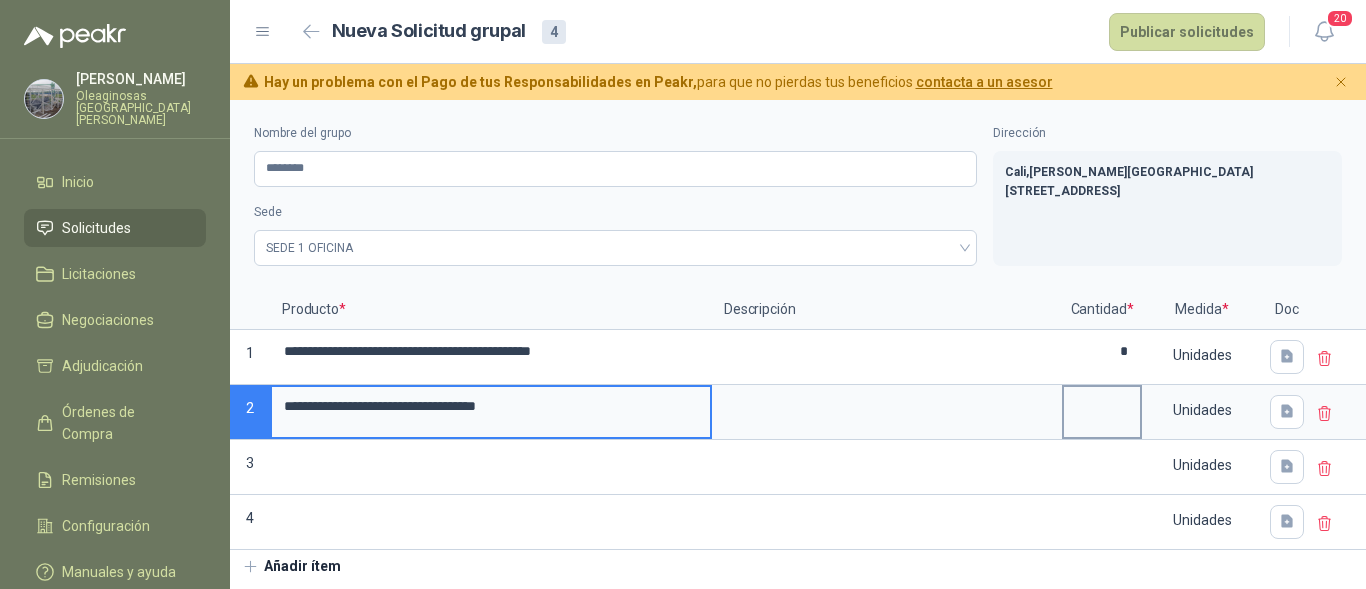 type on "**********" 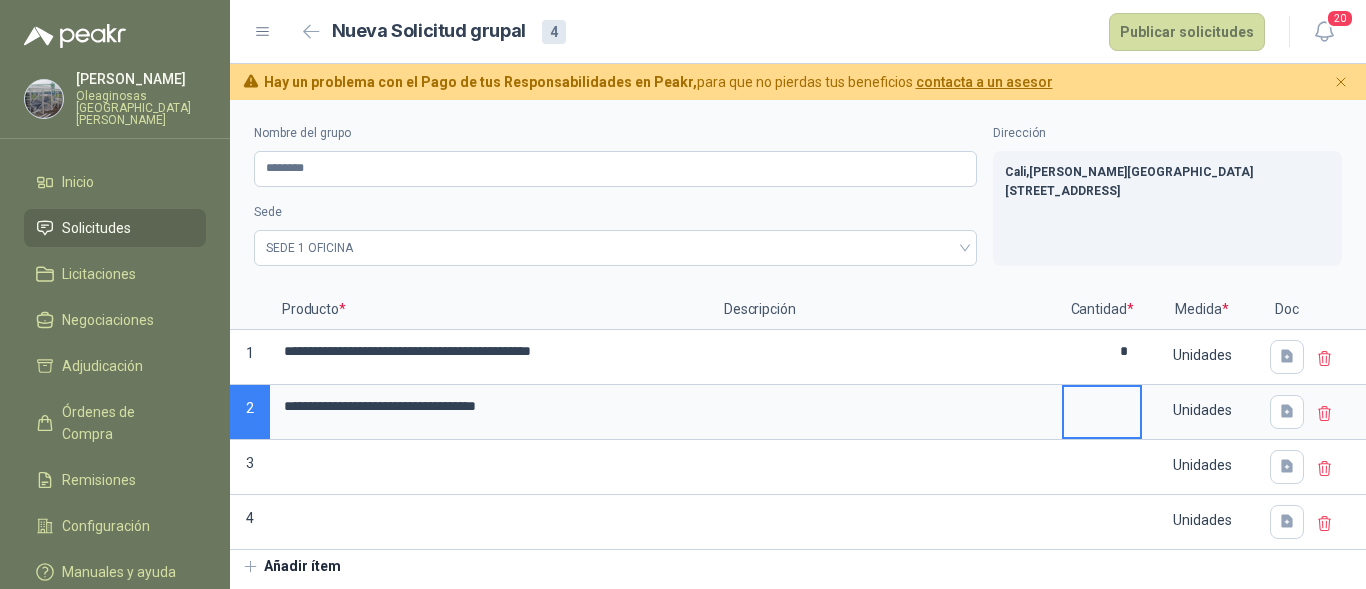 click at bounding box center (1102, 406) 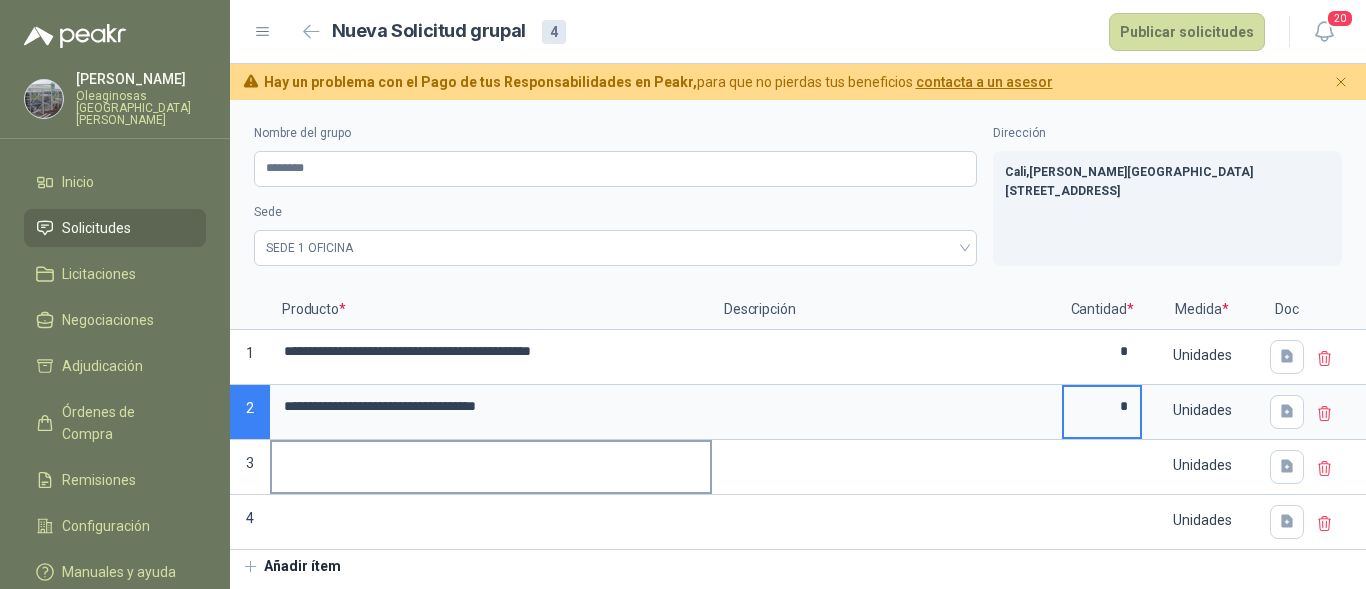 type on "*" 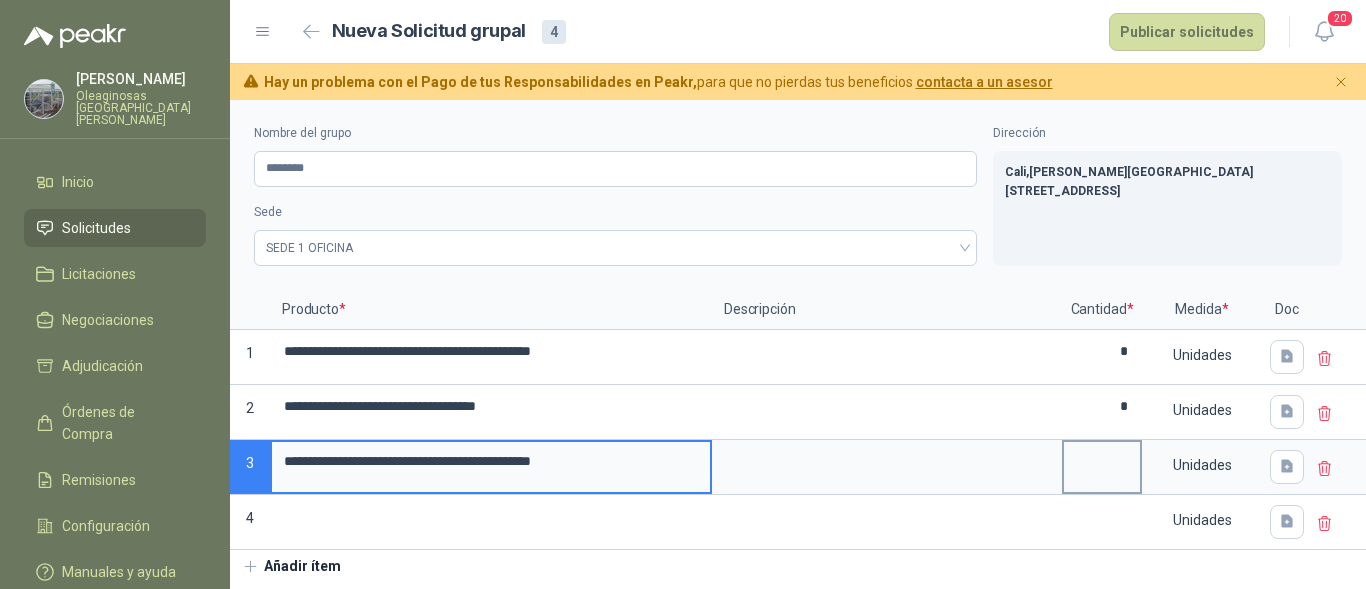 type on "**********" 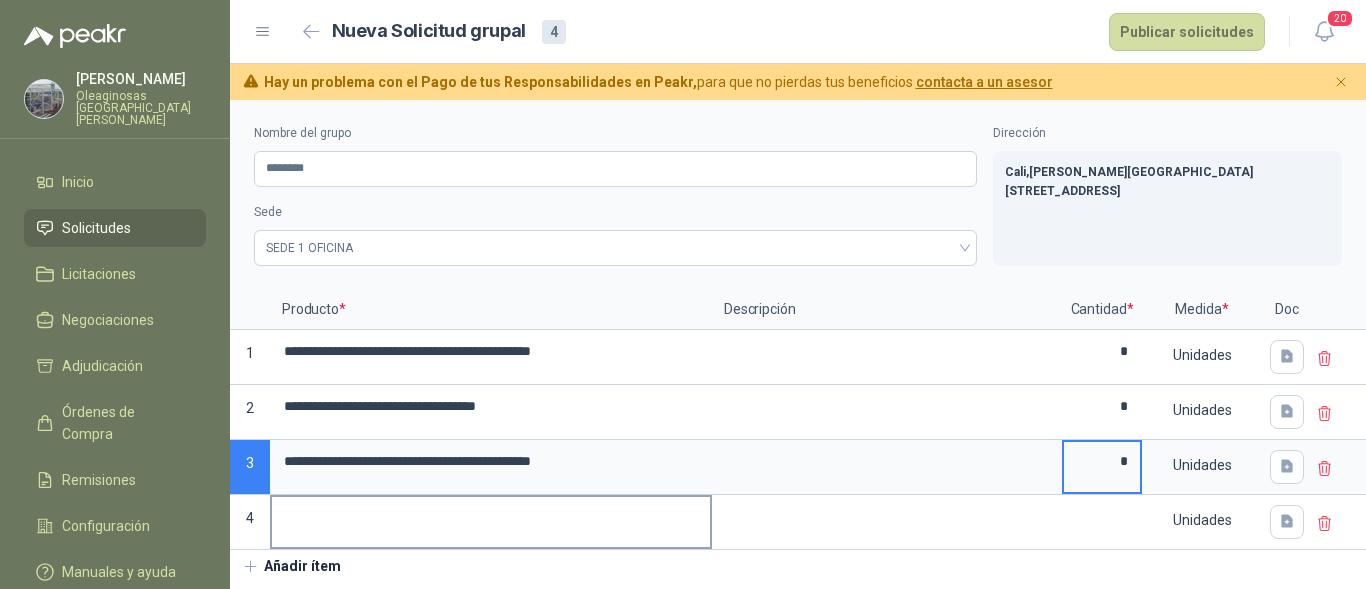 type on "*" 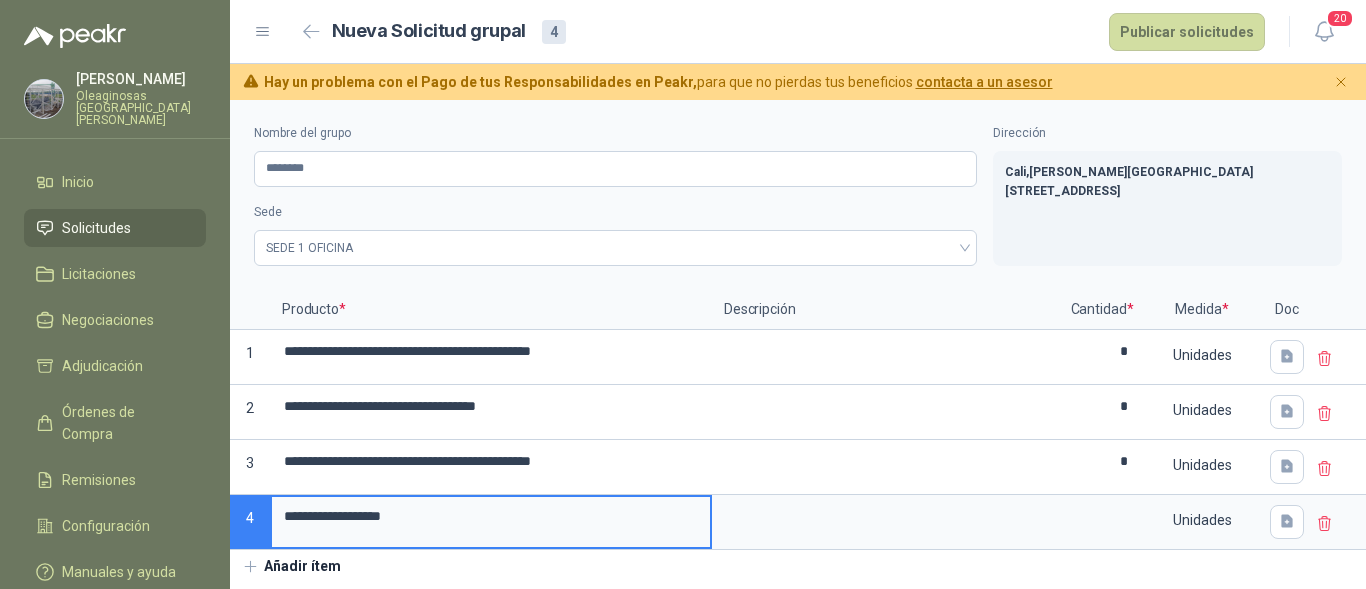 click on "**********" at bounding box center (491, 516) 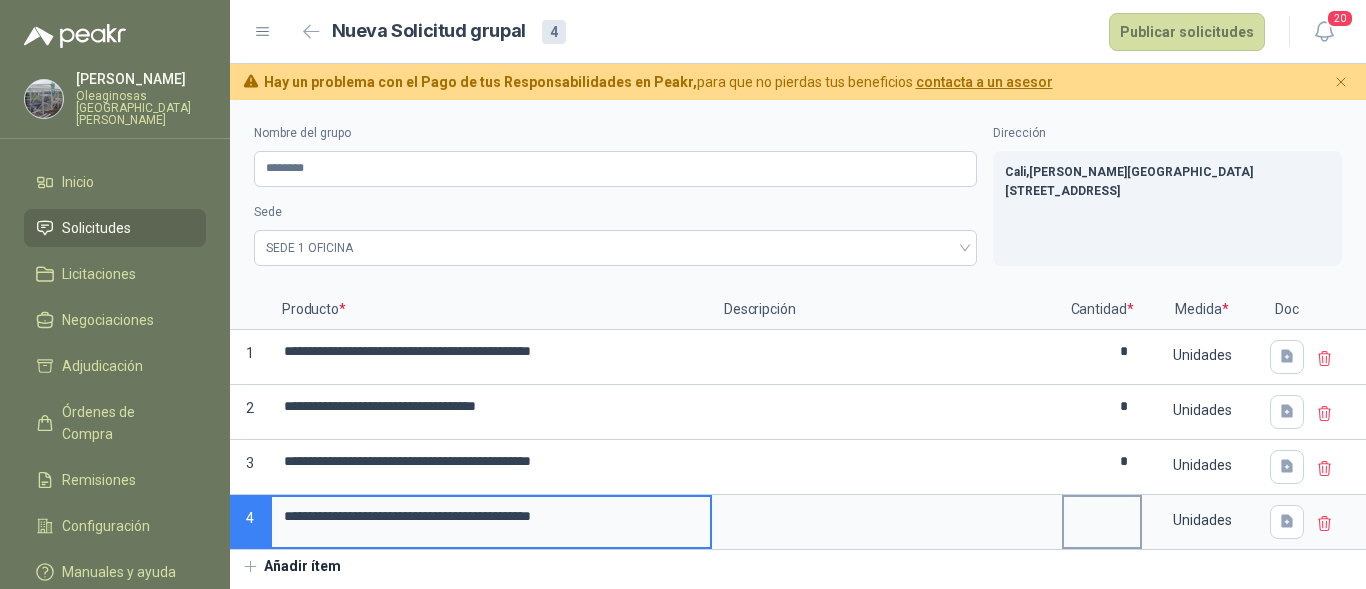 type on "**********" 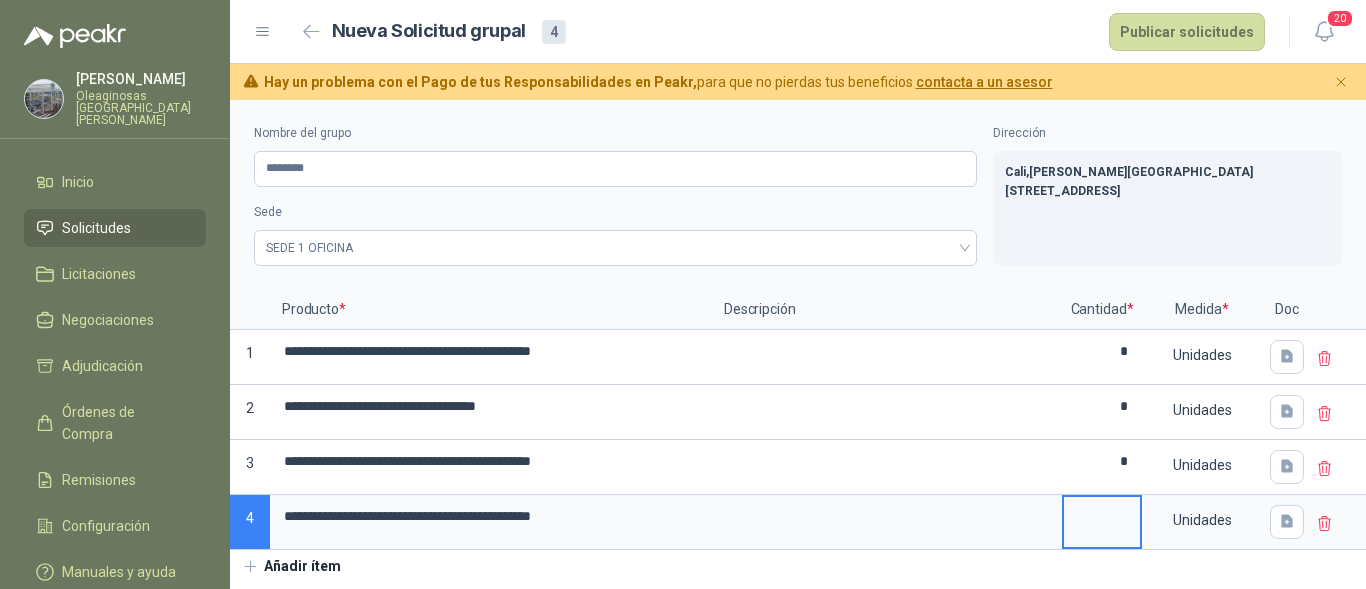 click at bounding box center (1102, 516) 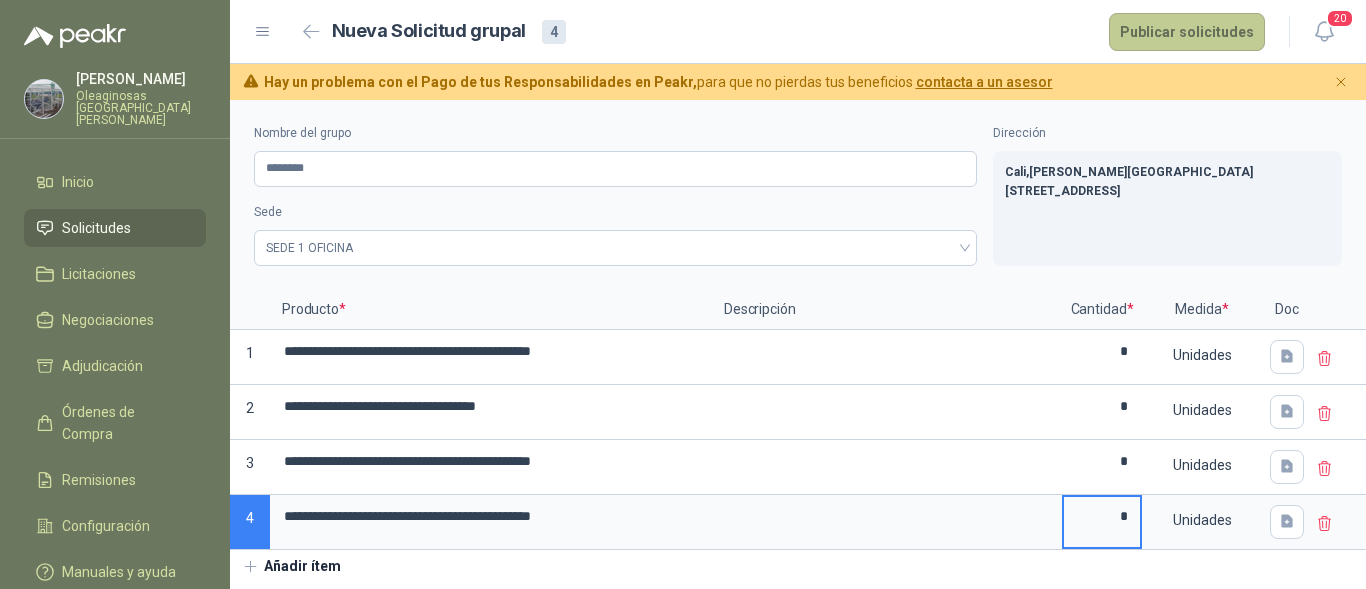 type on "*" 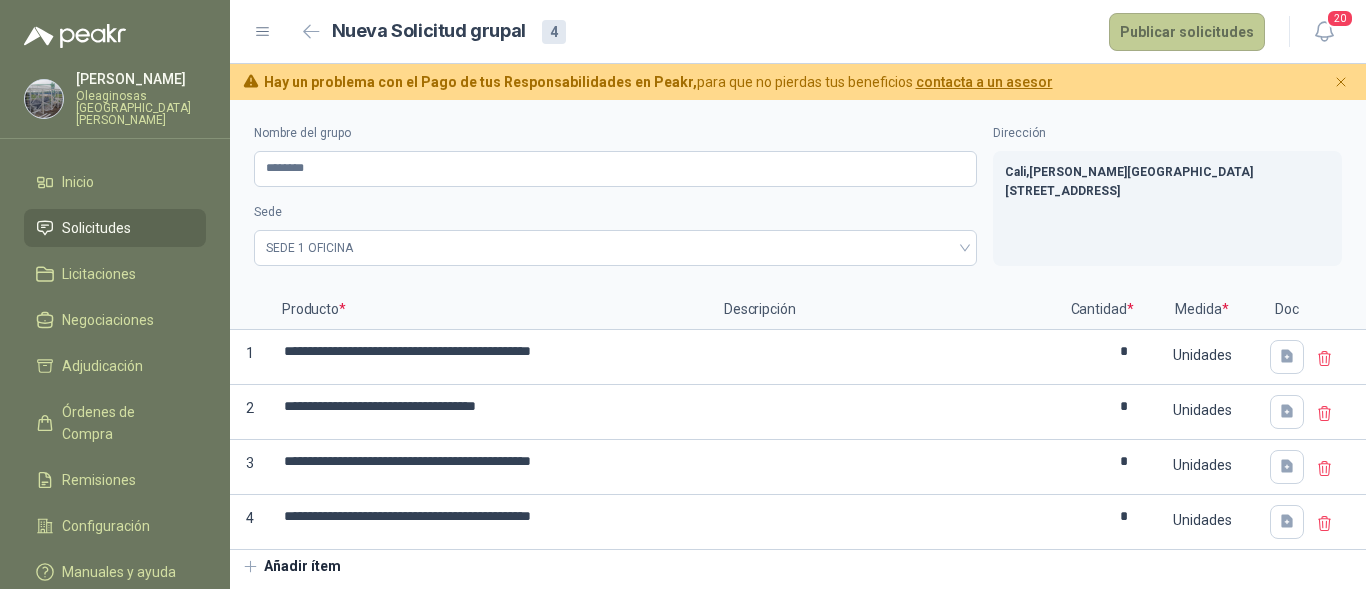 click on "Publicar solicitudes" at bounding box center [1187, 32] 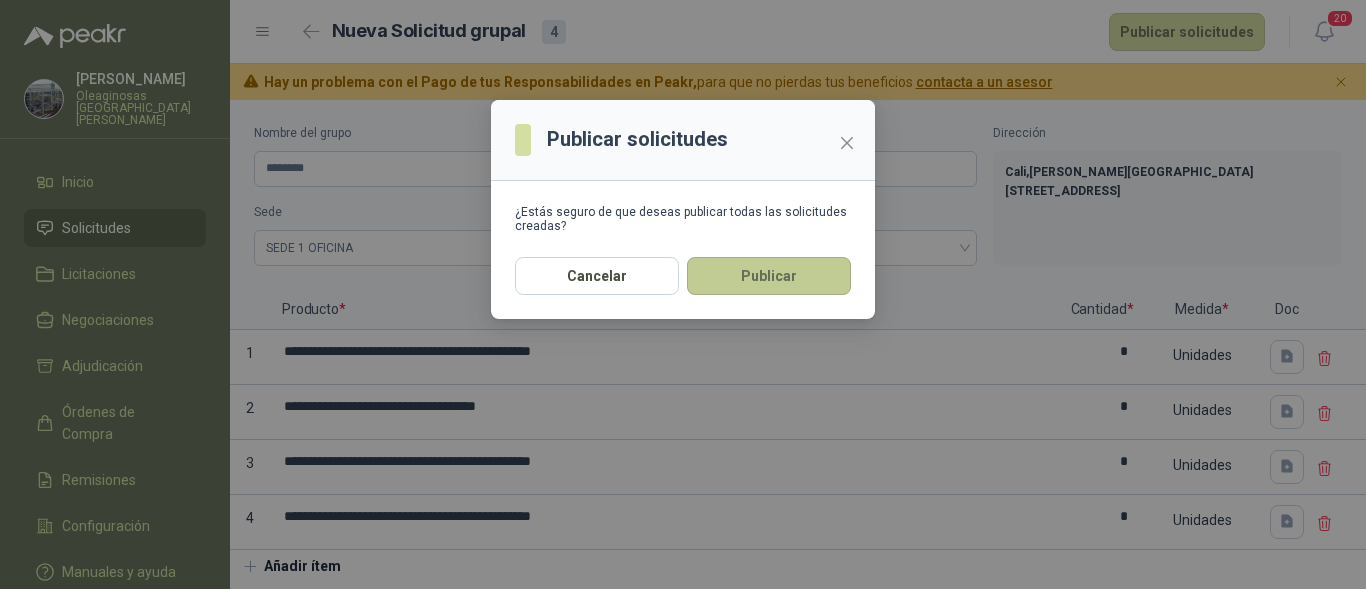 click on "Publicar" at bounding box center (769, 276) 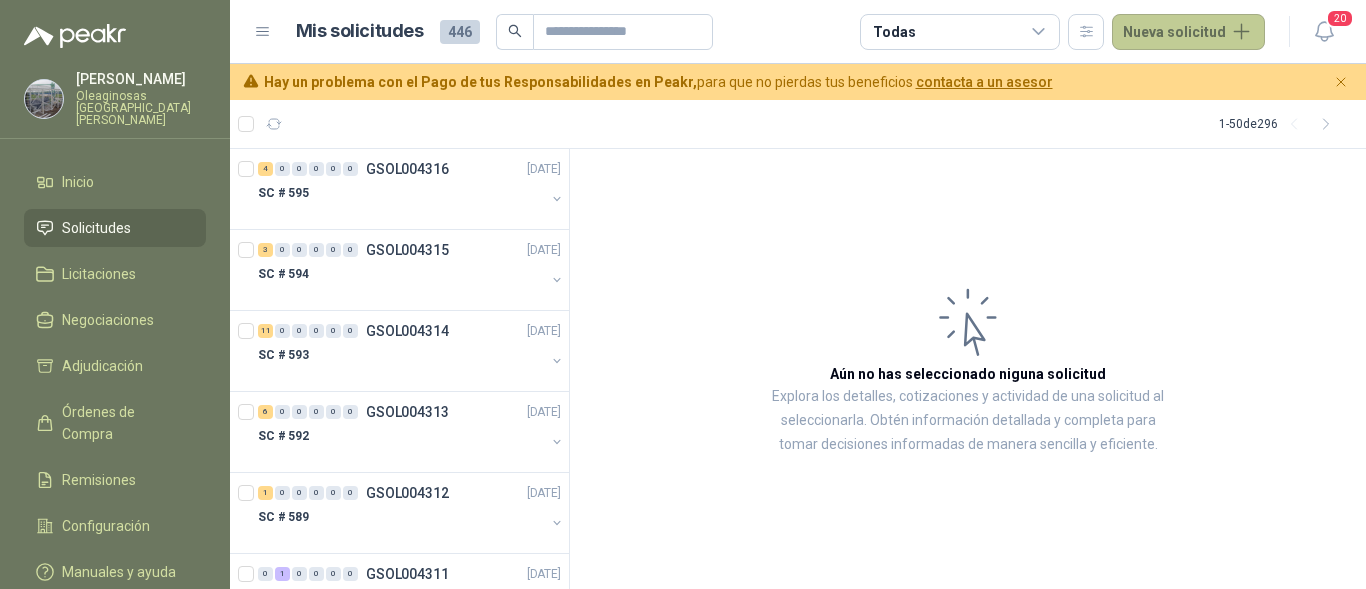 click on "Nueva solicitud" at bounding box center [1188, 32] 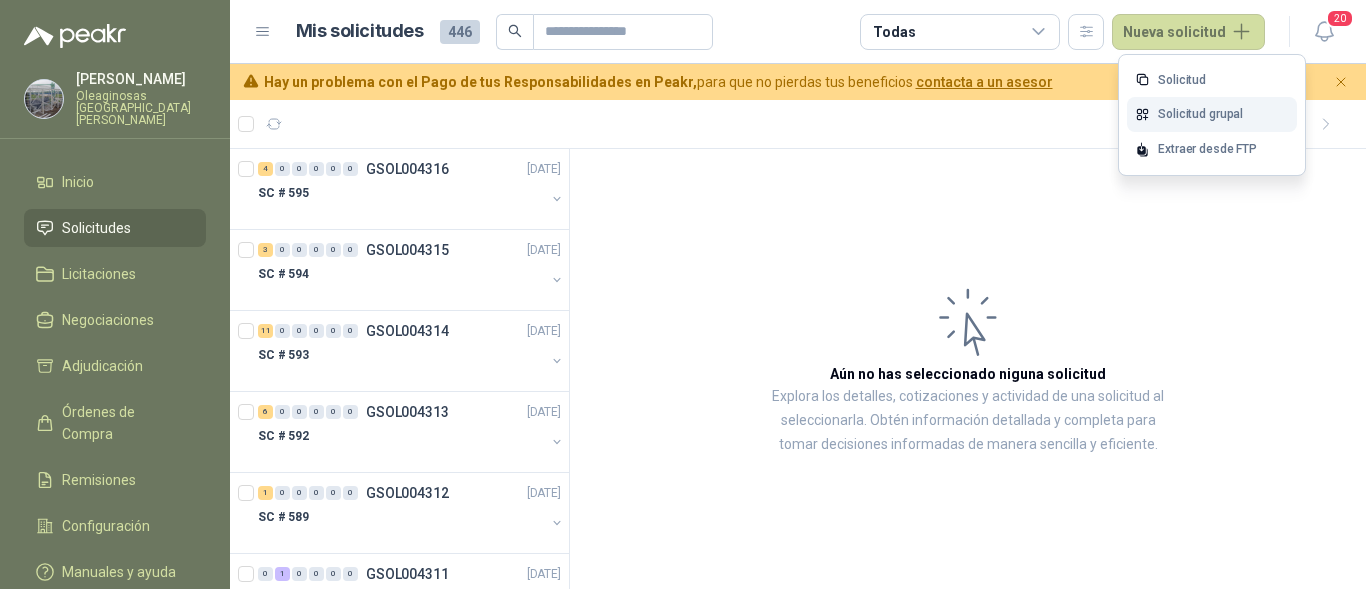 click on "Solicitud grupal" at bounding box center [1212, 114] 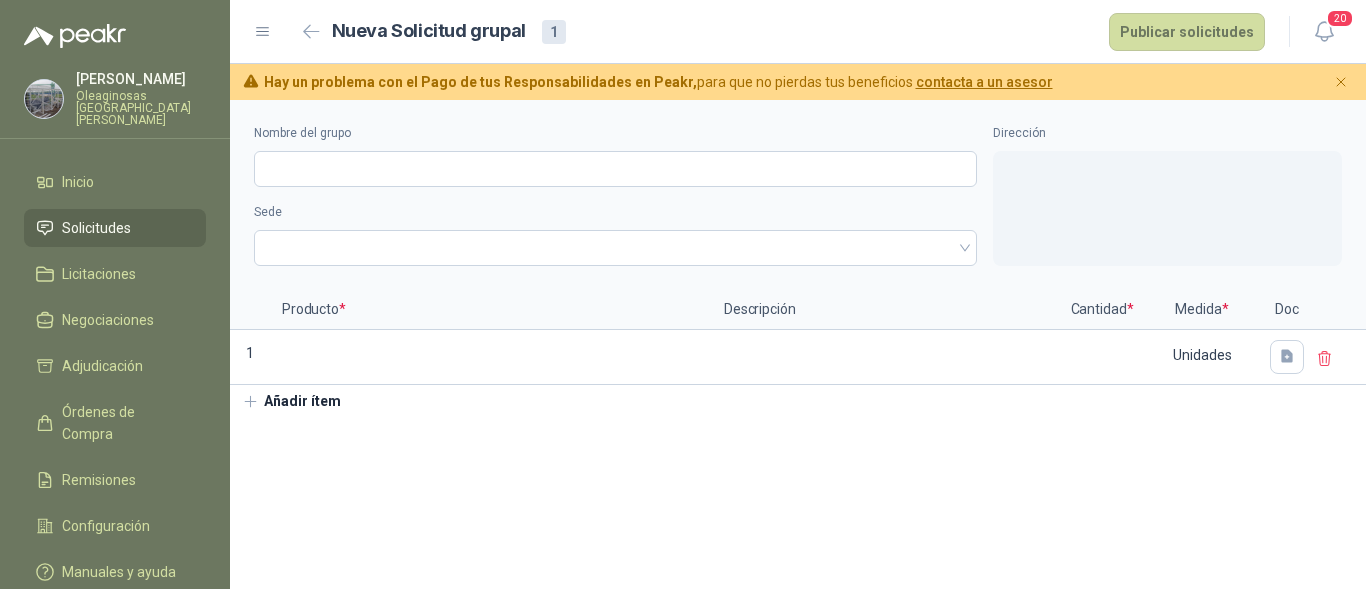 click on "Añadir ítem" at bounding box center [291, 402] 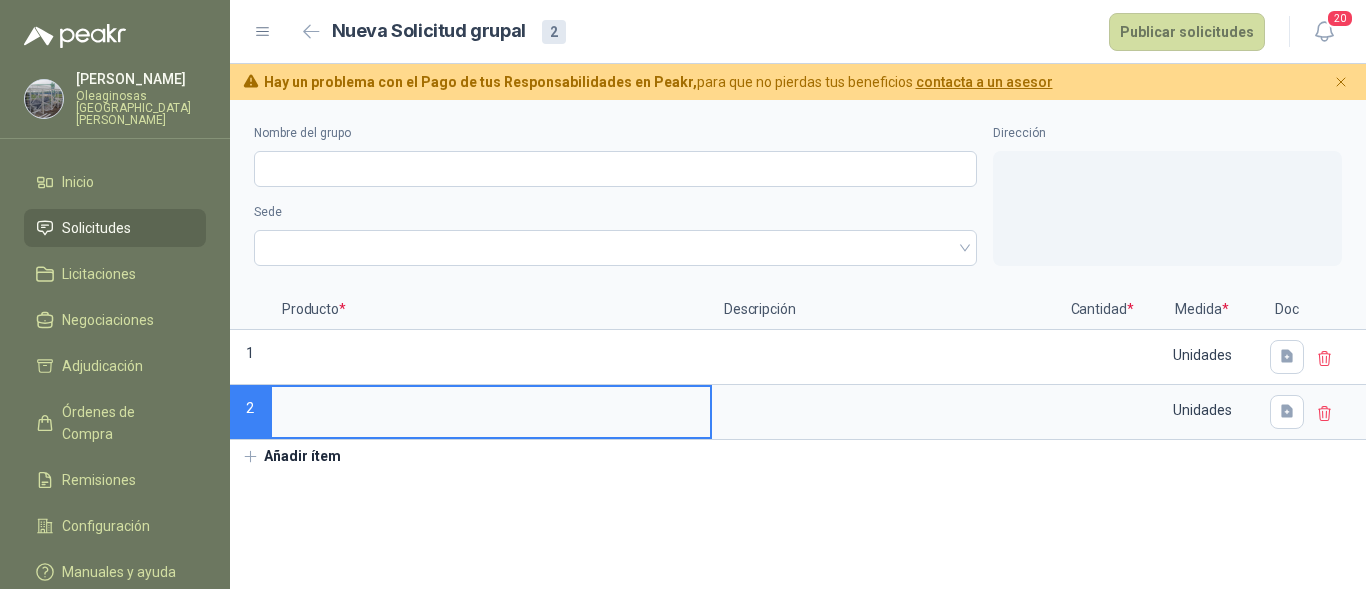 click on "Añadir ítem" at bounding box center [291, 457] 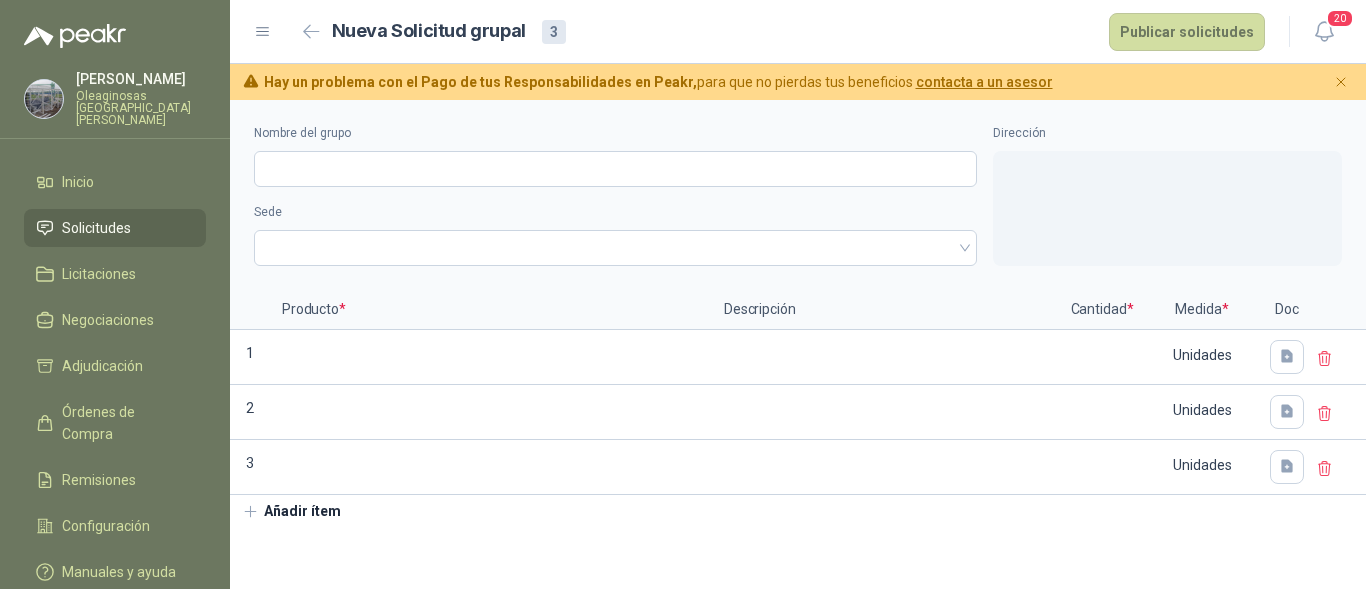 click on "Añadir ítem" at bounding box center (291, 512) 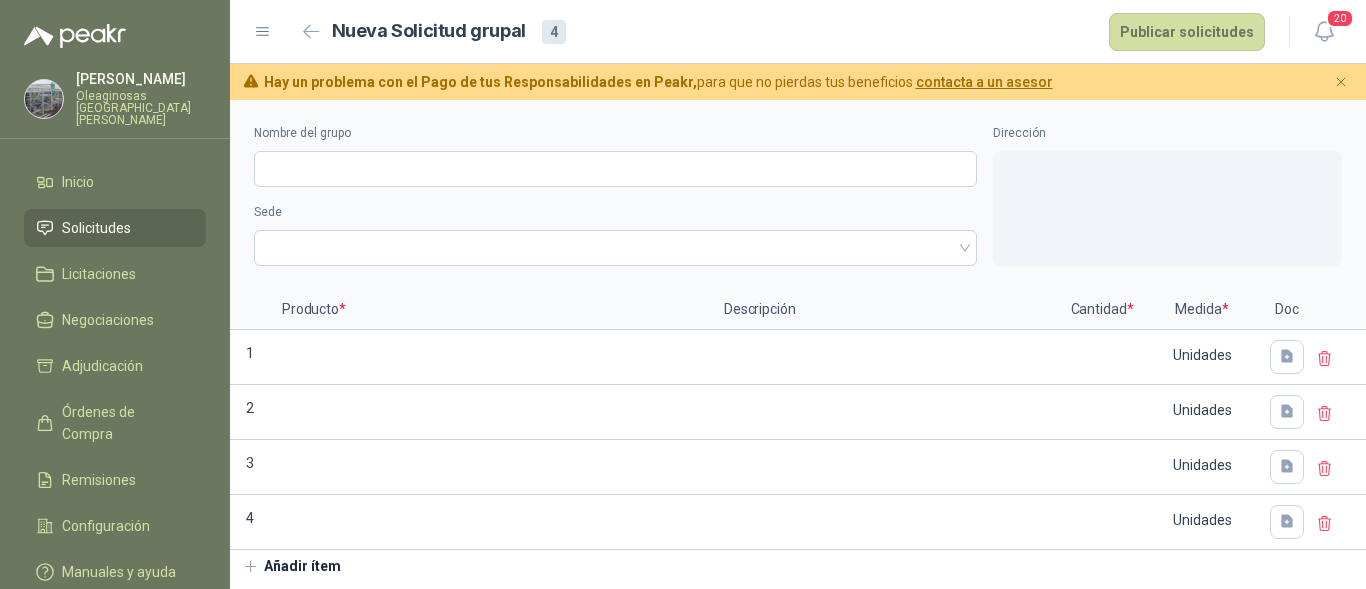 click on "Añadir ítem" at bounding box center [291, 567] 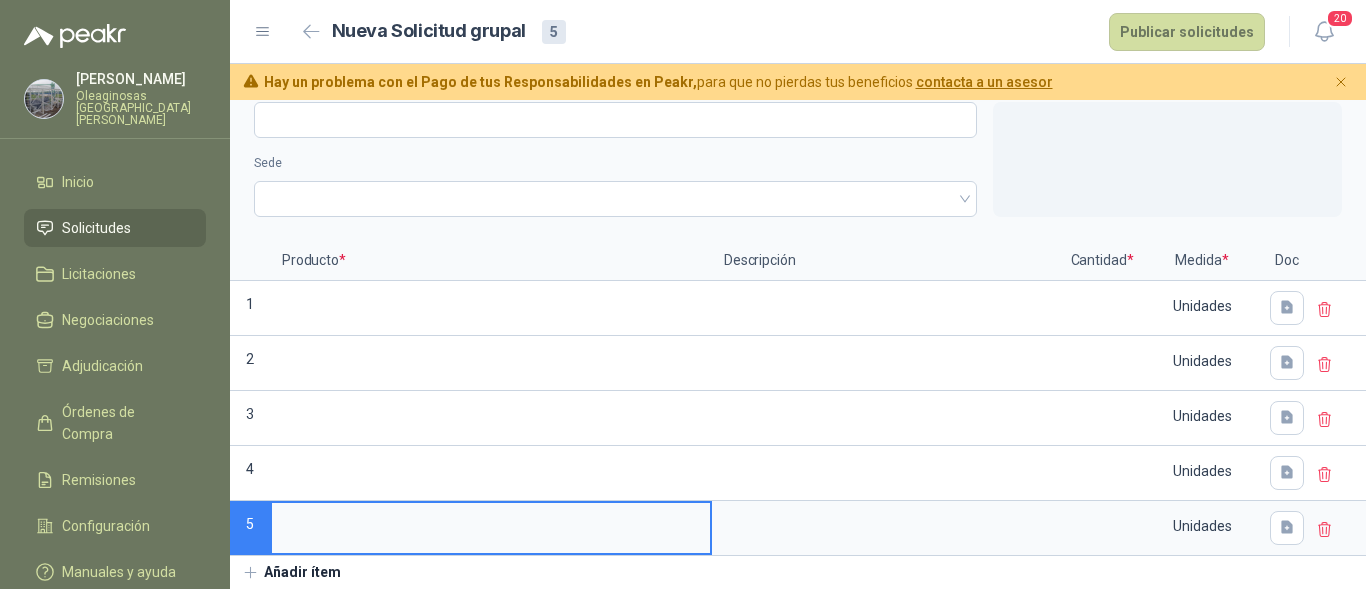 click on "Añadir ítem" at bounding box center (291, 573) 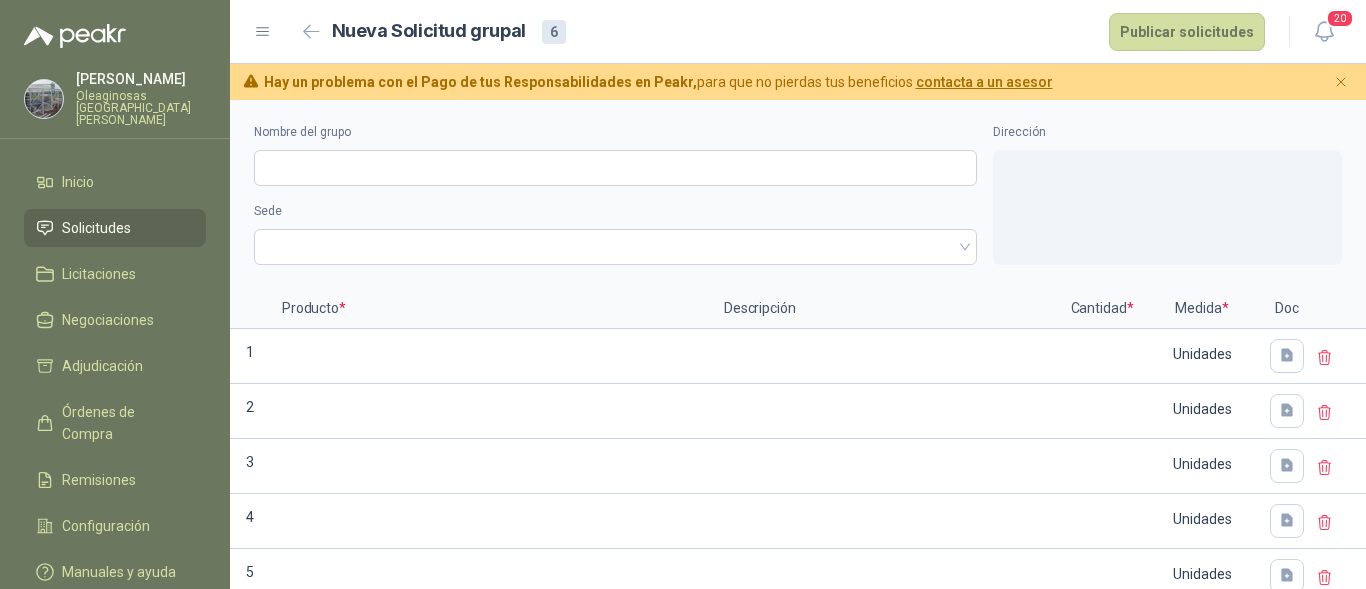 scroll, scrollTop: 0, scrollLeft: 0, axis: both 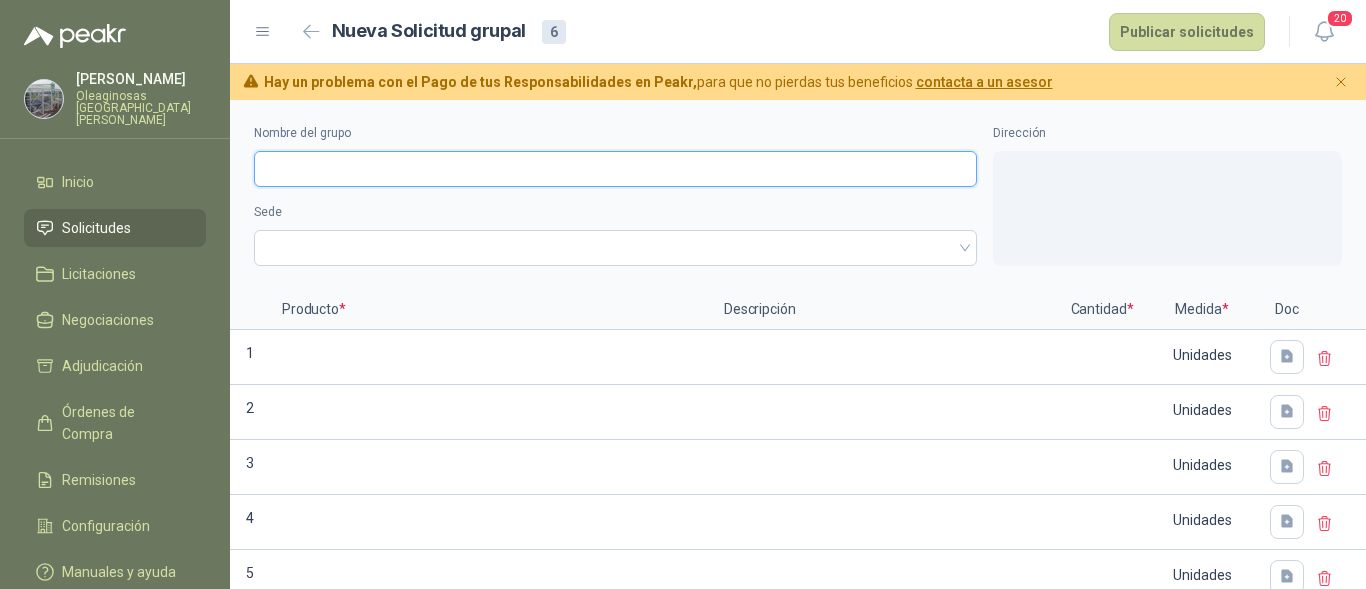 click on "Nombre del grupo" at bounding box center (615, 169) 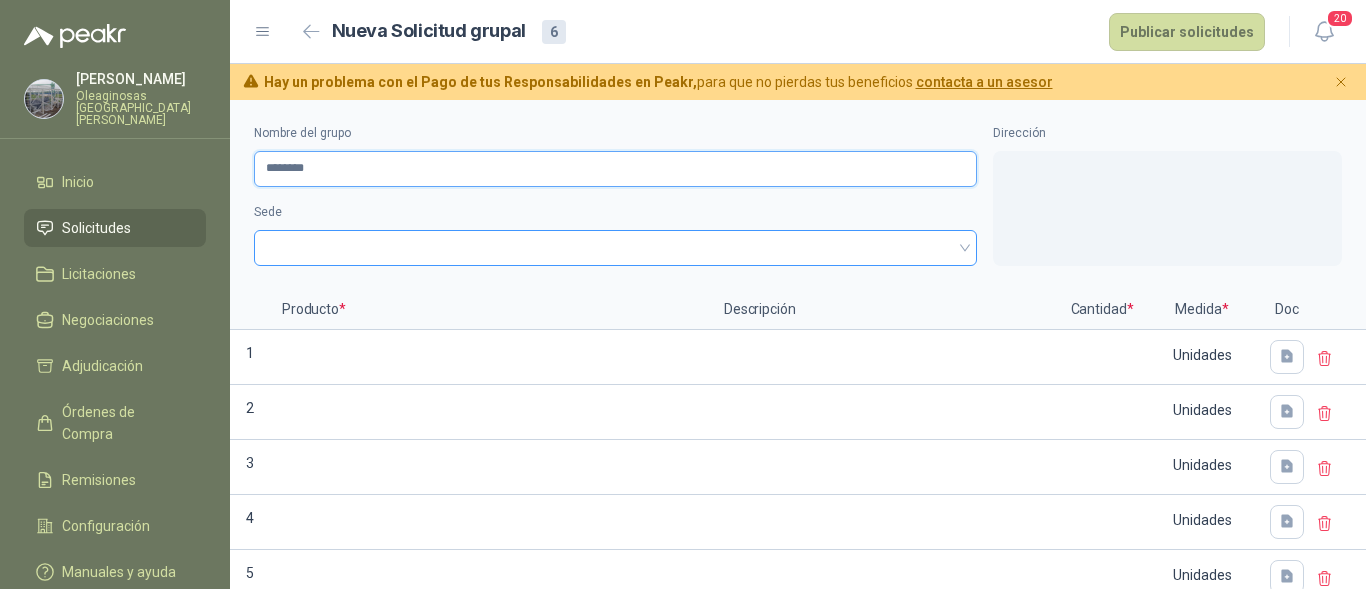 click at bounding box center [615, 248] 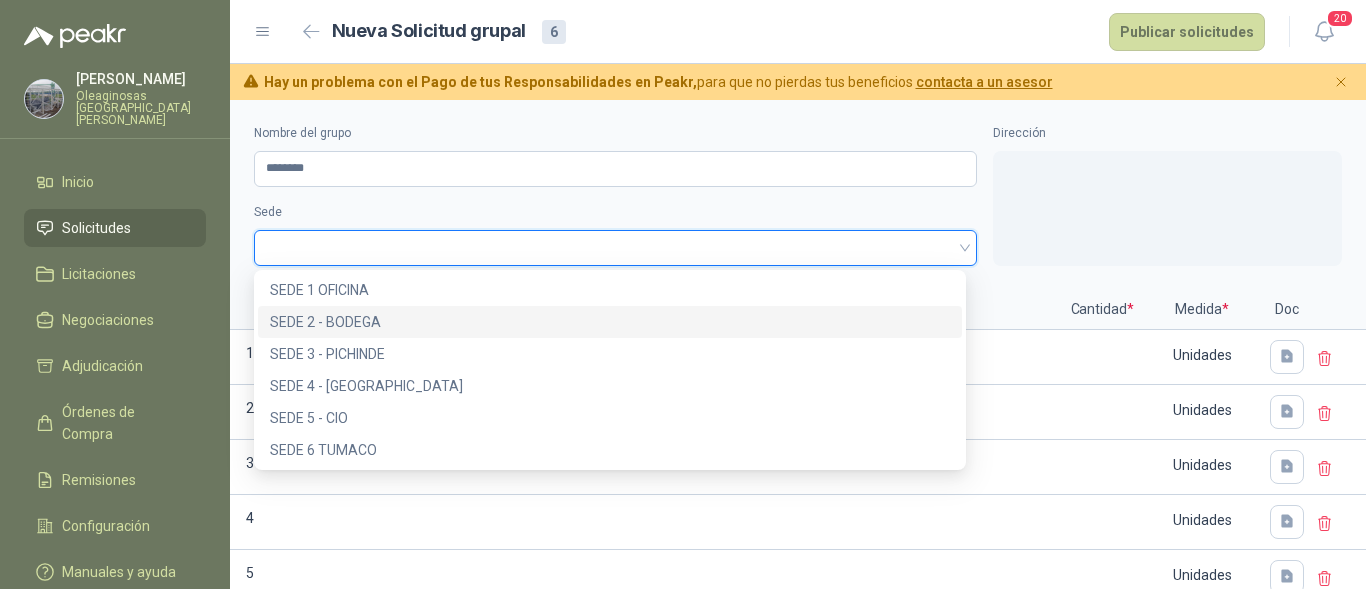 click on "SEDE 2 - BODEGA" at bounding box center [610, 322] 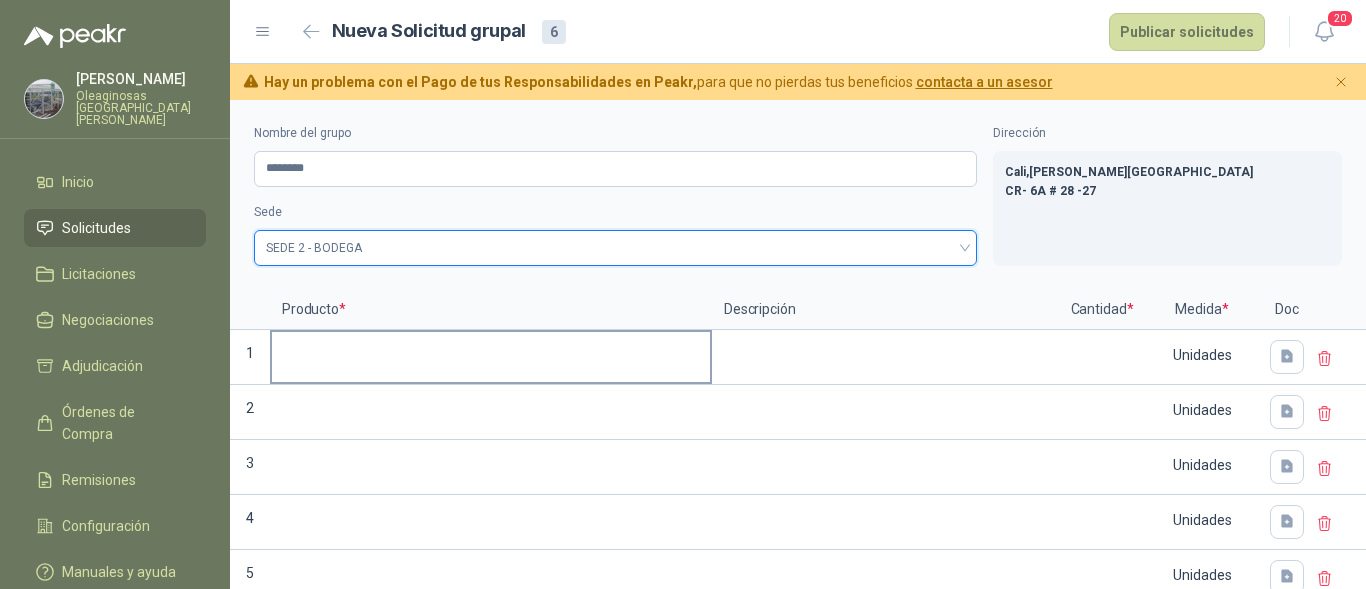 click at bounding box center (491, 351) 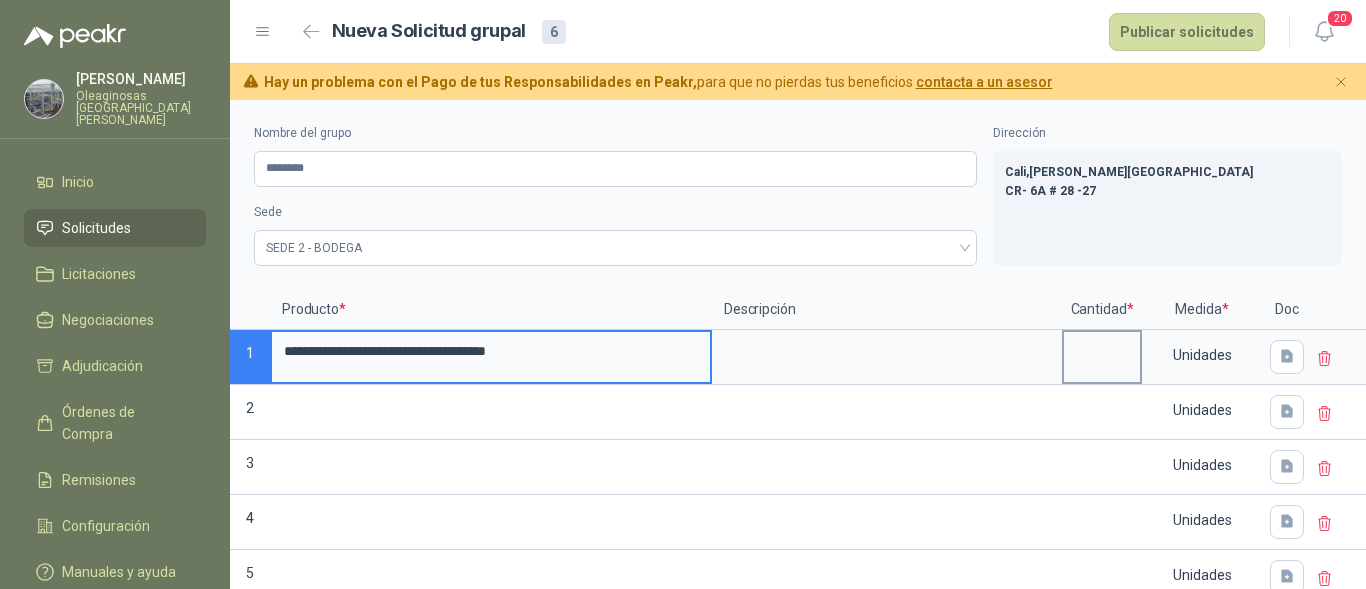type on "**********" 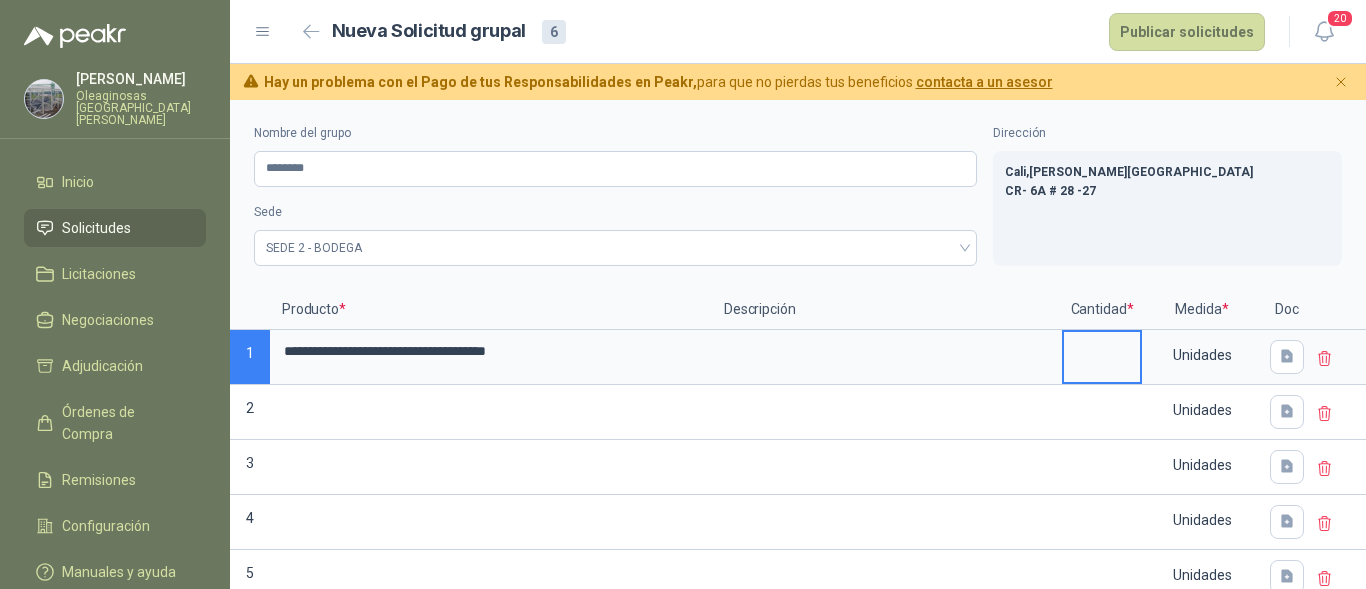 click at bounding box center (1102, 351) 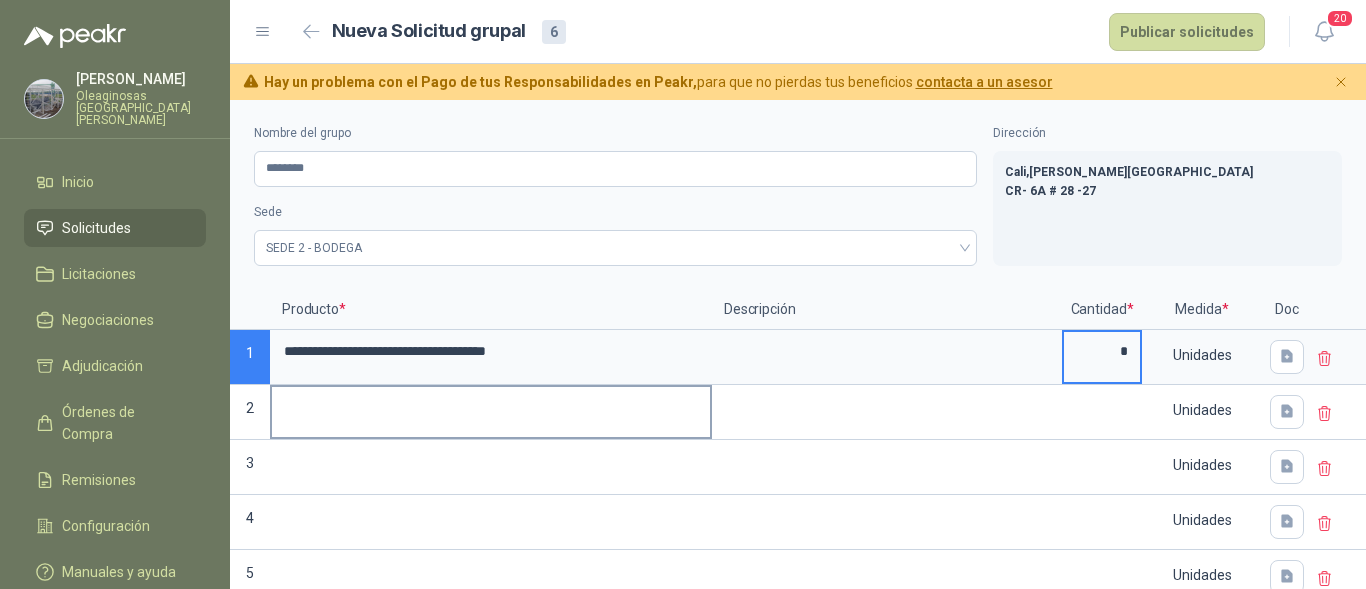 type on "*" 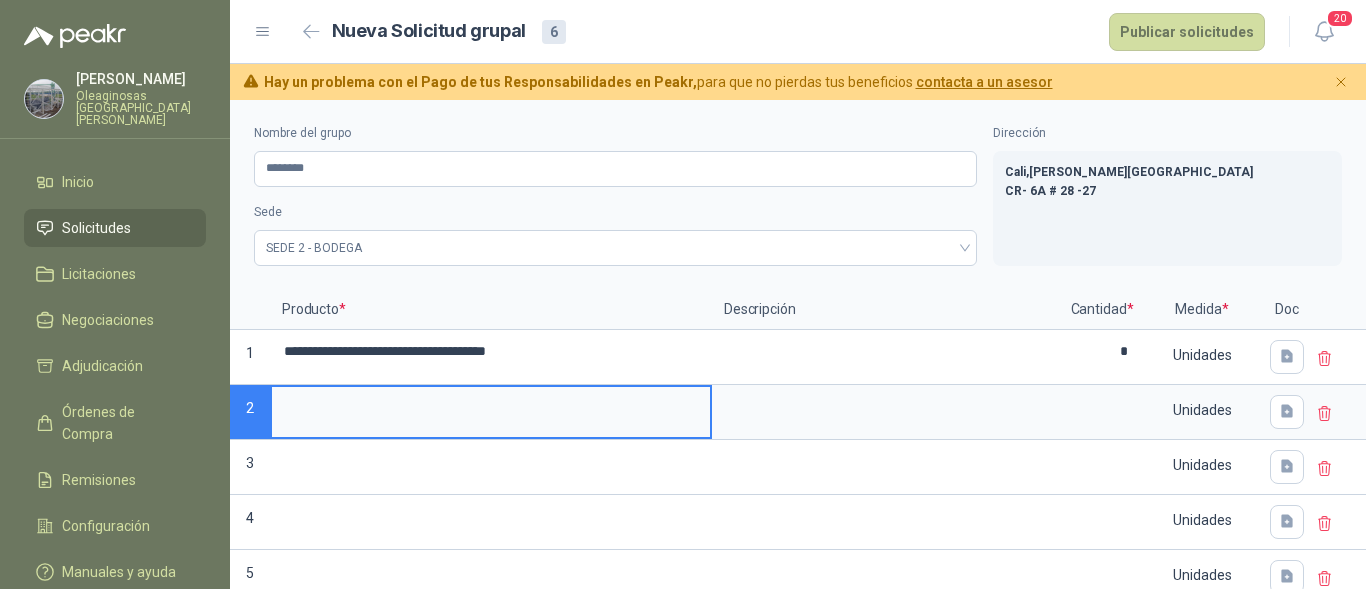 click at bounding box center [491, 406] 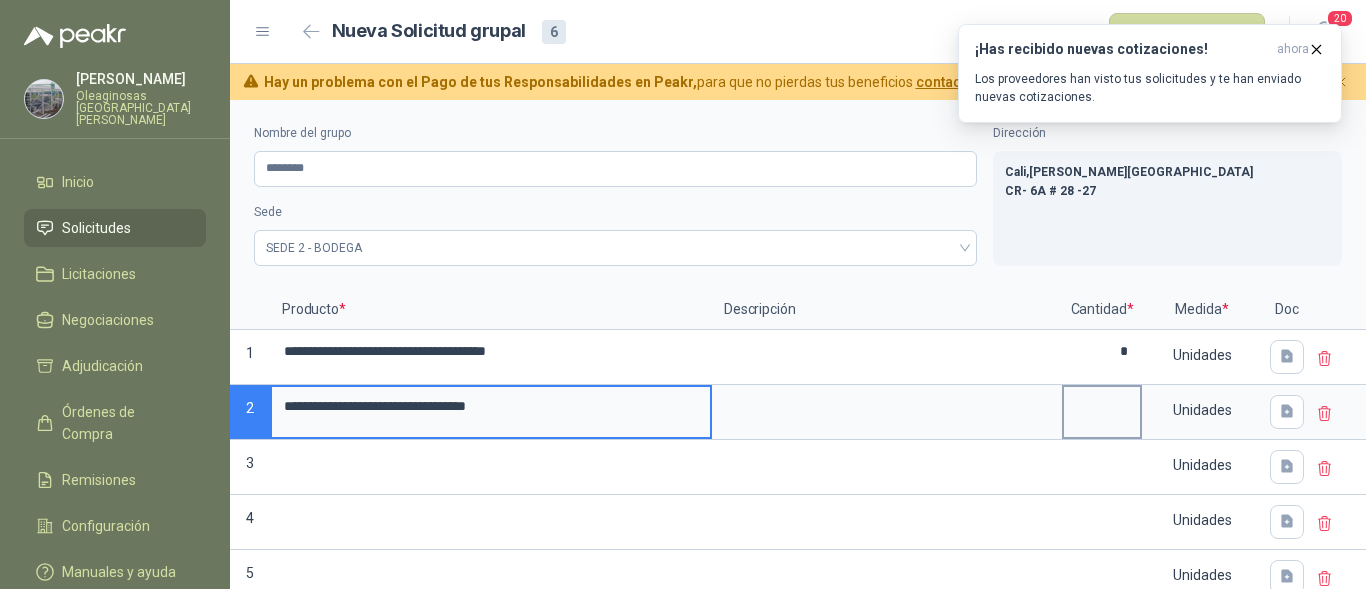 type on "**********" 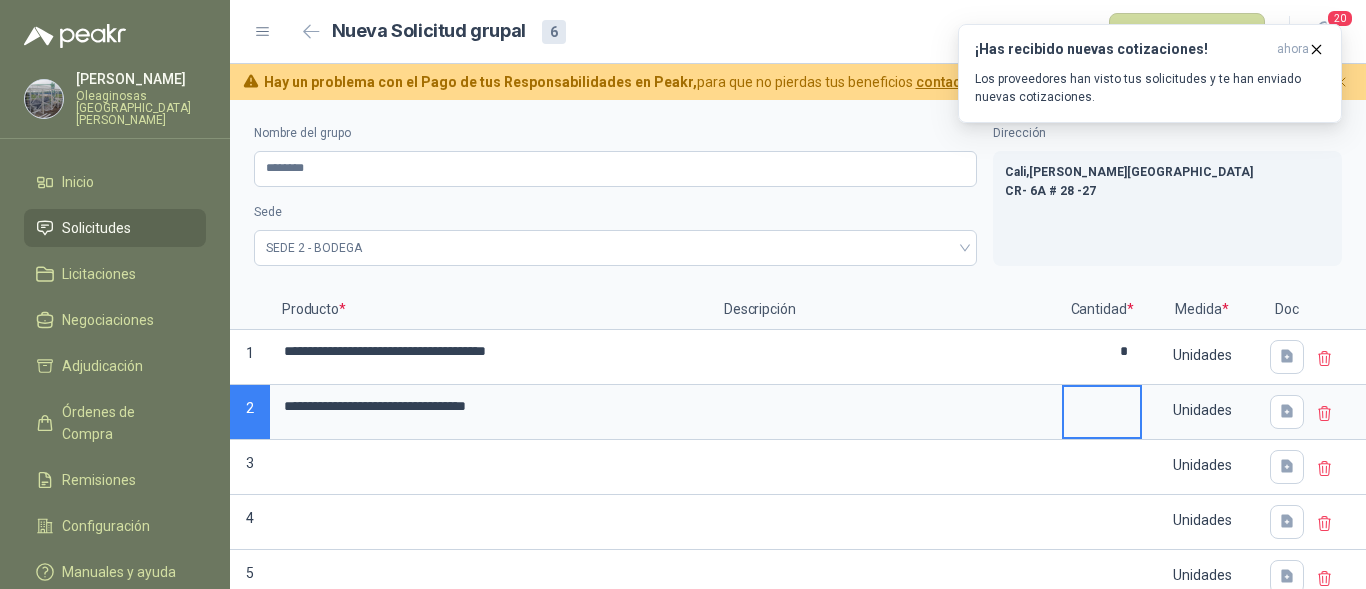 click at bounding box center [1102, 406] 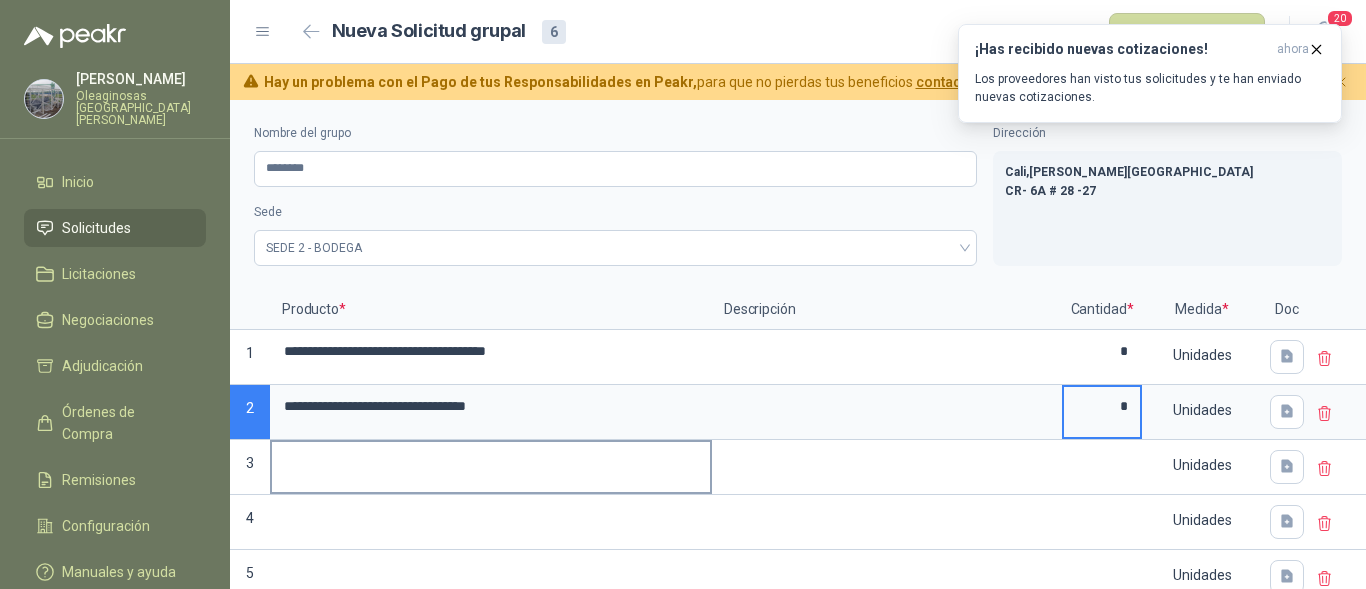 type on "*" 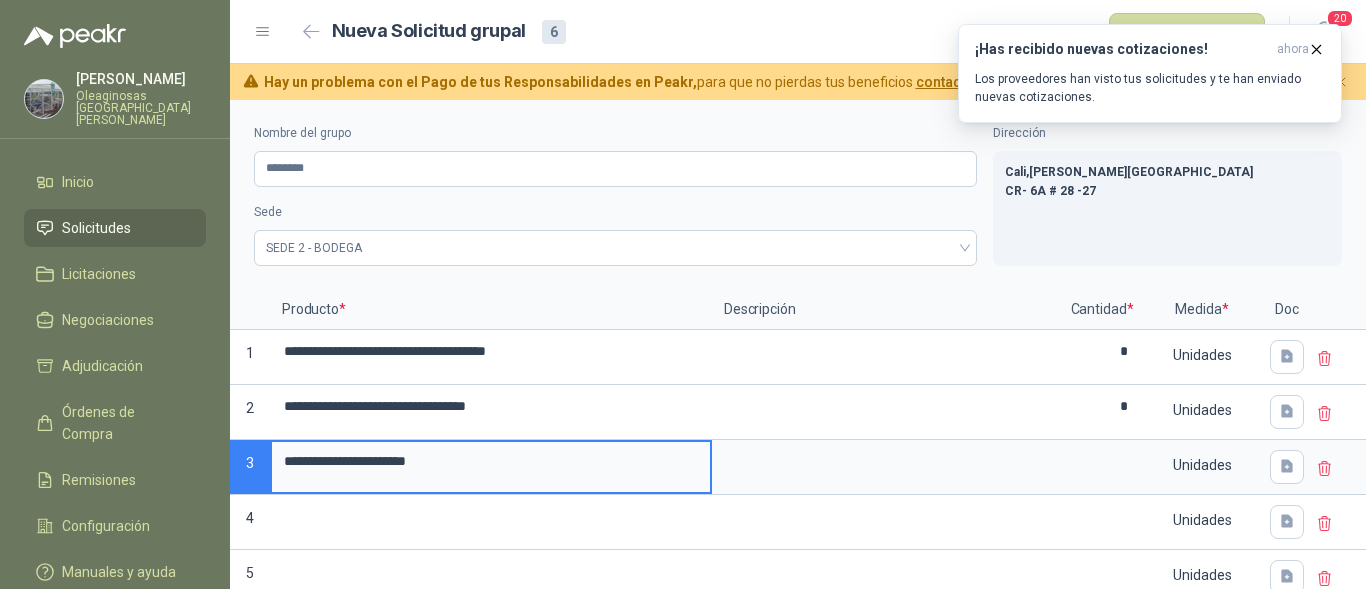 drag, startPoint x: 485, startPoint y: 478, endPoint x: 499, endPoint y: 468, distance: 17.20465 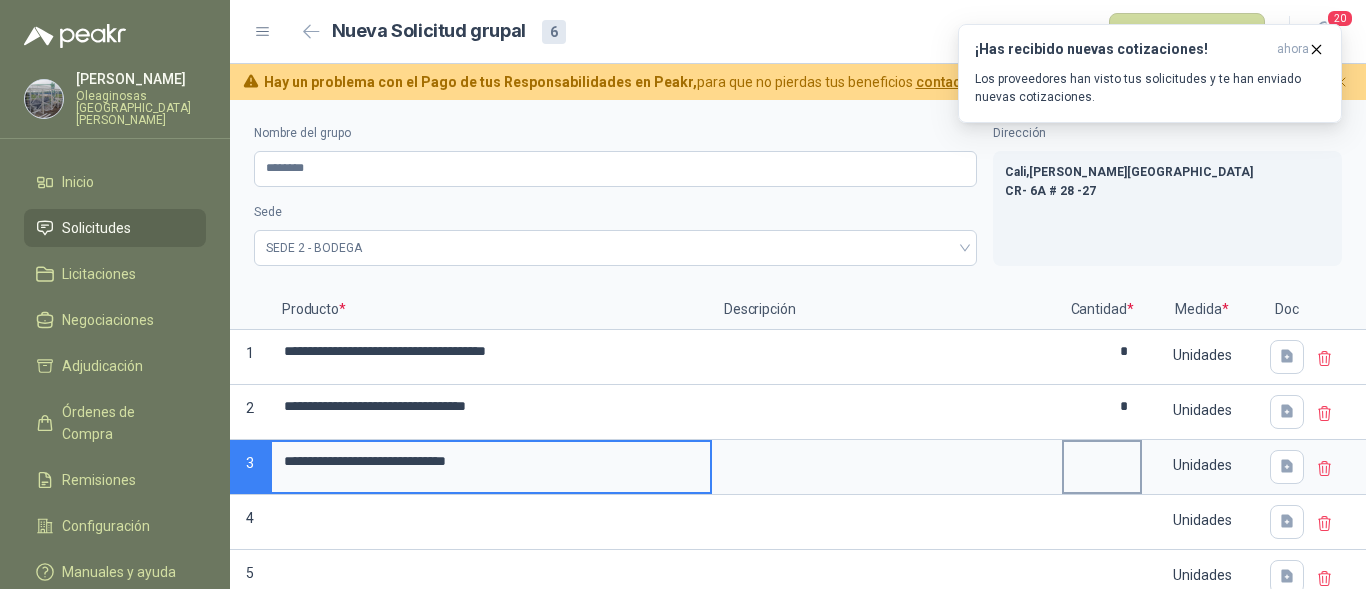 type on "**********" 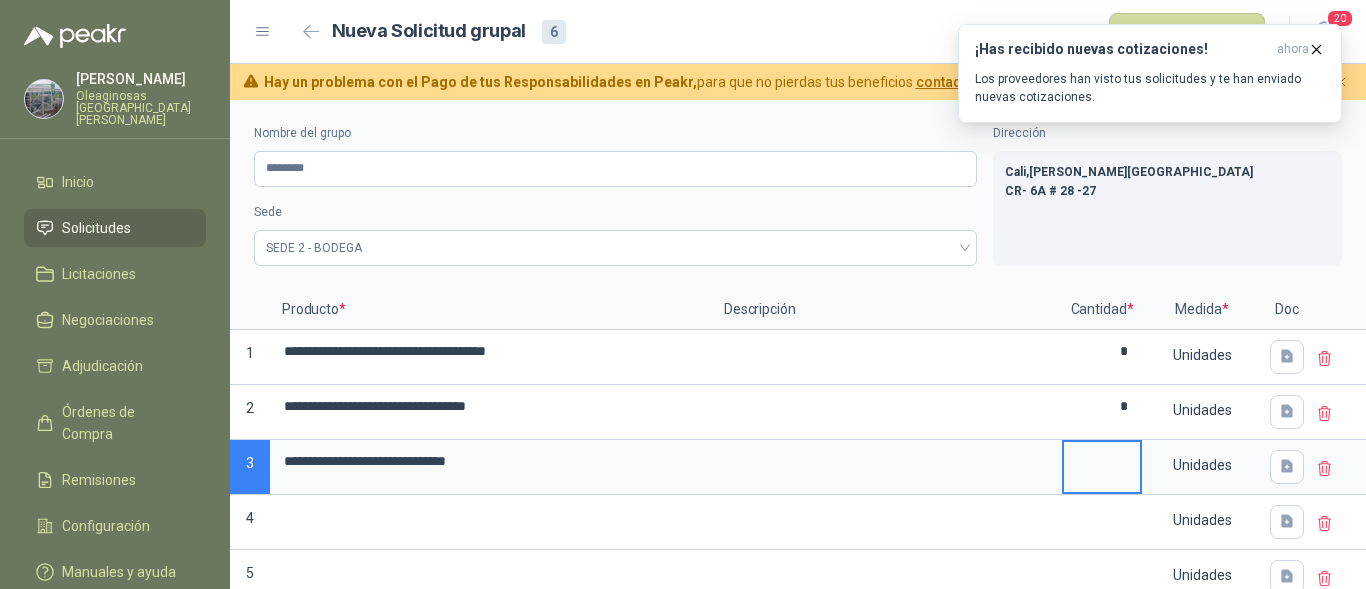 click at bounding box center (1102, 461) 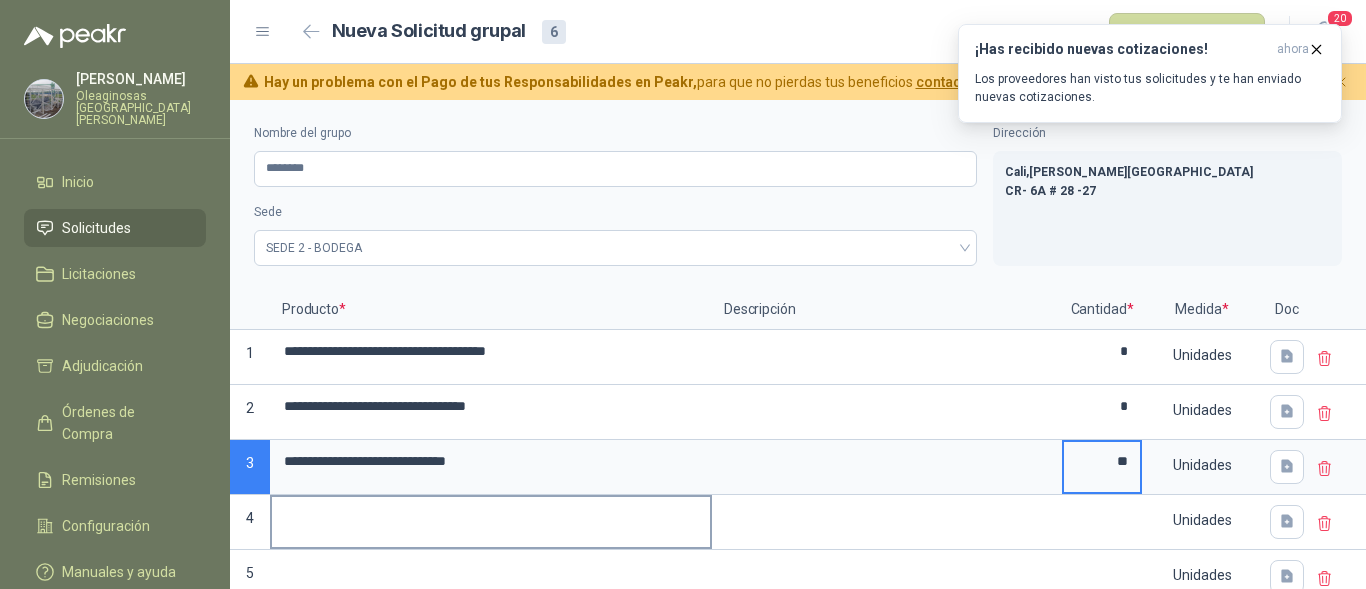 type on "**" 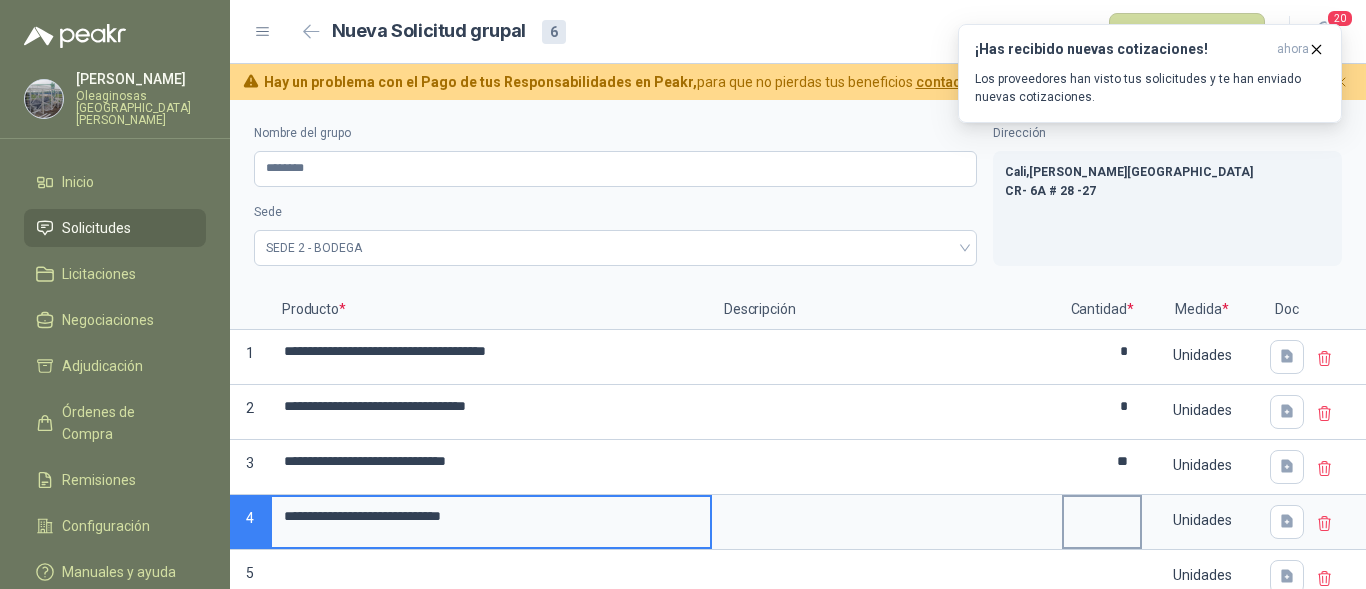 type on "**********" 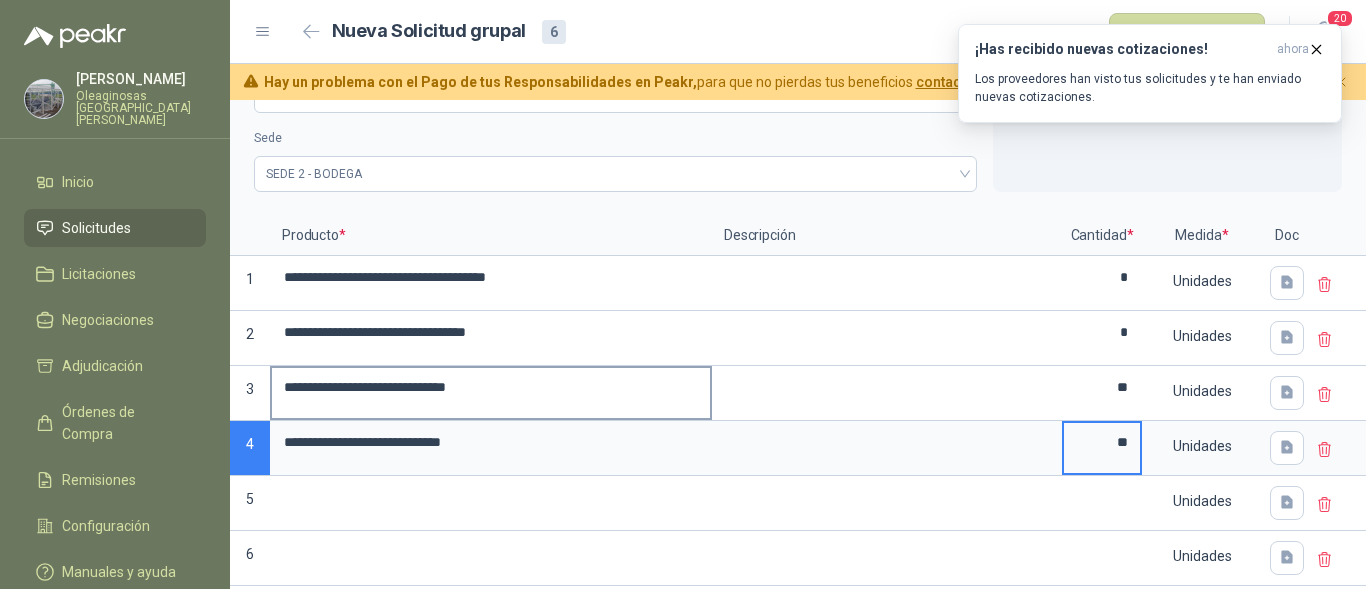 scroll, scrollTop: 104, scrollLeft: 0, axis: vertical 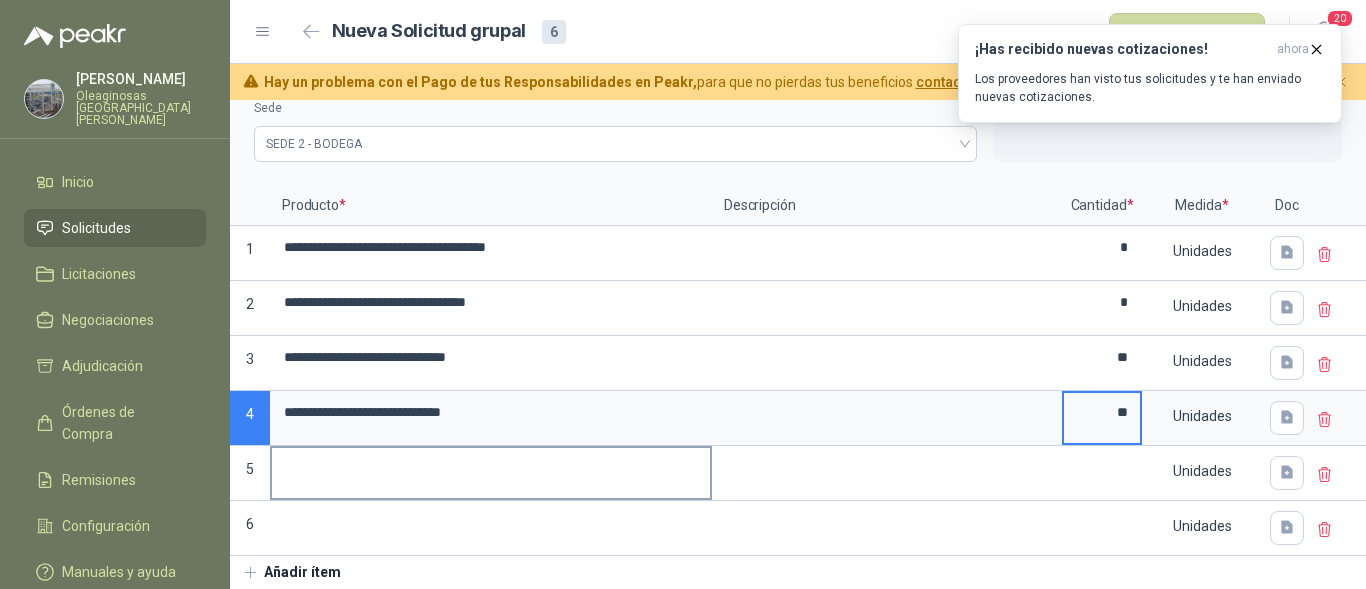 type on "**" 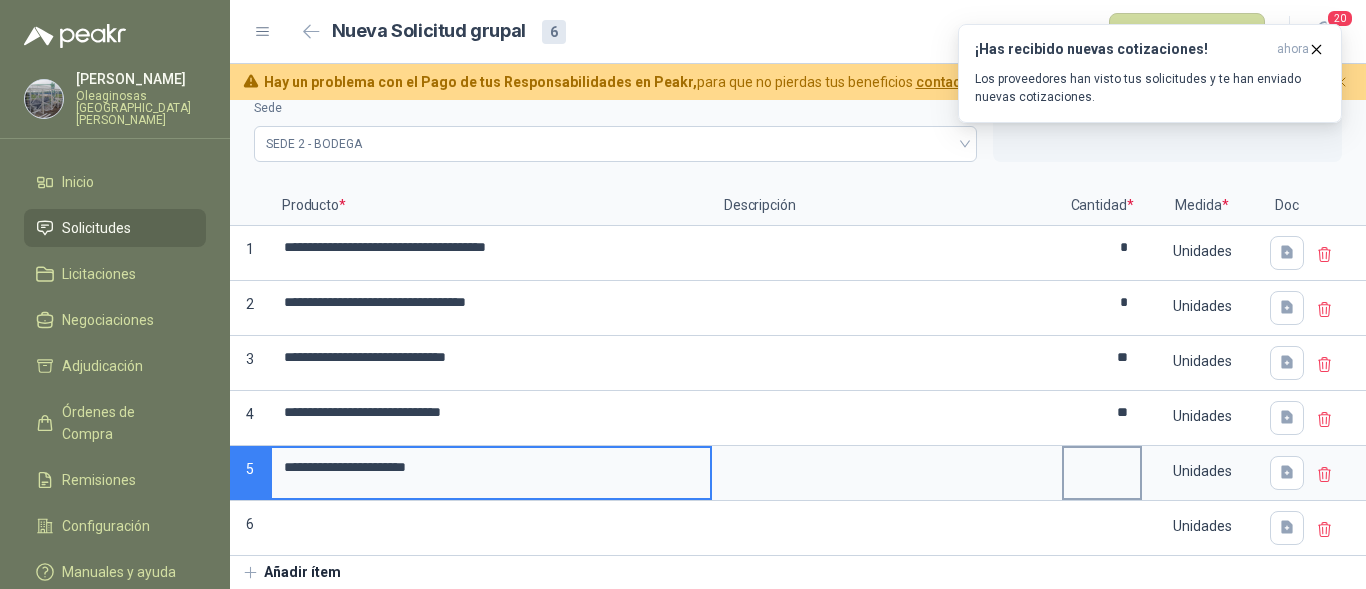 type on "**********" 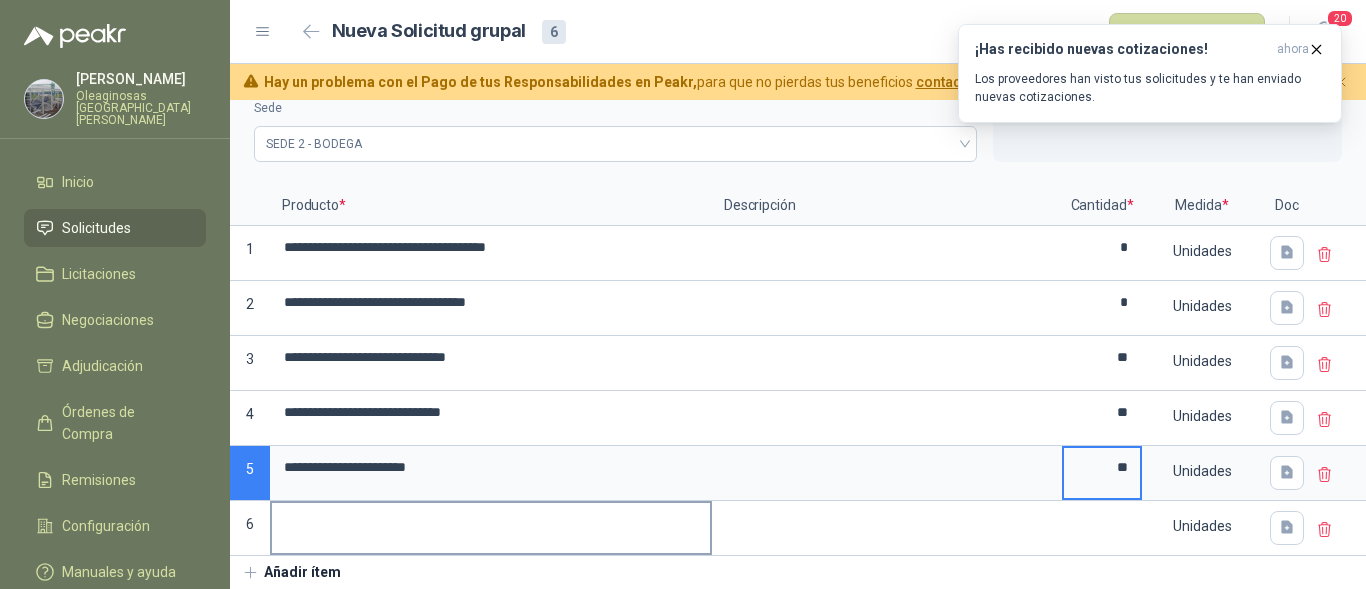 type on "**" 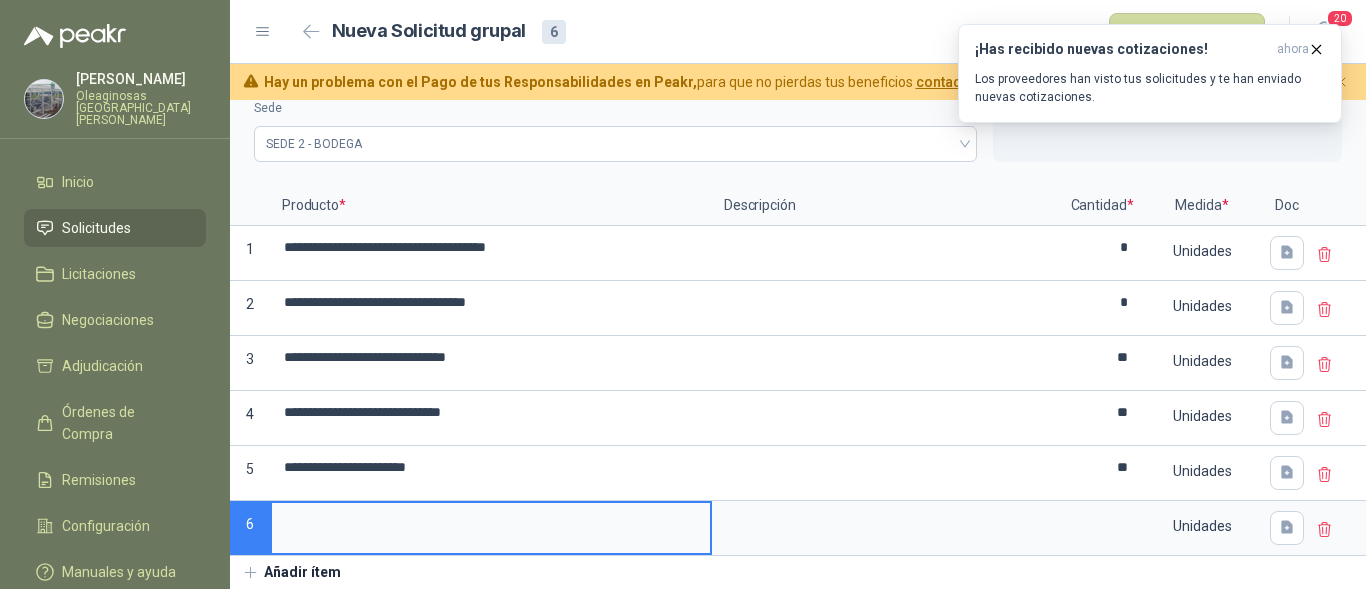 click at bounding box center [491, 522] 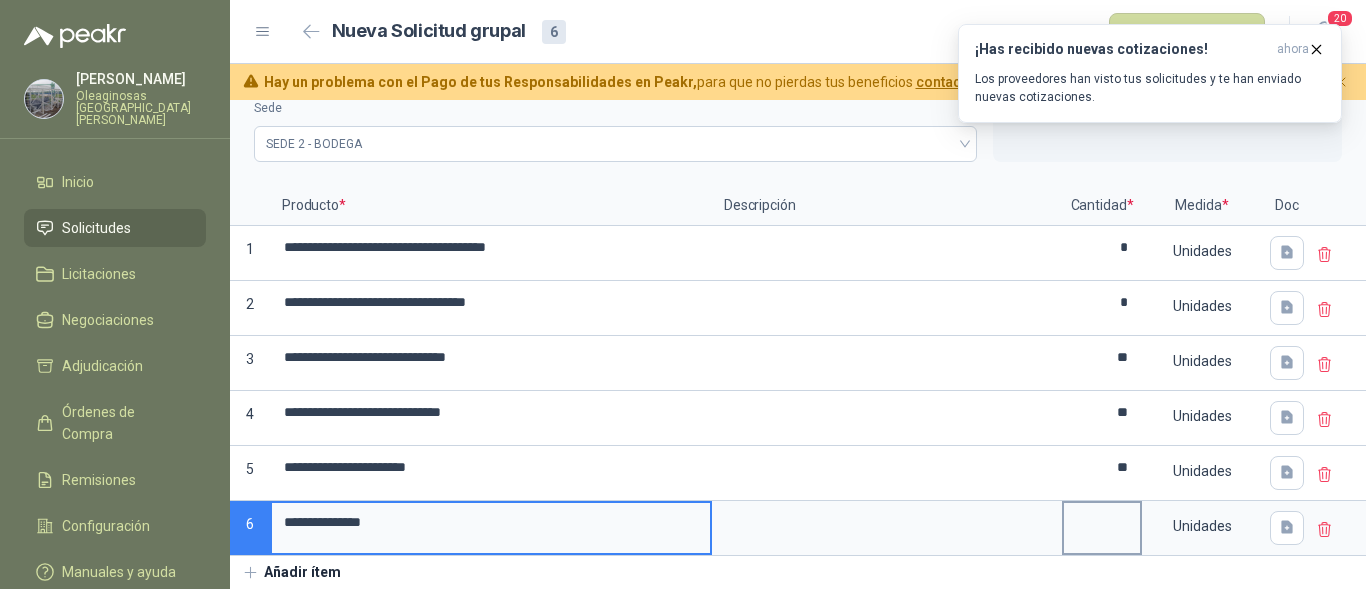 type on "**********" 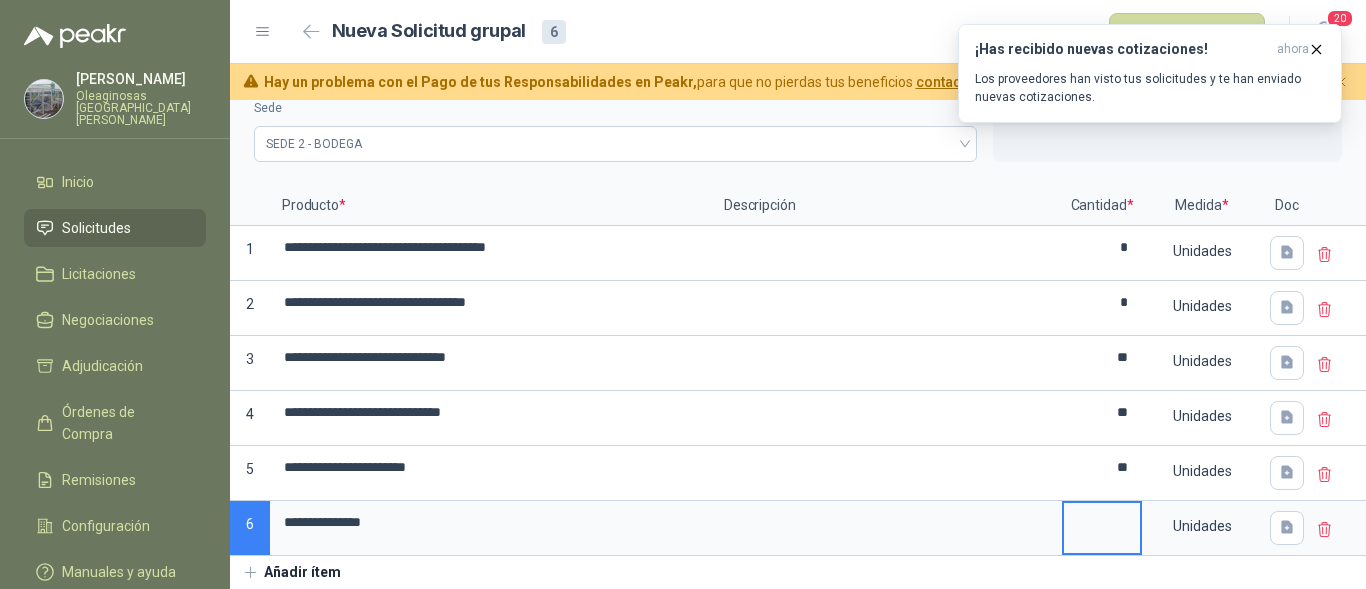 click at bounding box center (1102, 522) 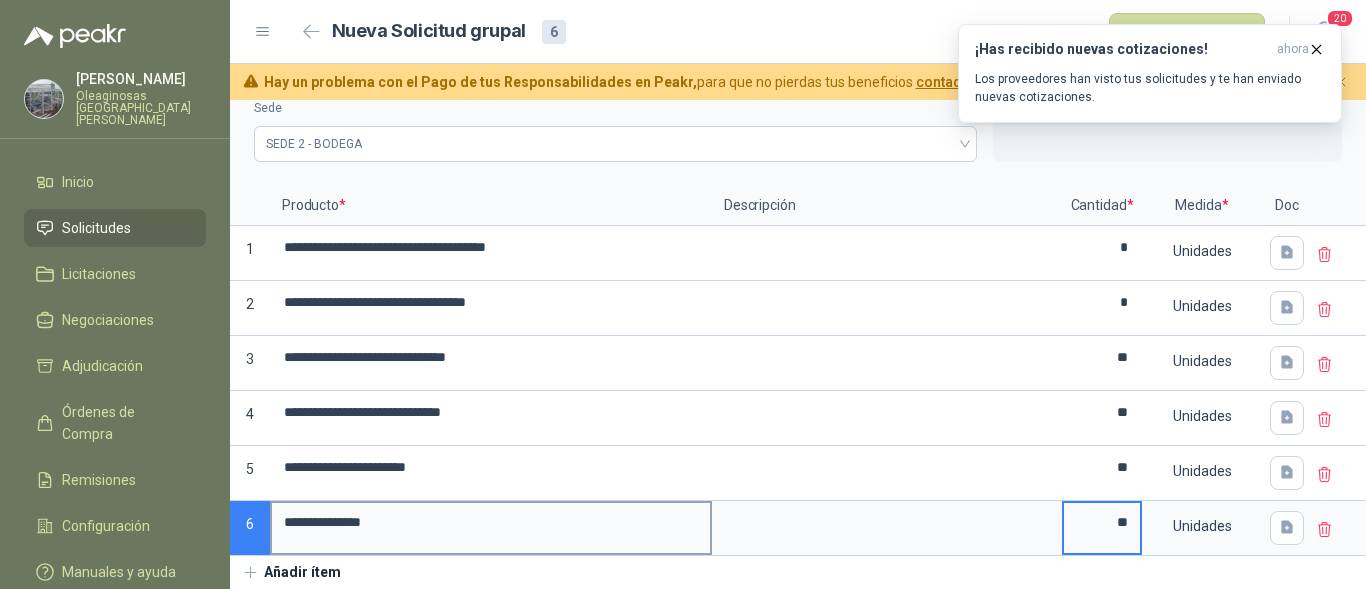 type on "**" 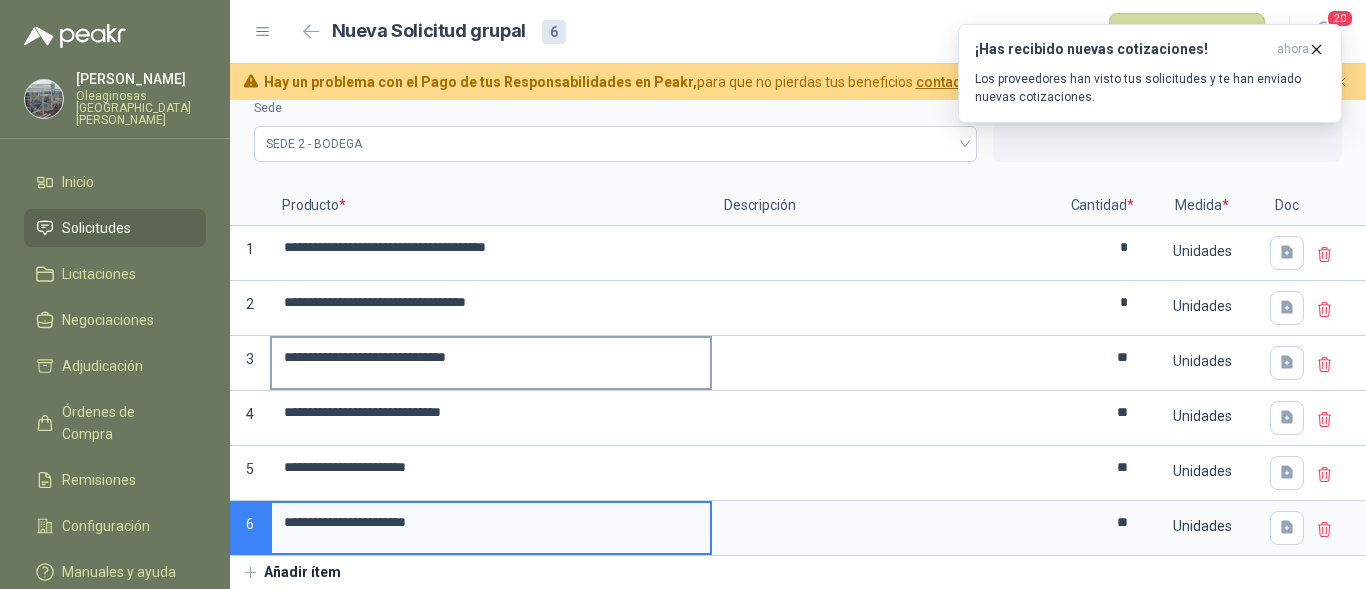 type on "**********" 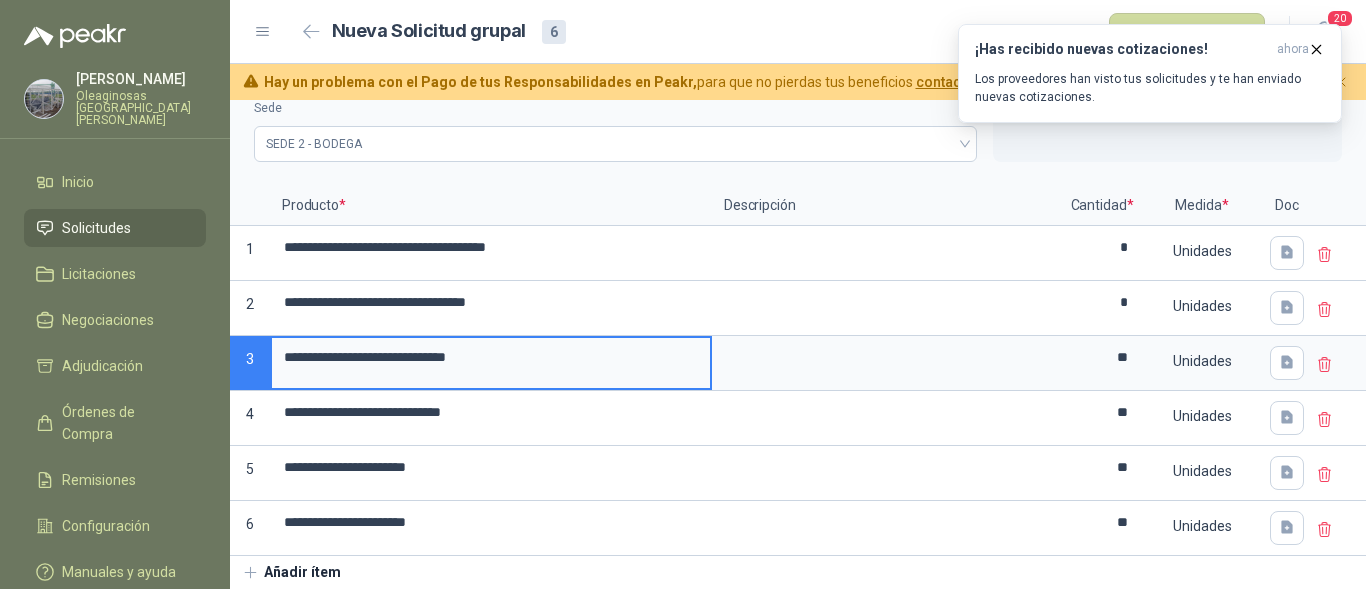 click on "**********" at bounding box center [491, 357] 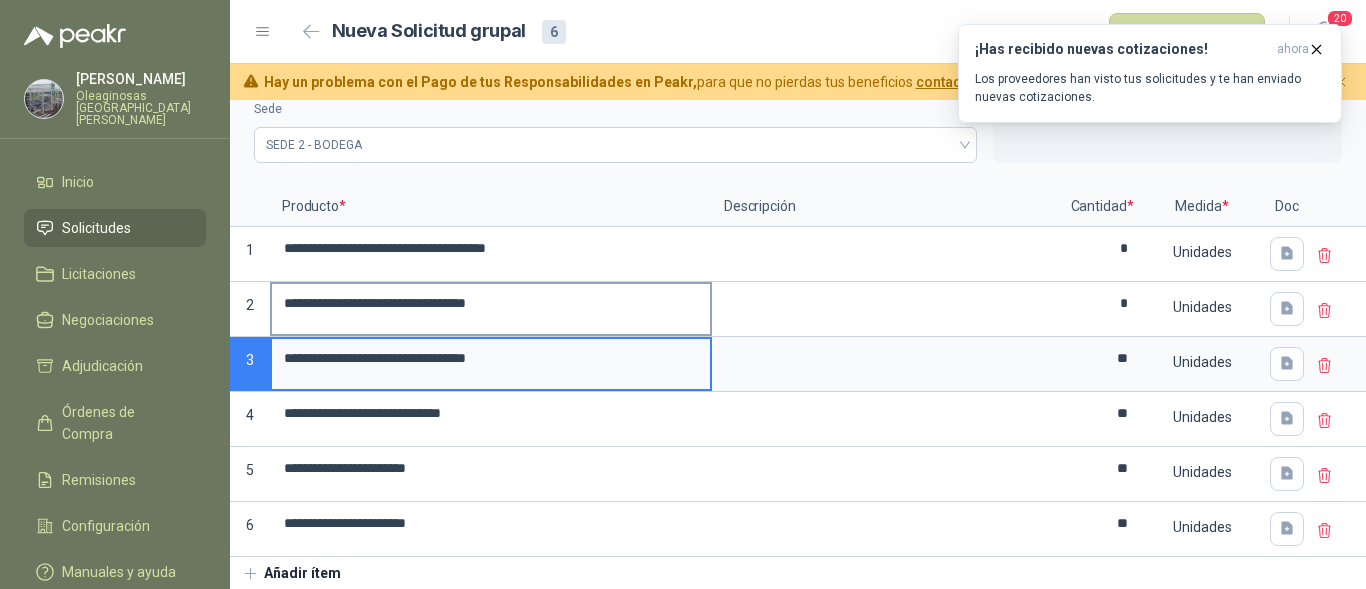 scroll, scrollTop: 104, scrollLeft: 0, axis: vertical 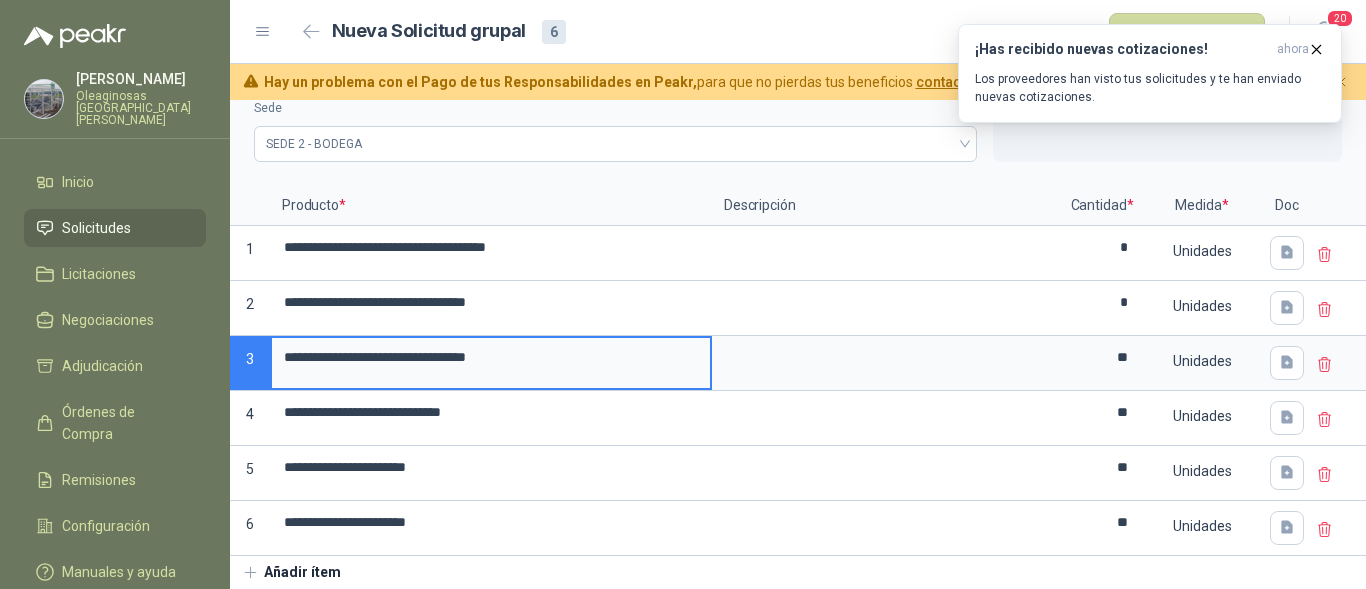 type on "**********" 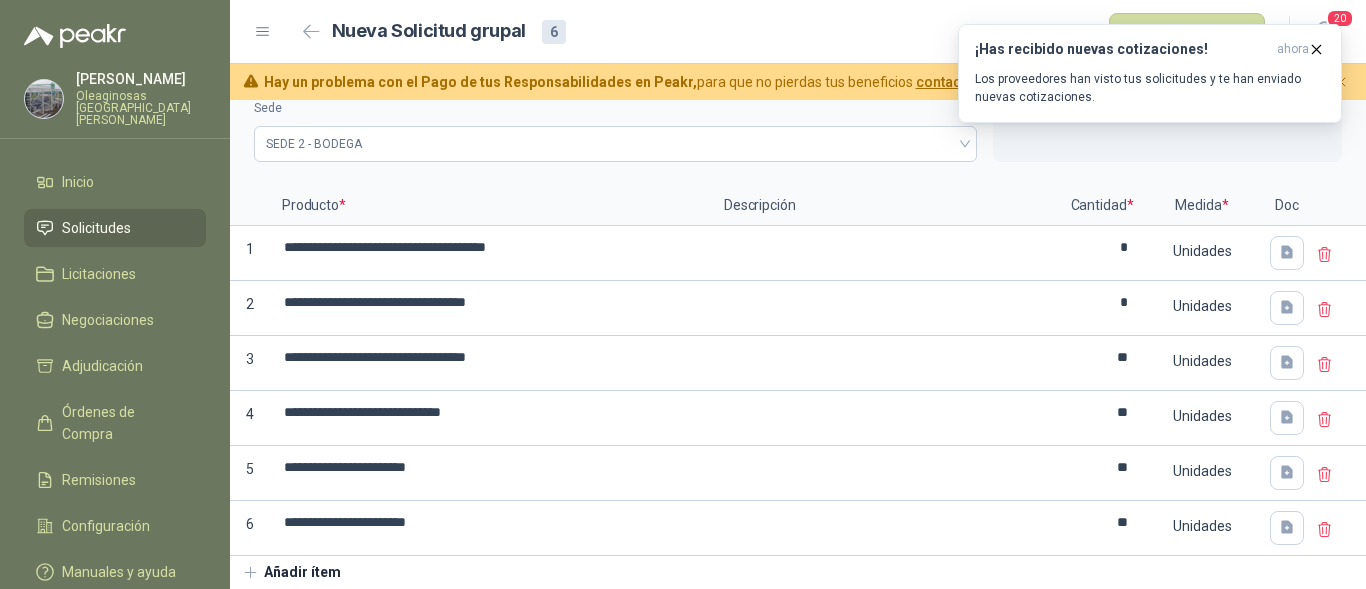 click on "Sede" at bounding box center [615, 108] 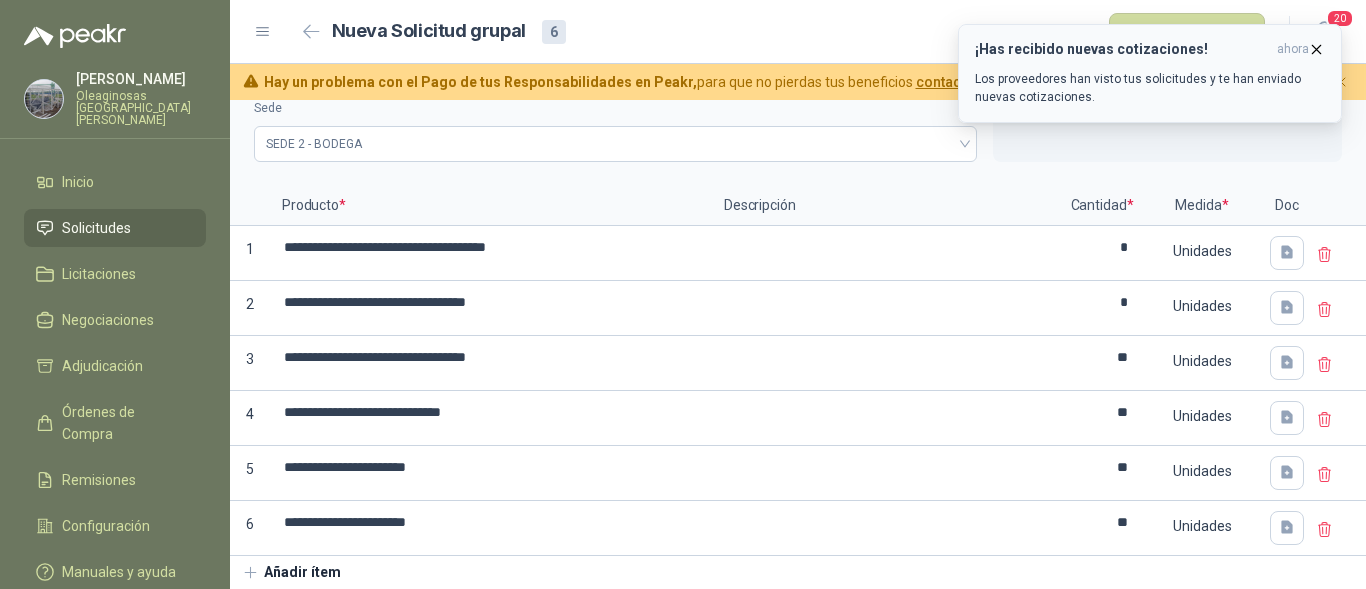 click 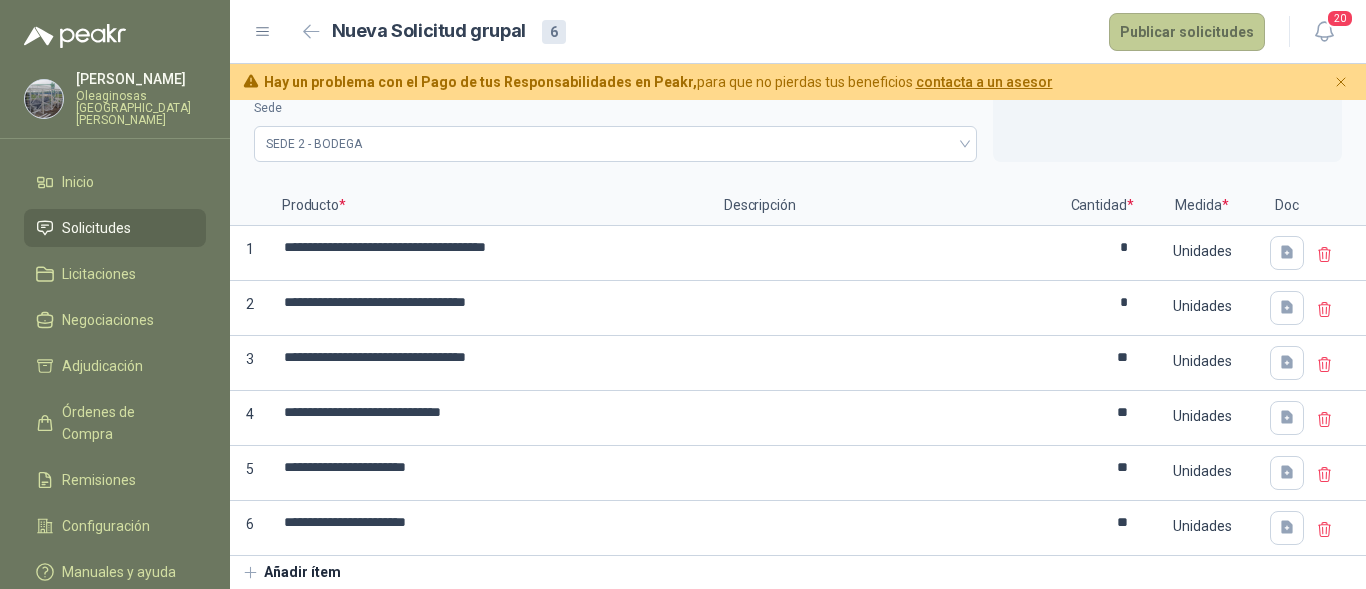 click on "Publicar solicitudes" at bounding box center [1187, 32] 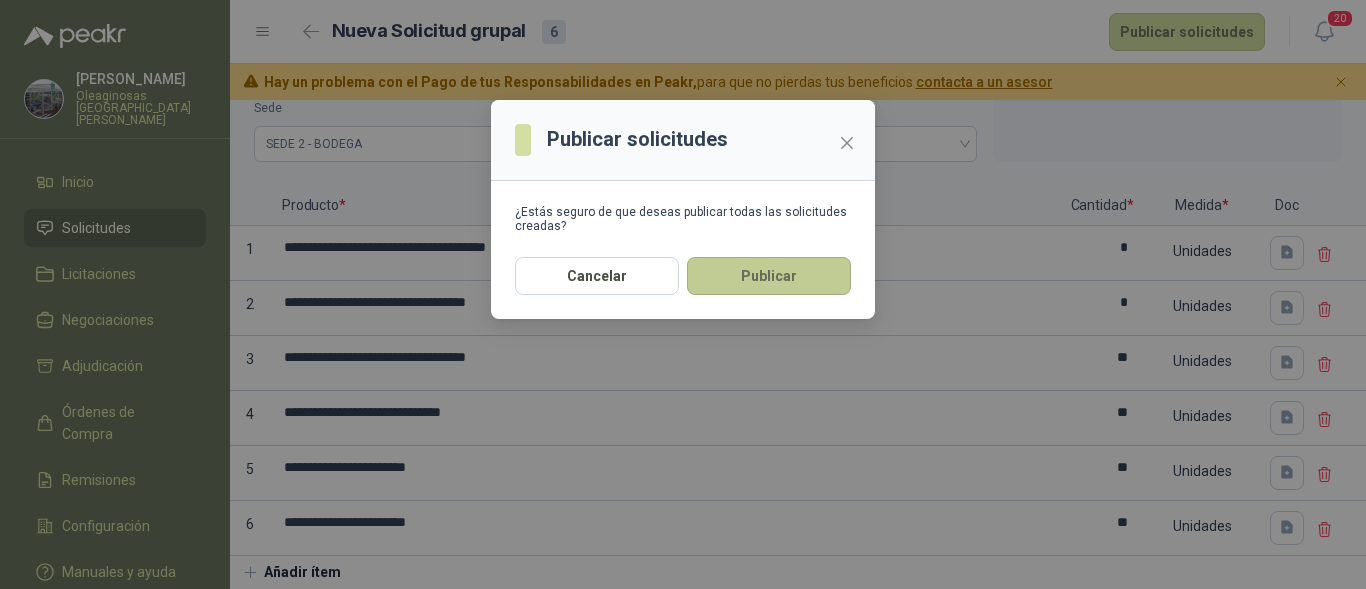 click on "Publicar" at bounding box center (769, 276) 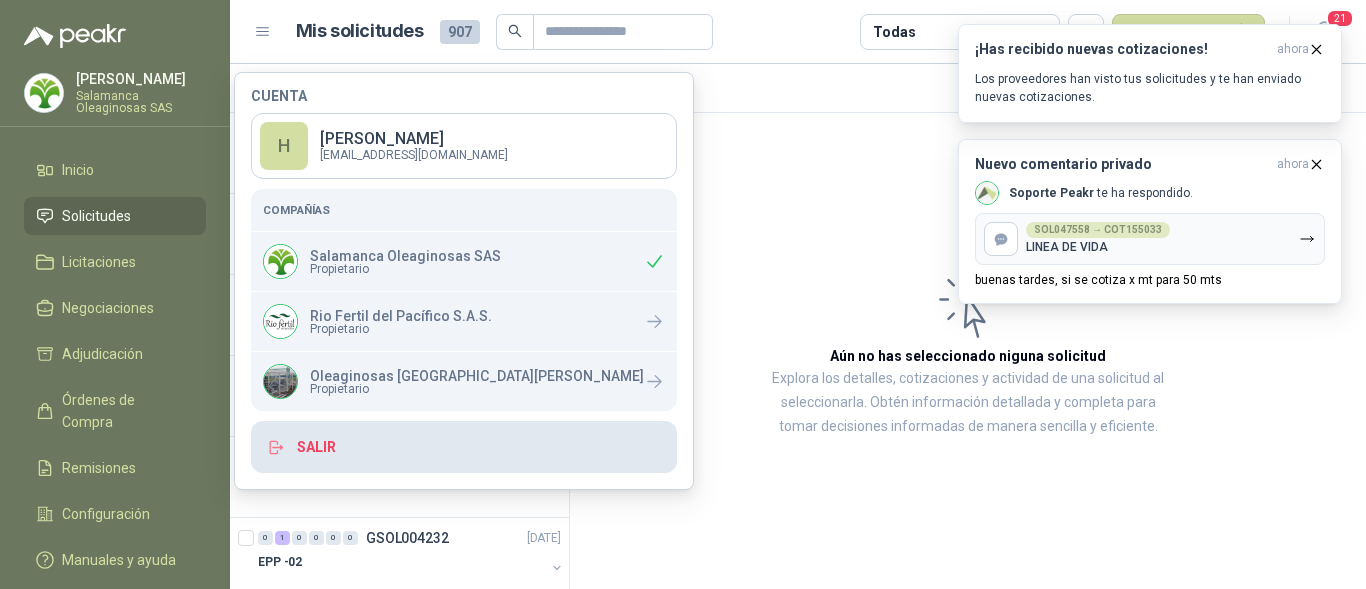 scroll, scrollTop: 0, scrollLeft: 0, axis: both 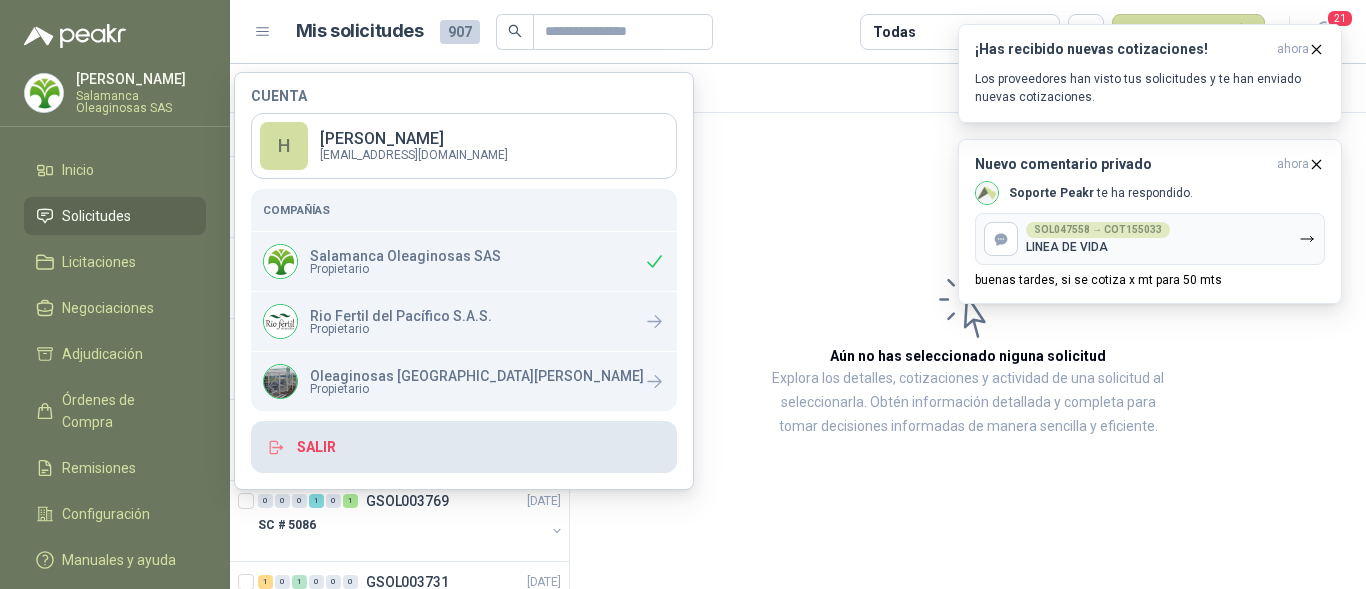 click on "Salir" at bounding box center [464, 447] 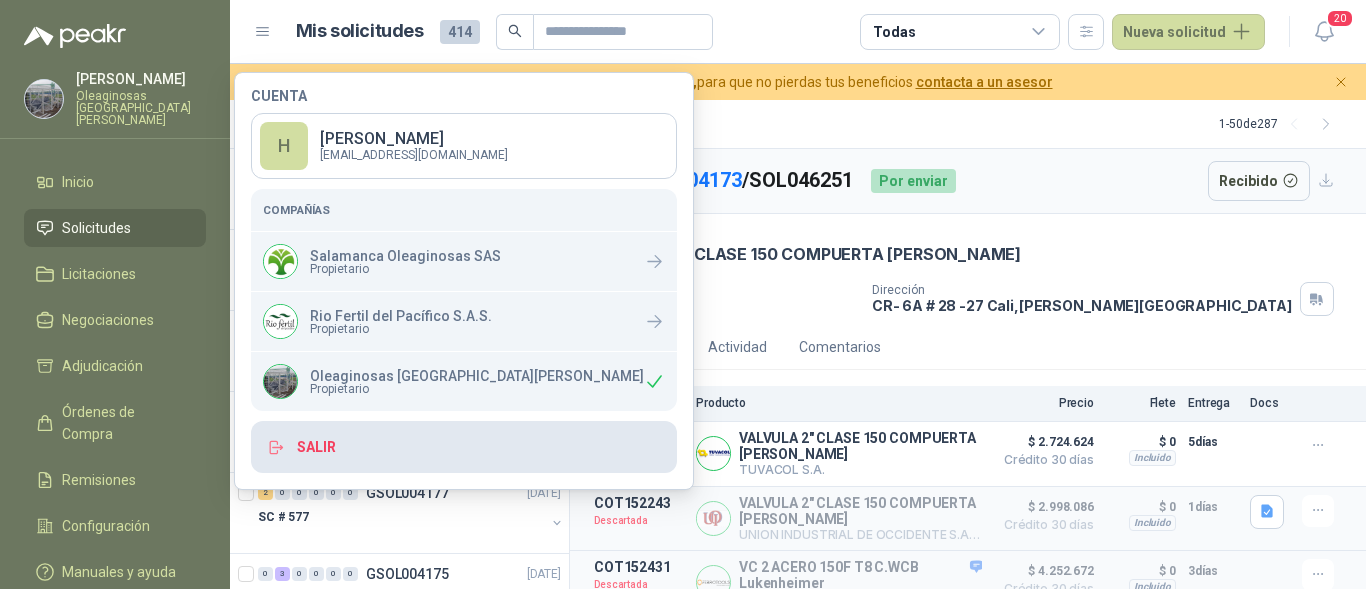 scroll, scrollTop: 0, scrollLeft: 0, axis: both 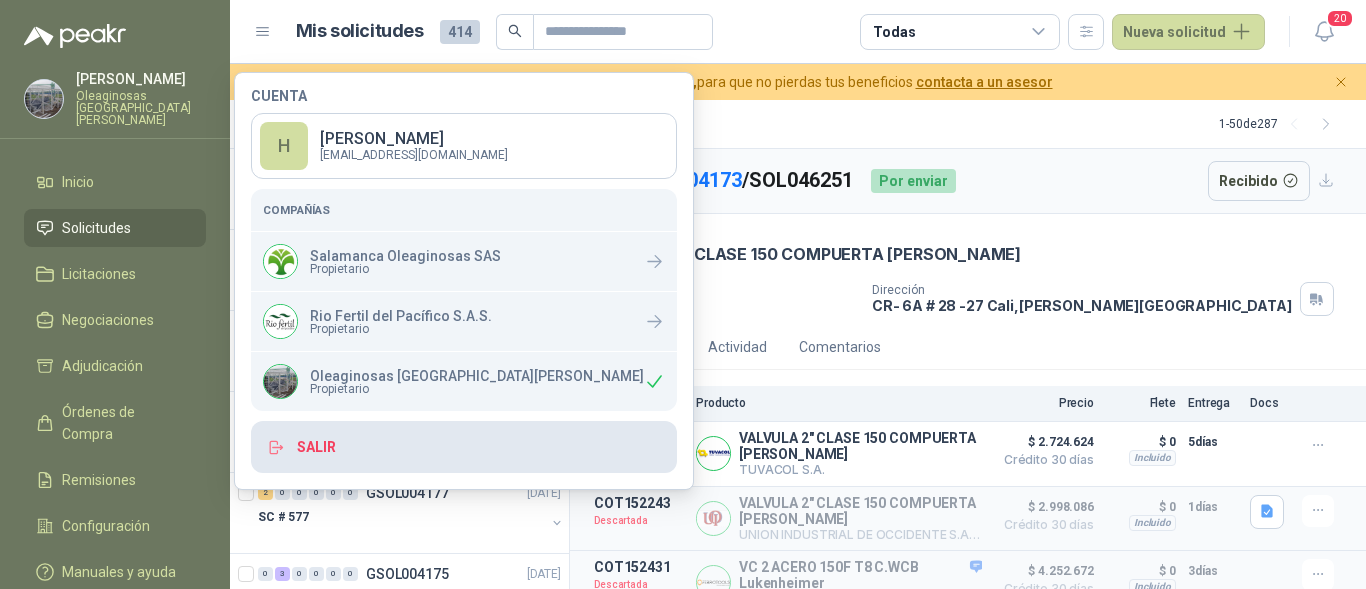 click on "Salir" at bounding box center (464, 447) 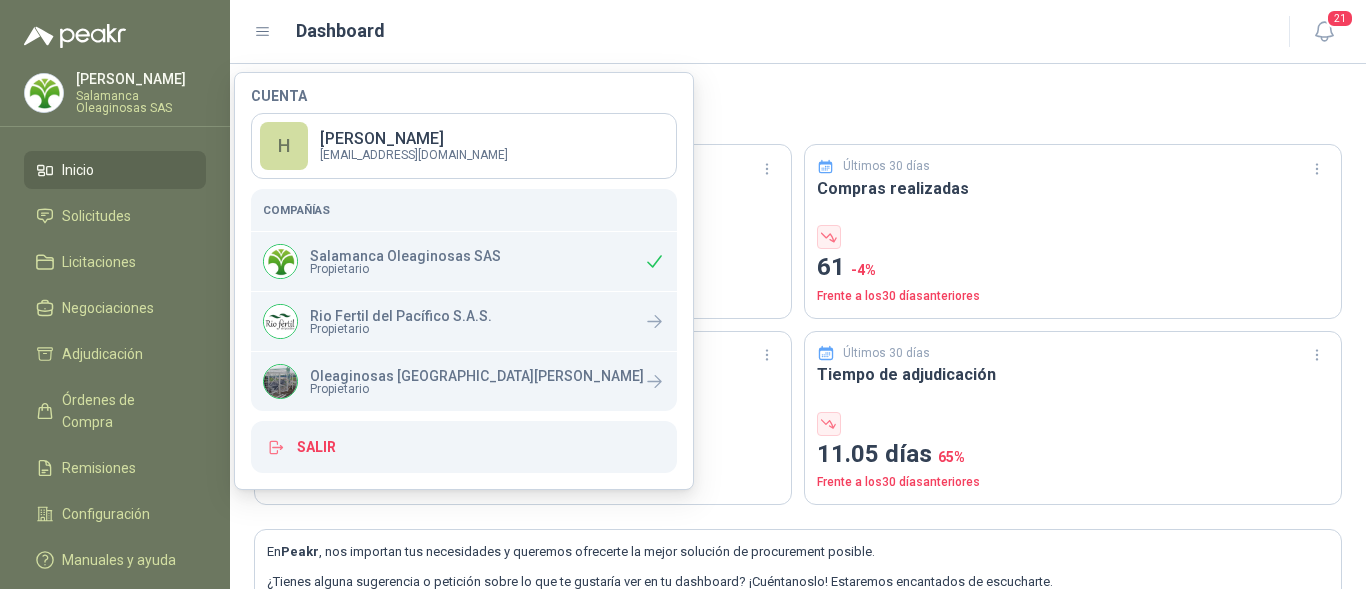 scroll, scrollTop: 0, scrollLeft: 0, axis: both 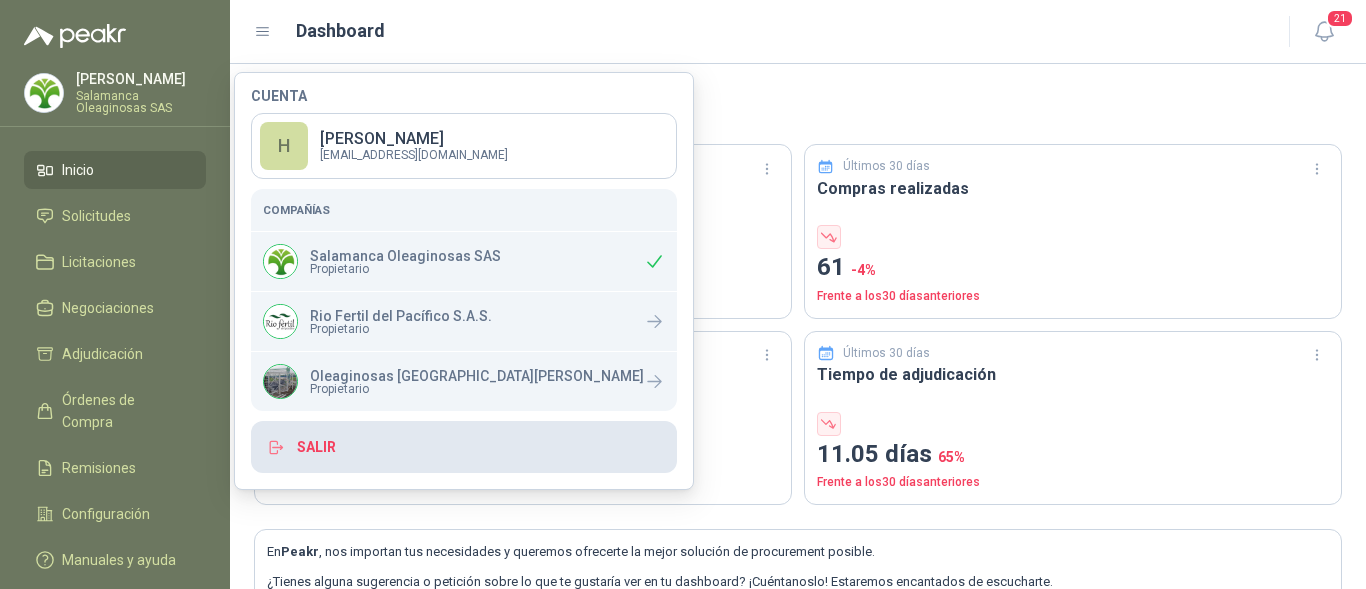 click on "Salir" at bounding box center (464, 447) 